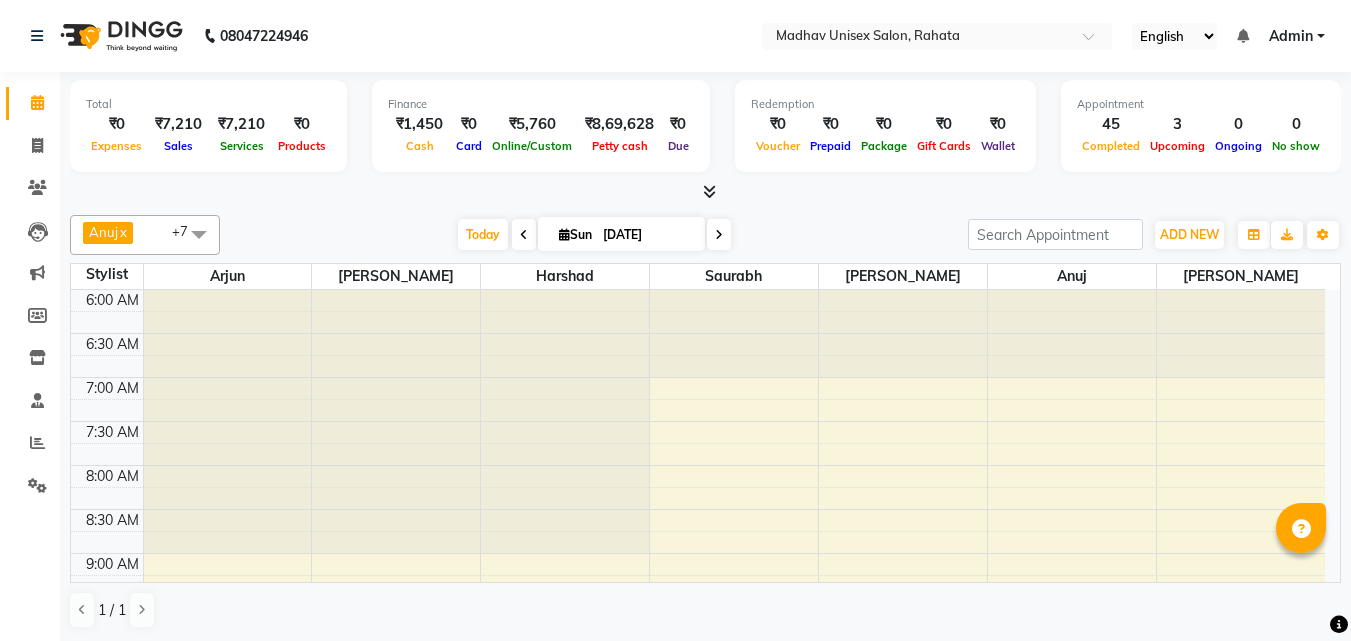 scroll, scrollTop: 0, scrollLeft: 0, axis: both 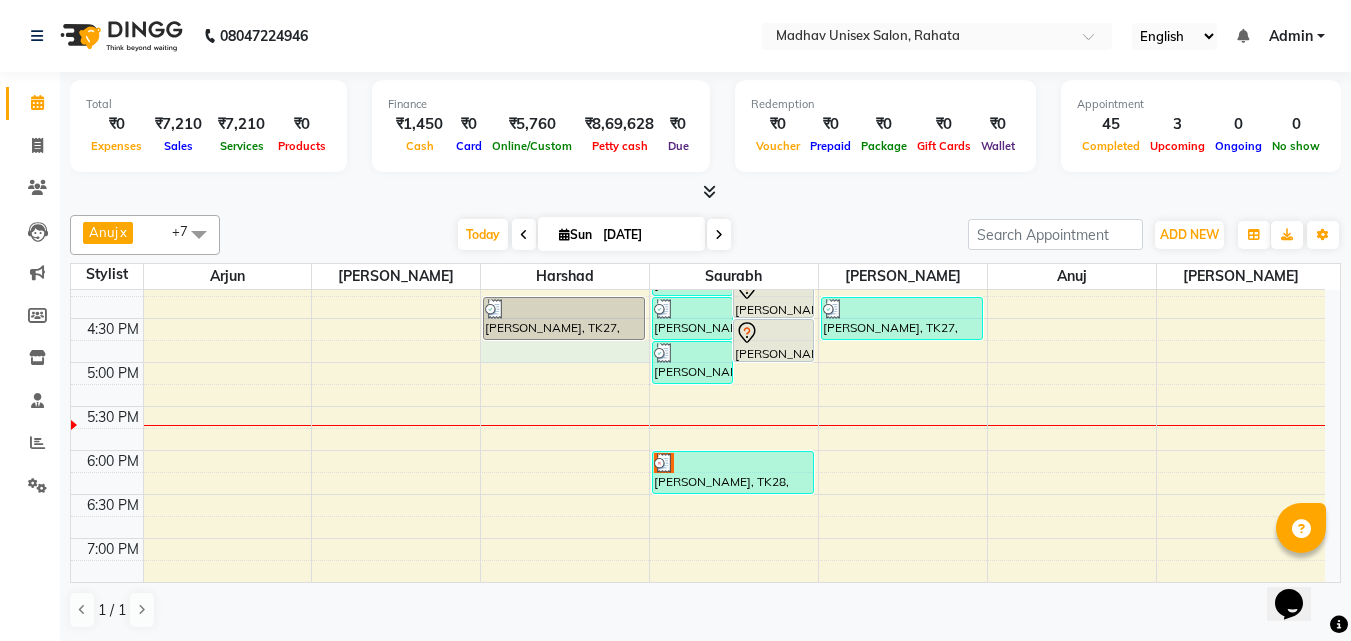 click on "6:00 AM 6:30 AM 7:00 AM 7:30 AM 8:00 AM 8:30 AM 9:00 AM 9:30 AM 10:00 AM 10:30 AM 11:00 AM 11:30 AM 12:00 PM 12:30 PM 1:00 PM 1:30 PM 2:00 PM 2:30 PM 3:00 PM 3:30 PM 4:00 PM 4:30 PM 5:00 PM 5:30 PM 6:00 PM 6:30 PM 7:00 PM 7:30 PM 8:00 PM 8:30 PM 9:00 PM 9:30 PM 10:00 PM 10:30 PM     [PERSON_NAME], TK06, 10:15 AM-10:45 AM, Haircut (Men)  - Mens Haircut W/O Wash     [PERSON_NAME], TK02, 10:30 AM-11:00 AM, Haircut (Men)  - Mens Haircut W/O Wash     [PERSON_NAME], TK06, 10:45 AM-11:15 AM, [PERSON_NAME] (Men)  - [PERSON_NAME] Trim     [PERSON_NAME], TK07, 11:15 AM-11:45 AM, Haircut (Men)  - Mens Haircut W/O Wash     [PERSON_NAME], TK07, 11:45 AM-12:15 PM, [PERSON_NAME] (Men)  - [PERSON_NAME] Trim     [PERSON_NAME], TK10, 12:30 PM-01:00 PM, Haircut (Men)  - Mens Haircut W/O Wash     [PERSON_NAME], TK10, 01:00 PM-01:30 PM, Haircut (Women)  - Womens Haircut Without Wash     shweta hase, TK19, 01:45 PM-02:15 PM, Haircut (Women)  - Womens Haircut Without Wash     [PERSON_NAME], TK14, 11:30 AM-12:00 PM, [PERSON_NAME] (Men)  - [PERSON_NAME] Trim" at bounding box center [698, 142] 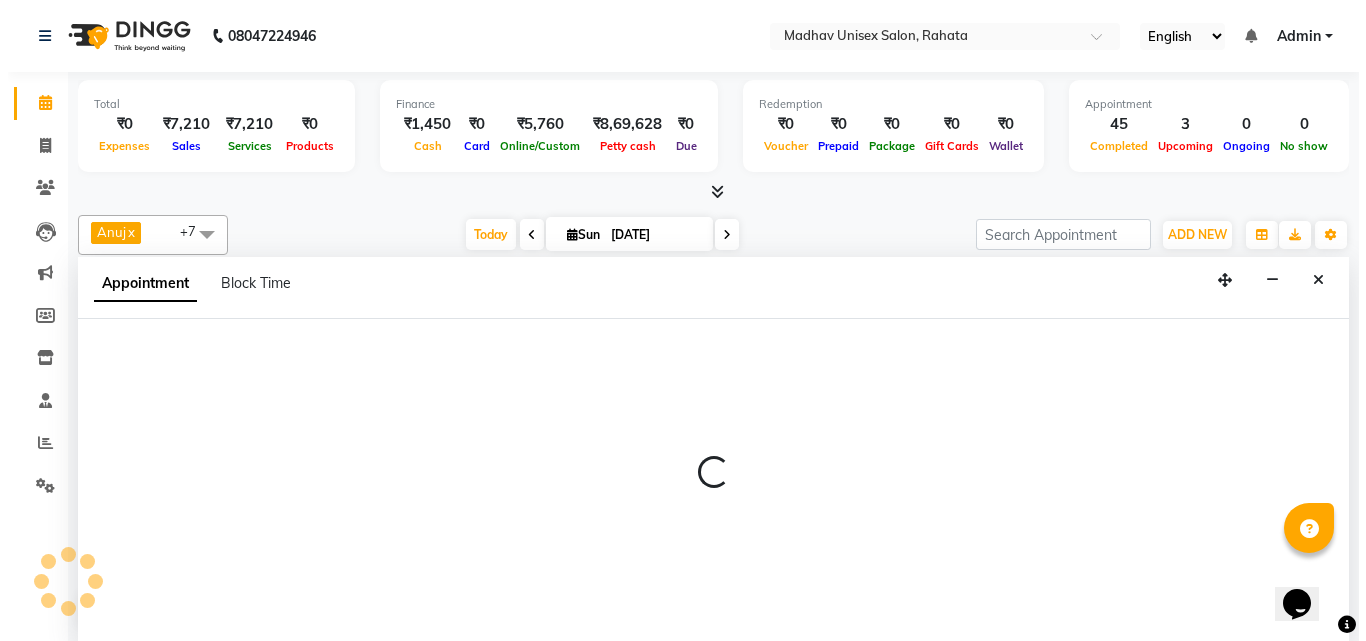 scroll, scrollTop: 1, scrollLeft: 0, axis: vertical 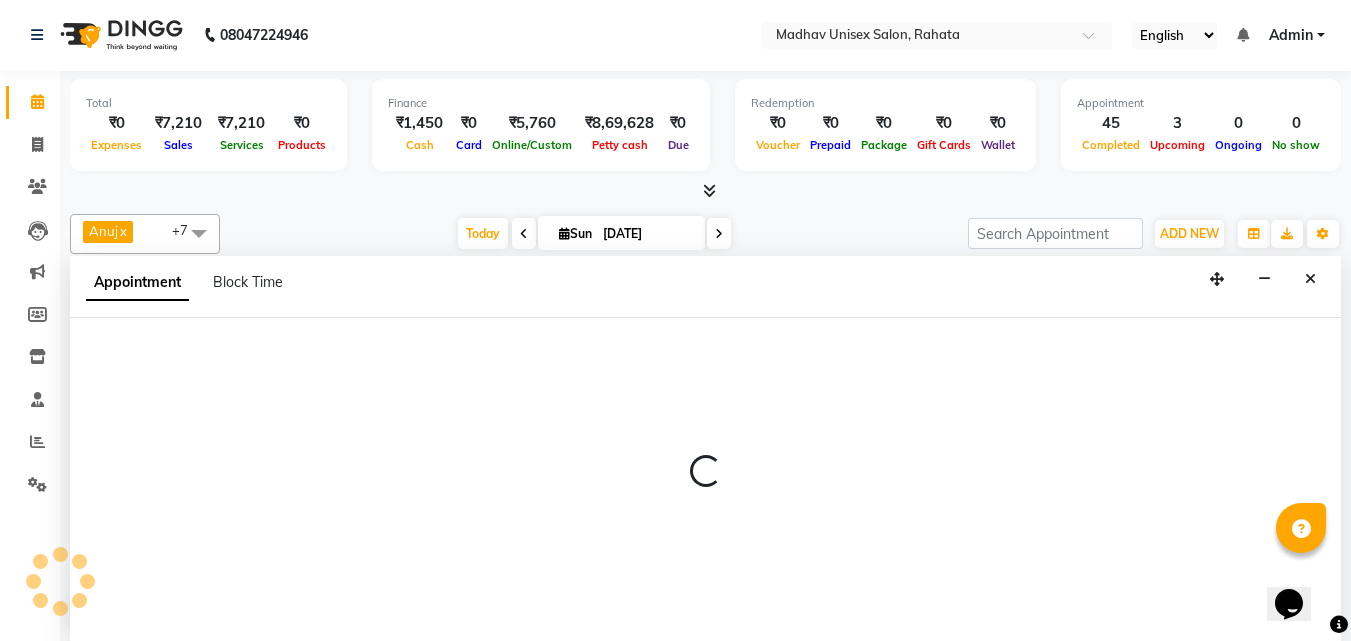 select on "14048" 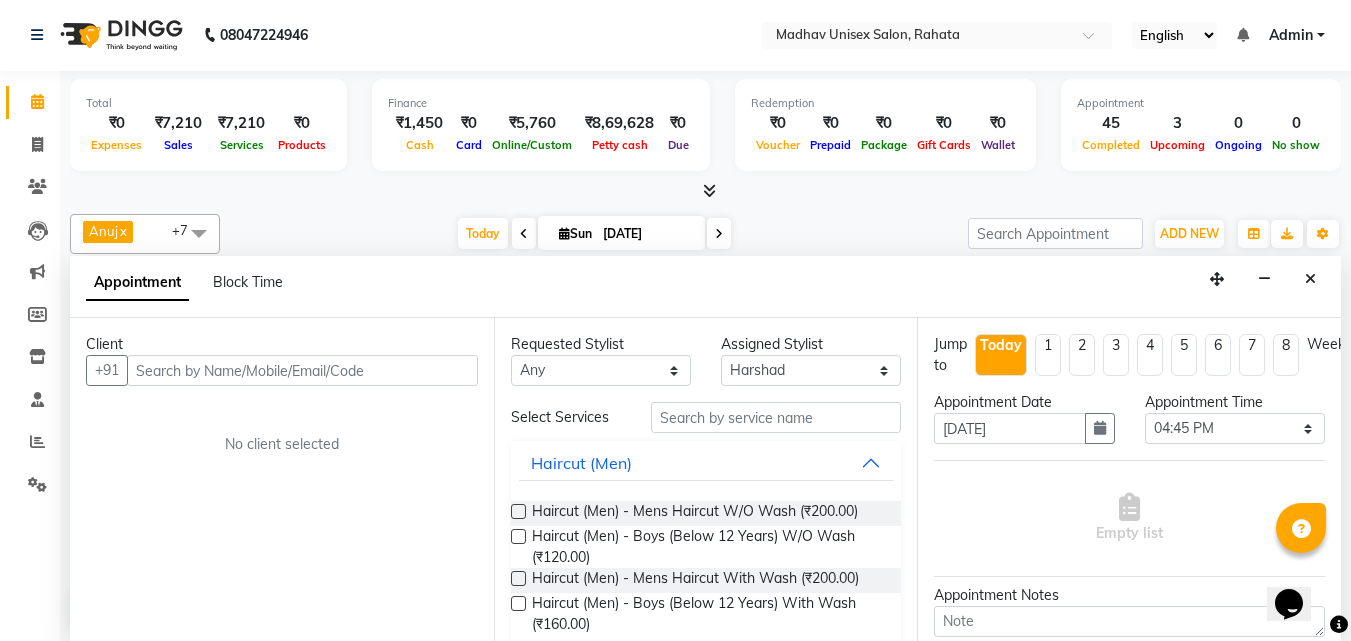 click at bounding box center [302, 370] 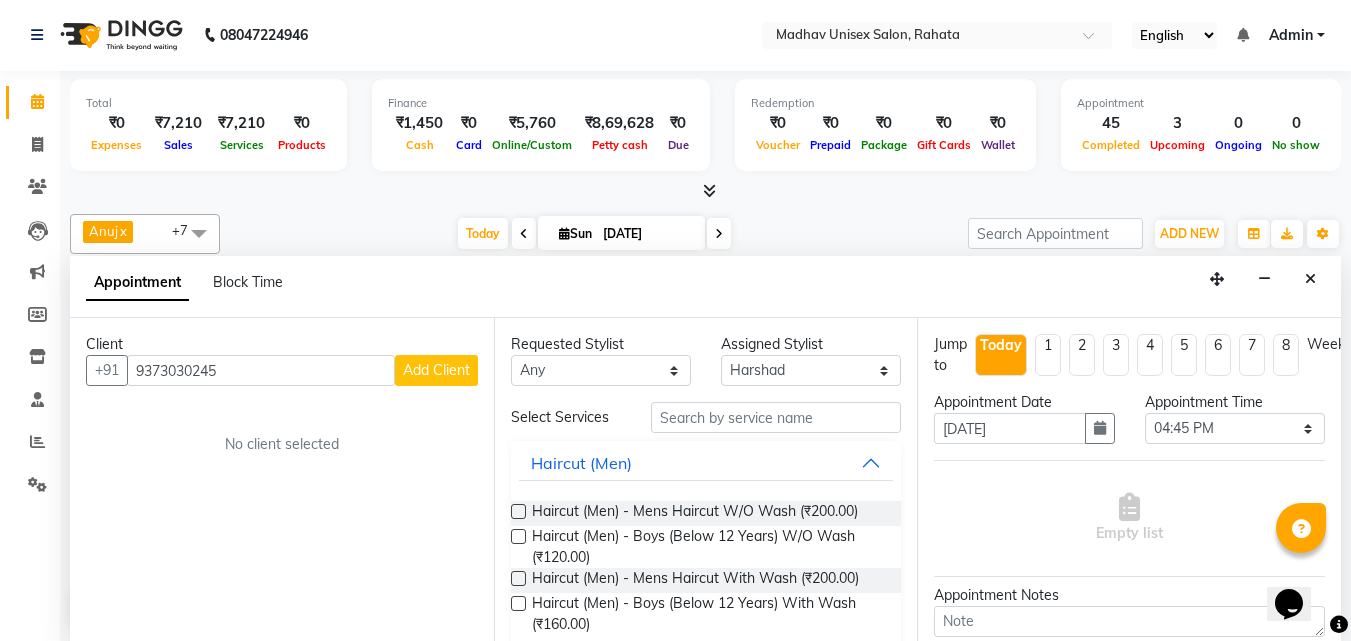 type on "9373030245" 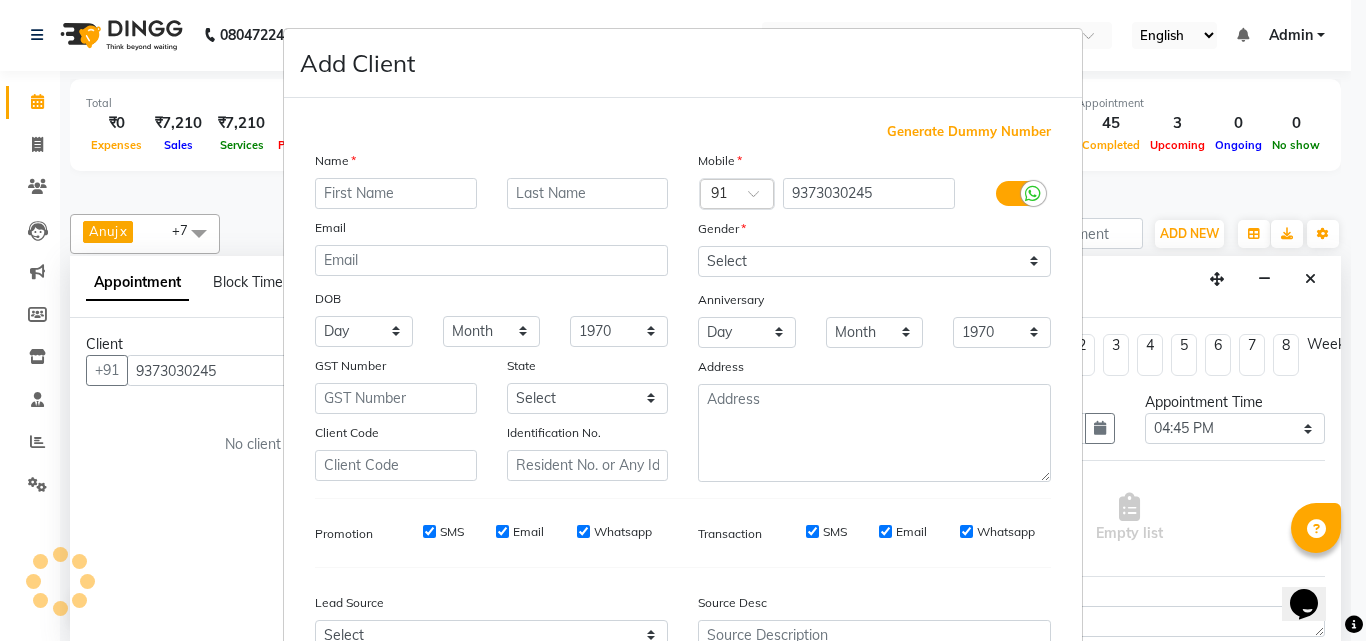 click at bounding box center [396, 193] 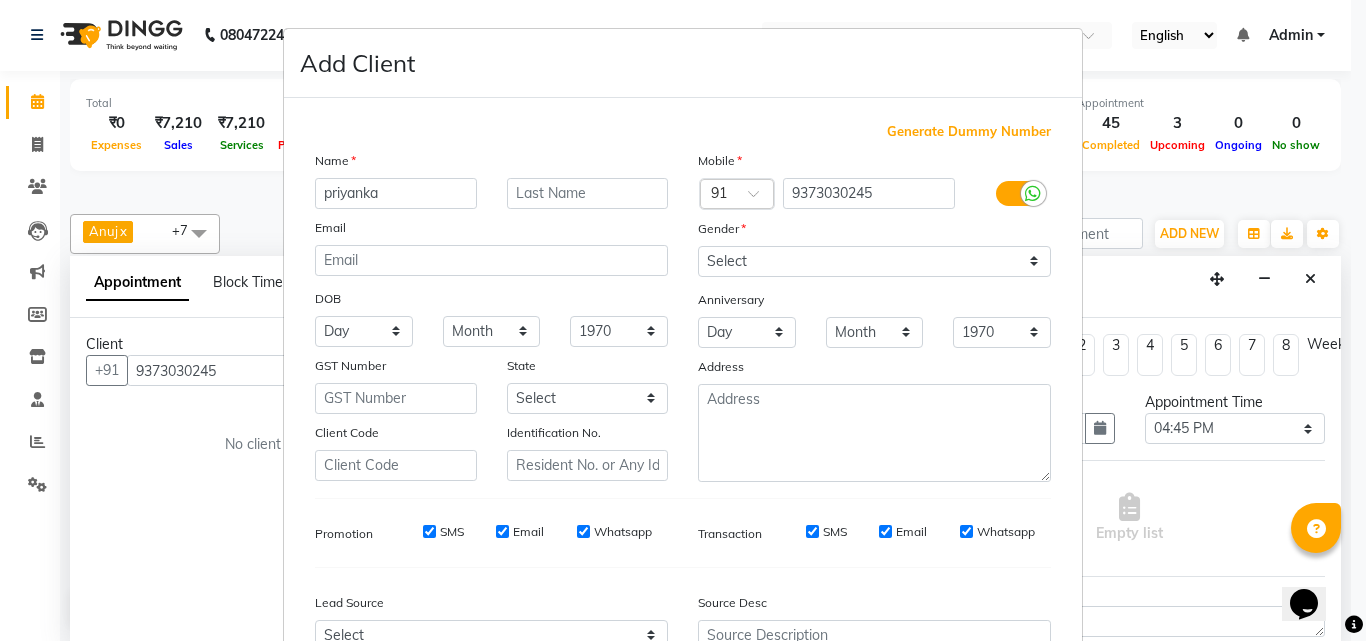 type on "priyanka" 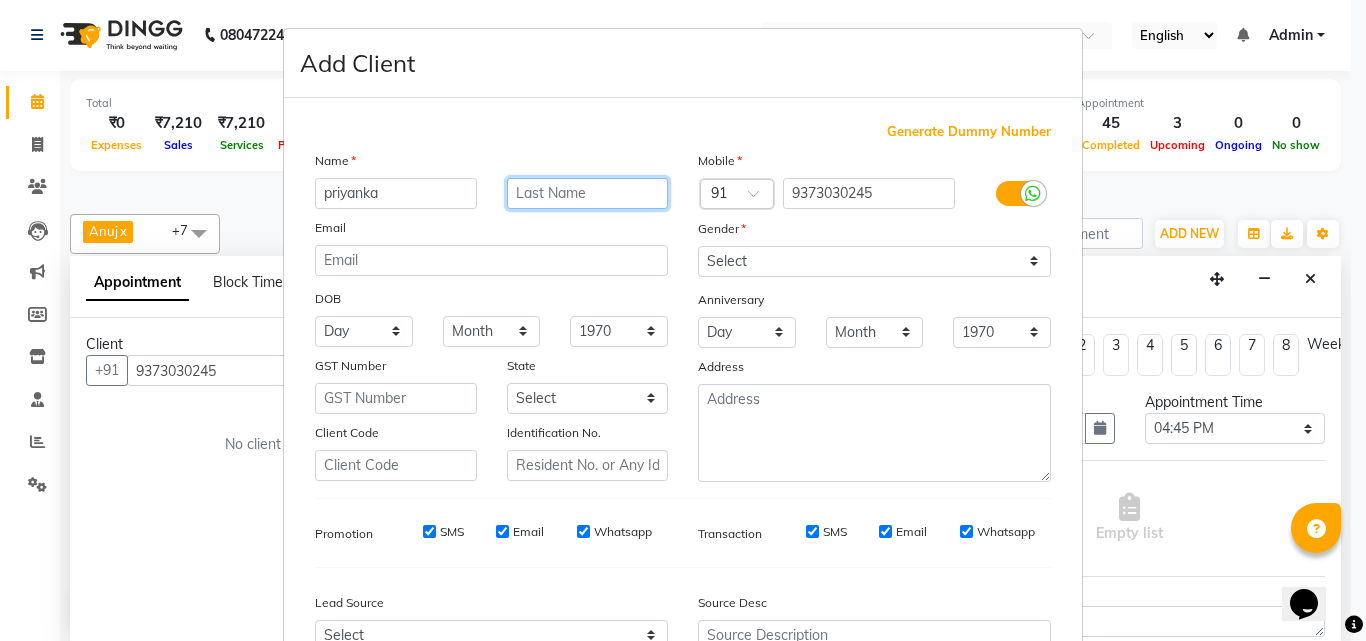 click at bounding box center (588, 193) 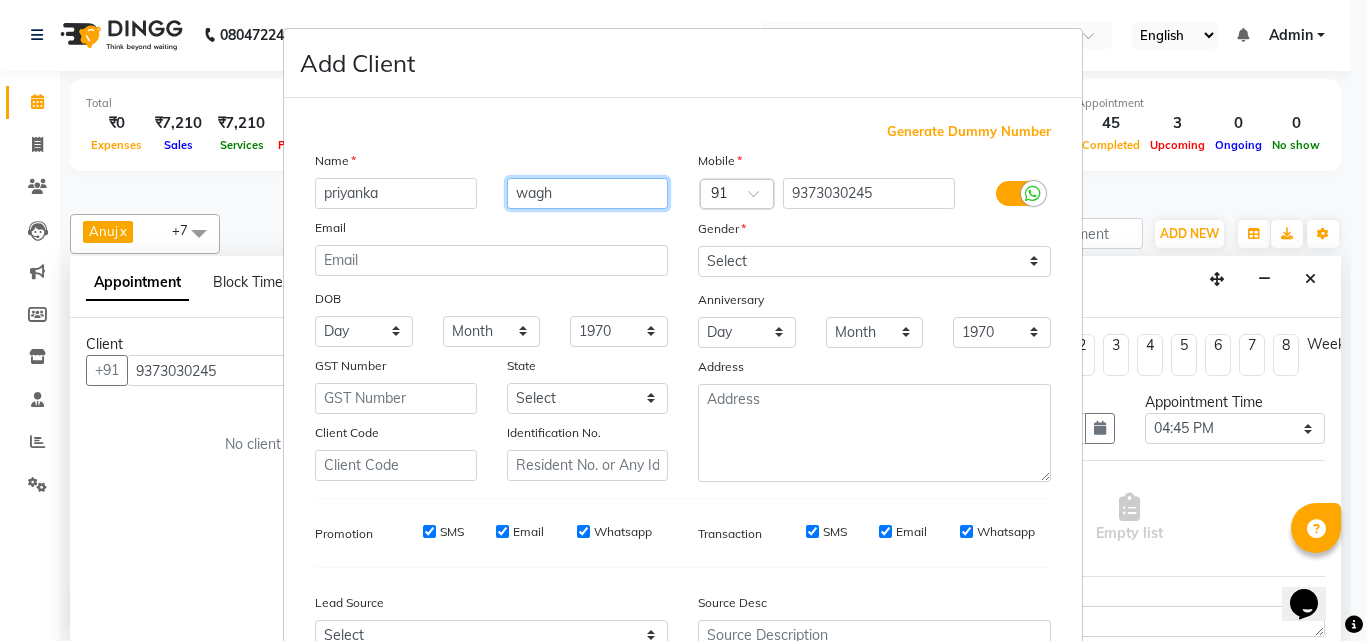 type on "wagh" 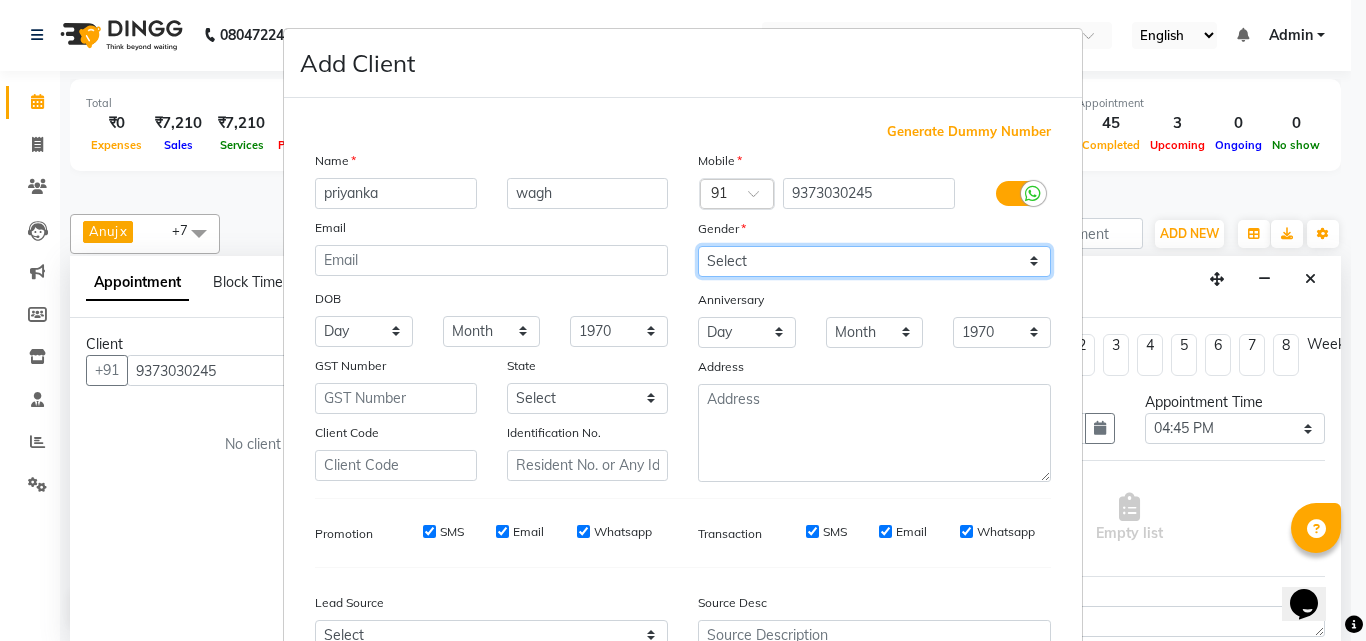 click on "Select [DEMOGRAPHIC_DATA] [DEMOGRAPHIC_DATA] Other Prefer Not To Say" at bounding box center (874, 261) 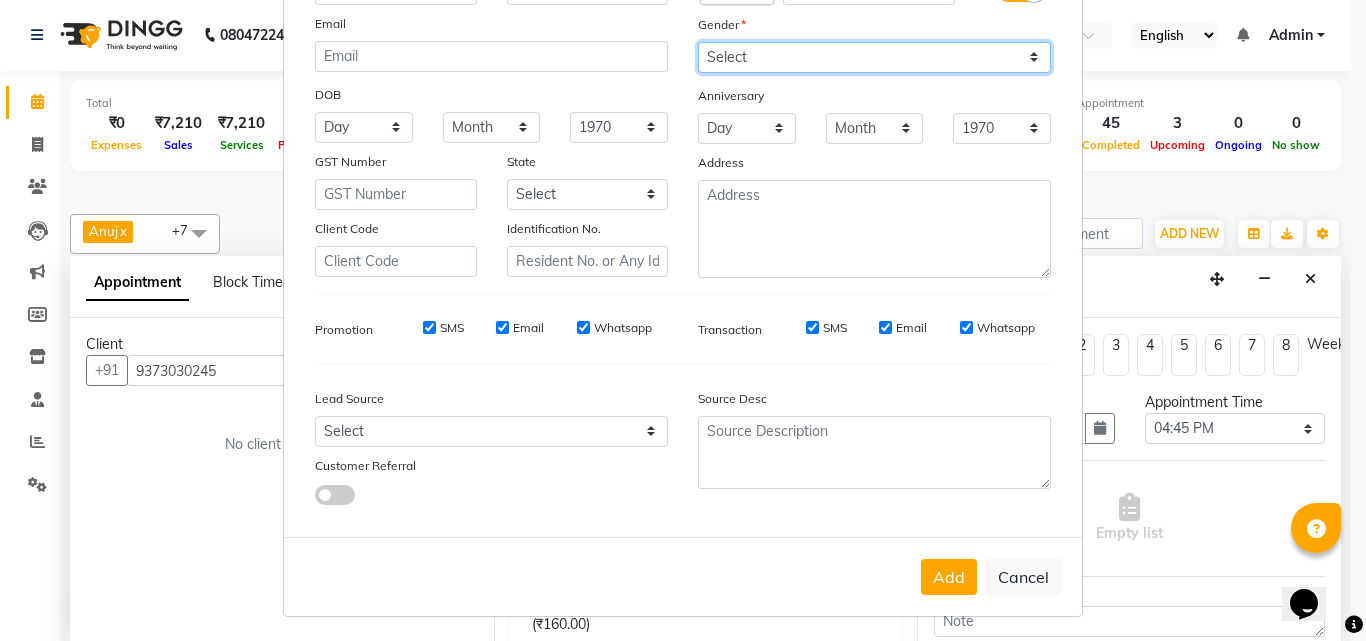 scroll, scrollTop: 205, scrollLeft: 0, axis: vertical 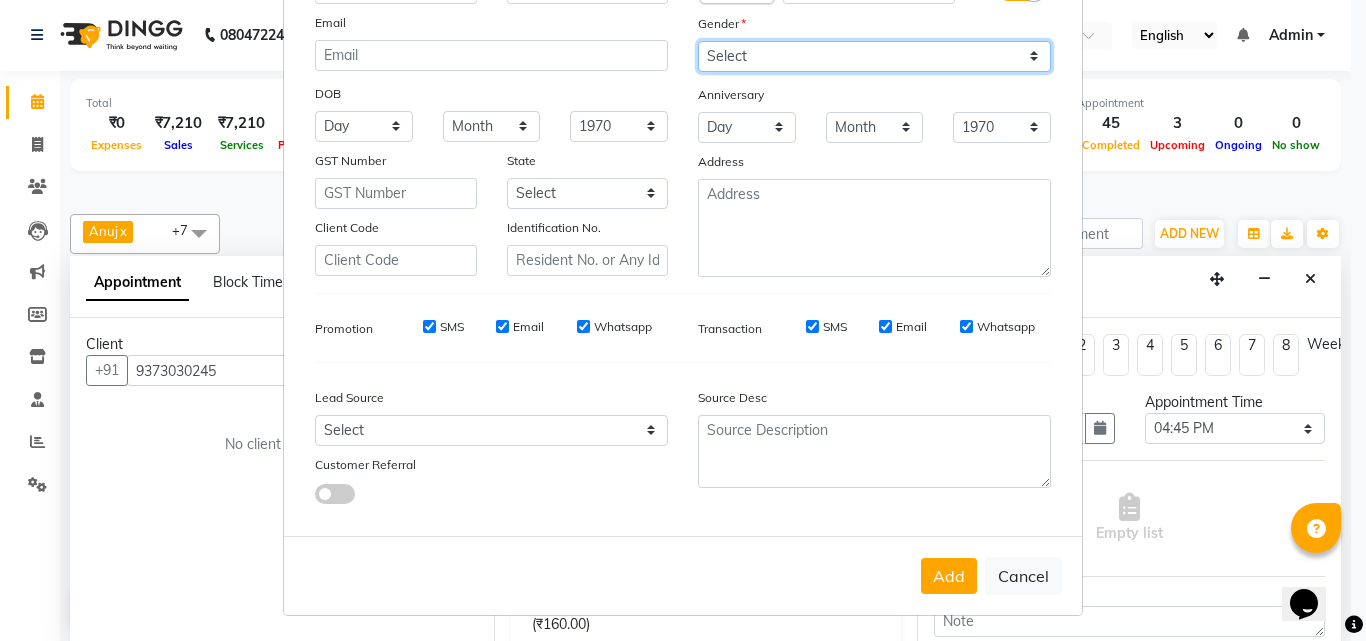click on "Select [DEMOGRAPHIC_DATA] [DEMOGRAPHIC_DATA] Other Prefer Not To Say" at bounding box center (874, 56) 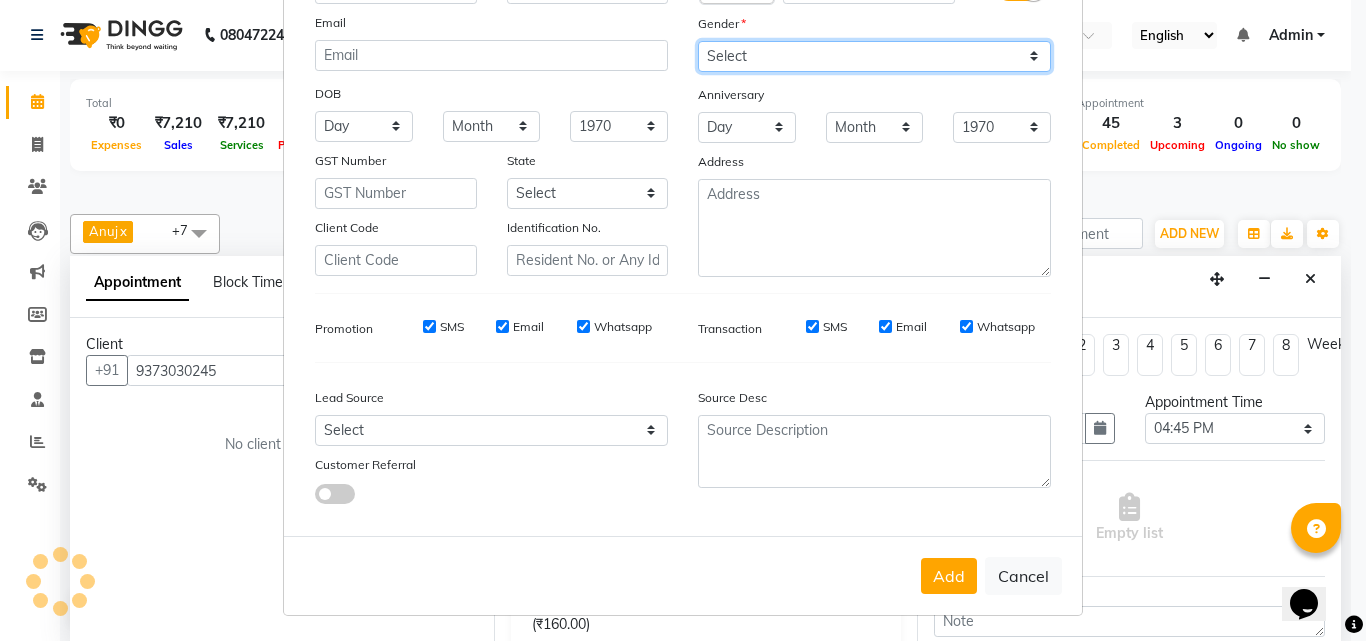select on "[DEMOGRAPHIC_DATA]" 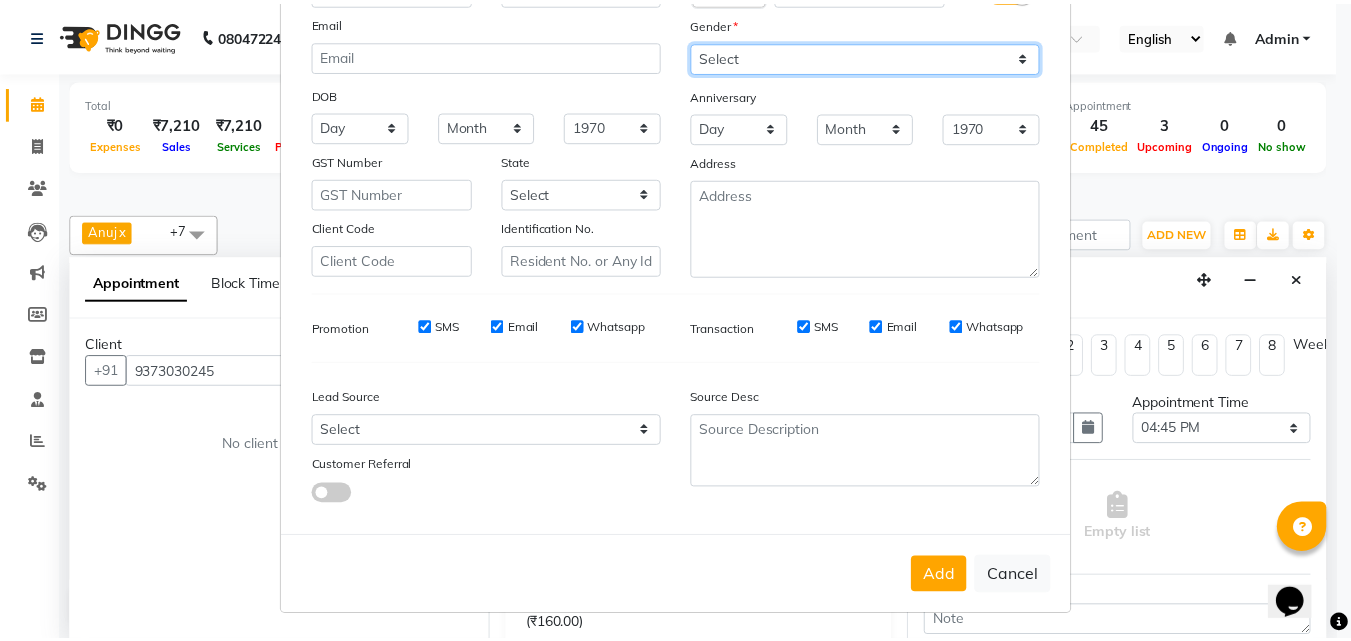 scroll, scrollTop: 208, scrollLeft: 0, axis: vertical 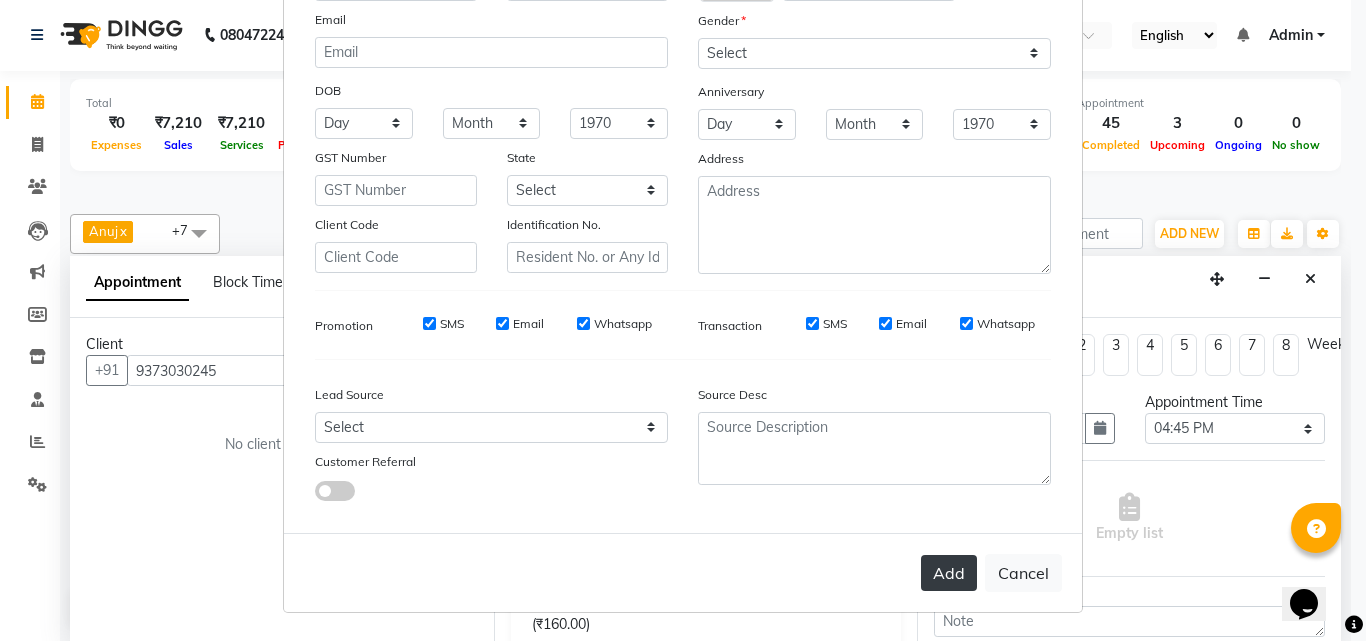 click on "Add" at bounding box center [949, 573] 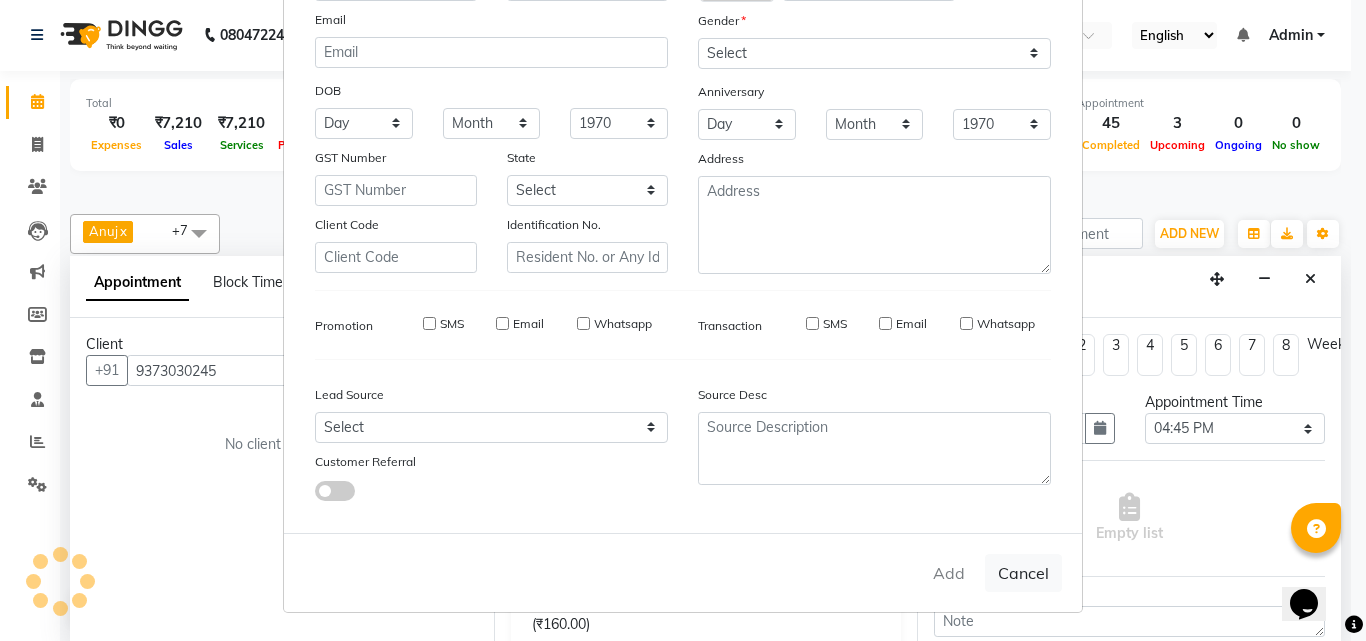 type 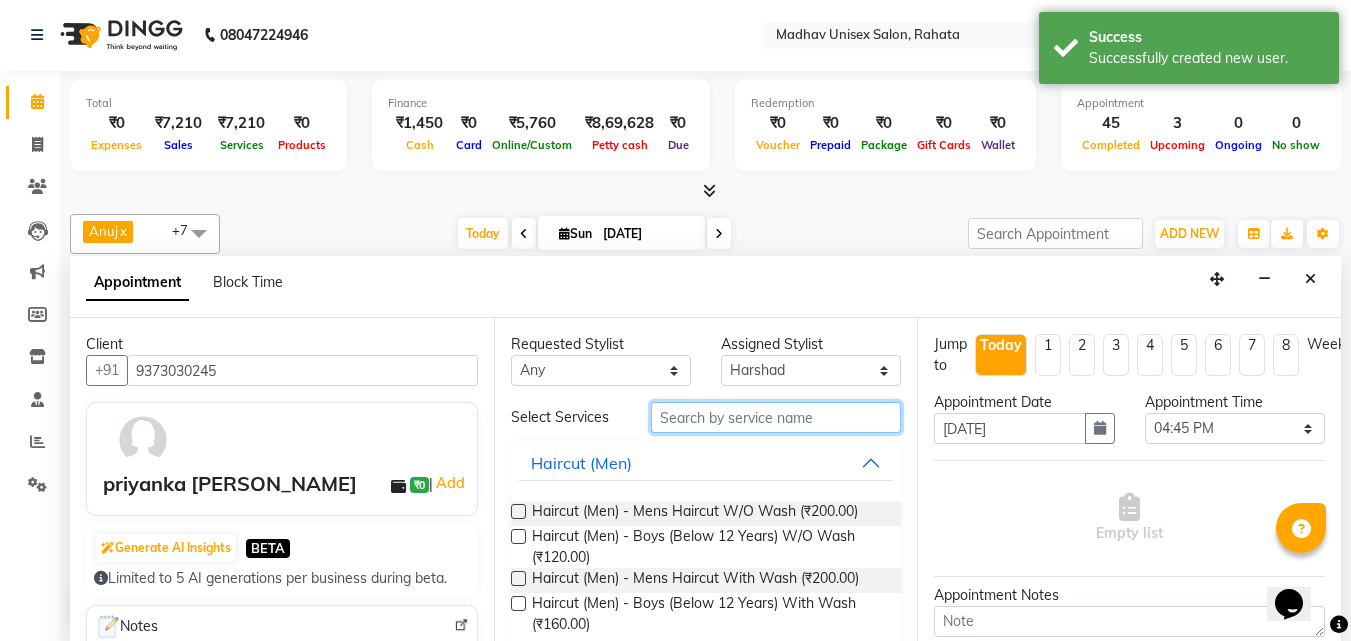 click at bounding box center [776, 417] 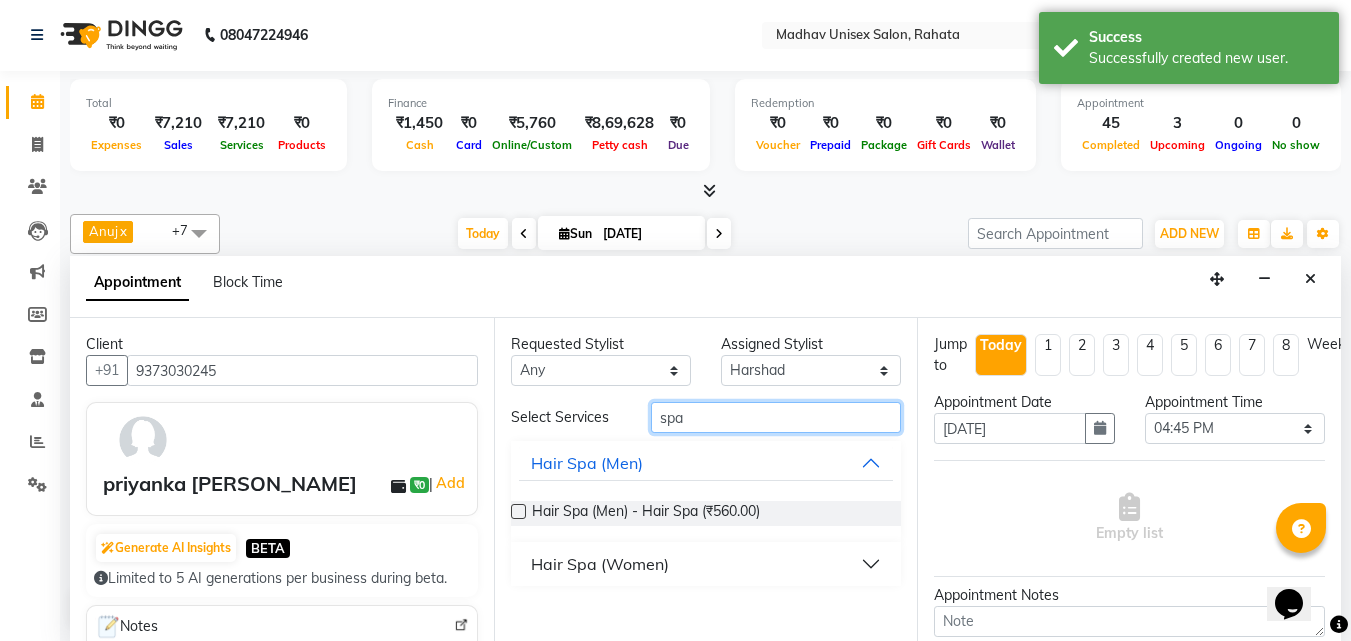 type on "spa" 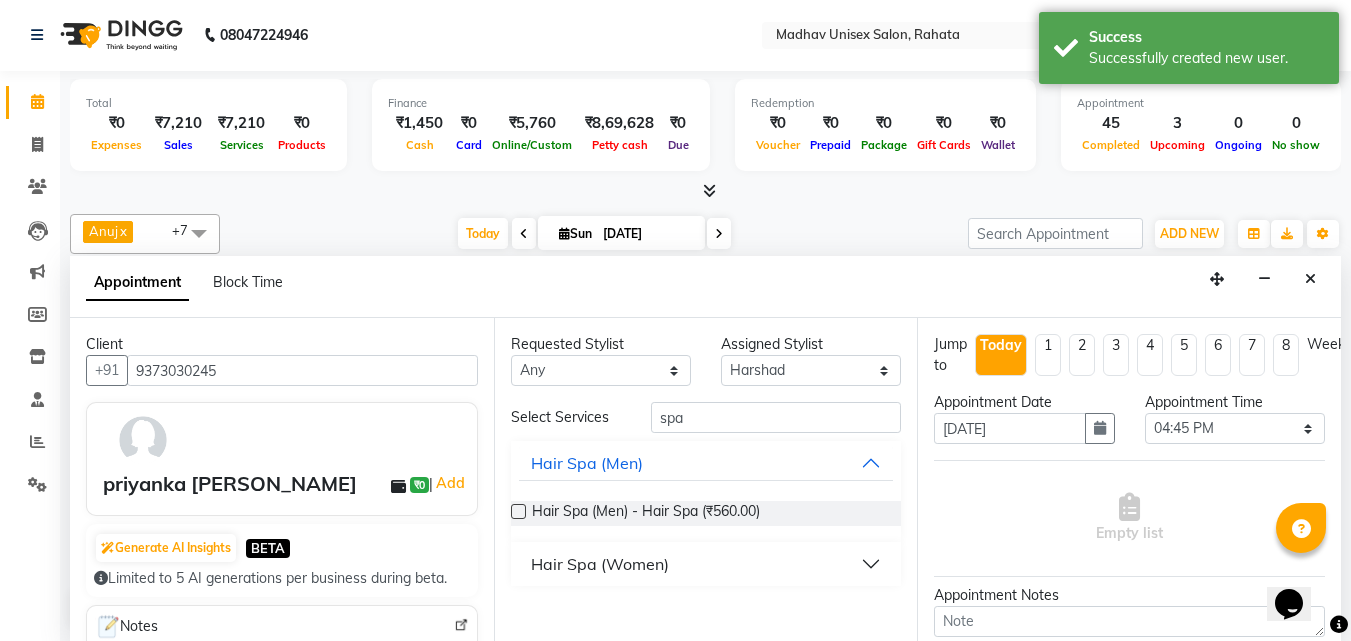 click on "Hair Spa (Women)" at bounding box center [600, 564] 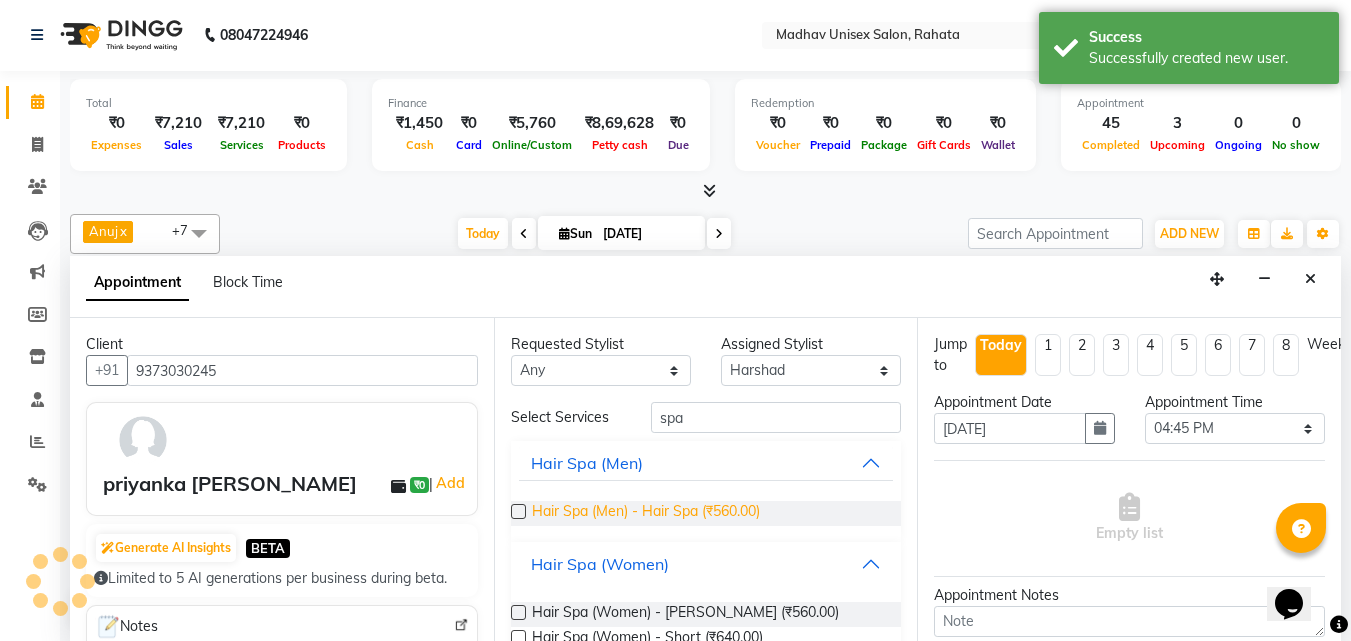scroll, scrollTop: 93, scrollLeft: 0, axis: vertical 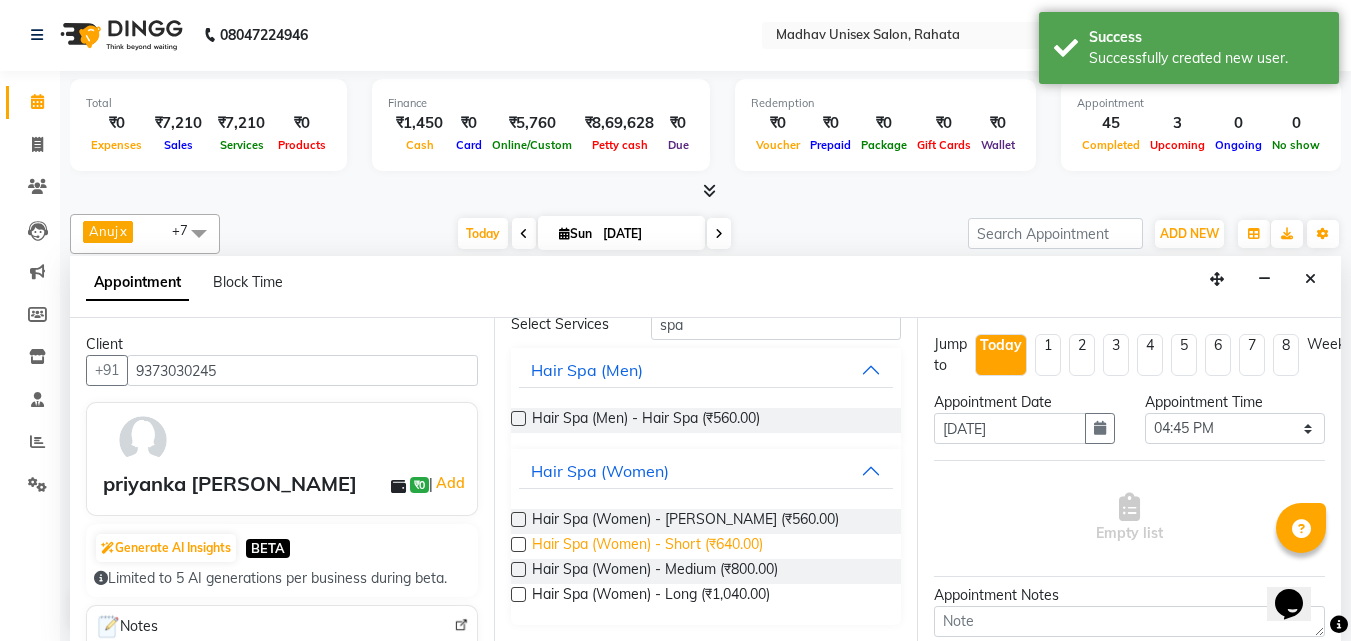 click on "Hair Spa (Women)  - Short (₹640.00)" at bounding box center [647, 546] 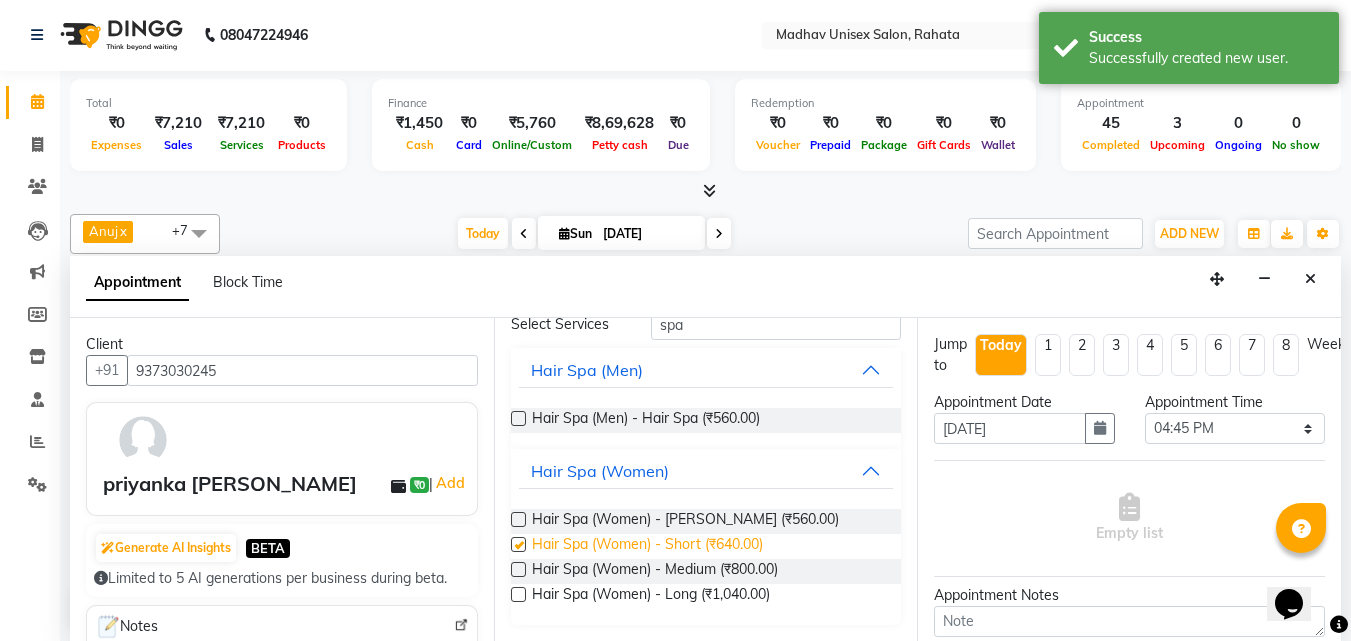 checkbox on "false" 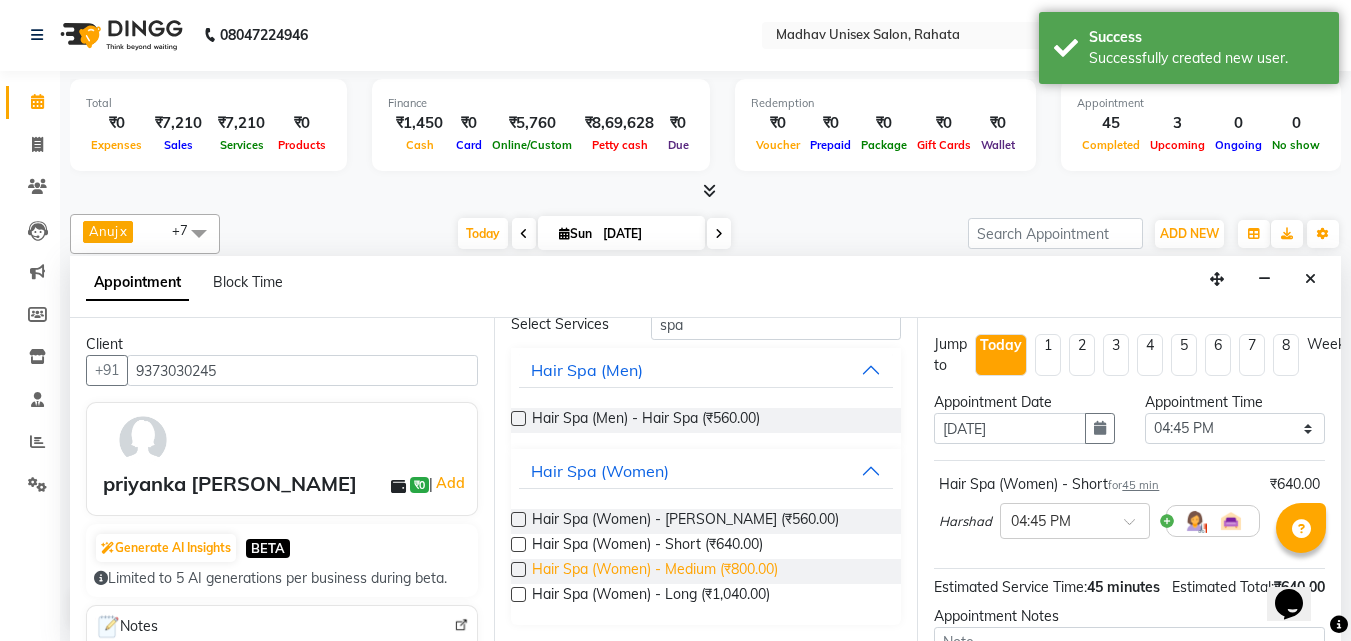click on "Hair Spa (Women)  - Medium (₹800.00)" at bounding box center (655, 571) 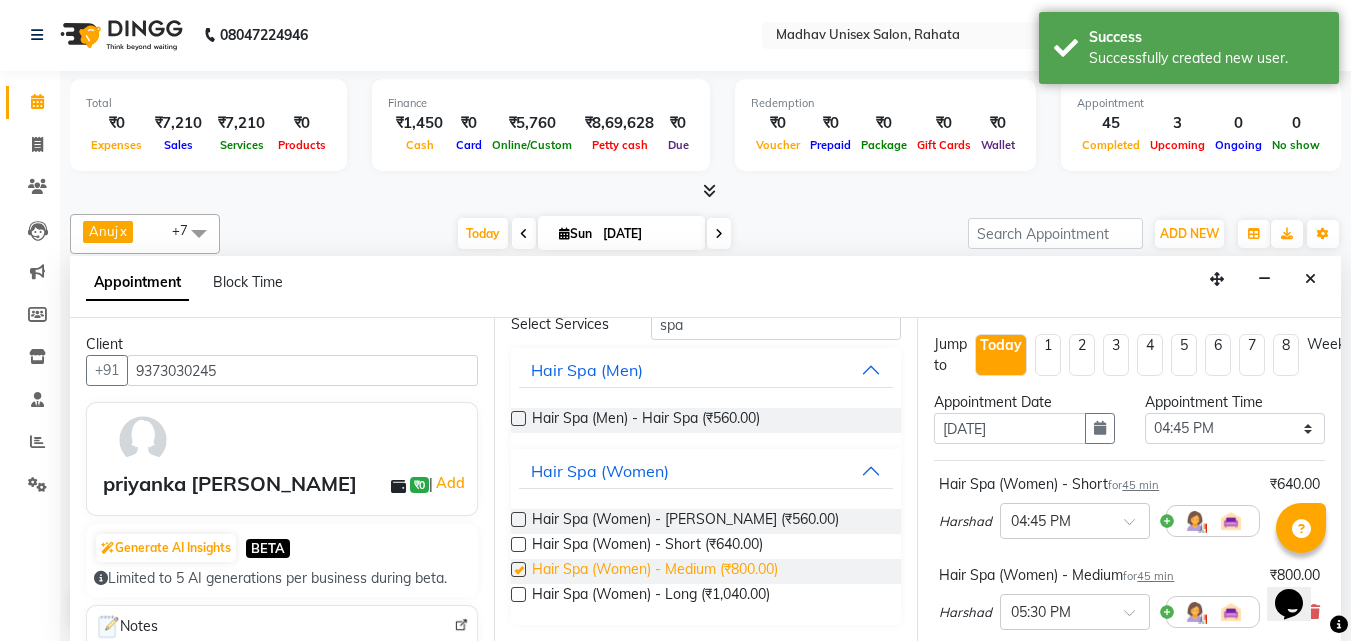 checkbox on "false" 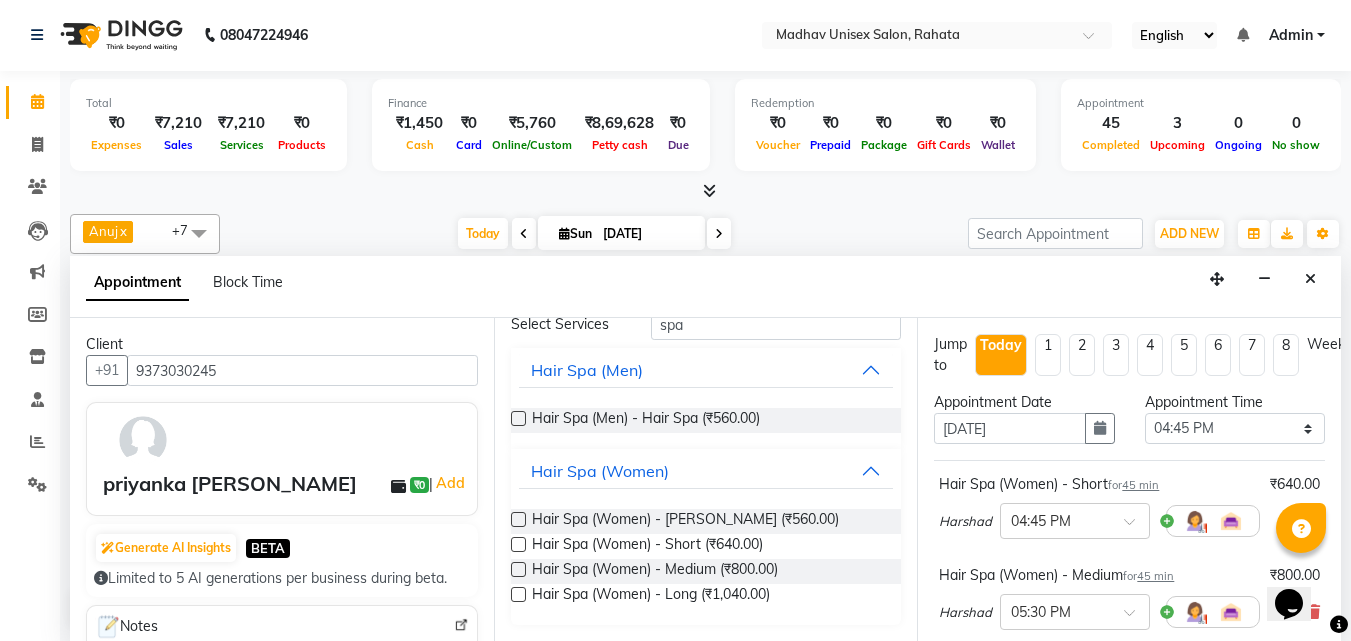 scroll, scrollTop: 330, scrollLeft: 0, axis: vertical 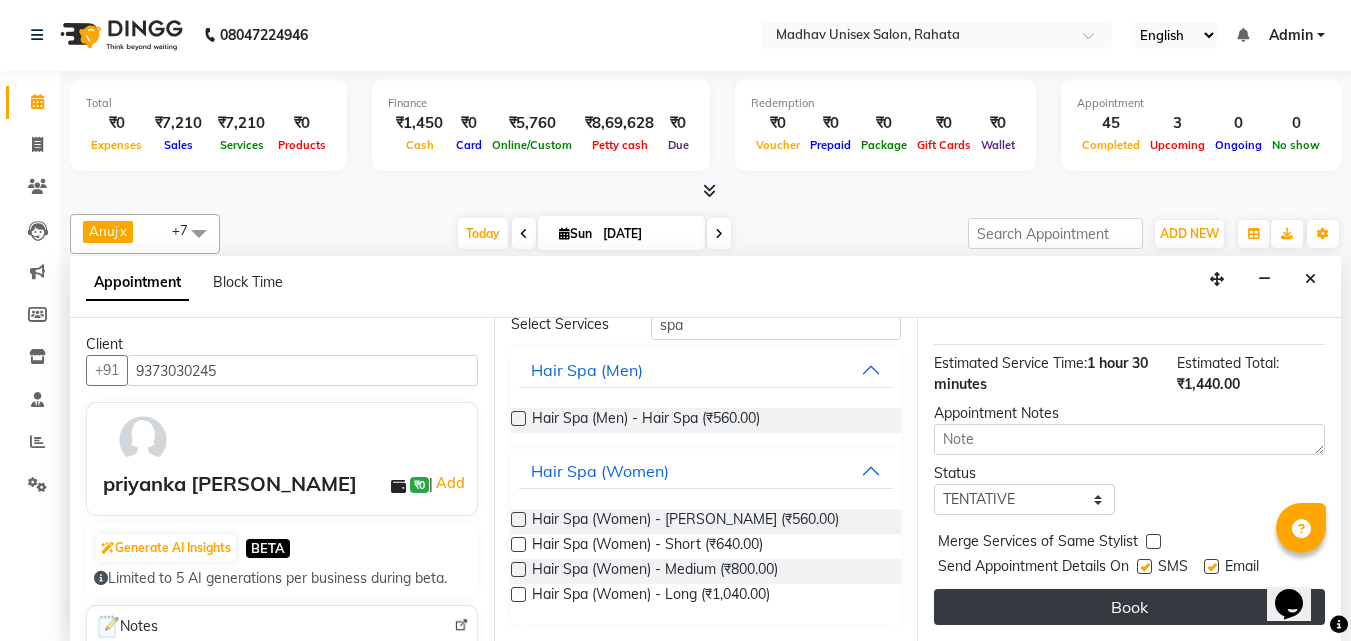 click on "Book" at bounding box center [1129, 607] 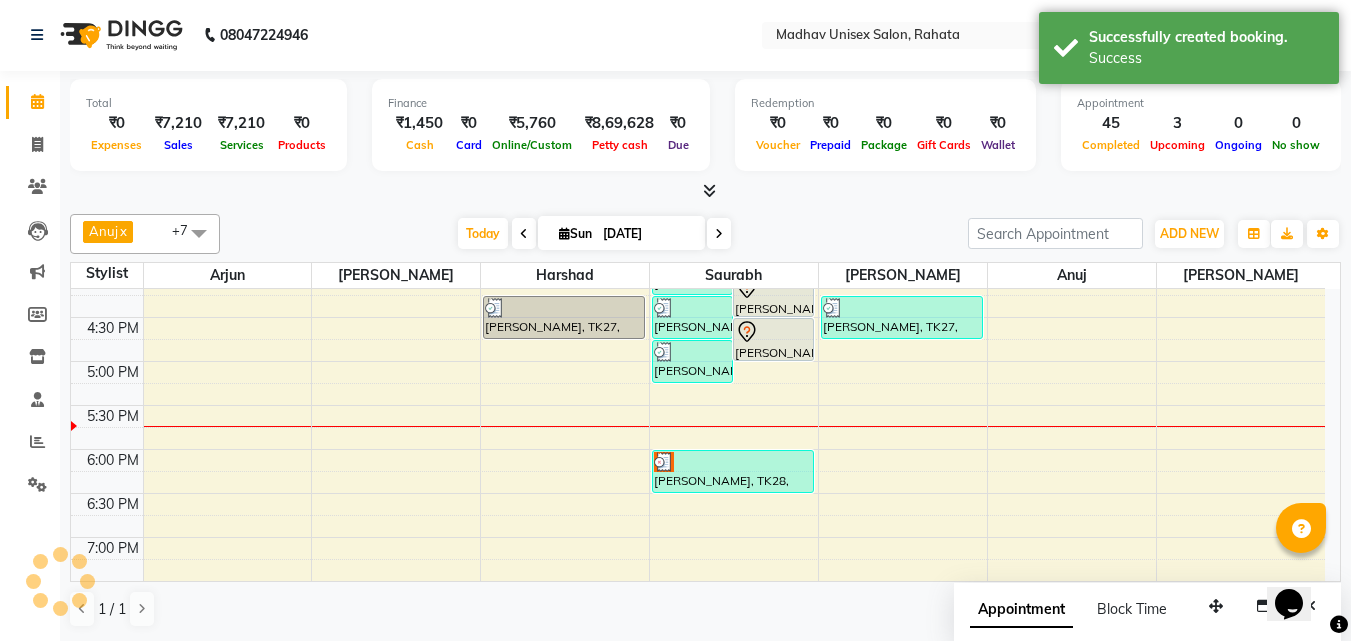 scroll, scrollTop: 0, scrollLeft: 0, axis: both 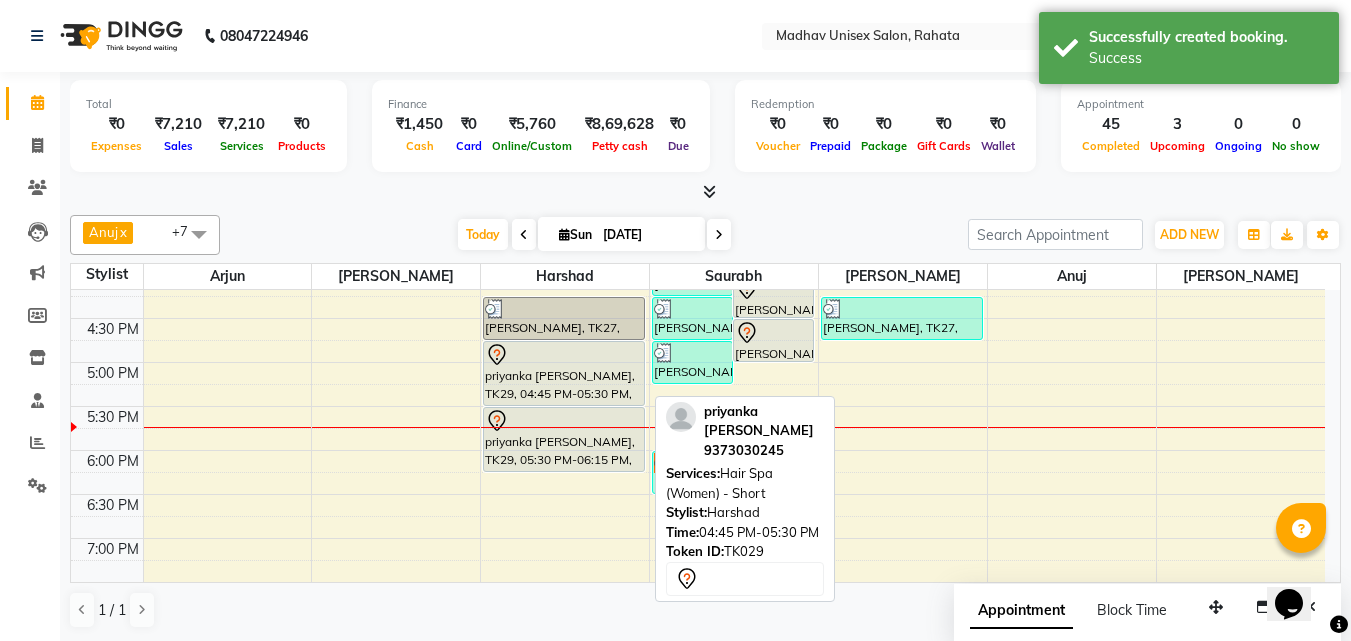 click on "priyanka [PERSON_NAME], TK29, 04:45 PM-05:30 PM, Hair Spa (Women)  - Short" at bounding box center (564, 373) 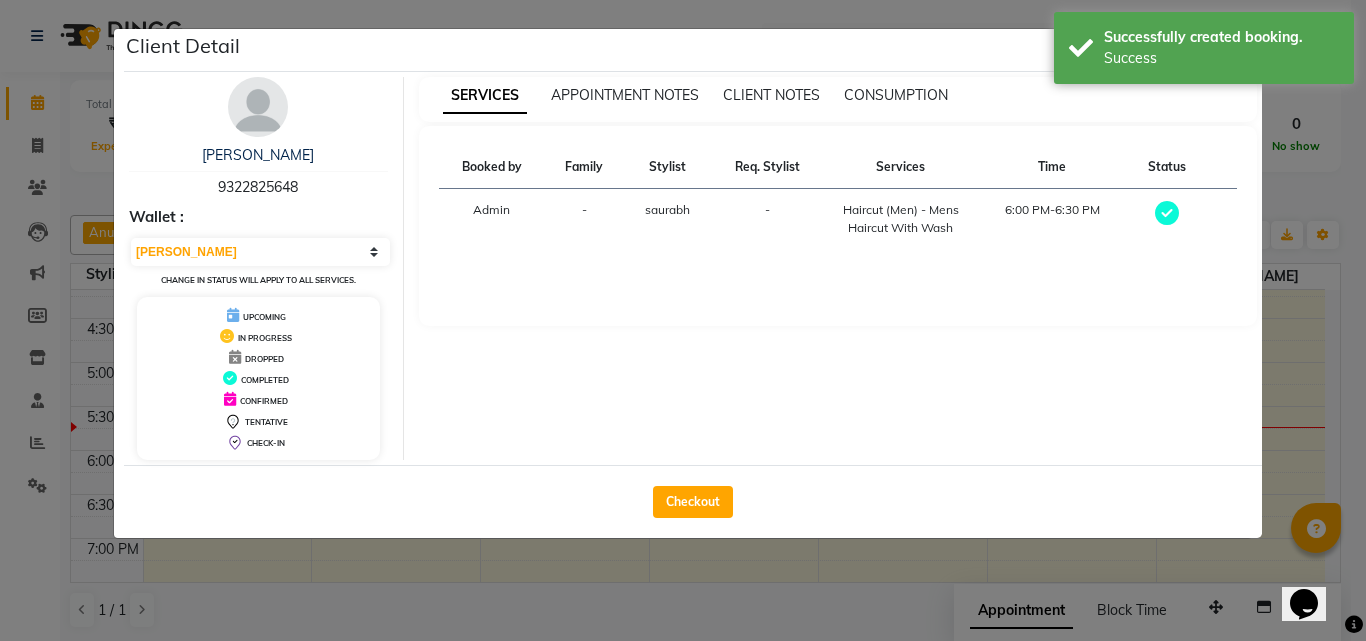 select on "7" 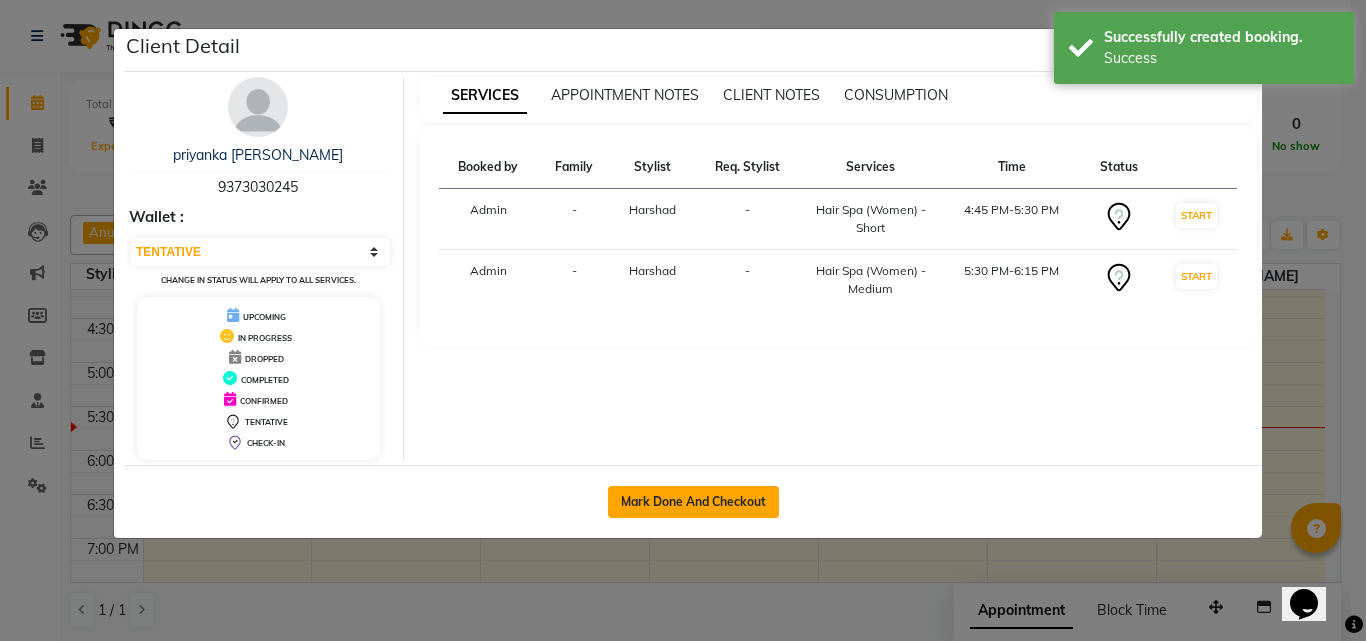 click on "Mark Done And Checkout" 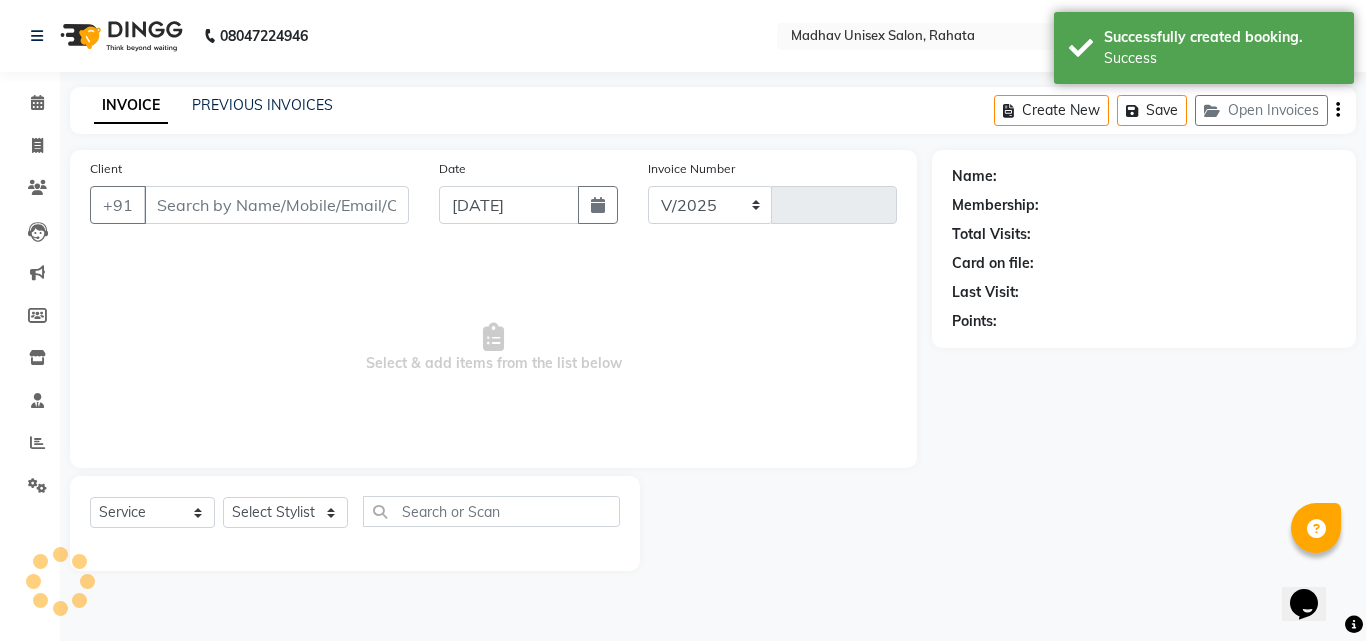 select on "870" 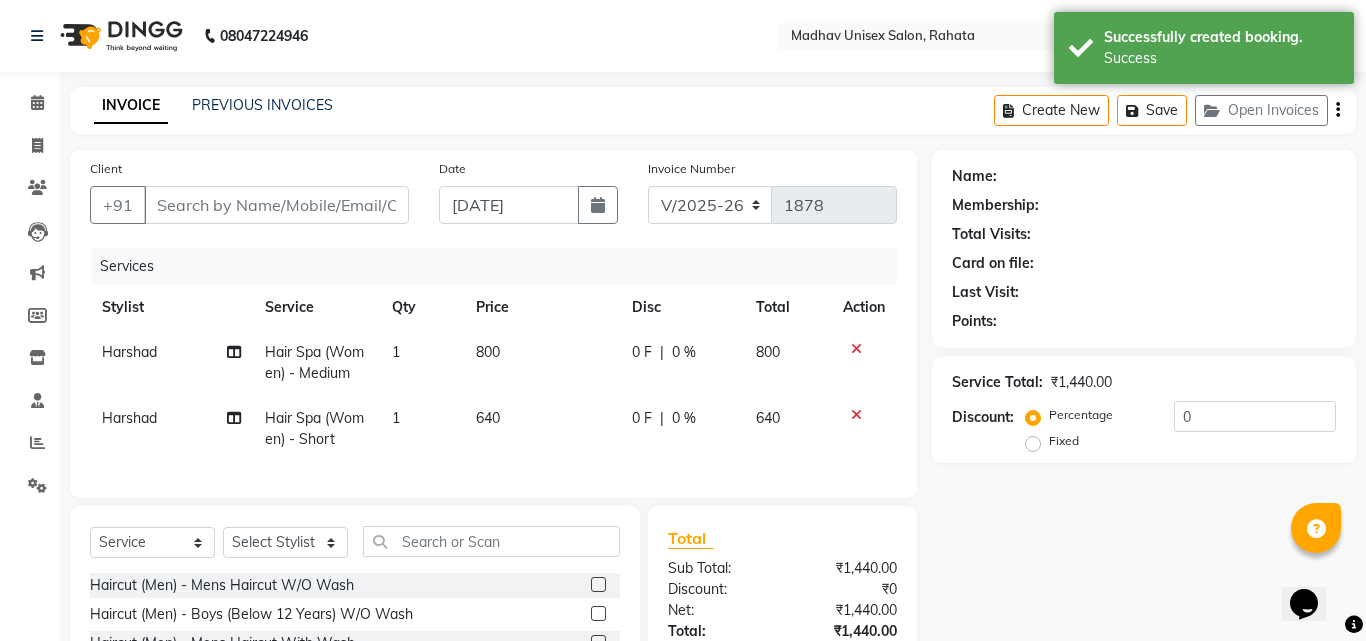 type on "9373030245" 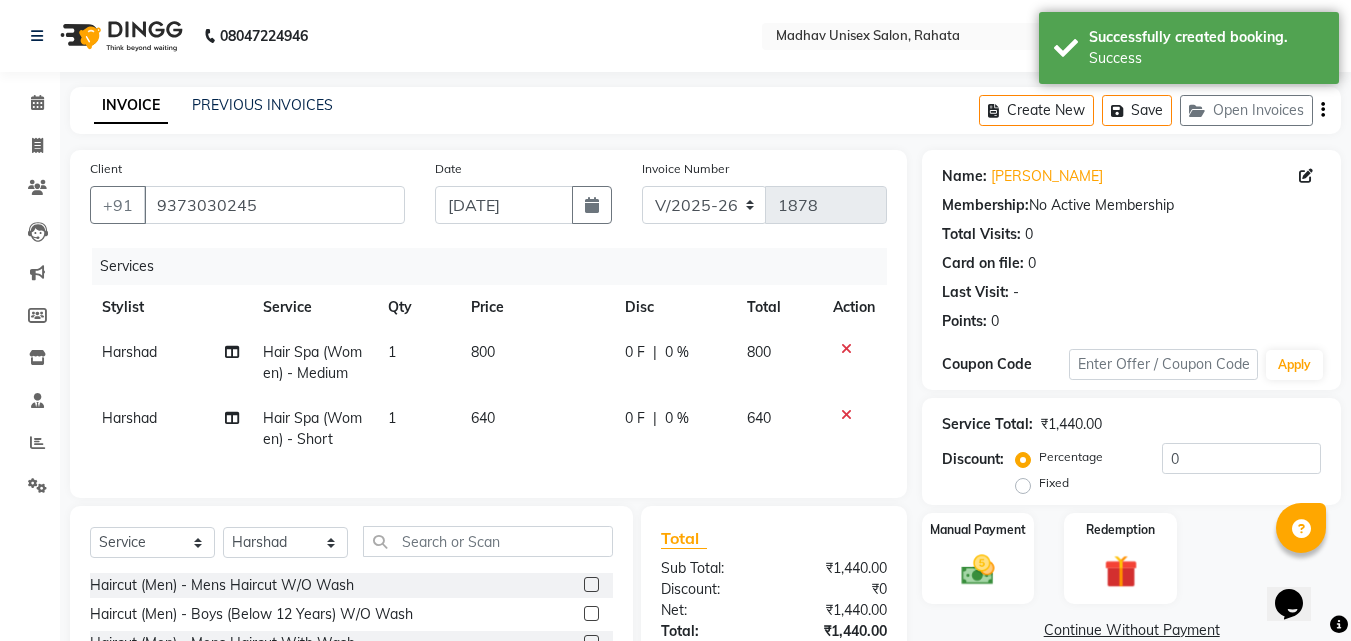 click on "800" 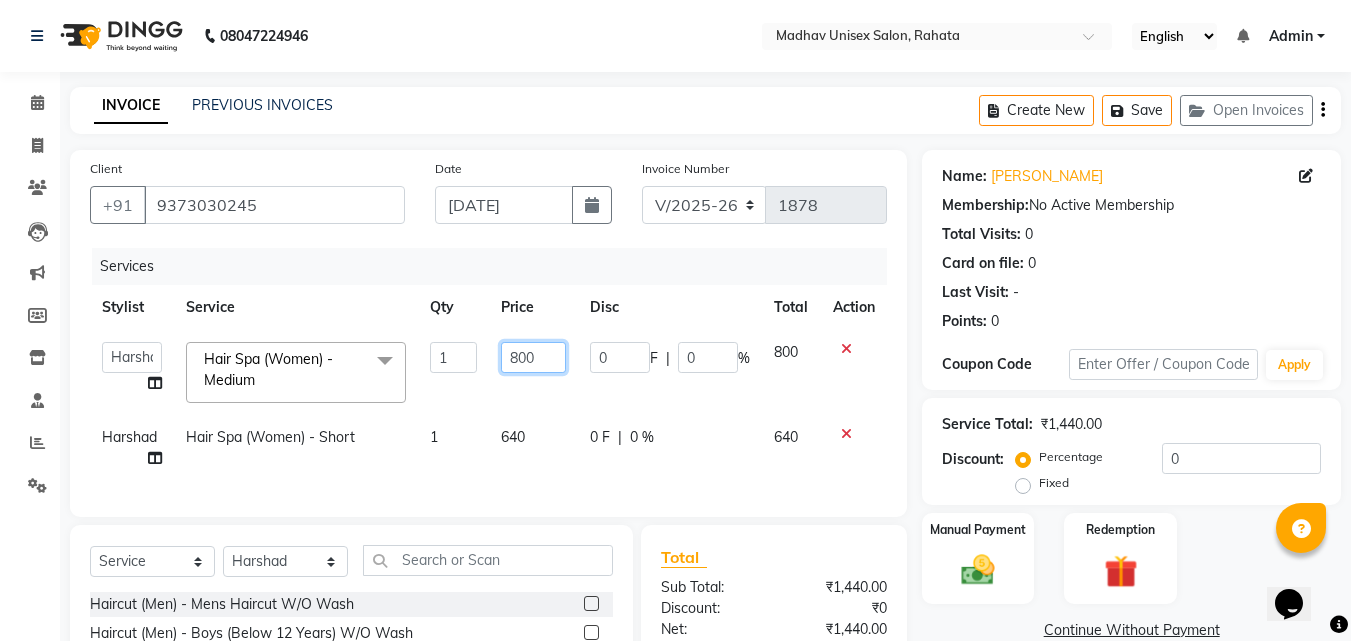 click on "800" 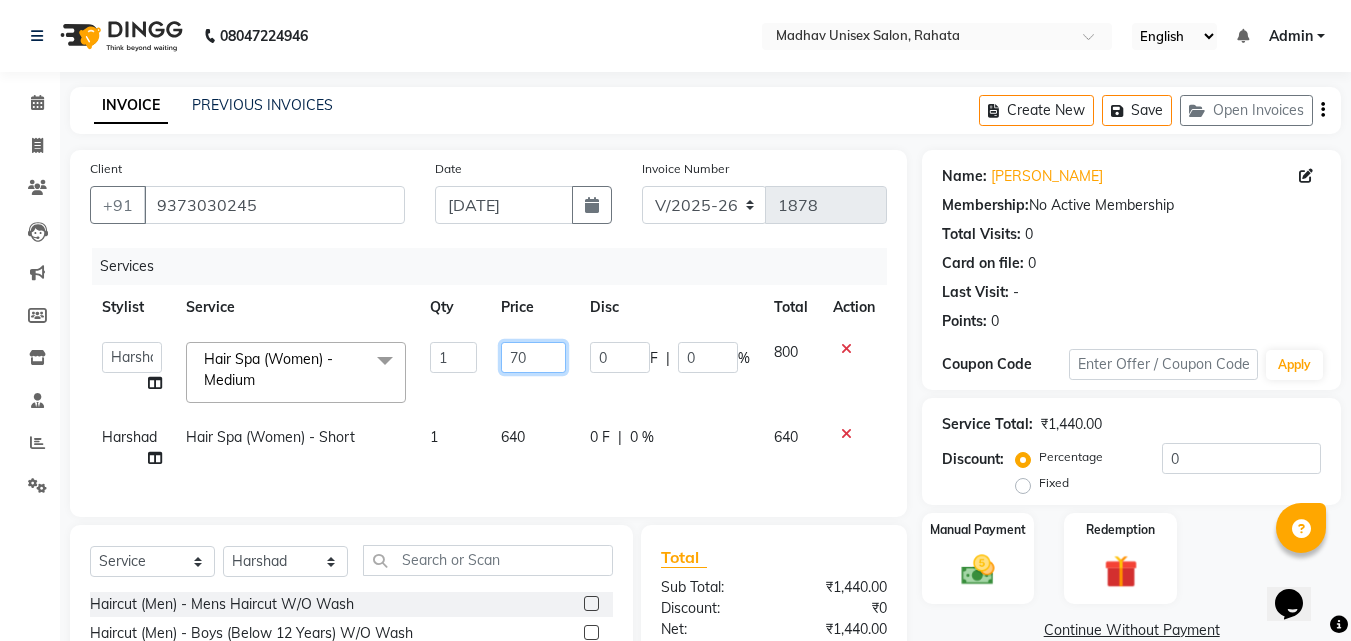 type on "700" 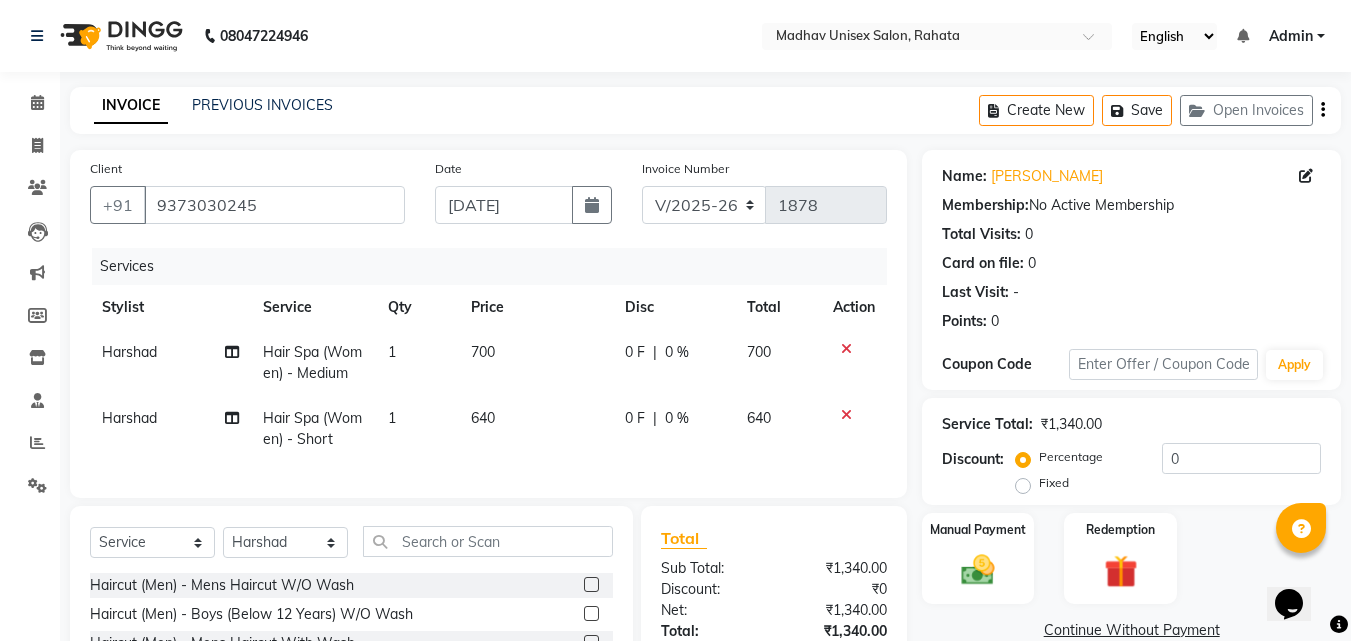 click on "640" 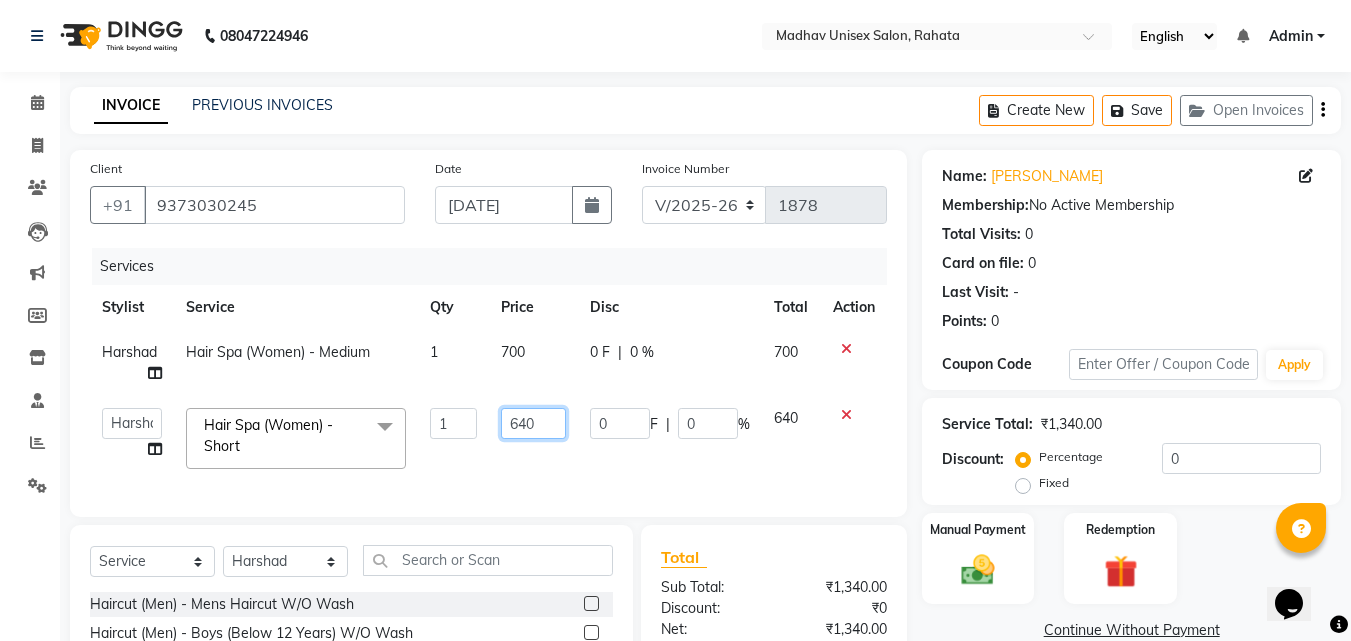 click on "640" 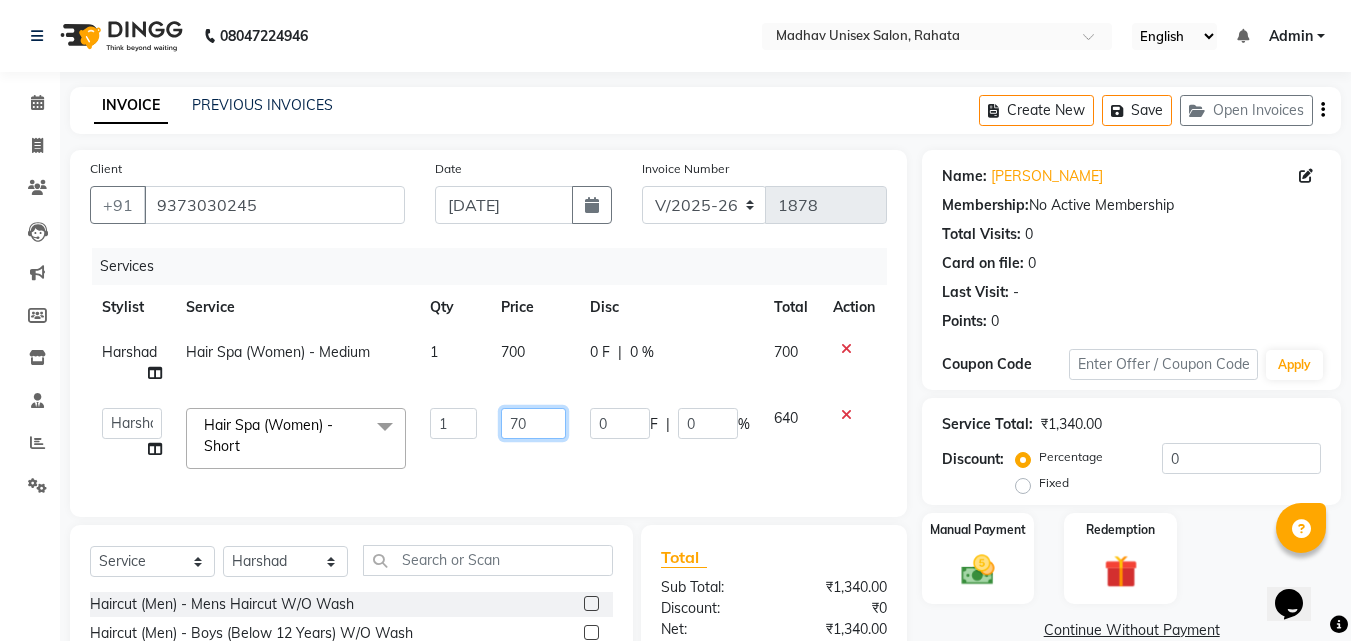 type on "700" 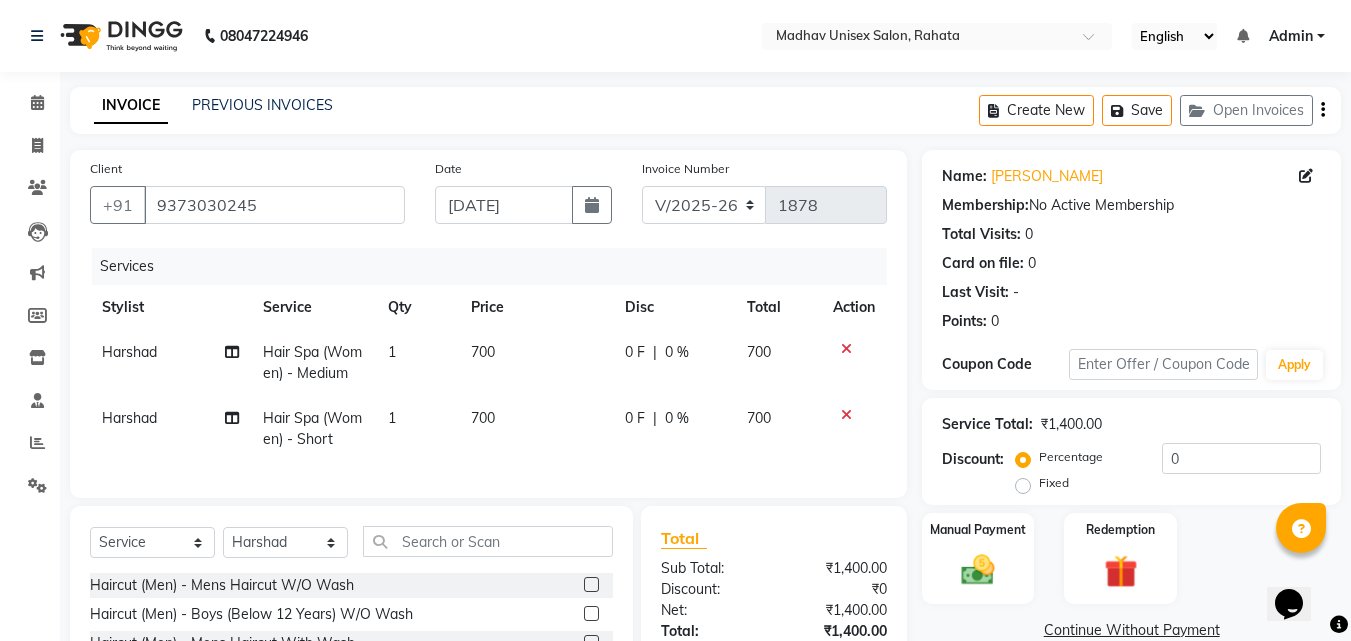 click on "Harshad" 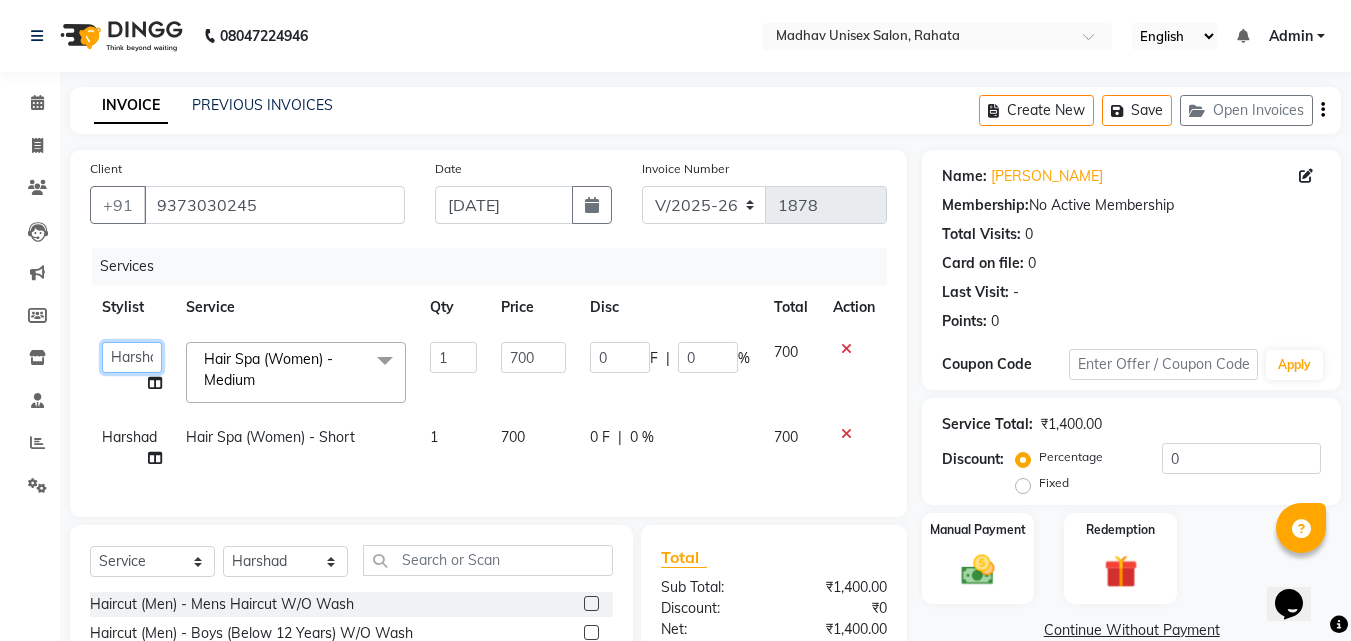 click on "[PERSON_NAME]   [PERSON_NAME]   [PERSON_NAME]   saurabh   [PERSON_NAME]" 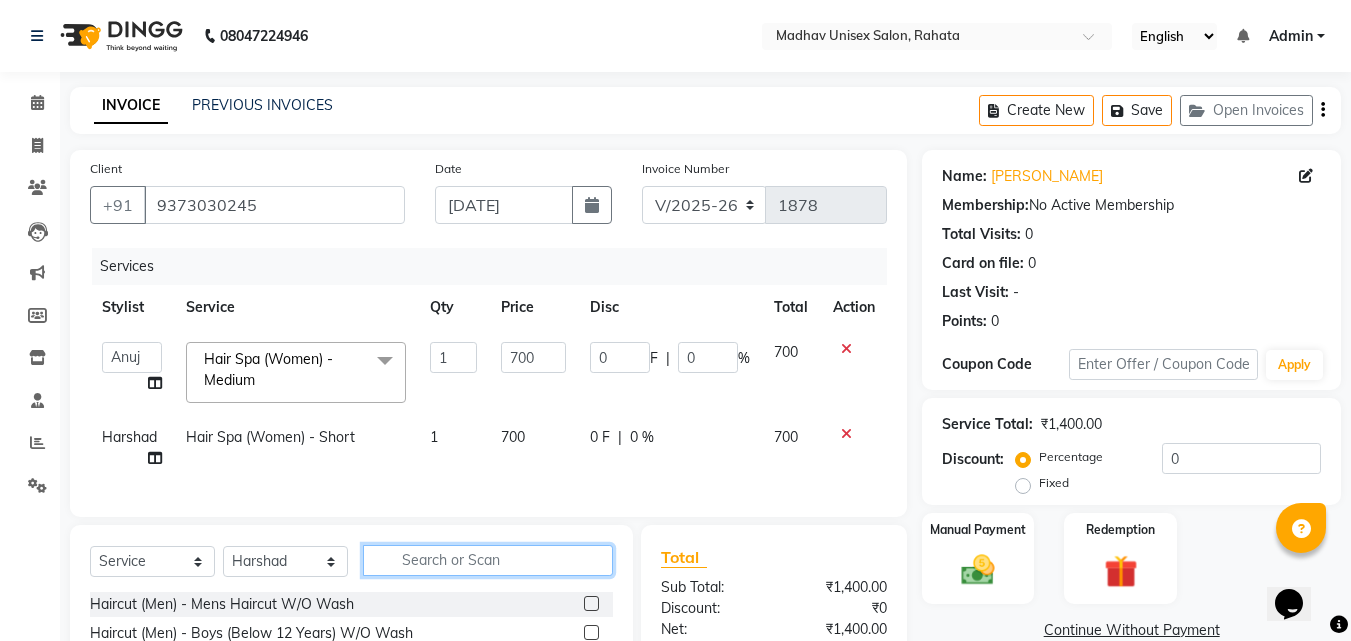 click 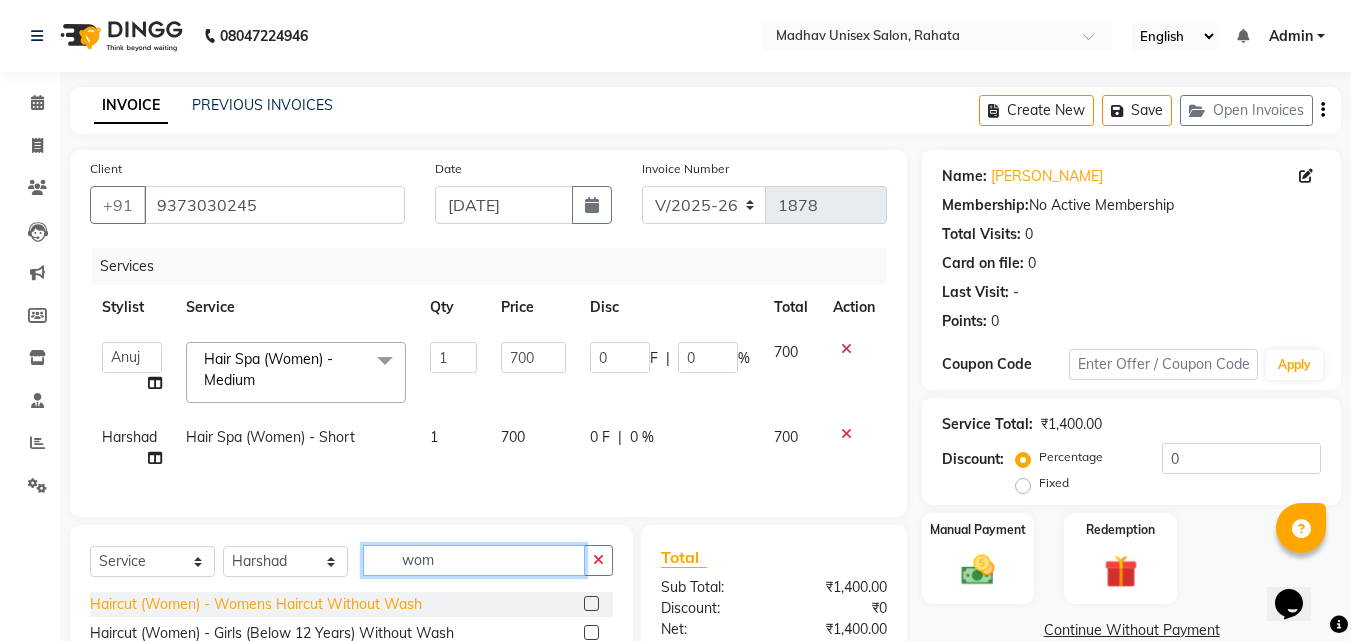 type on "wom" 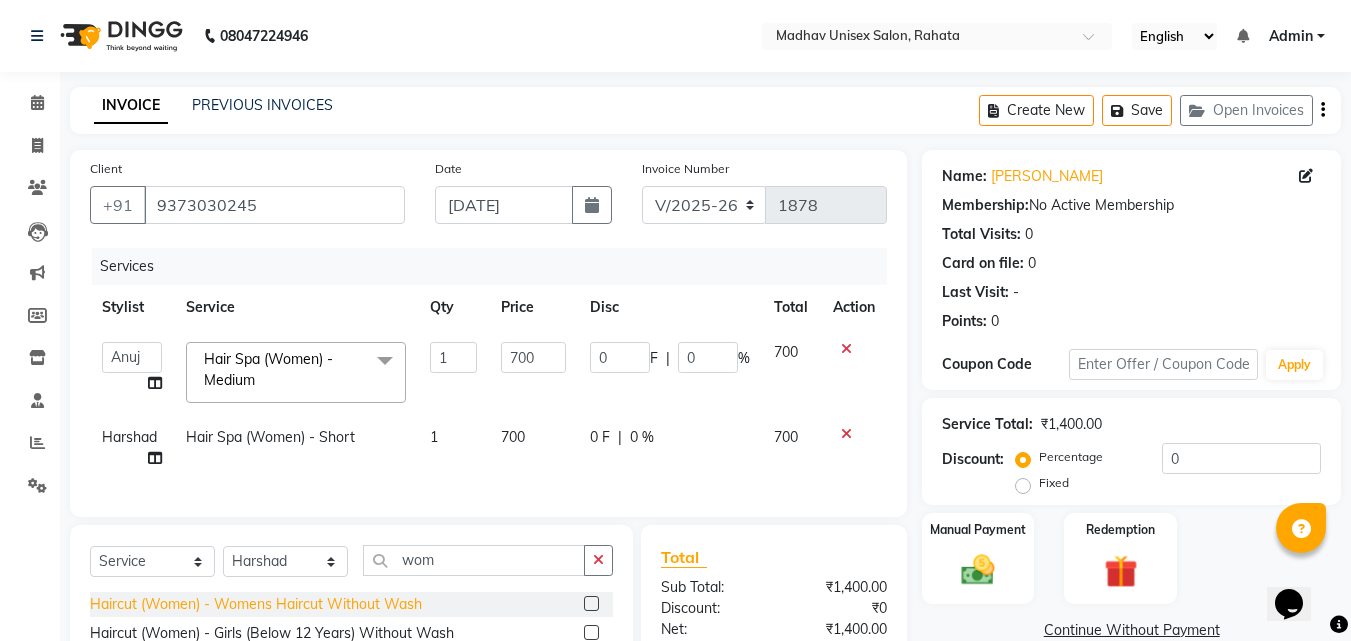 click on "Haircut (Women)  - Womens Haircut Without Wash" 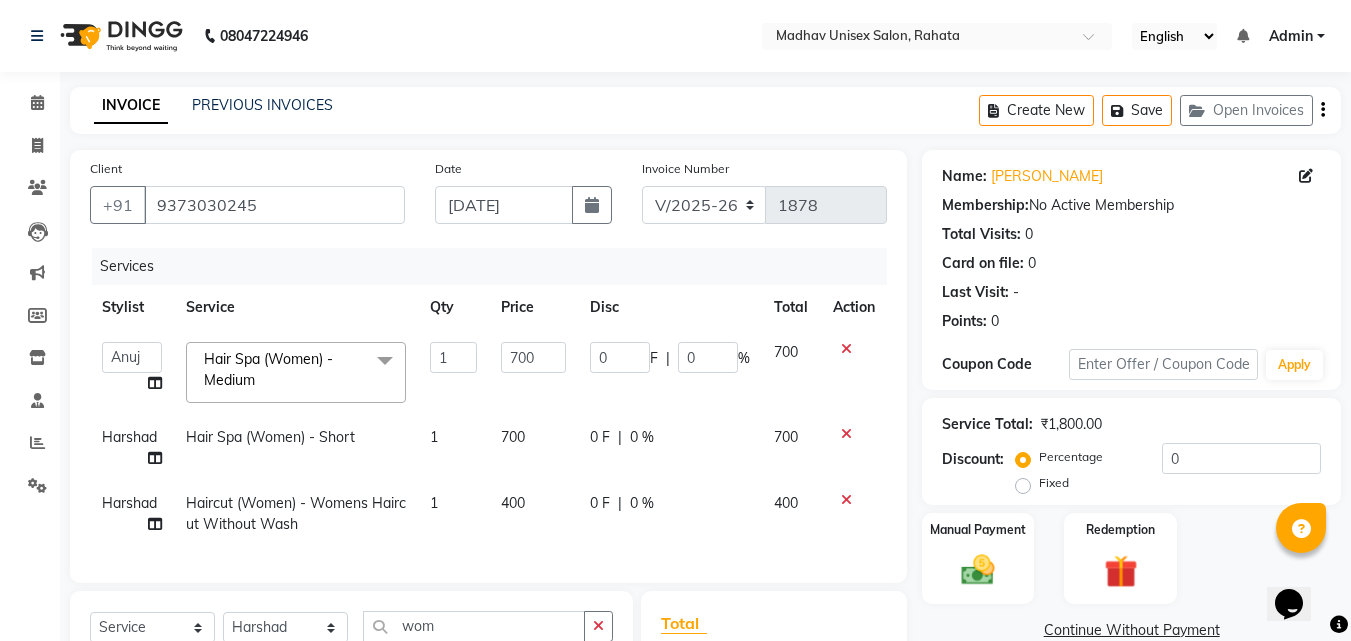 checkbox on "false" 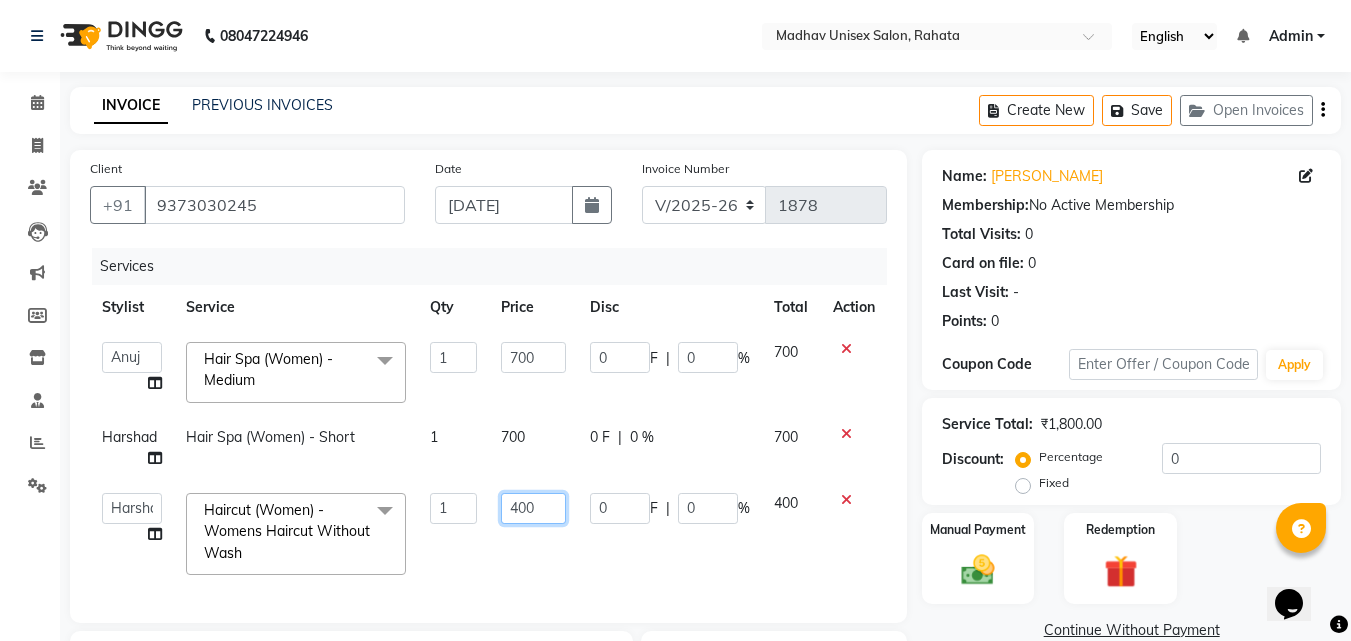 click on "400" 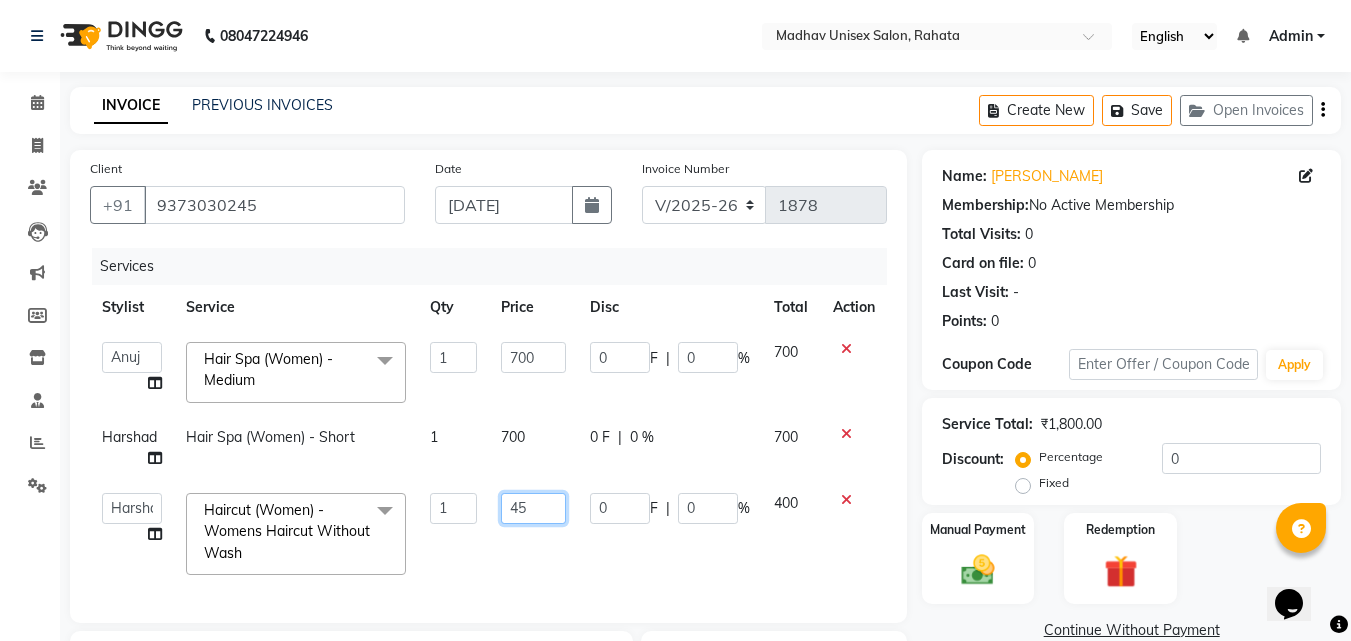 type on "450" 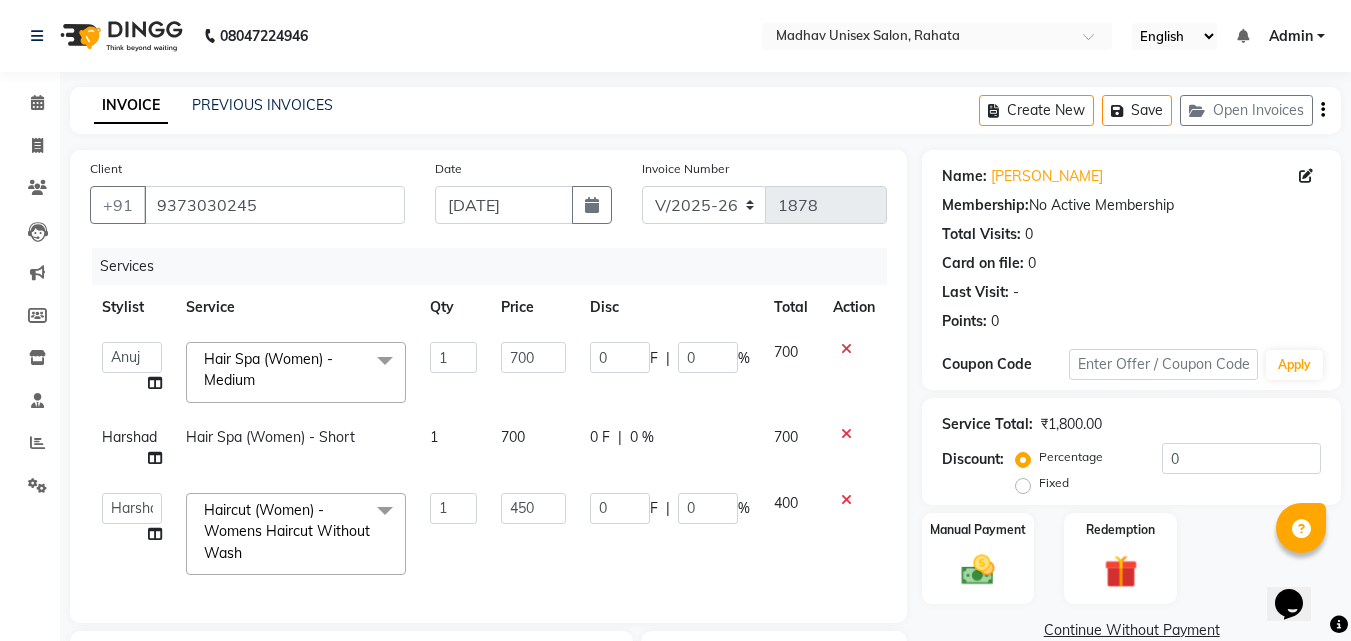 click on "700" 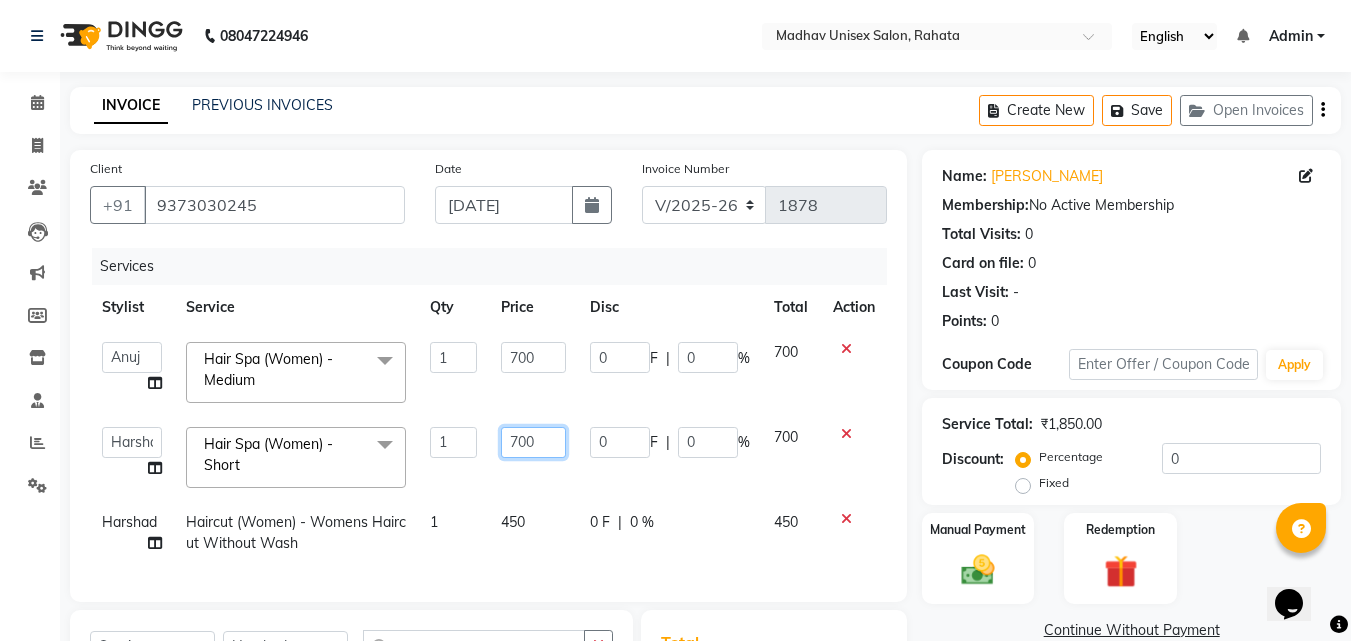click on "700" 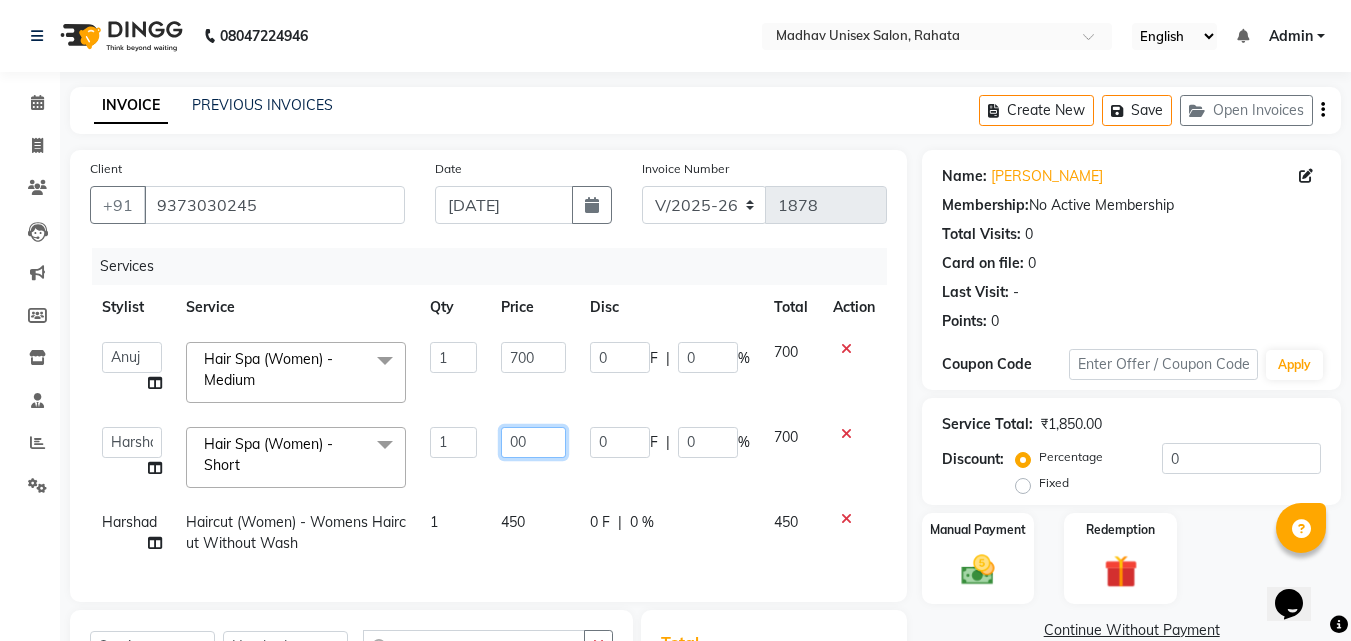 type on "600" 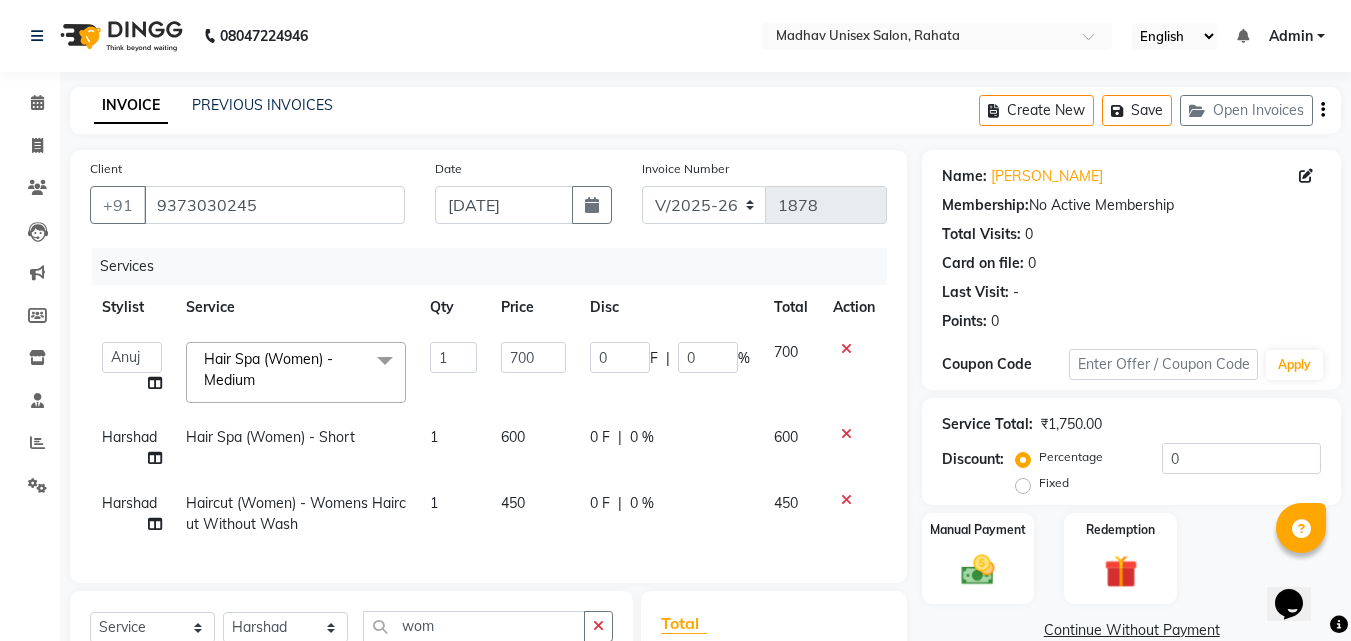 click on "Harshad" 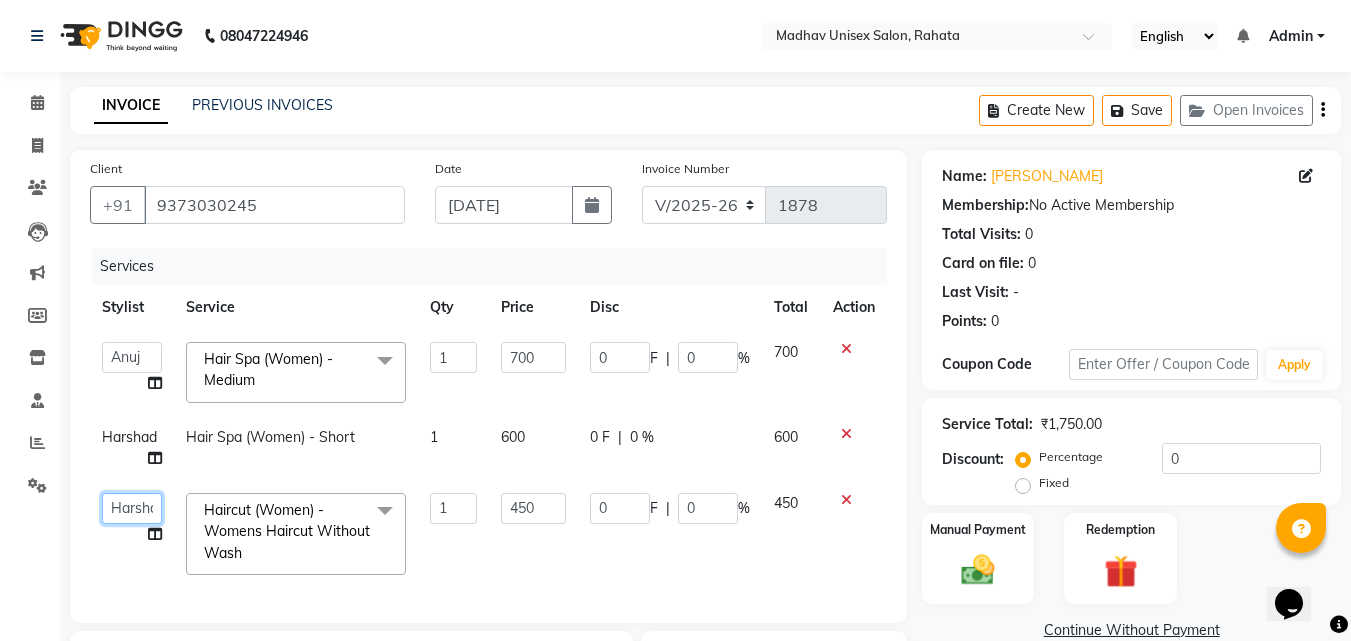 click on "[PERSON_NAME]   [PERSON_NAME]   [PERSON_NAME]   saurabh   [PERSON_NAME]" 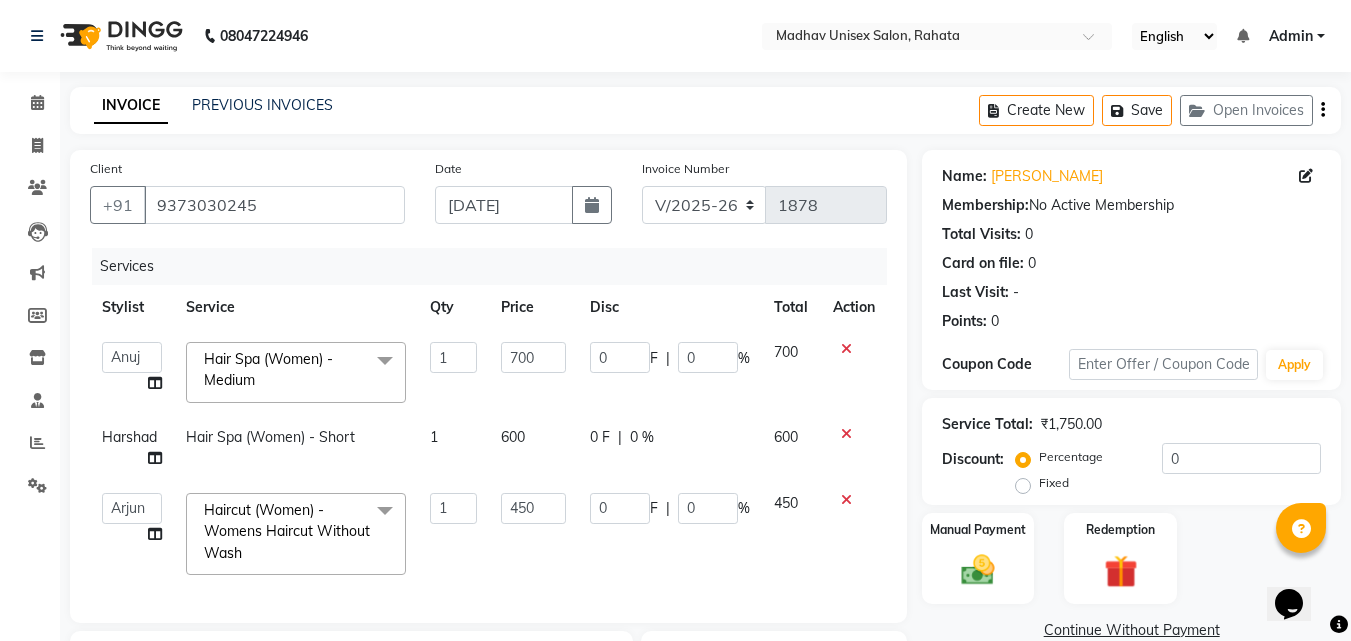 select on "14046" 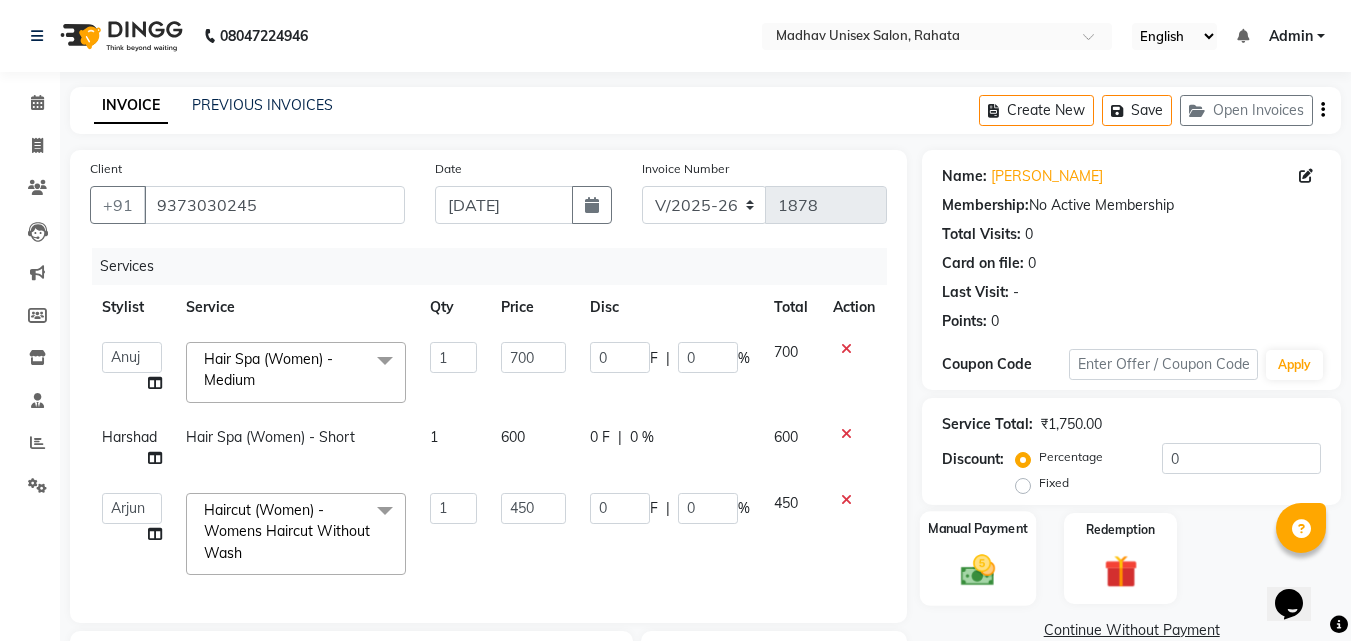 click 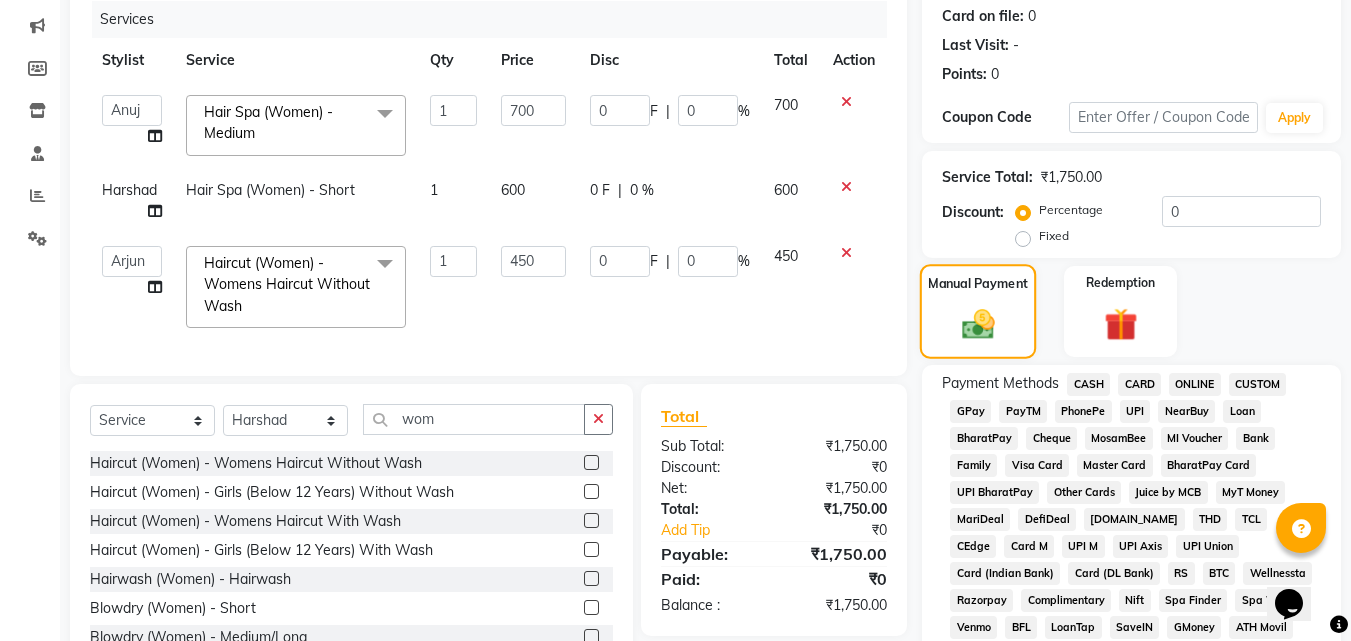 scroll, scrollTop: 248, scrollLeft: 0, axis: vertical 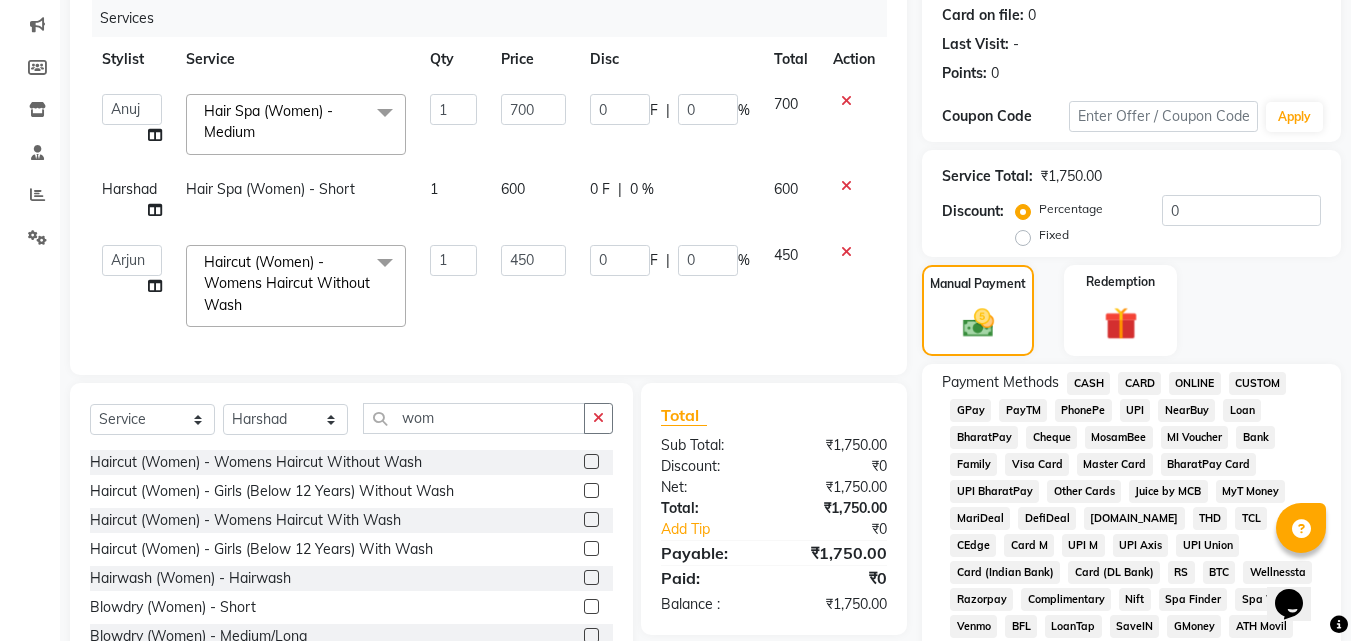 click on "PhonePe" 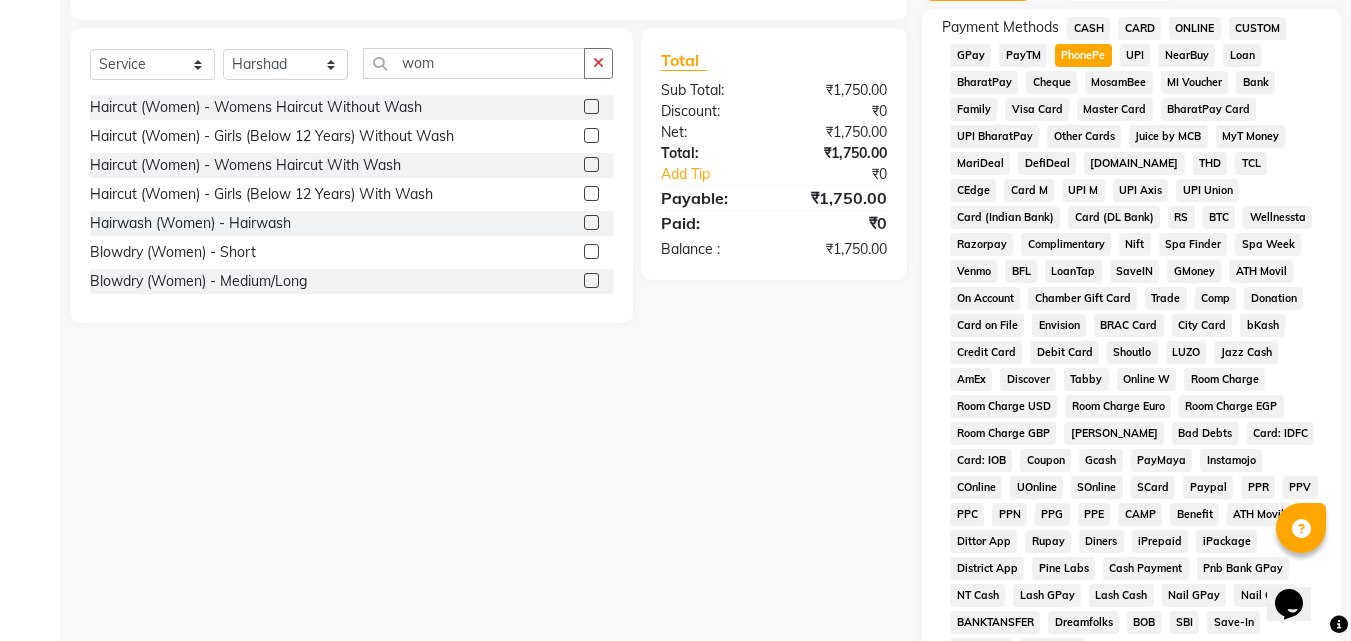 scroll, scrollTop: 833, scrollLeft: 0, axis: vertical 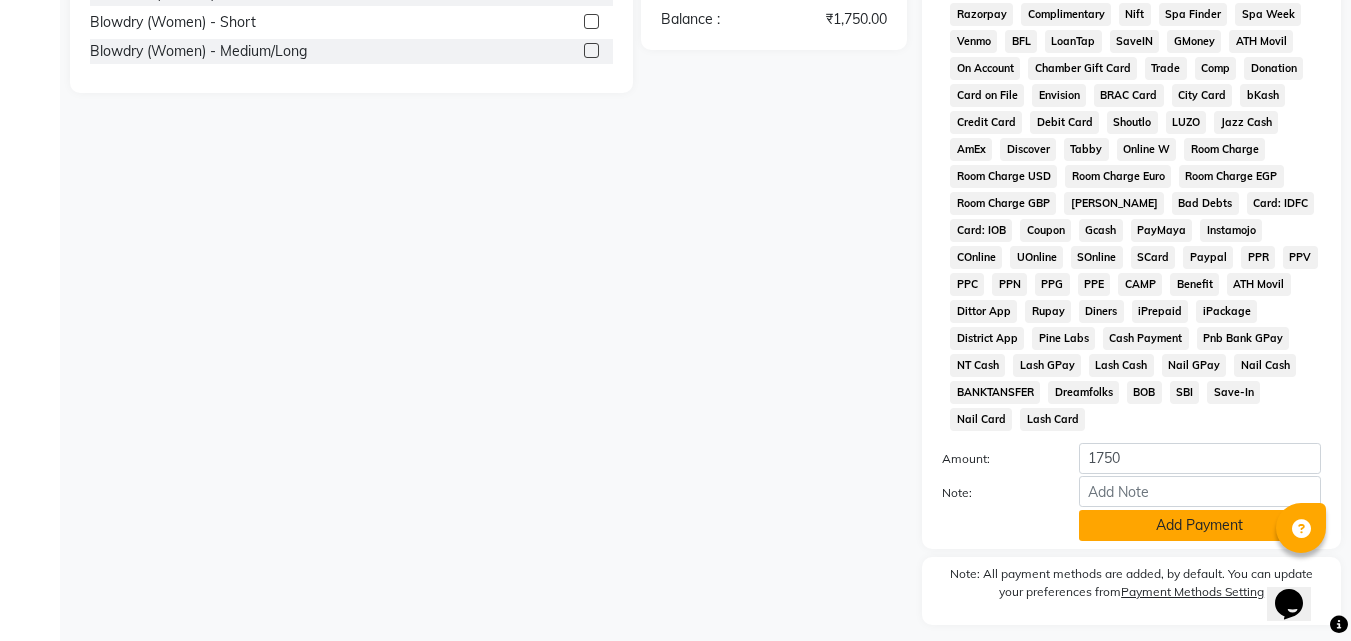 click on "Add Payment" 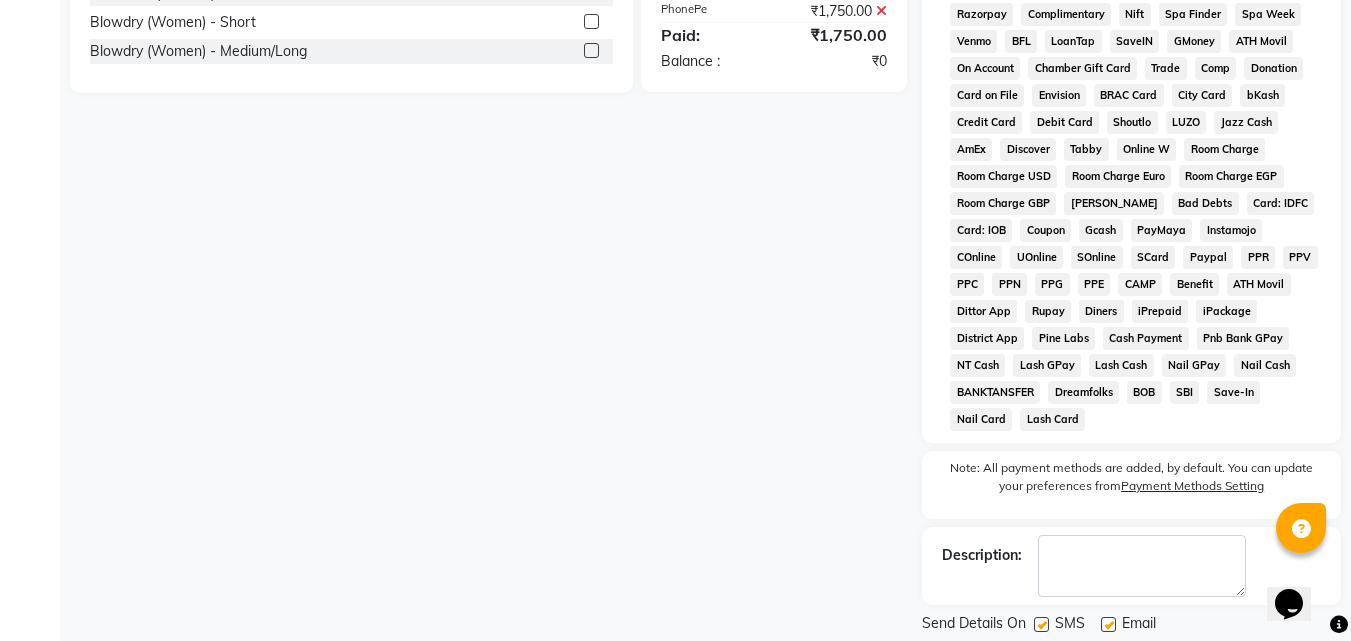 scroll, scrollTop: 868, scrollLeft: 0, axis: vertical 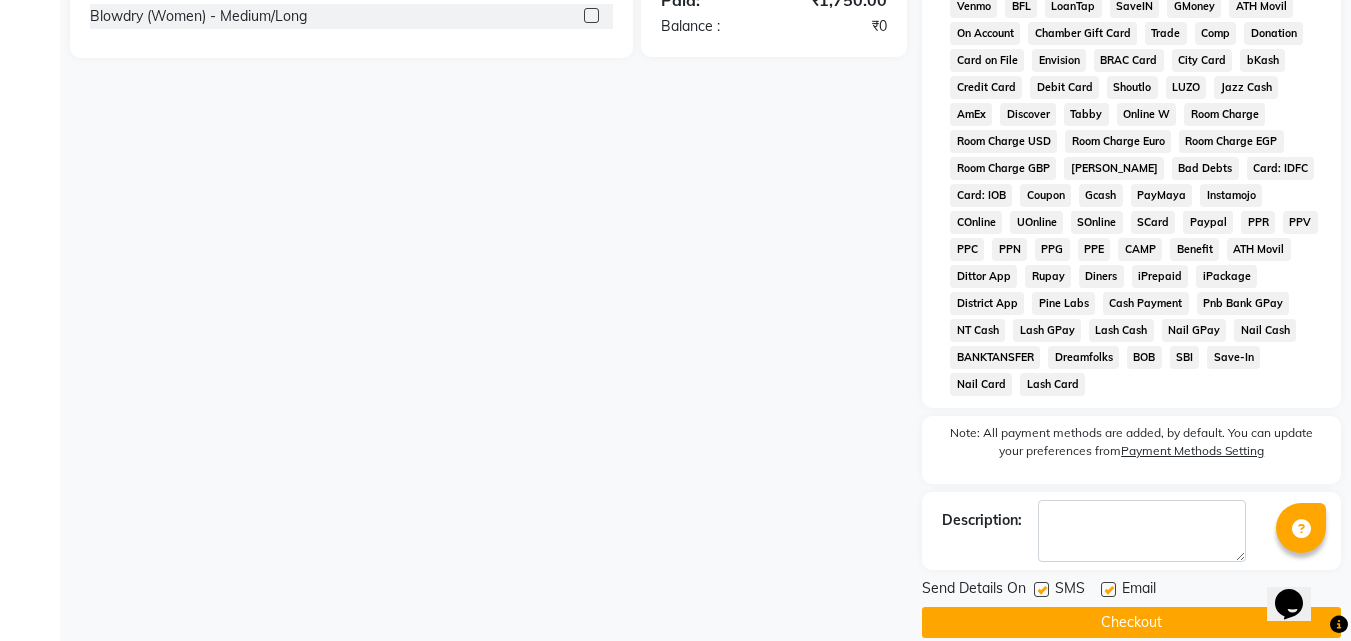 click on "Checkout" 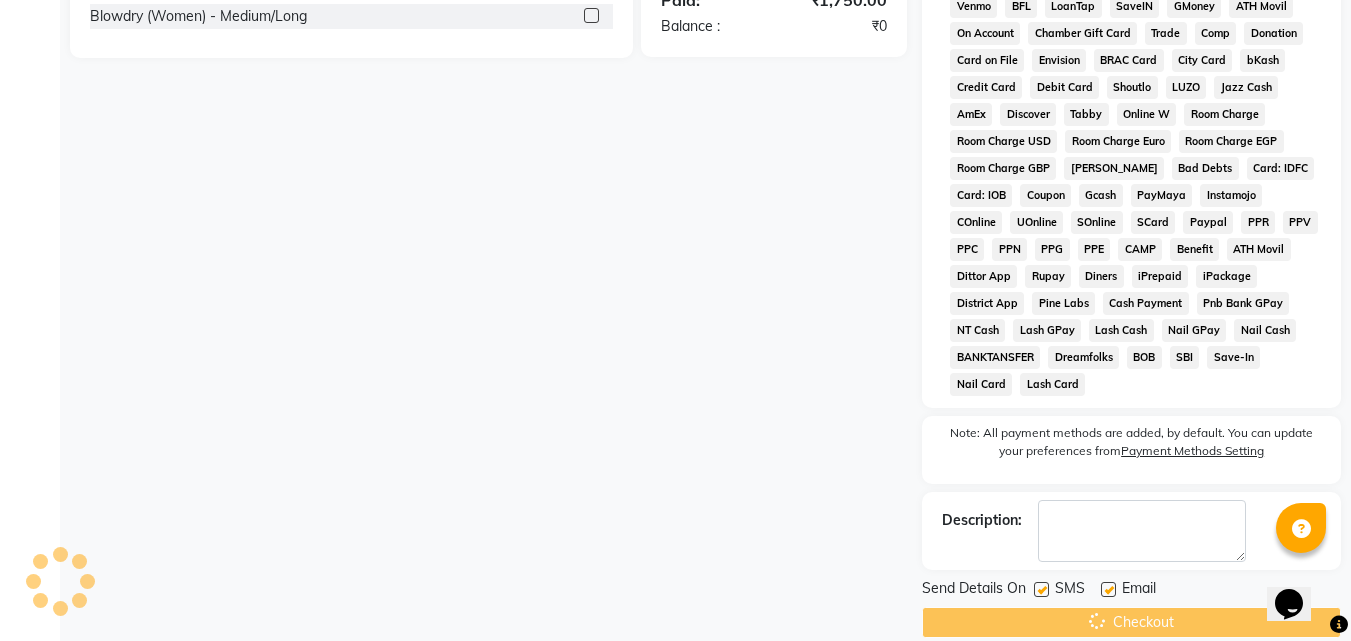 scroll, scrollTop: 0, scrollLeft: 0, axis: both 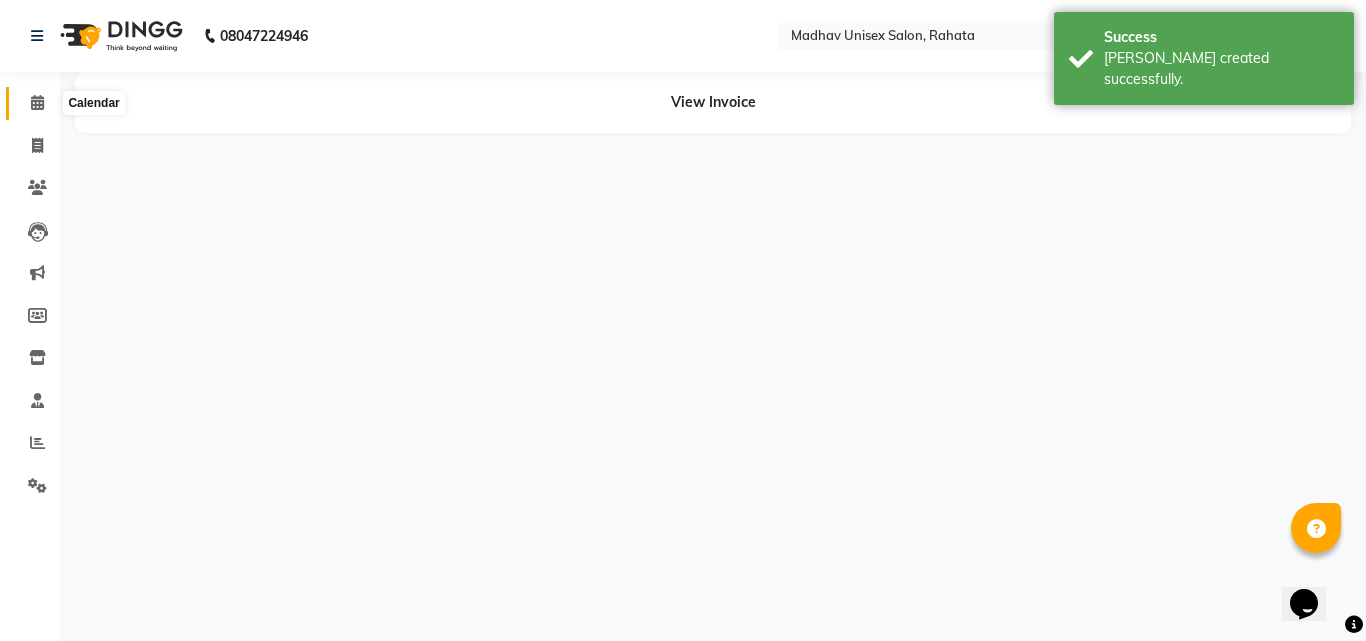 click 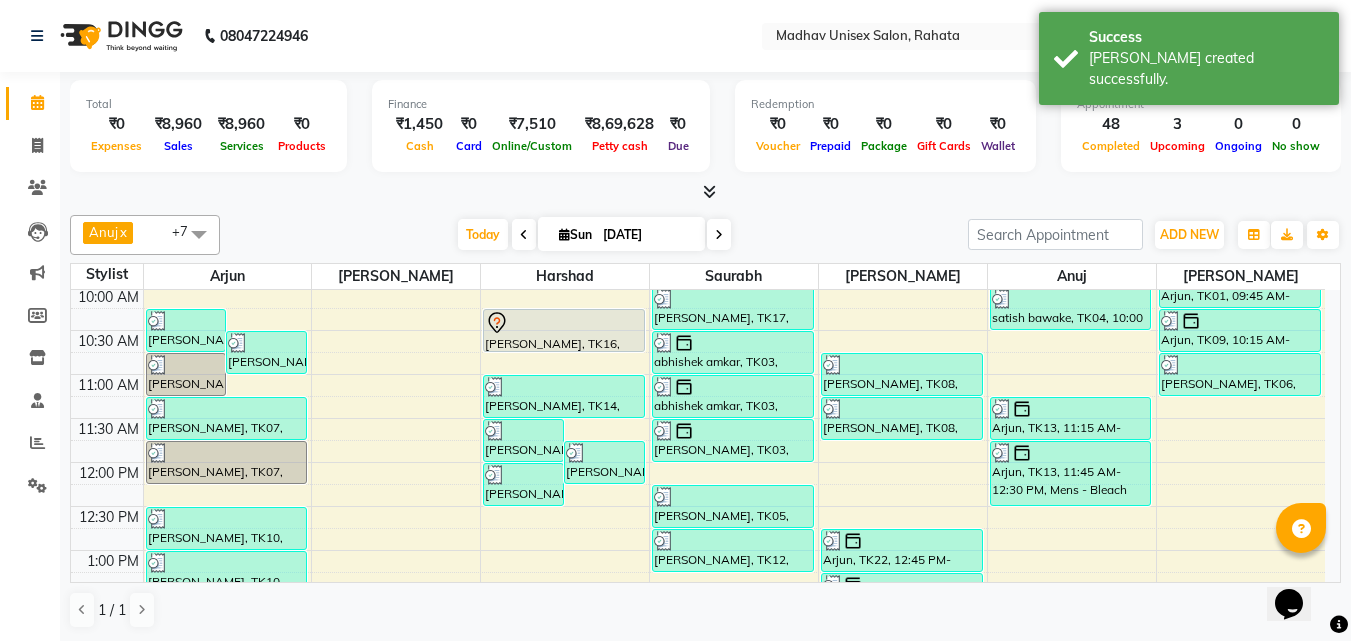 scroll, scrollTop: 362, scrollLeft: 0, axis: vertical 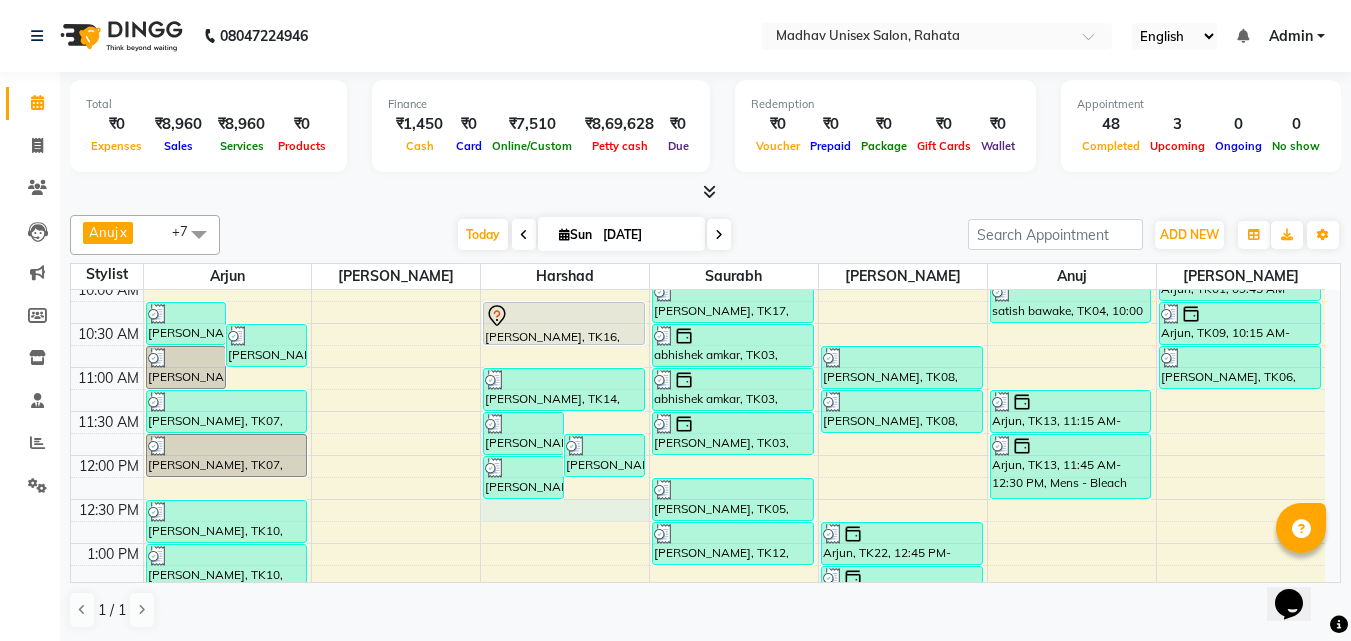 click on "6:00 AM 6:30 AM 7:00 AM 7:30 AM 8:00 AM 8:30 AM 9:00 AM 9:30 AM 10:00 AM 10:30 AM 11:00 AM 11:30 AM 12:00 PM 12:30 PM 1:00 PM 1:30 PM 2:00 PM 2:30 PM 3:00 PM 3:30 PM 4:00 PM 4:30 PM 5:00 PM 5:30 PM 6:00 PM 6:30 PM 7:00 PM 7:30 PM 8:00 PM 8:30 PM 9:00 PM 9:30 PM 10:00 PM 10:30 PM     [PERSON_NAME], TK06, 10:15 AM-10:45 AM, Haircut (Men)  - Mens Haircut W/O Wash     [PERSON_NAME], TK02, 10:30 AM-11:00 AM, Haircut (Men)  - Mens Haircut W/O Wash     [PERSON_NAME], TK06, 10:45 AM-11:15 AM, [PERSON_NAME] (Men)  - [PERSON_NAME] Trim     [PERSON_NAME], TK07, 11:15 AM-11:45 AM, Haircut (Men)  - Mens Haircut W/O Wash     [PERSON_NAME], TK07, 11:45 AM-12:15 PM, [PERSON_NAME] (Men)  - [PERSON_NAME] Trim     [PERSON_NAME], TK10, 12:30 PM-01:00 PM, Haircut (Men)  - Mens Haircut W/O Wash     [PERSON_NAME], TK10, 01:00 PM-01:30 PM, Haircut (Women)  - Womens Haircut Without Wash     shweta hase, TK19, 01:45 PM-02:15 PM, Haircut (Women)  - Womens Haircut Without Wash         [PERSON_NAME], TK14, 11:30 AM-12:00 PM, [PERSON_NAME] (Men)  - [PERSON_NAME] Trim" at bounding box center (698, 675) 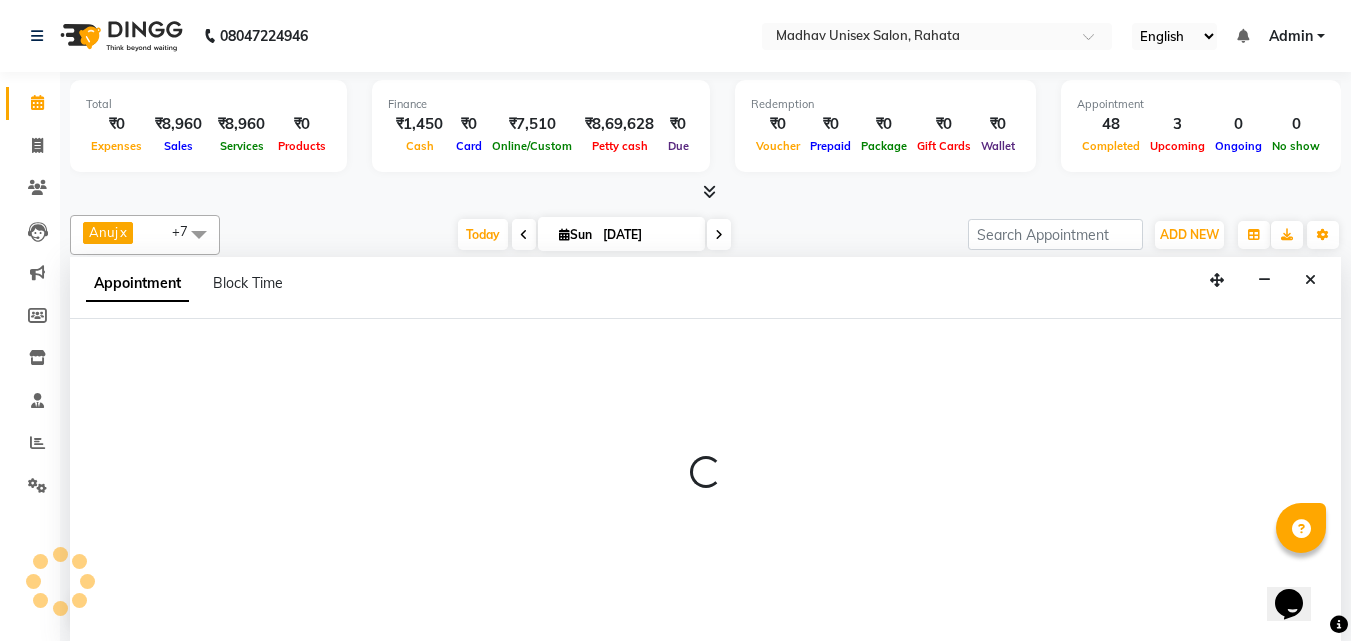 scroll, scrollTop: 1, scrollLeft: 0, axis: vertical 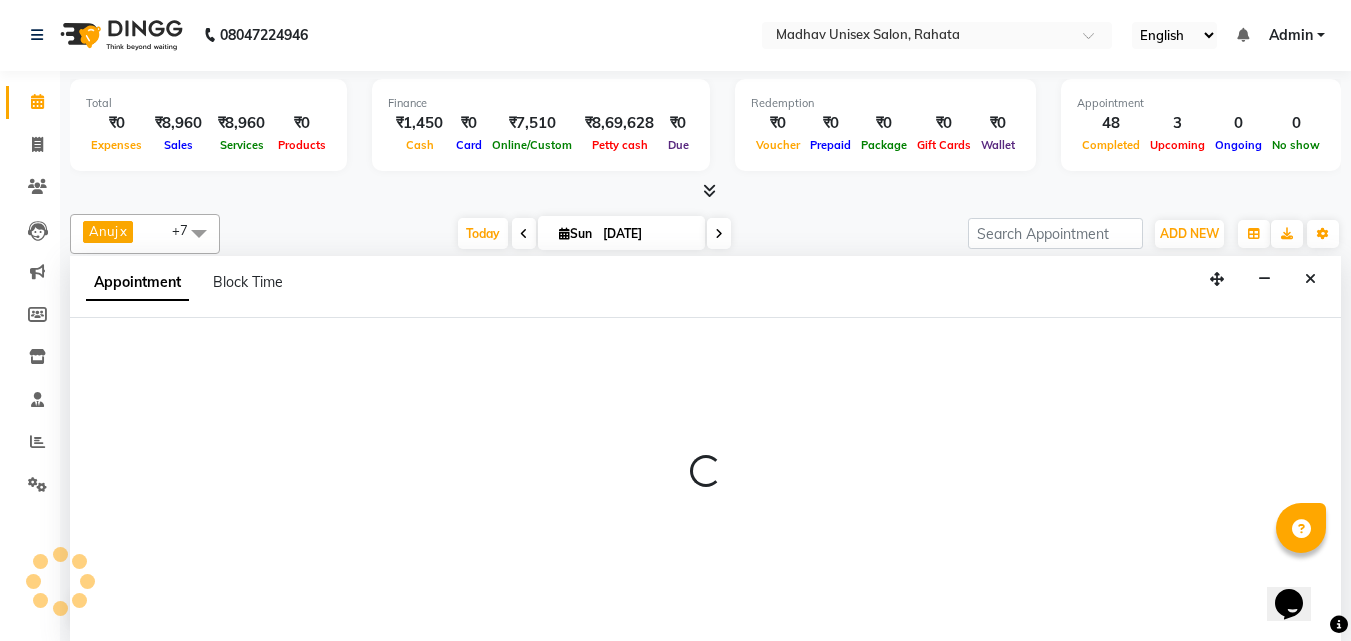 select on "14048" 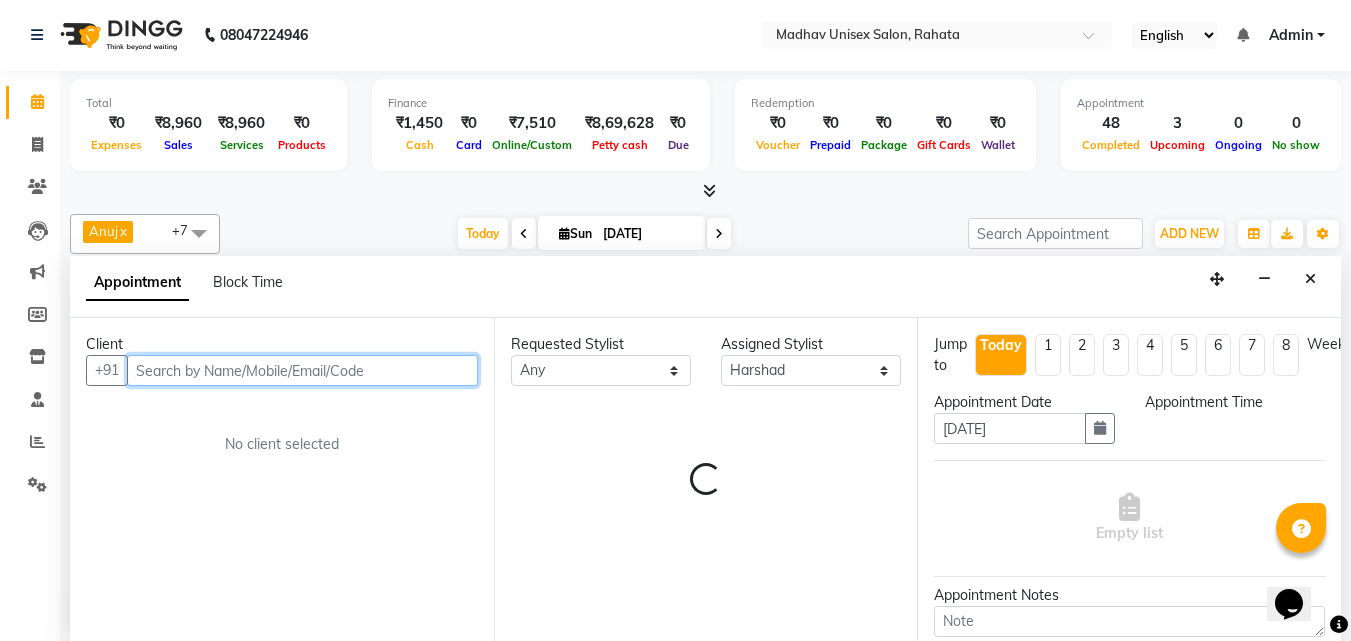 select on "750" 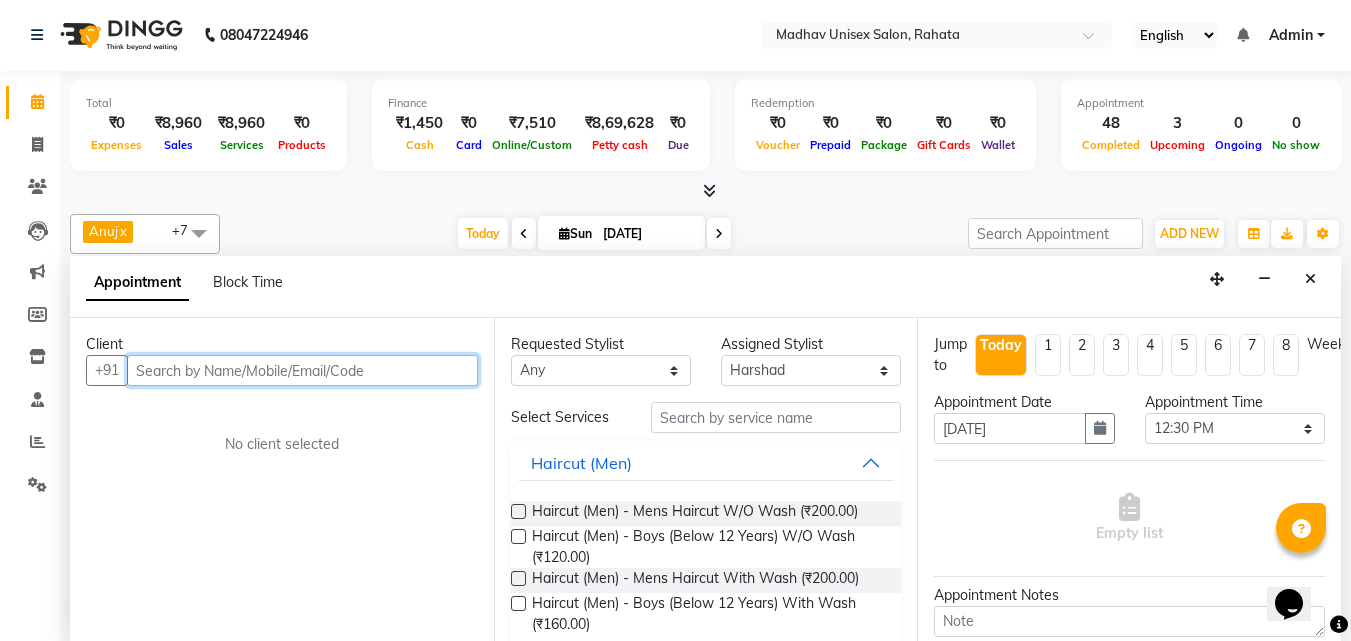 click at bounding box center (302, 370) 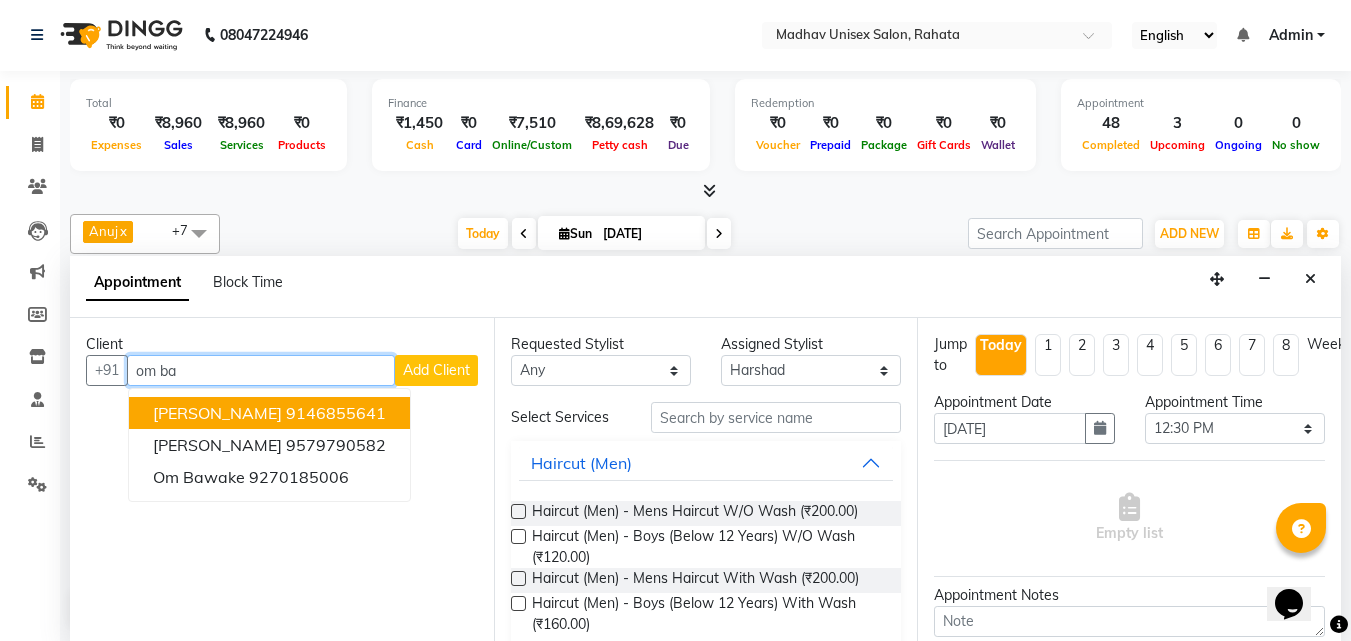 click on "9146855641" at bounding box center (336, 413) 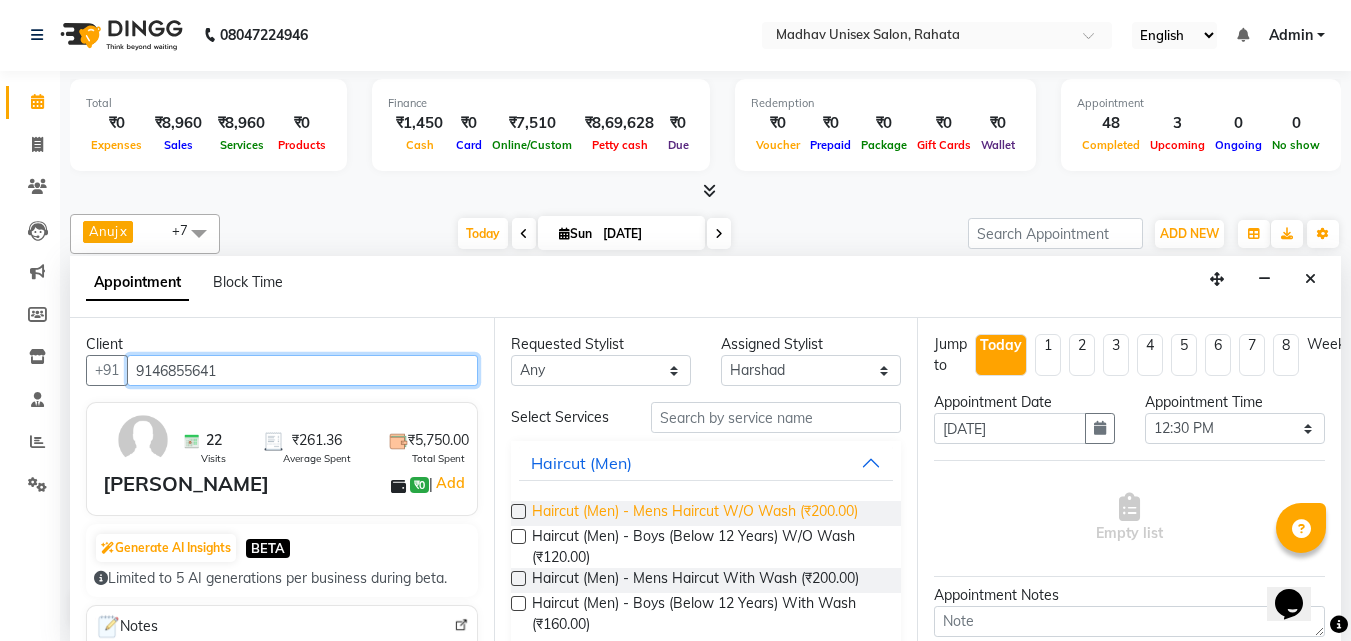 type on "9146855641" 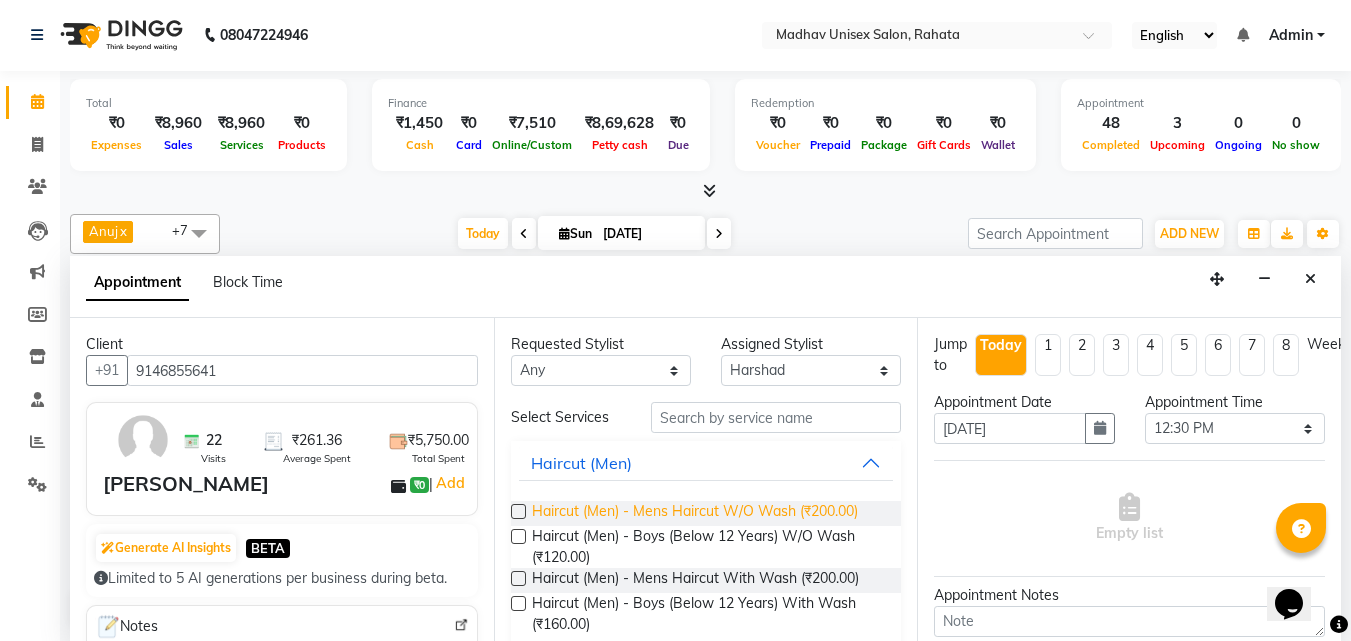 click on "Haircut (Men)  - Mens Haircut W/O Wash (₹200.00)" at bounding box center [695, 513] 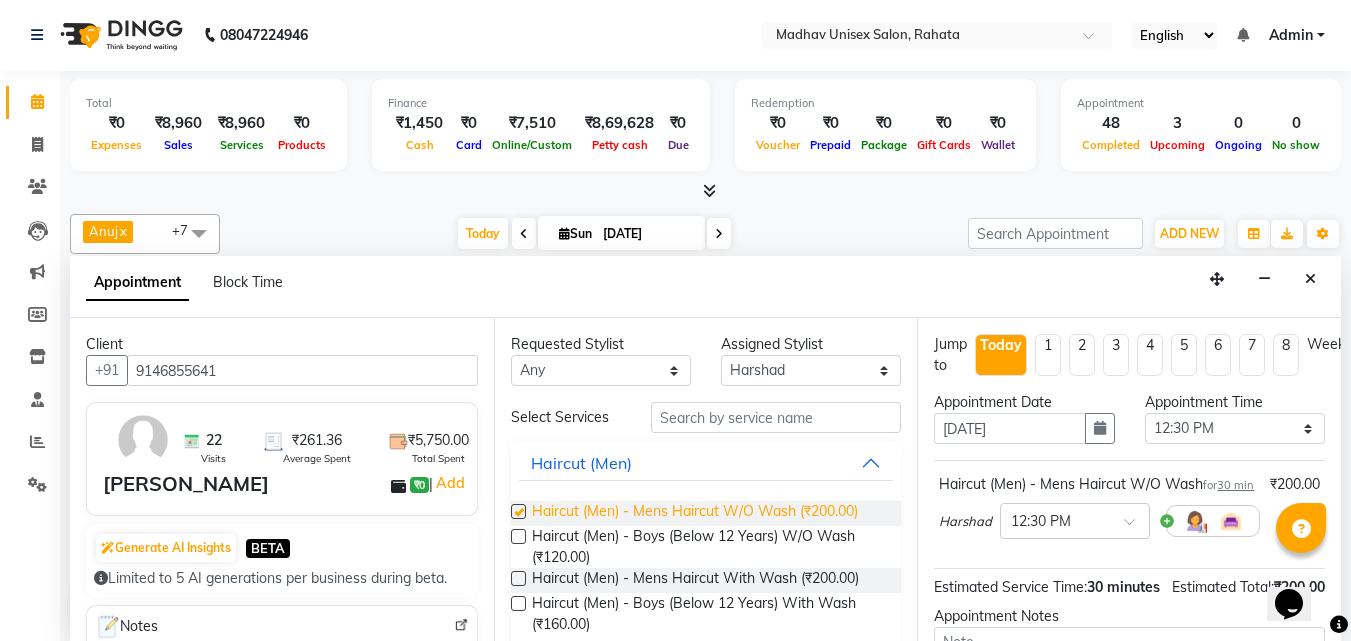 checkbox on "false" 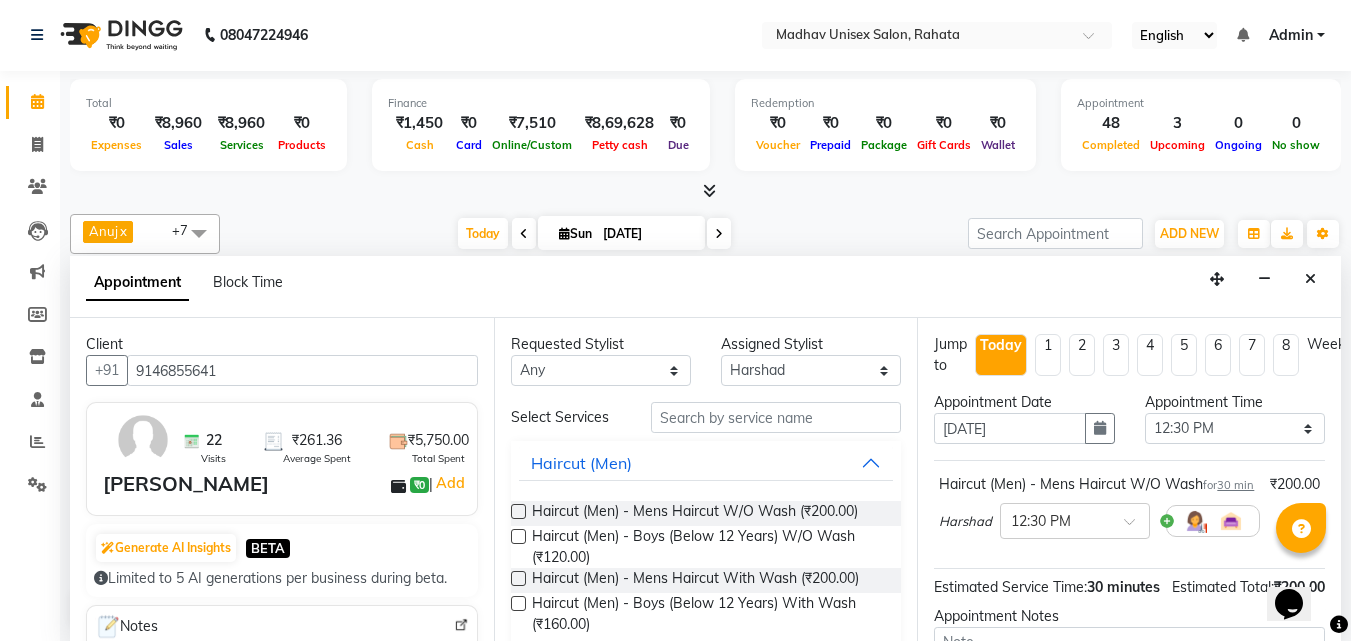 scroll, scrollTop: 260, scrollLeft: 0, axis: vertical 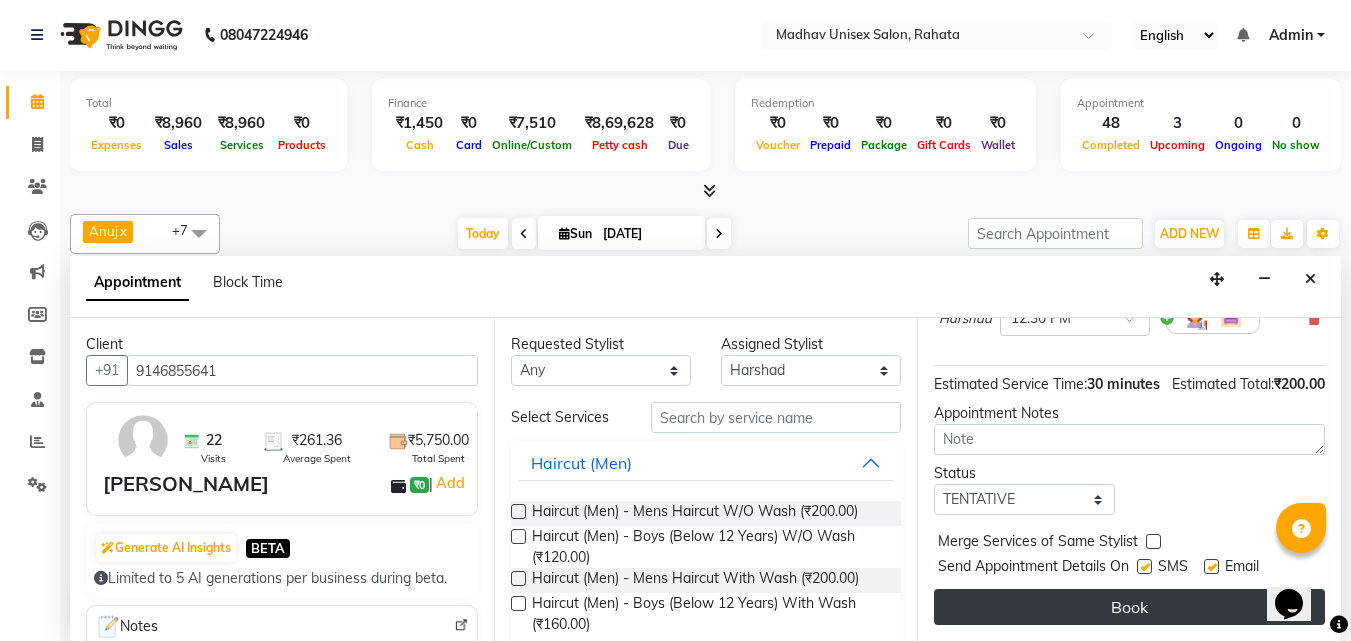 click on "Book" at bounding box center (1129, 607) 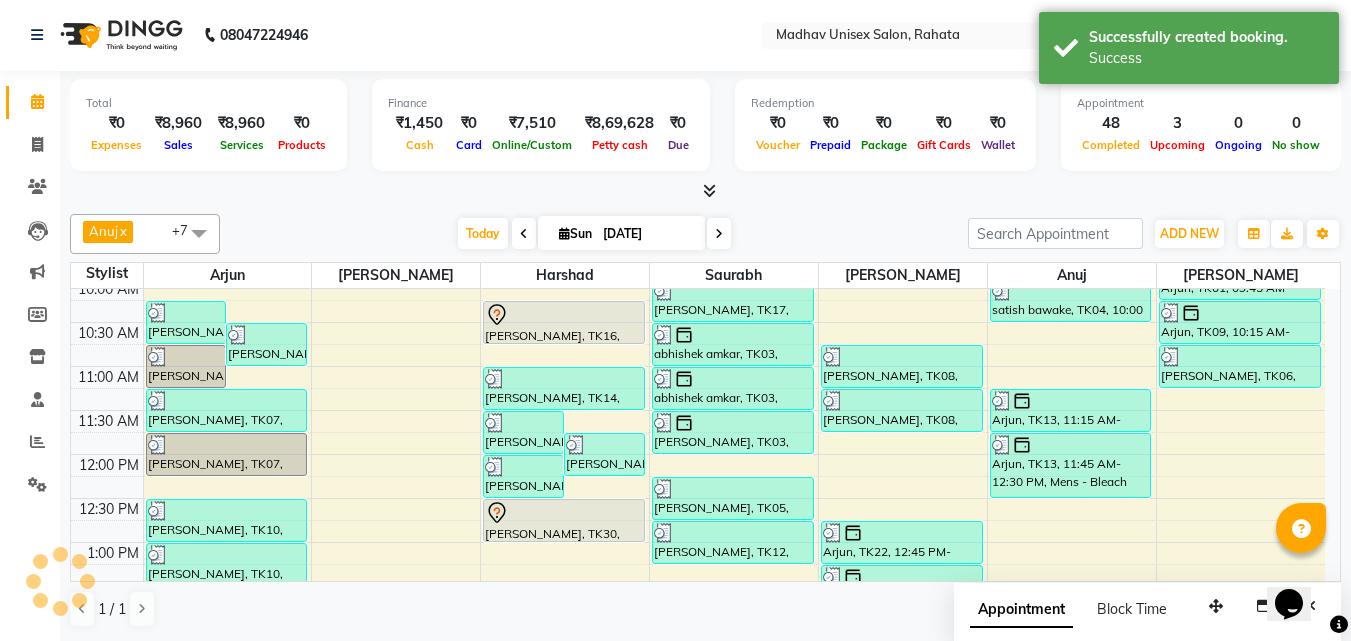 scroll, scrollTop: 0, scrollLeft: 0, axis: both 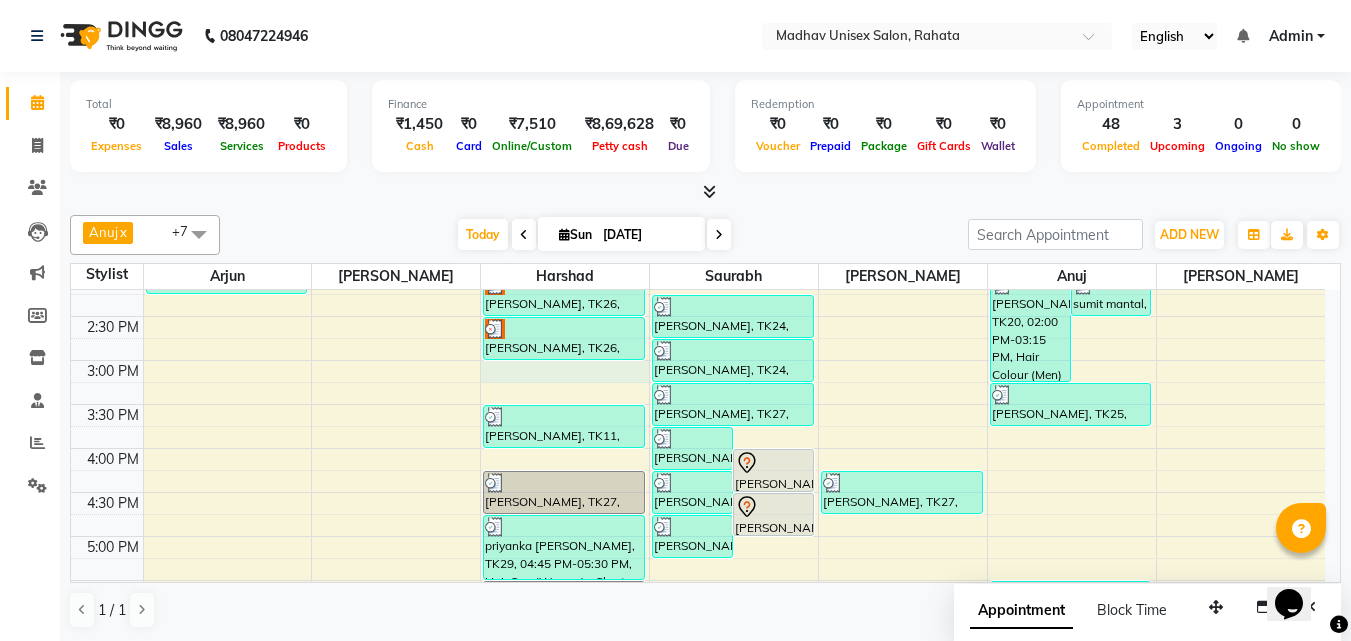 click on "6:00 AM 6:30 AM 7:00 AM 7:30 AM 8:00 AM 8:30 AM 9:00 AM 9:30 AM 10:00 AM 10:30 AM 11:00 AM 11:30 AM 12:00 PM 12:30 PM 1:00 PM 1:30 PM 2:00 PM 2:30 PM 3:00 PM 3:30 PM 4:00 PM 4:30 PM 5:00 PM 5:30 PM 6:00 PM 6:30 PM 7:00 PM 7:30 PM 8:00 PM 8:30 PM 9:00 PM 9:30 PM 10:00 PM 10:30 PM     [PERSON_NAME], TK06, 10:15 AM-10:45 AM, Haircut (Men)  - Mens Haircut W/O Wash     [PERSON_NAME], TK02, 10:30 AM-11:00 AM, Haircut (Men)  - Mens Haircut W/O Wash     [PERSON_NAME], TK06, 10:45 AM-11:15 AM, [PERSON_NAME] (Men)  - [PERSON_NAME] Trim     [PERSON_NAME], TK07, 11:15 AM-11:45 AM, Haircut (Men)  - Mens Haircut W/O Wash     [PERSON_NAME], TK07, 11:45 AM-12:15 PM, [PERSON_NAME] (Men)  - [PERSON_NAME] Trim     [PERSON_NAME], TK10, 12:30 PM-01:00 PM, Haircut (Men)  - Mens Haircut W/O Wash     [PERSON_NAME], TK10, 01:00 PM-01:30 PM, Haircut (Women)  - Womens Haircut Without Wash     shweta hase, TK19, 01:45 PM-02:15 PM, Haircut (Women)  - Womens Haircut Without Wash         [PERSON_NAME], TK14, 11:30 AM-12:00 PM, [PERSON_NAME] (Men)  - [PERSON_NAME] Trim" at bounding box center [698, 316] 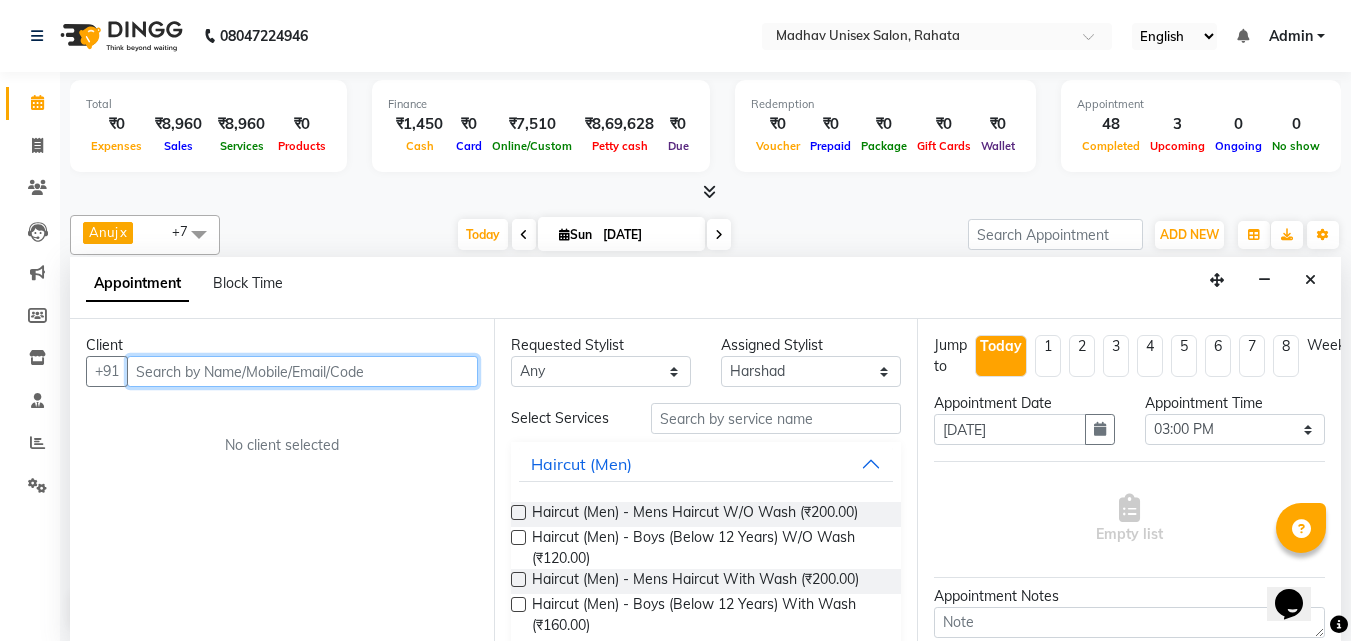 scroll, scrollTop: 1, scrollLeft: 0, axis: vertical 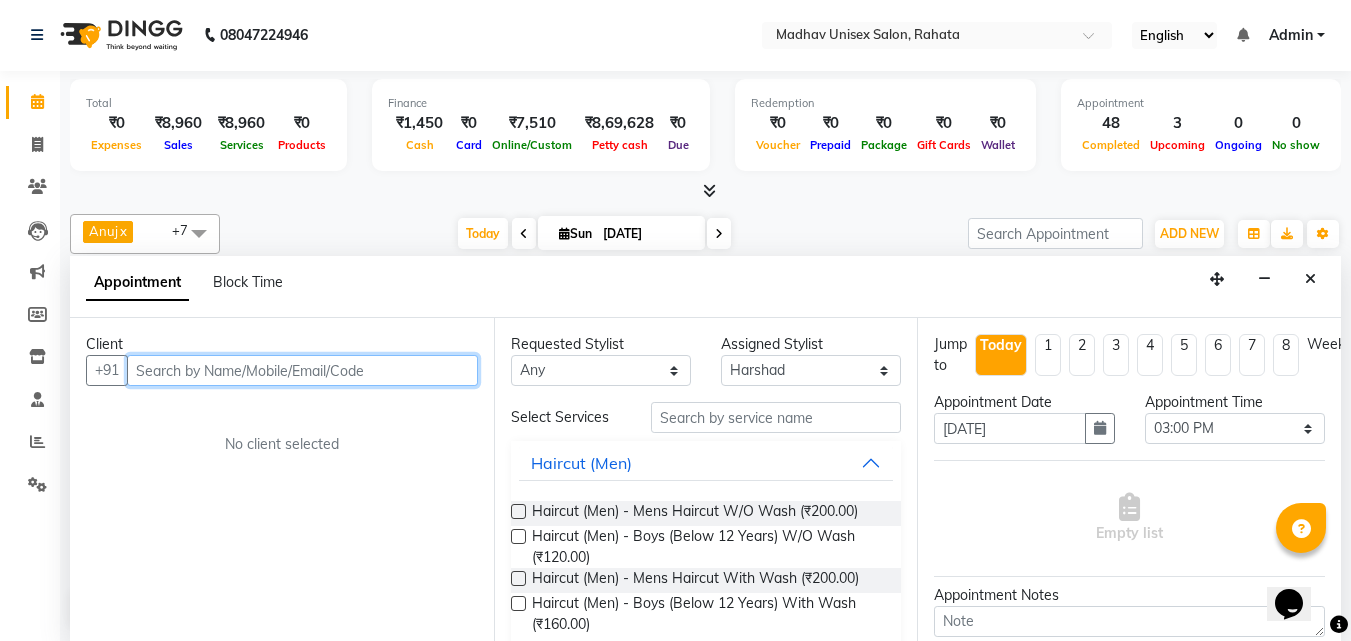 click at bounding box center (302, 370) 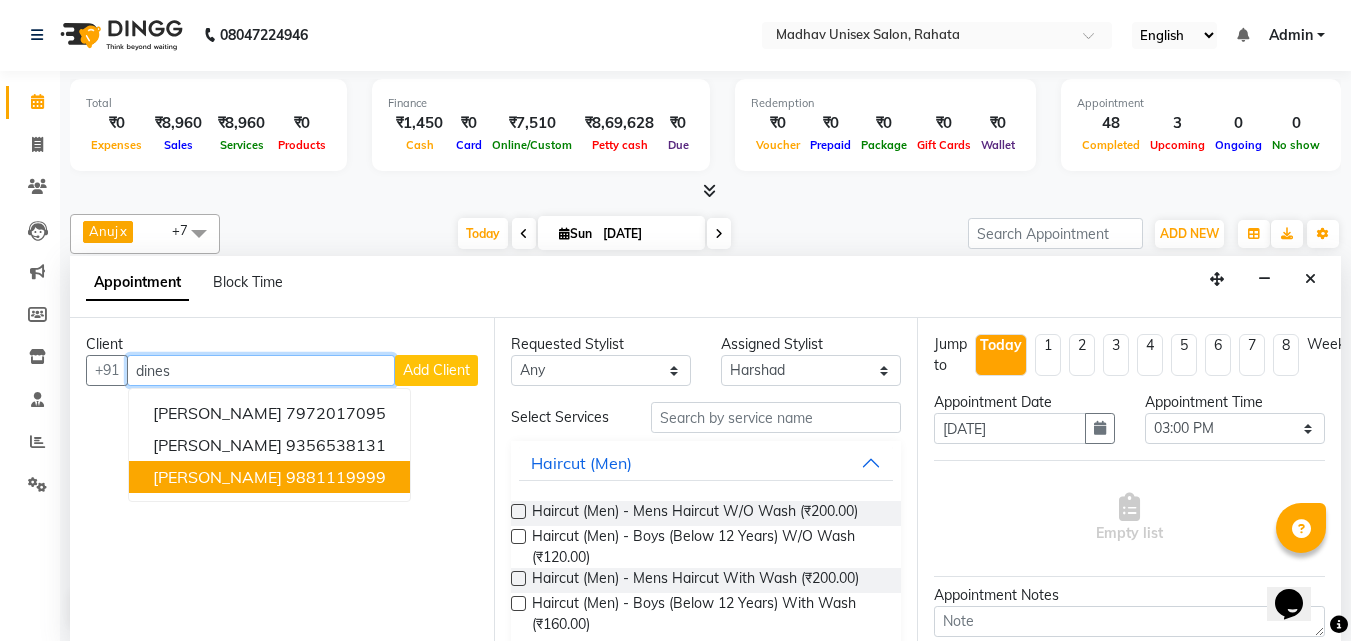 click on "[PERSON_NAME]  9881119999" at bounding box center (269, 477) 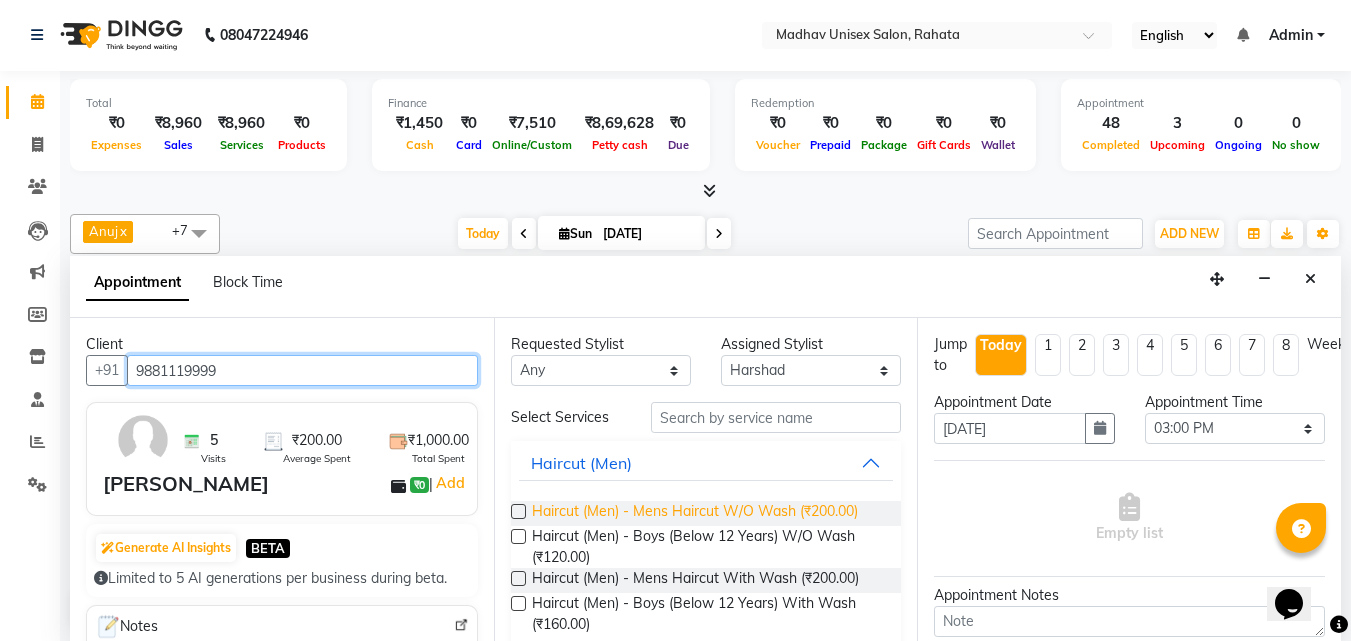 type on "9881119999" 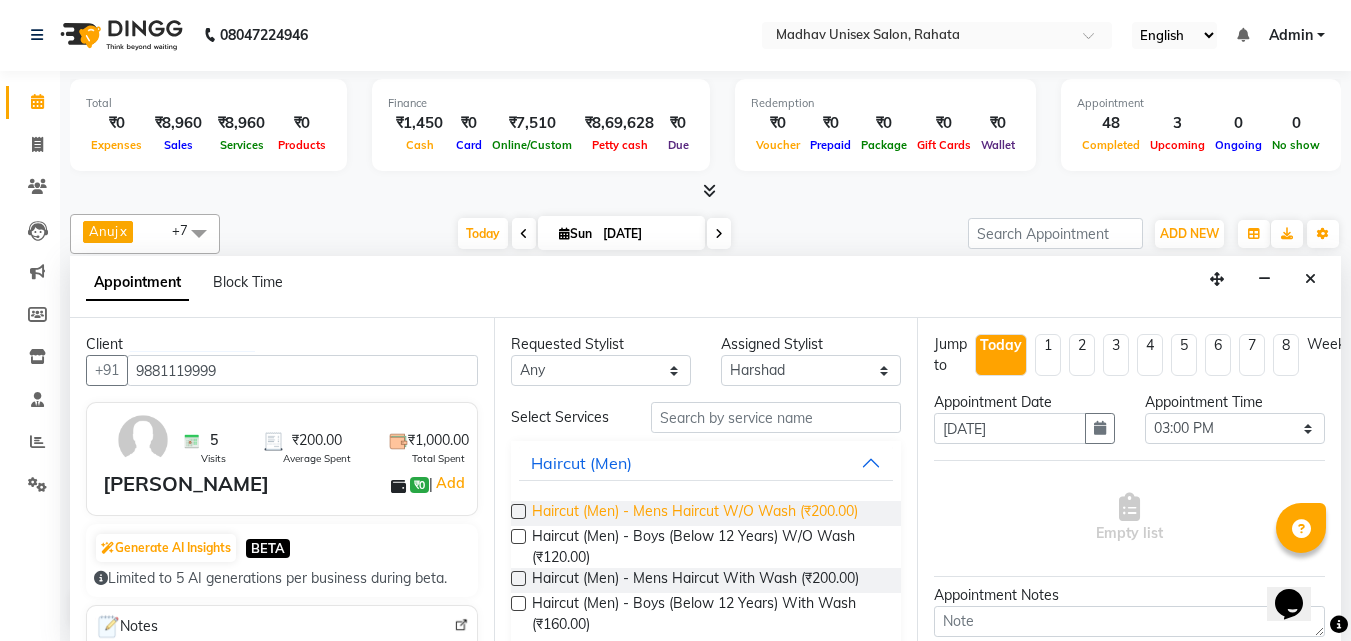 click on "Haircut (Men)  - Mens Haircut W/O Wash (₹200.00)" at bounding box center [695, 513] 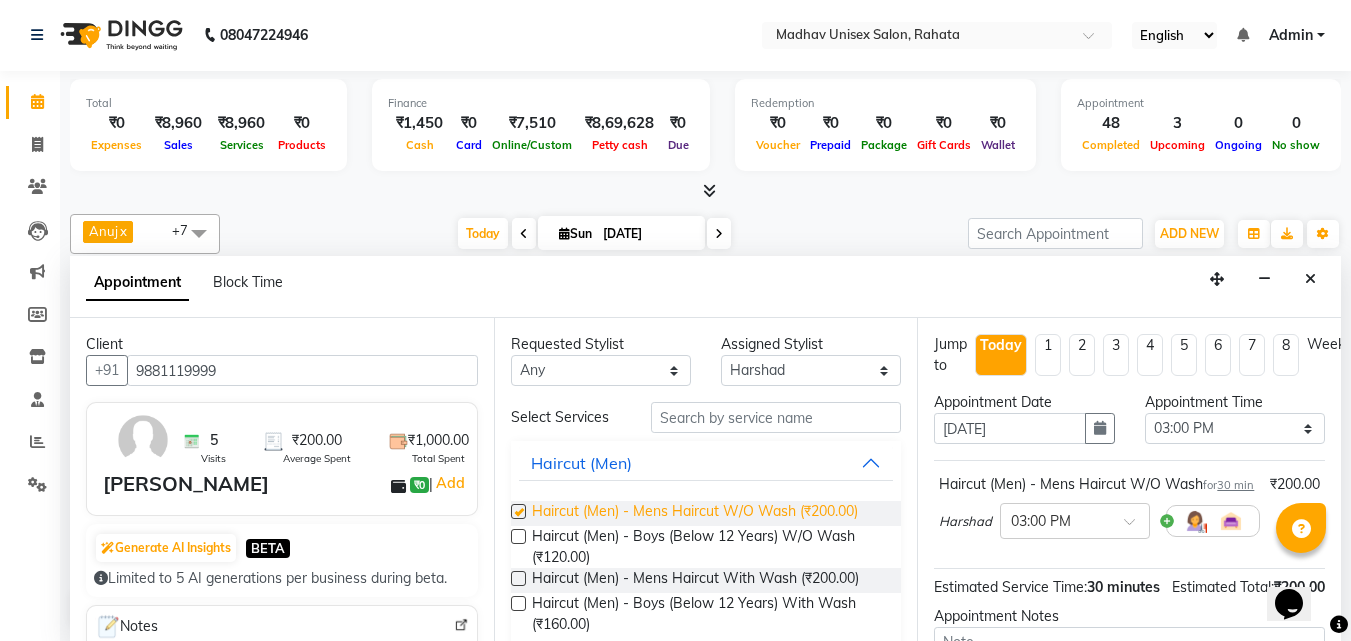 checkbox on "false" 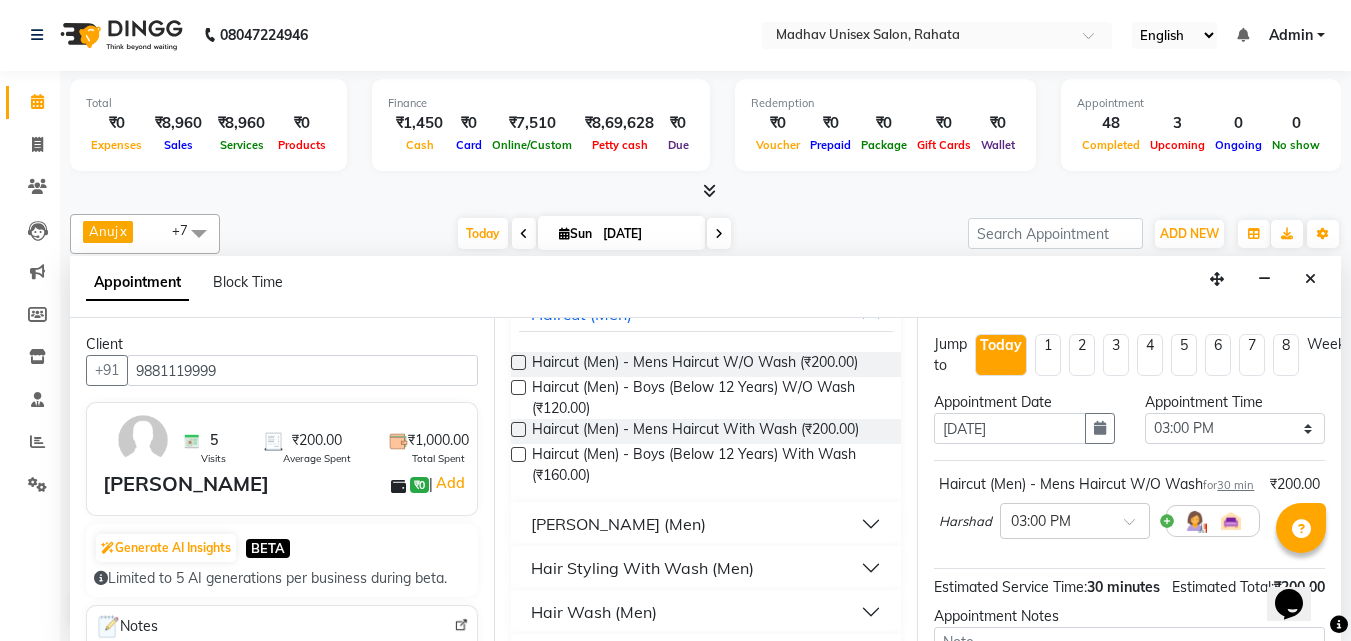 scroll, scrollTop: 159, scrollLeft: 0, axis: vertical 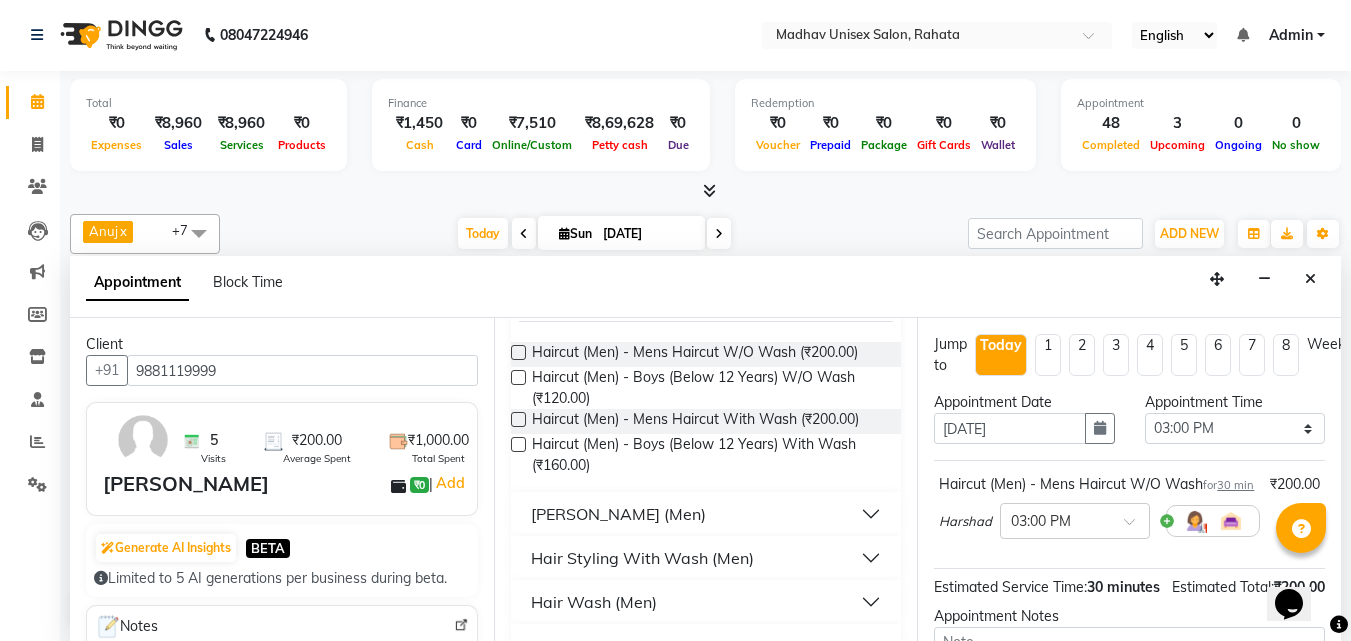 click on "[PERSON_NAME] (Men)" at bounding box center [706, 514] 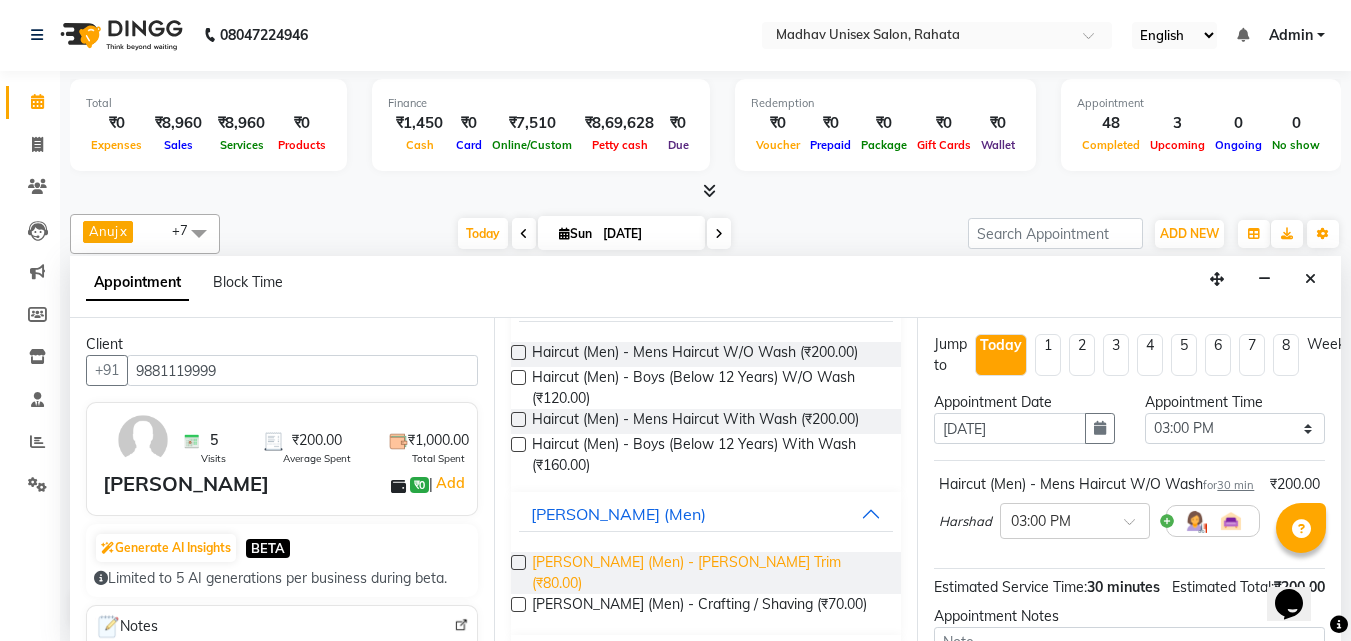 click on "[PERSON_NAME] (Men)  - [PERSON_NAME] Trim (₹80.00)" at bounding box center (709, 573) 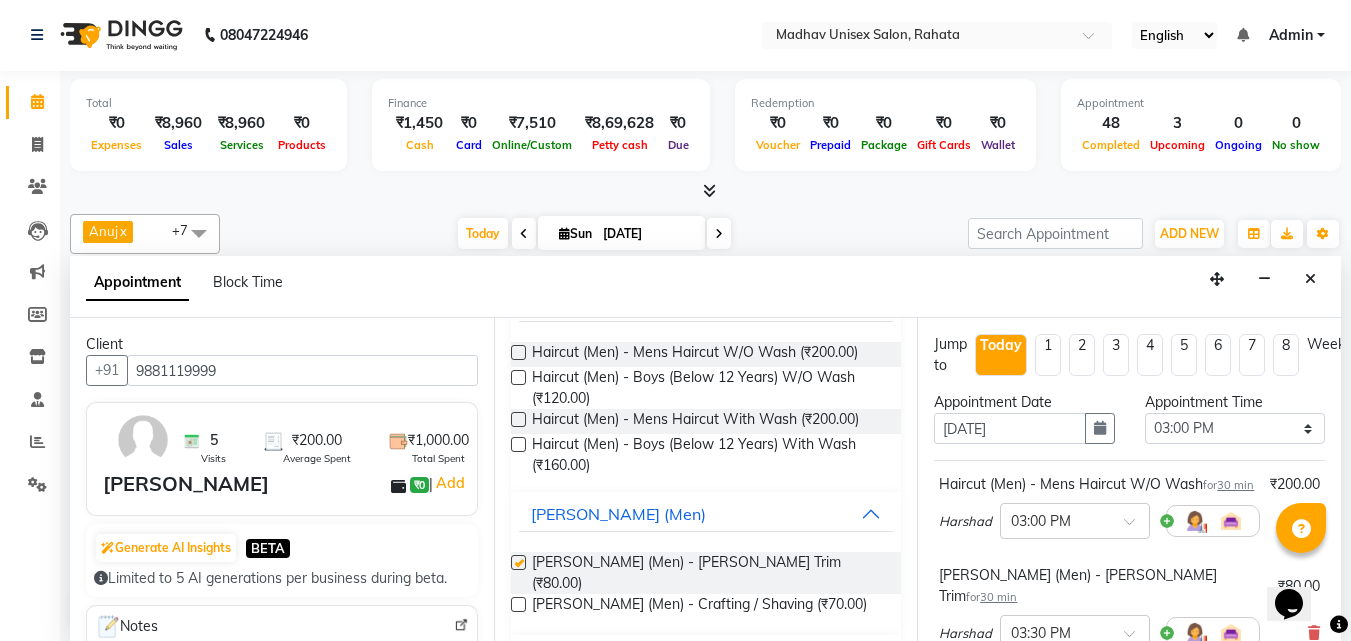 checkbox on "false" 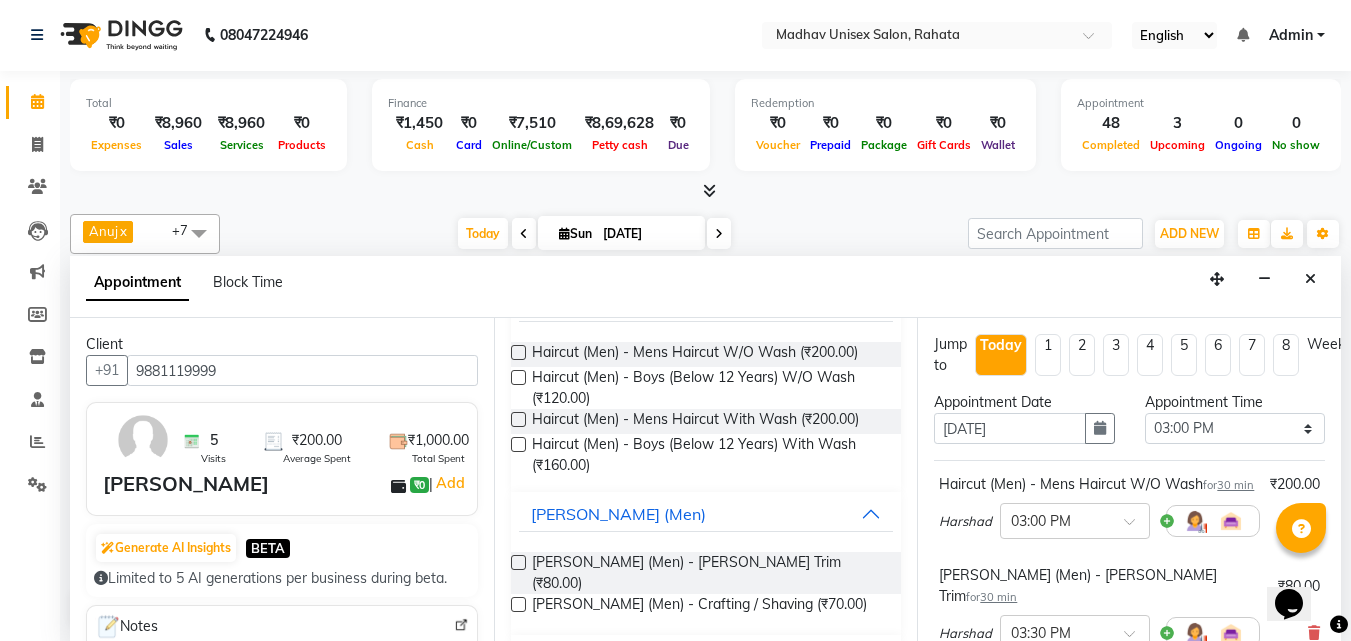 scroll, scrollTop: 330, scrollLeft: 0, axis: vertical 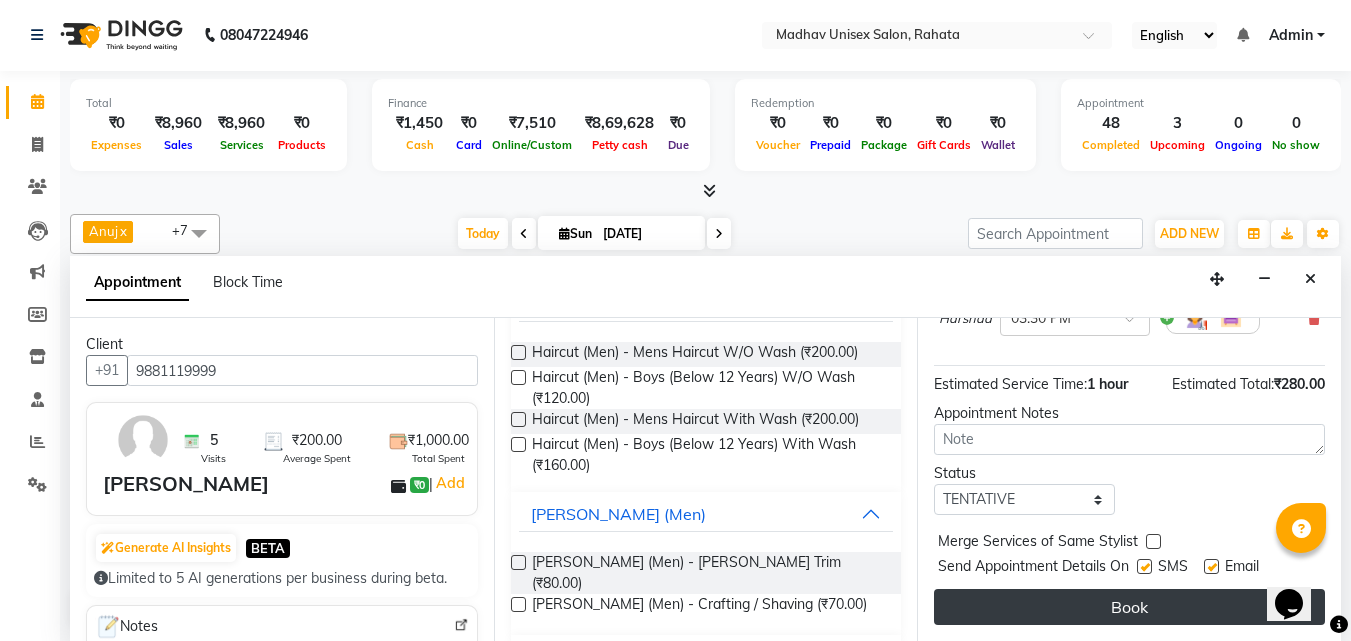 click on "Jump to [DATE] 1 2 3 4 5 6 7 8 Weeks Appointment Date [DATE] Appointment Time Select 07:00 AM 07:15 AM 07:30 AM 07:45 AM 08:00 AM 08:15 AM 08:30 AM 08:45 AM 09:00 AM 09:15 AM 09:30 AM 09:45 AM 10:00 AM 10:15 AM 10:30 AM 10:45 AM 11:00 AM 11:15 AM 11:30 AM 11:45 AM 12:00 PM 12:15 PM 12:30 PM 12:45 PM 01:00 PM 01:15 PM 01:30 PM 01:45 PM 02:00 PM 02:15 PM 02:30 PM 02:45 PM 03:00 PM 03:15 PM 03:30 PM 03:45 PM 04:00 PM 04:15 PM 04:30 PM 04:45 PM 05:00 PM 05:15 PM 05:30 PM 05:45 PM 06:00 PM 06:15 PM 06:30 PM 06:45 PM 07:00 PM 07:15 PM 07:30 PM 07:45 PM 08:00 PM 08:15 PM 08:30 PM 08:45 PM 09:00 PM 09:15 PM 09:30 PM 09:45 PM 10:00 PM Haircut (Men)  - Mens Haircut W/O Wash   for  30 min ₹200.00 [PERSON_NAME] × 03:00 PM [PERSON_NAME] (Men)  - [PERSON_NAME] Trim   for  30 min ₹80.00 [PERSON_NAME] × 03:30 PM Estimated Service Time:  1 hour Estimated Total:  ₹280.00 Appointment Notes Status Select TENTATIVE CONFIRM CHECK-IN UPCOMING Merge Services of Same Stylist Send Appointment Details On SMS Email  Book" at bounding box center (1129, 479) 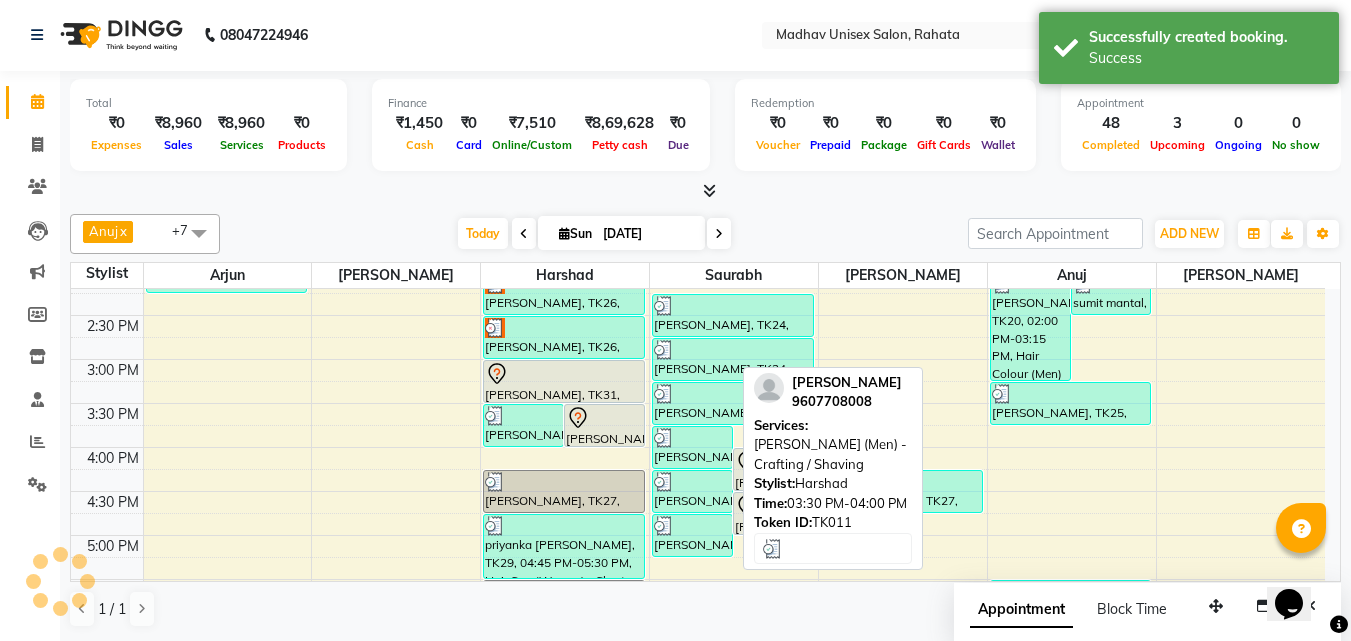 scroll, scrollTop: 0, scrollLeft: 0, axis: both 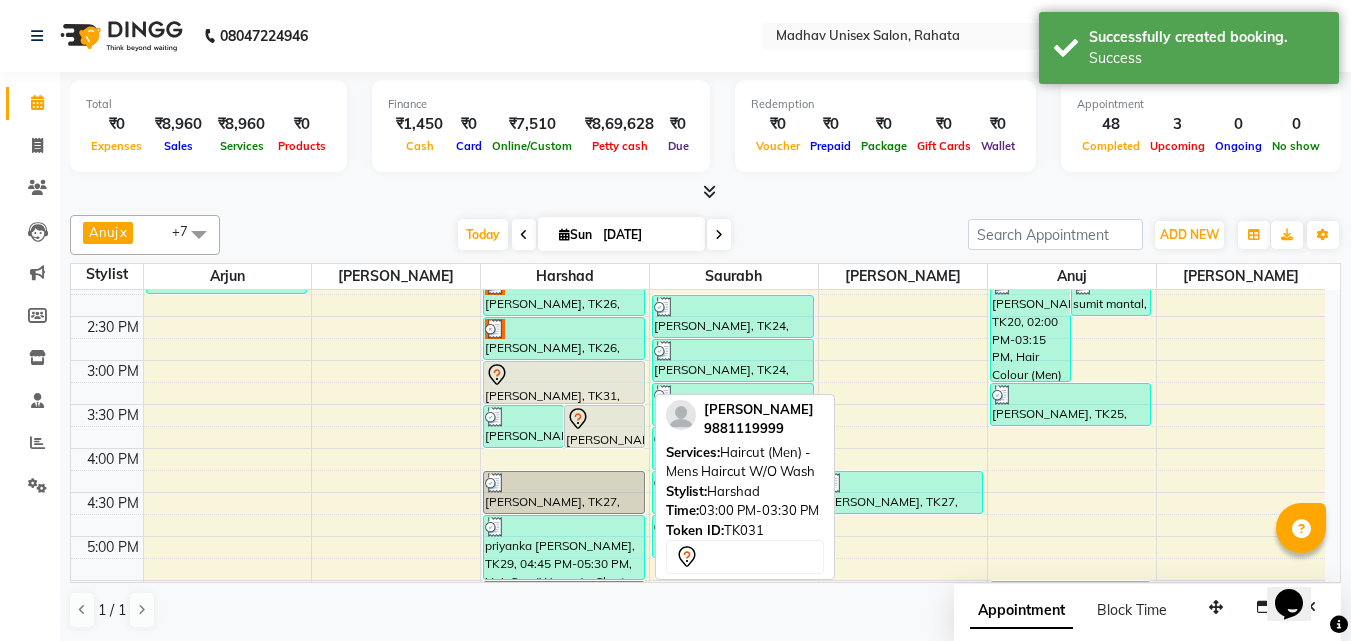 click at bounding box center (564, 375) 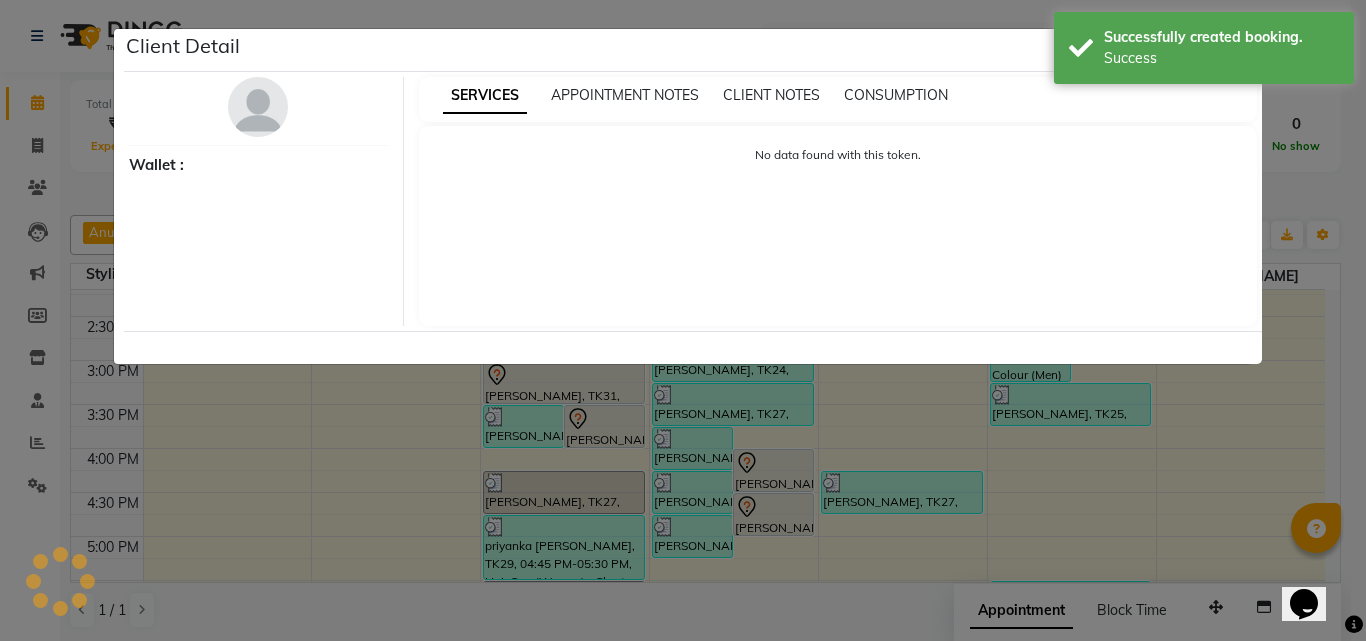 select on "7" 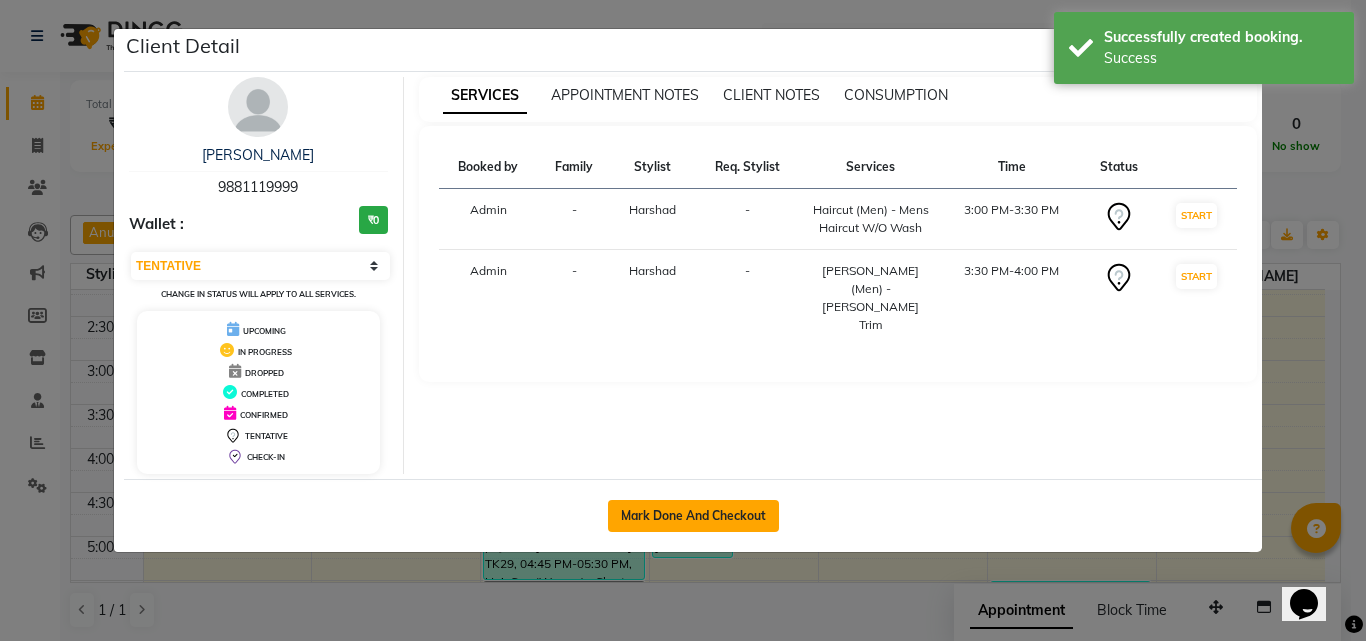 click on "Mark Done And Checkout" 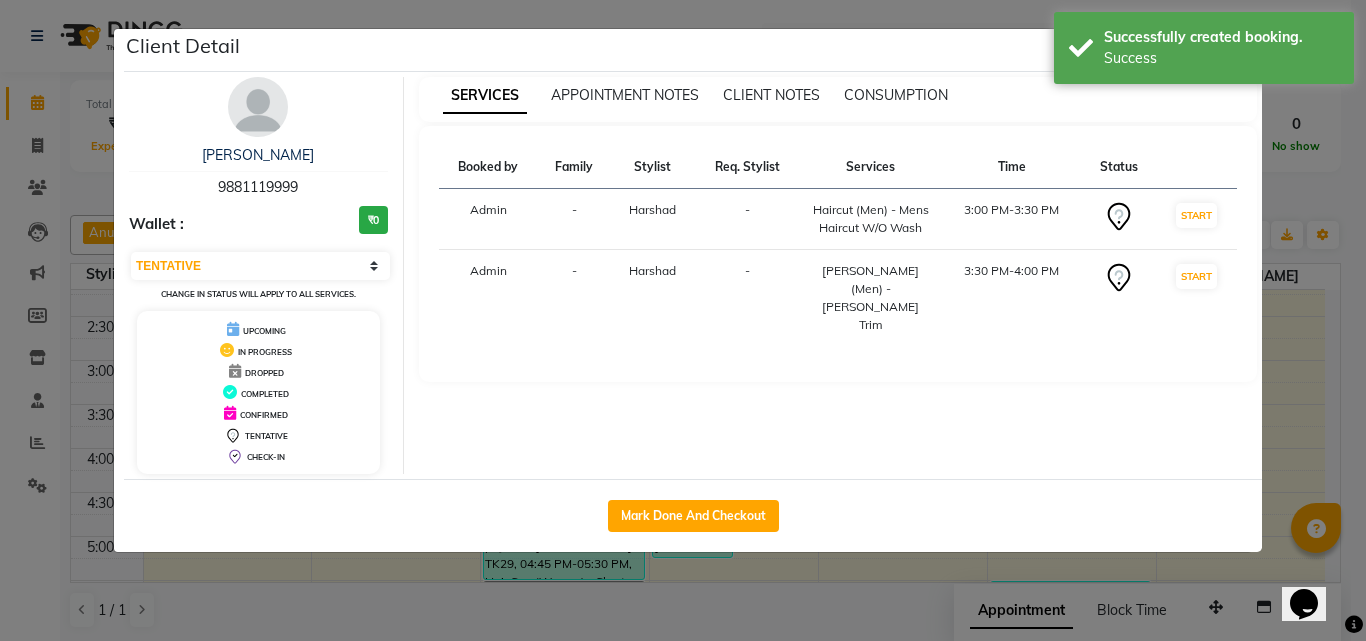 select on "service" 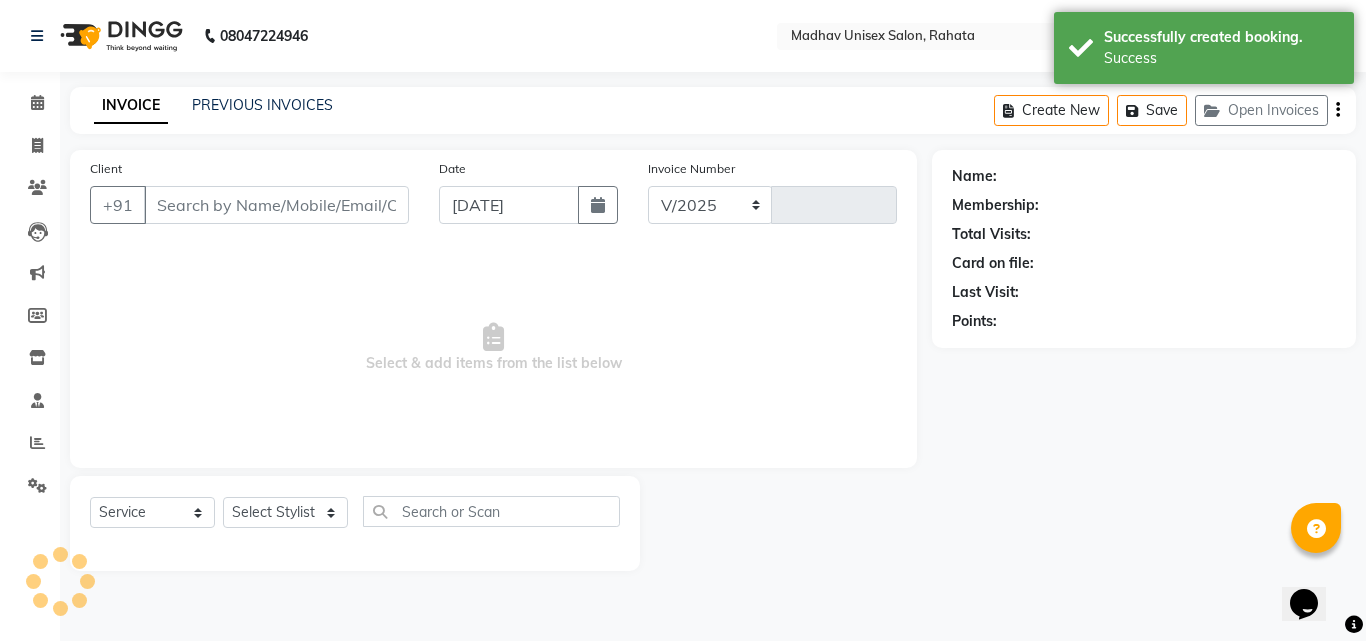 select on "870" 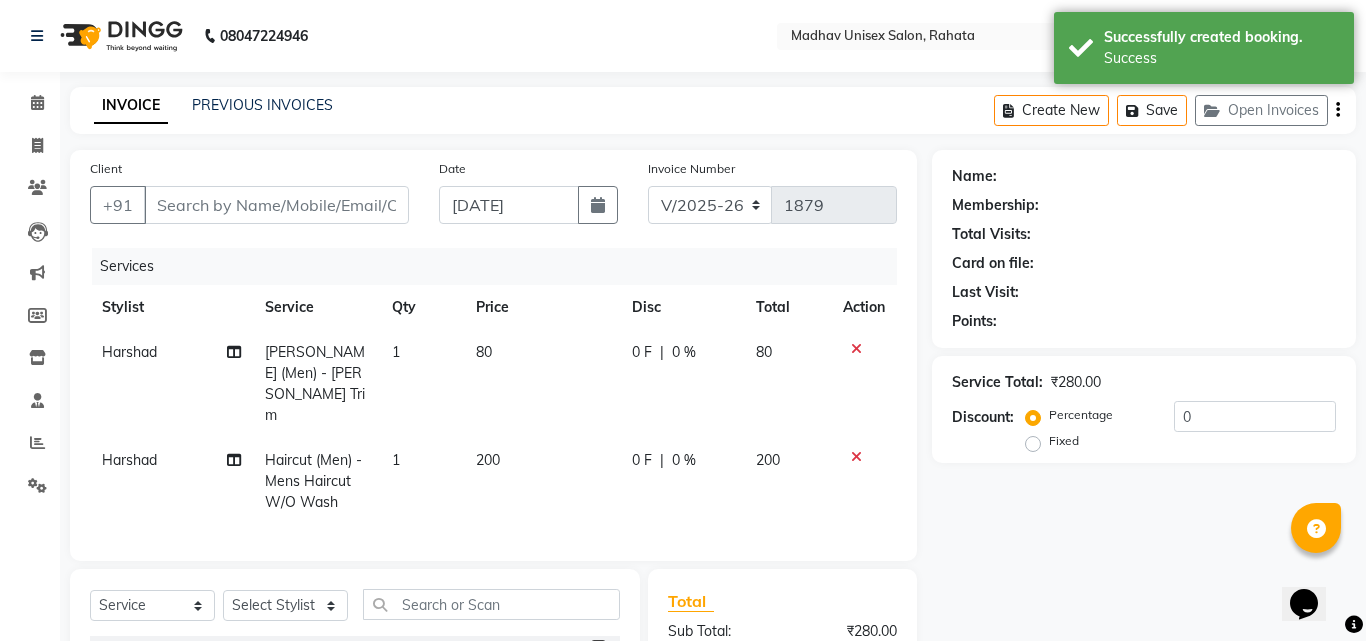 type on "9881119999" 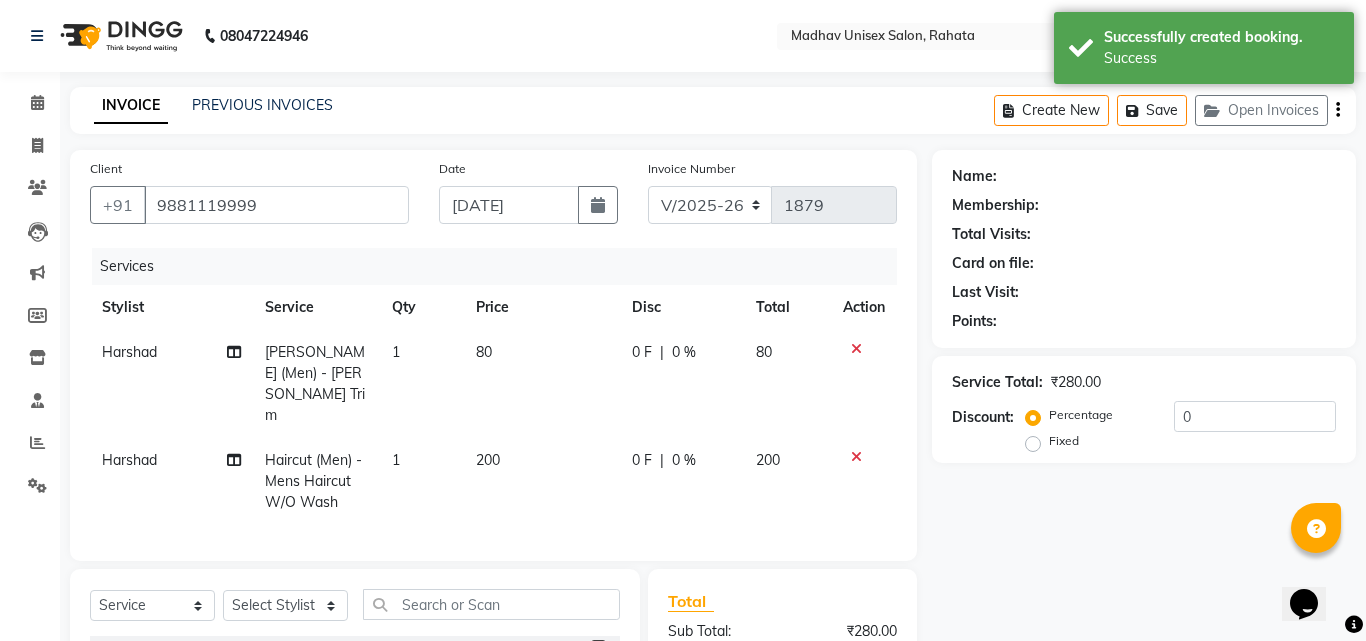 select on "14048" 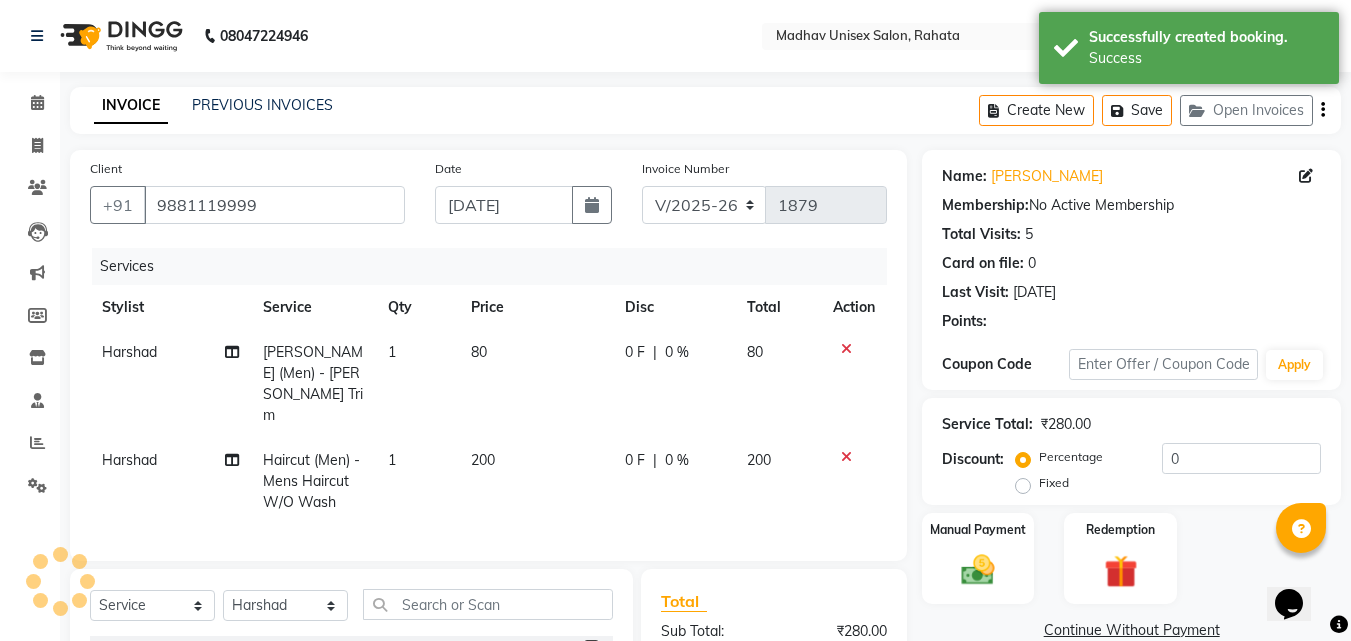 click on "Price" 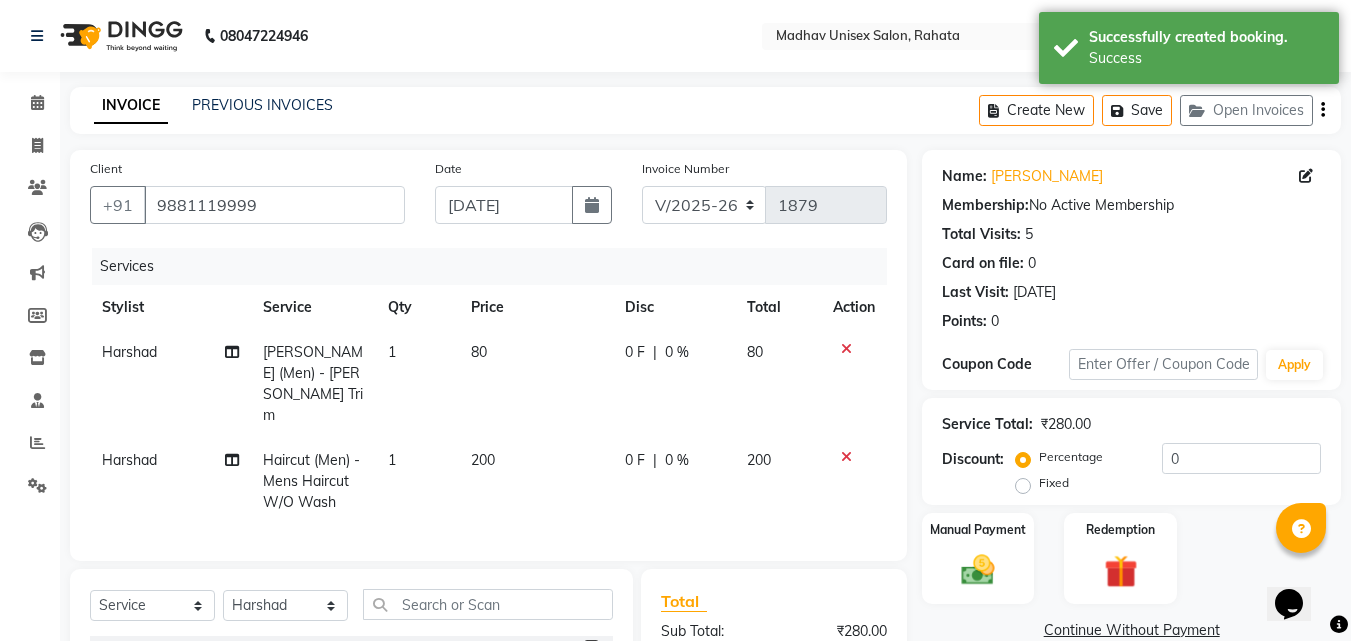 click on "80" 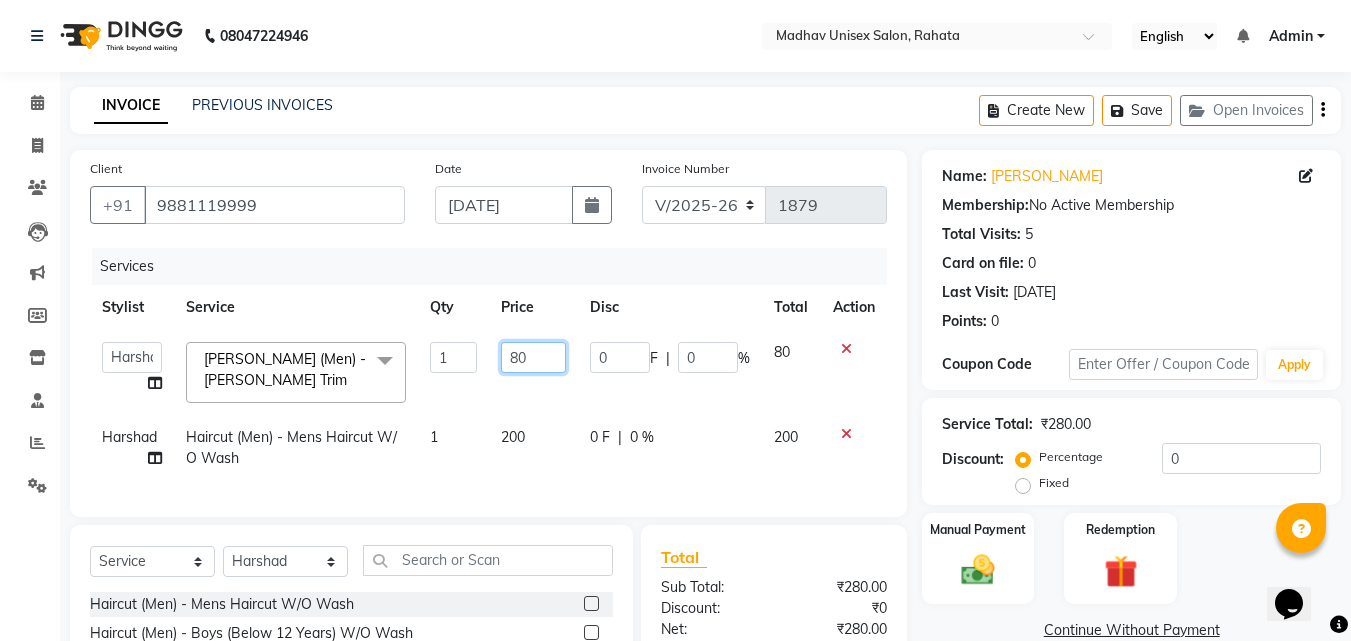 click on "80" 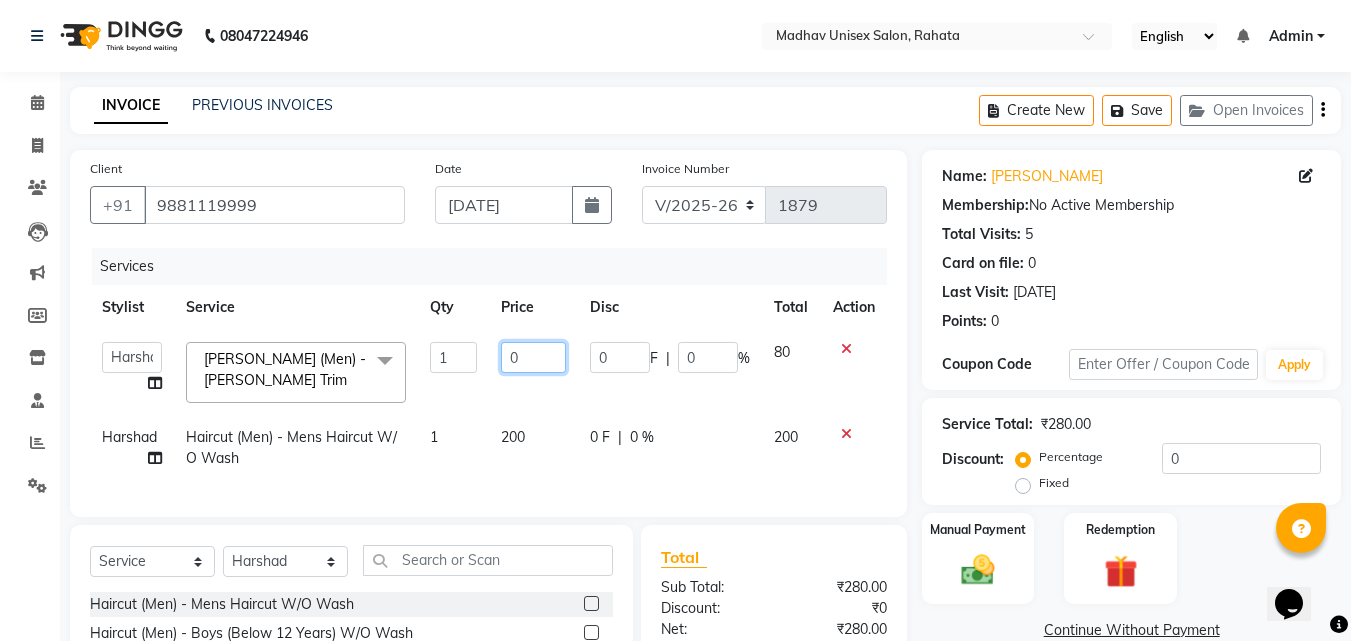 type on "50" 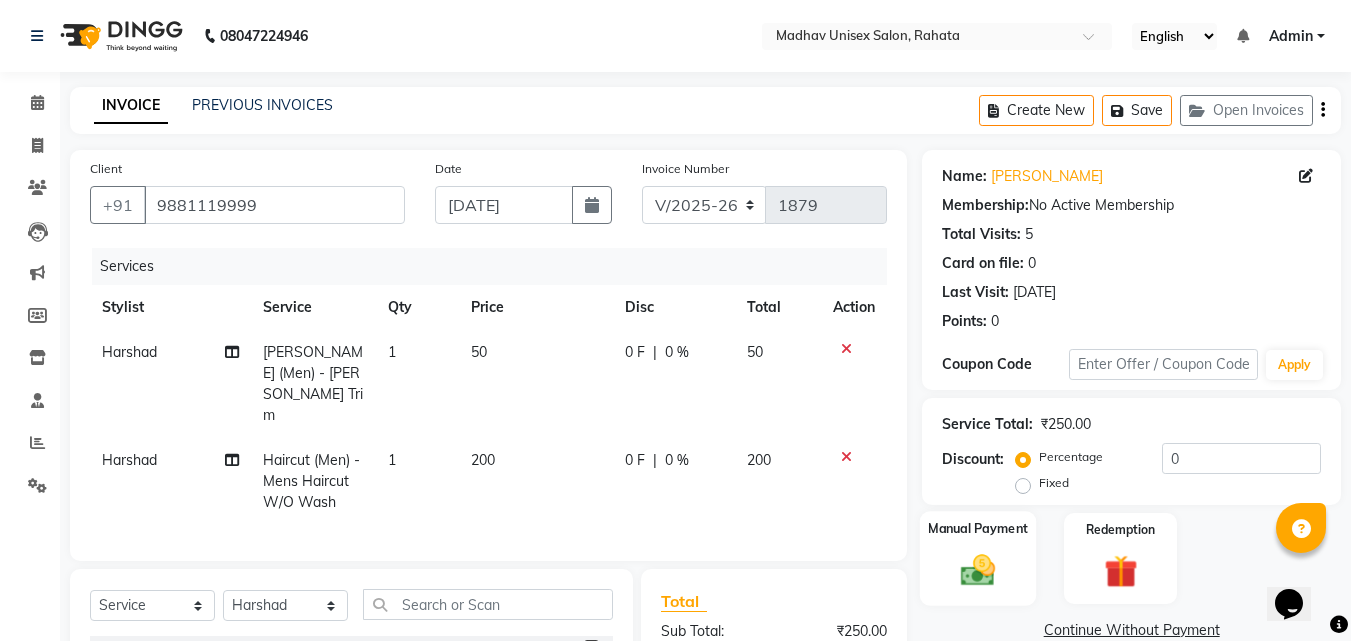 click on "Manual Payment" 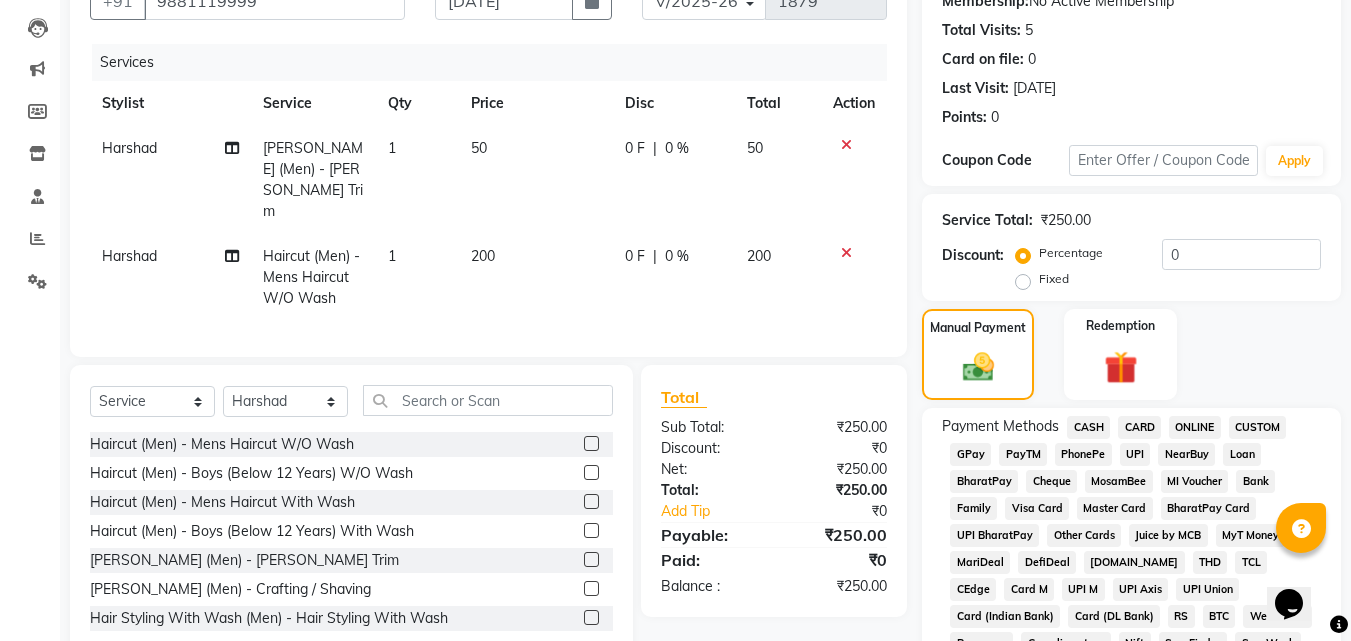 scroll, scrollTop: 205, scrollLeft: 0, axis: vertical 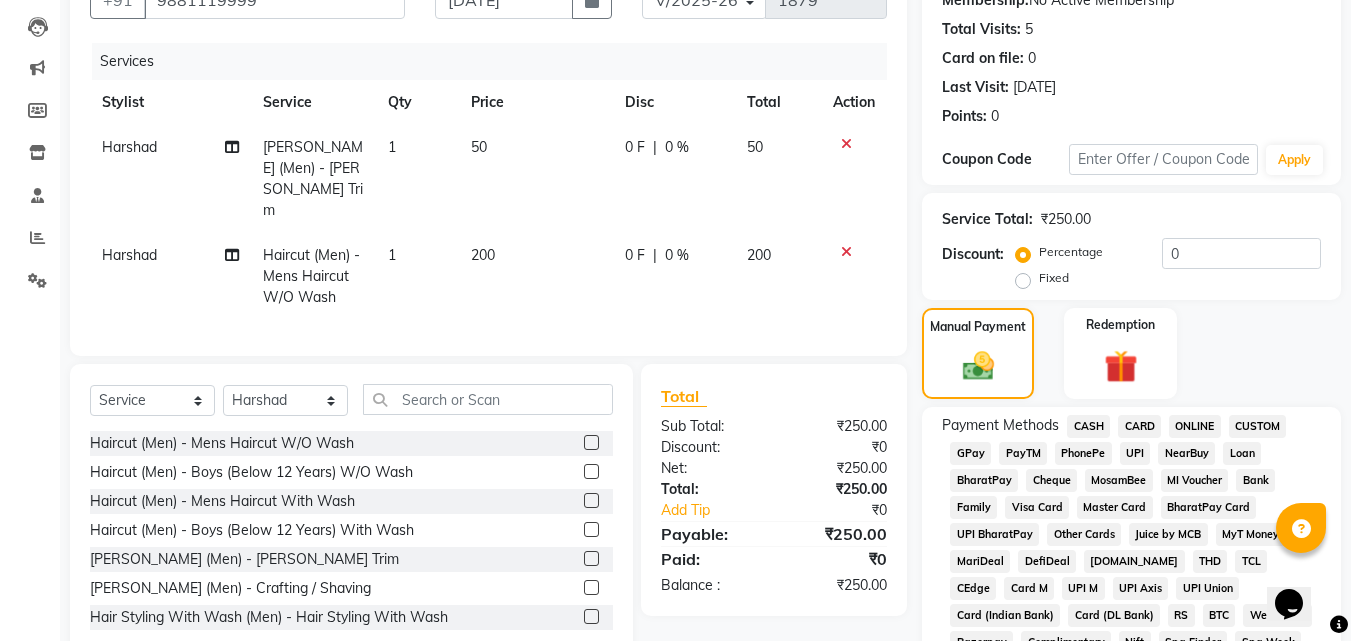 click on "PhonePe" 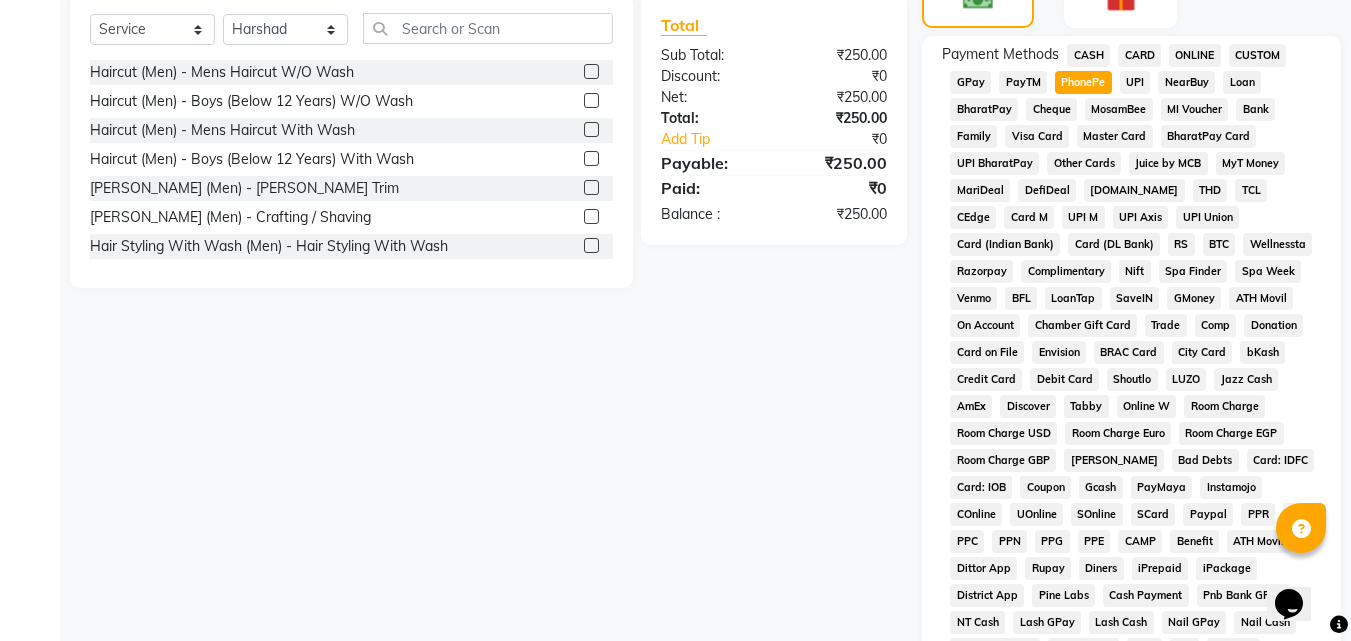 scroll, scrollTop: 343, scrollLeft: 0, axis: vertical 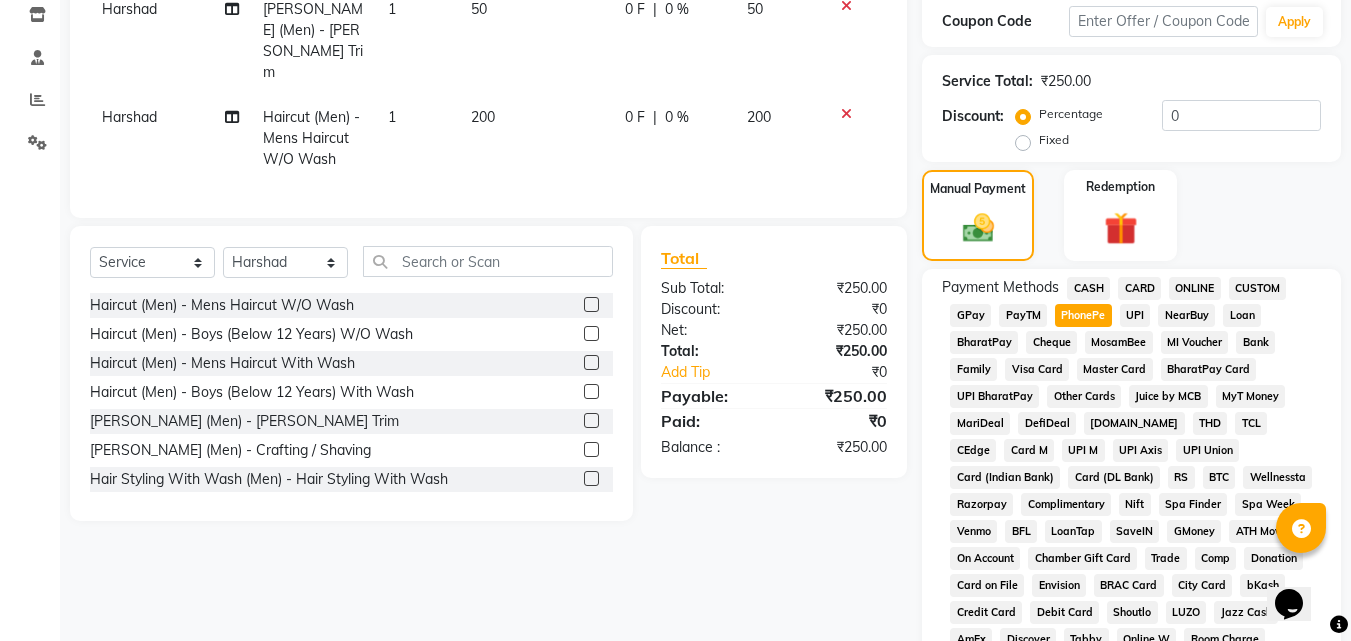 click on "CASH" 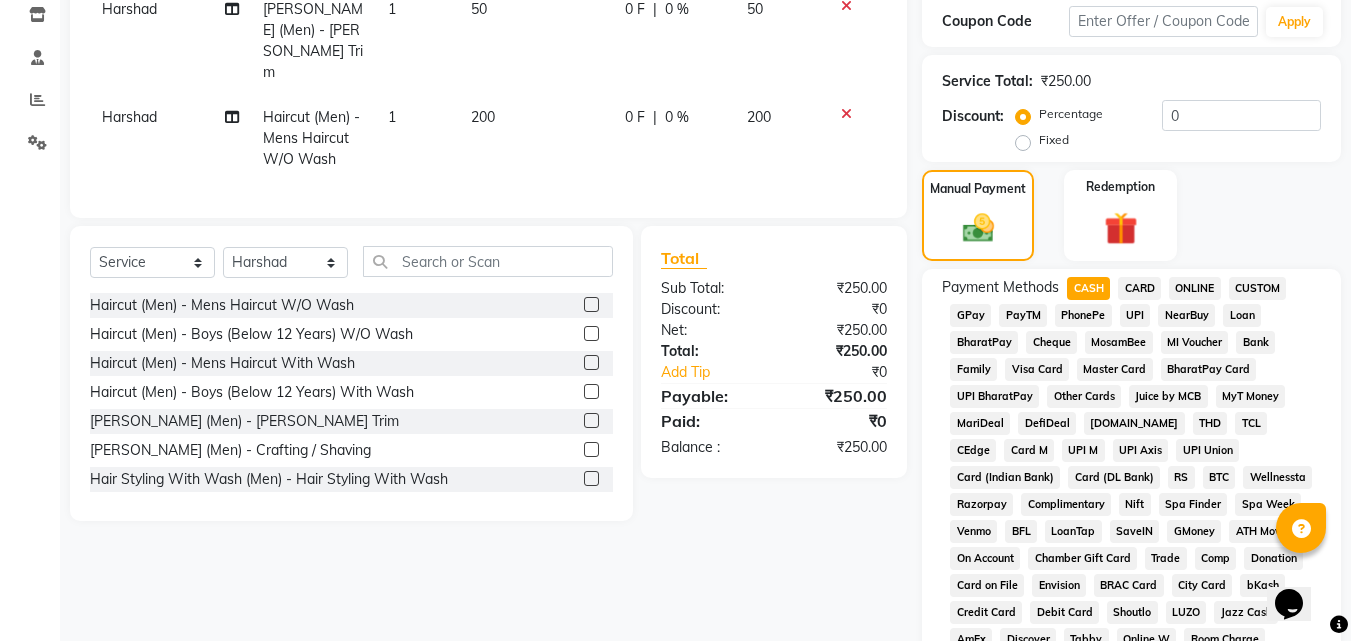 scroll, scrollTop: 861, scrollLeft: 0, axis: vertical 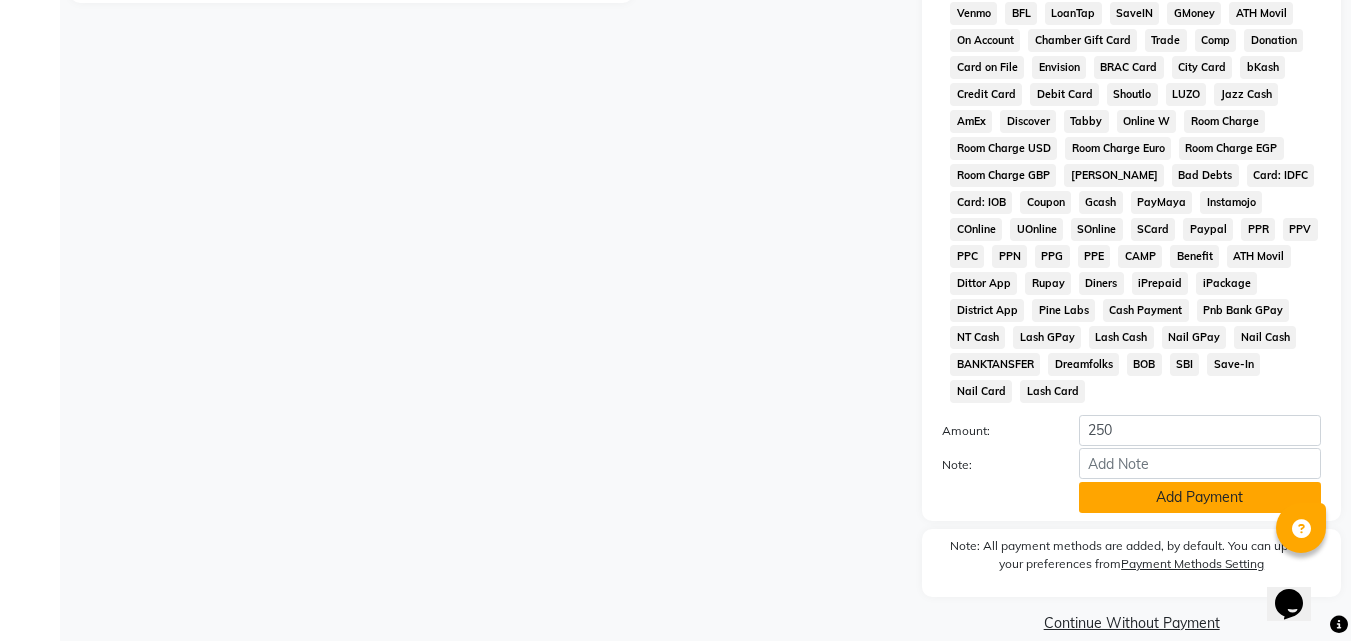 click on "Add Payment" 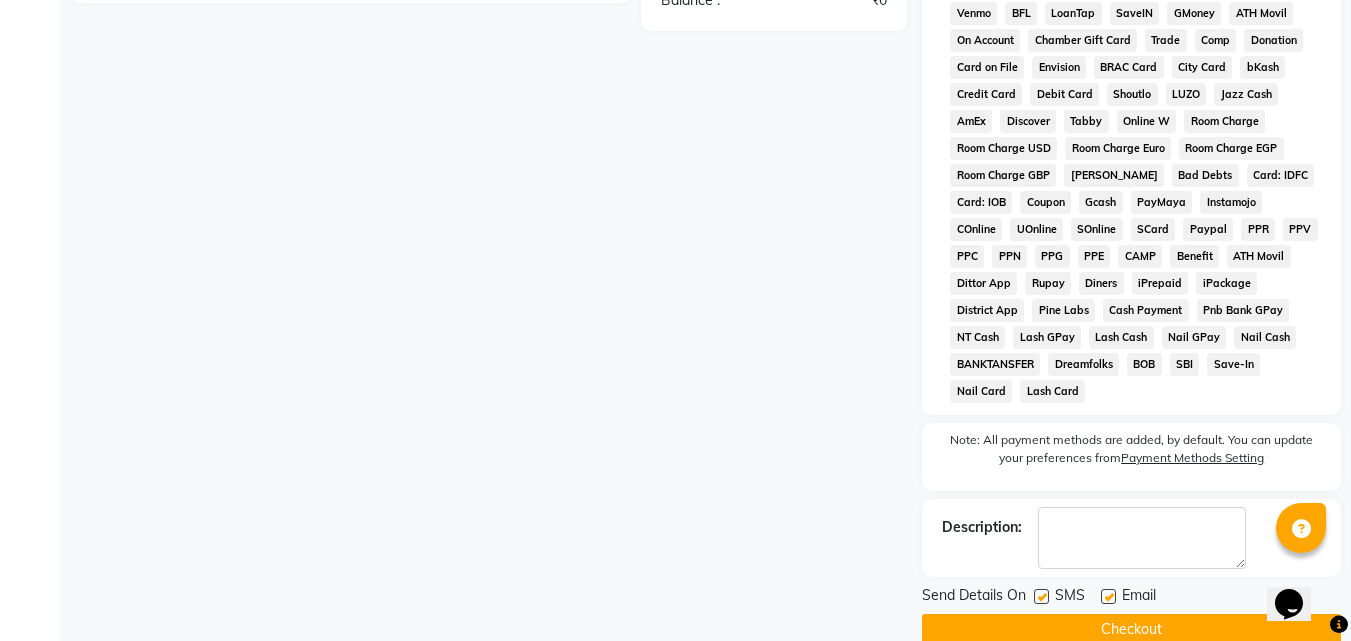click on "Checkout" 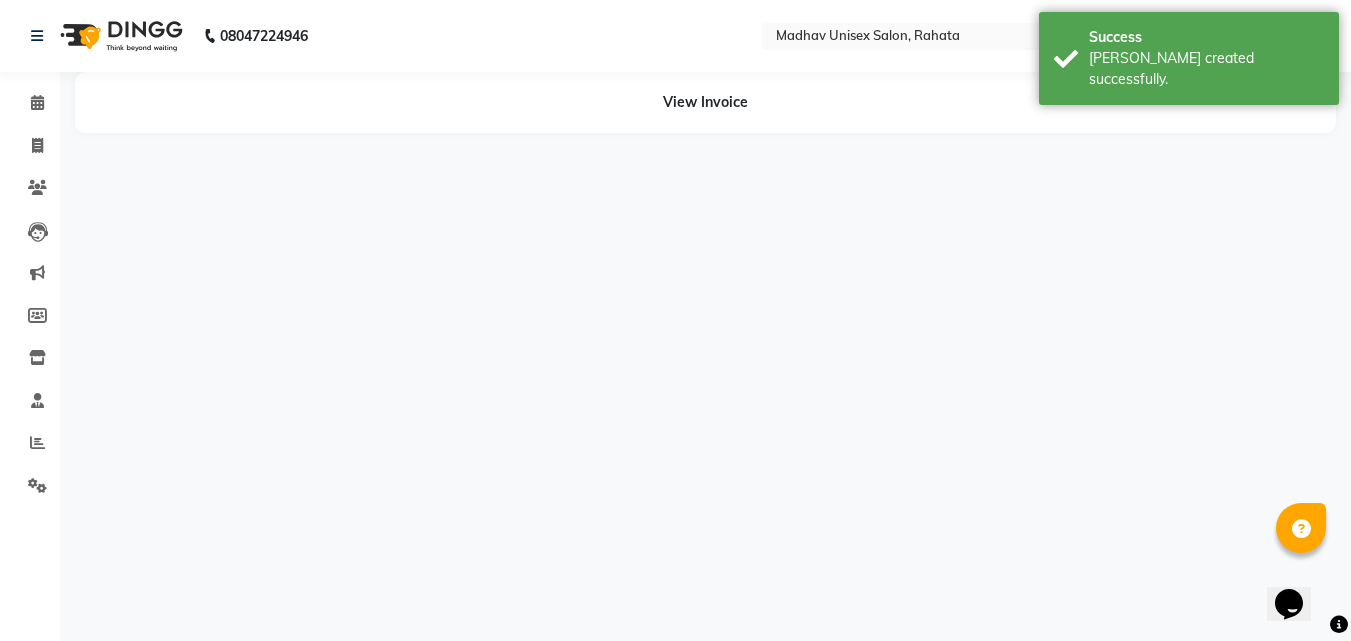 scroll, scrollTop: 0, scrollLeft: 0, axis: both 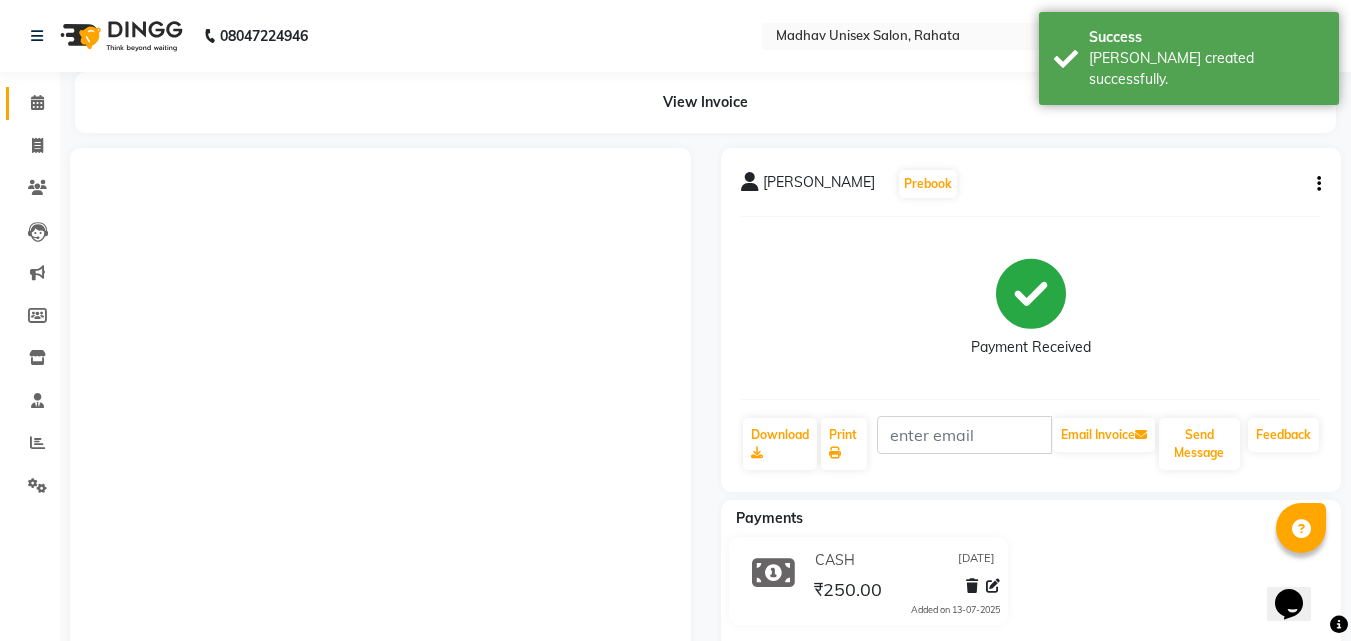 click on "Calendar" 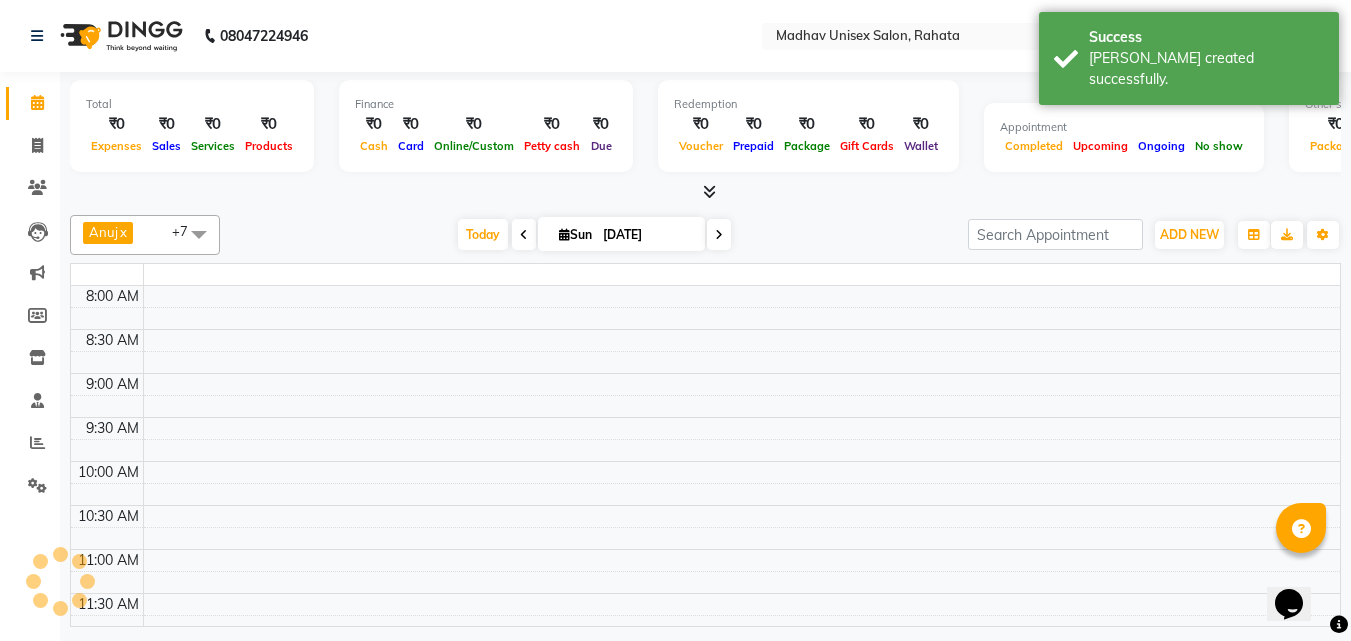 click on "Calendar" 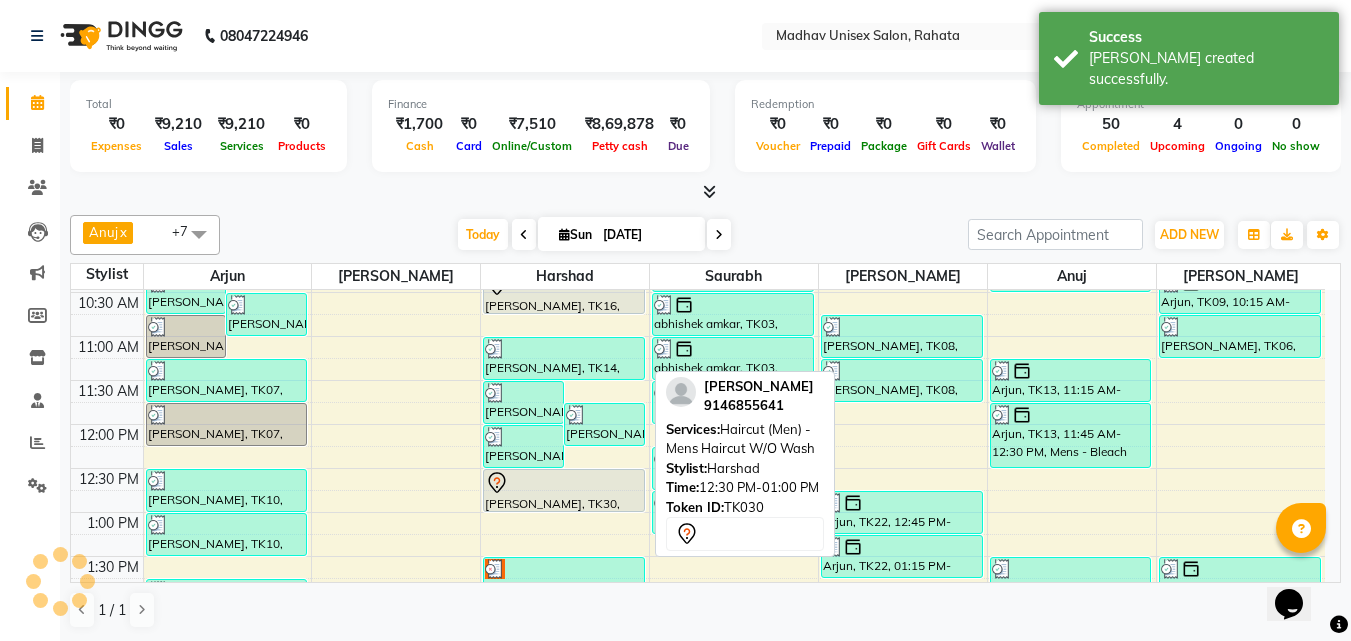 scroll, scrollTop: 388, scrollLeft: 0, axis: vertical 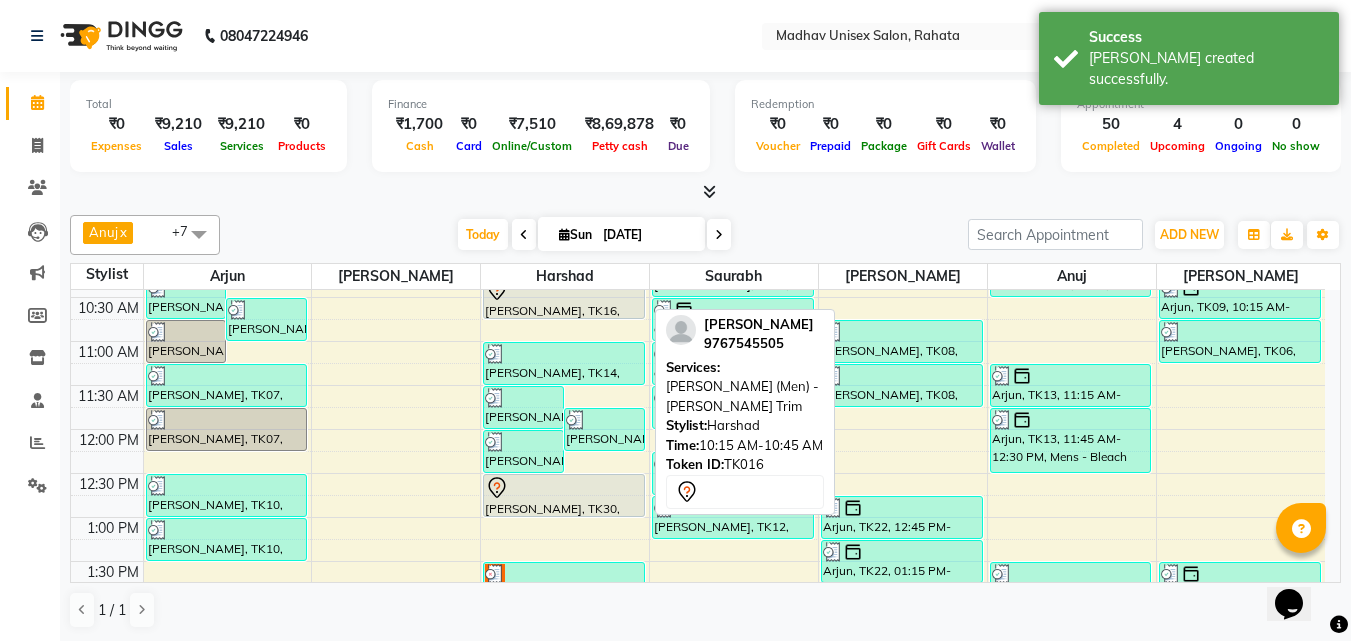 click on "[PERSON_NAME], TK16, 10:15 AM-10:45 AM, [PERSON_NAME] (Men)  - [PERSON_NAME] Trim" at bounding box center [564, 297] 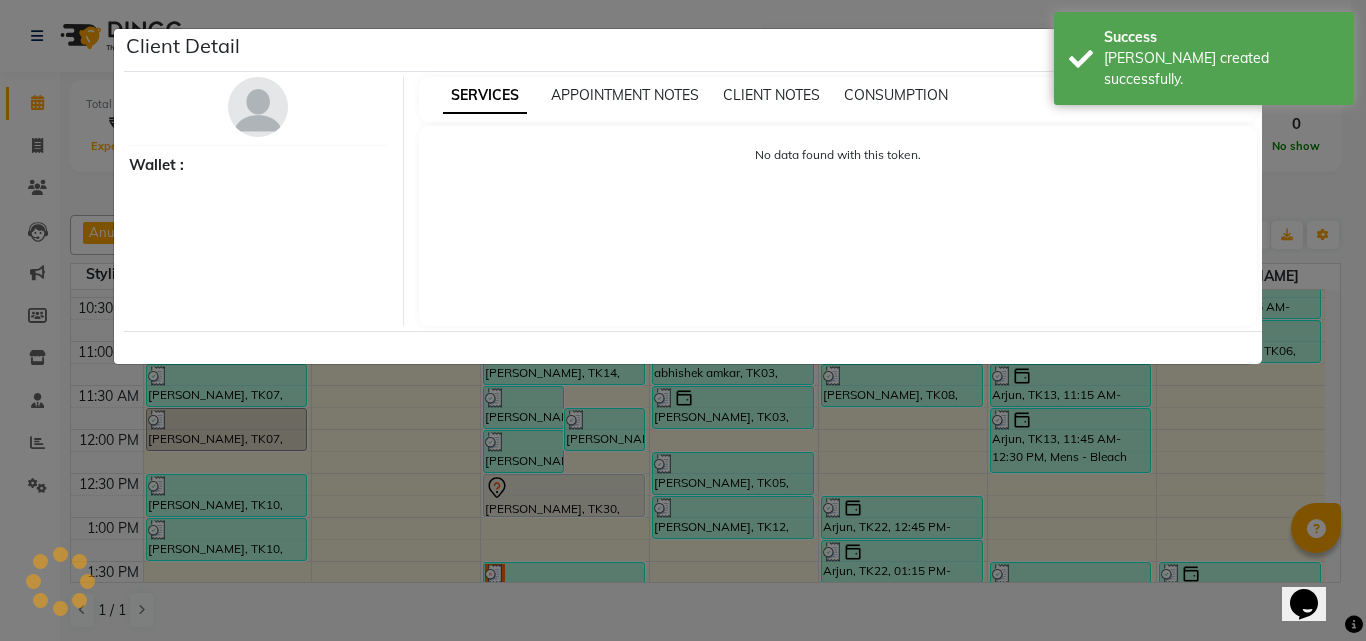 click on "Client Detail     Wallet : SERVICES APPOINTMENT NOTES CLIENT NOTES CONSUMPTION No data found with this token." 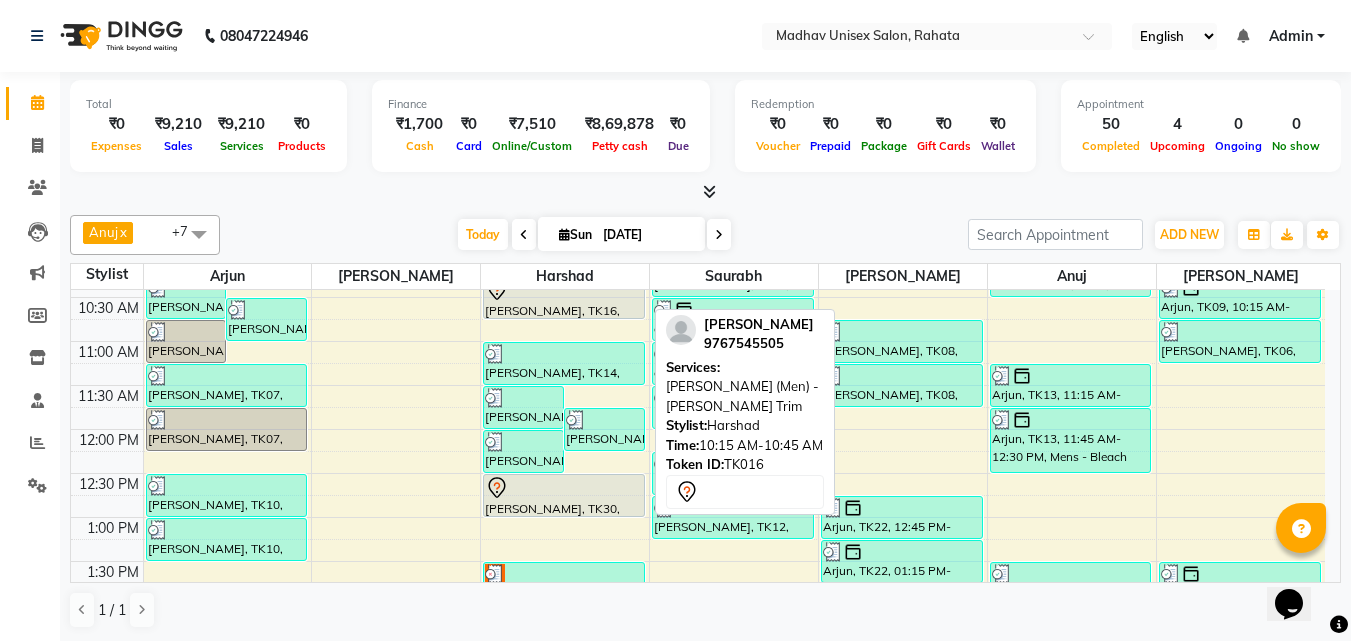click on "[PERSON_NAME], TK16, 10:15 AM-10:45 AM, [PERSON_NAME] (Men)  - [PERSON_NAME] Trim" at bounding box center [564, 297] 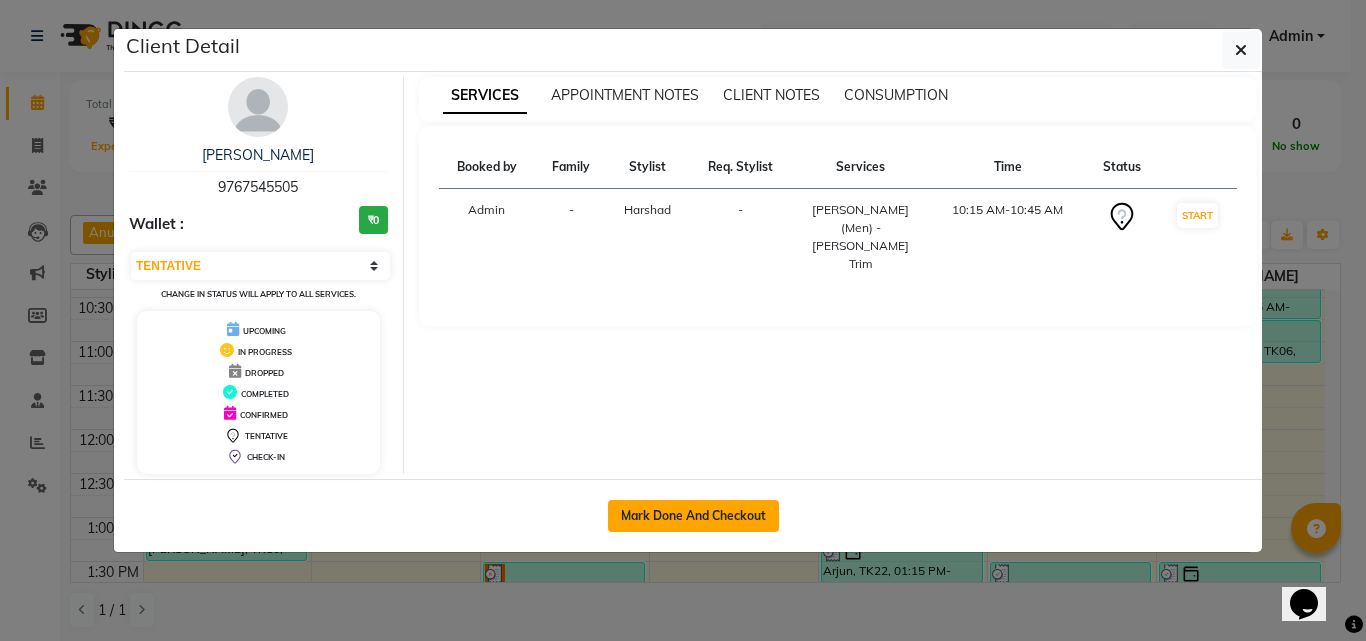 click on "Mark Done And Checkout" 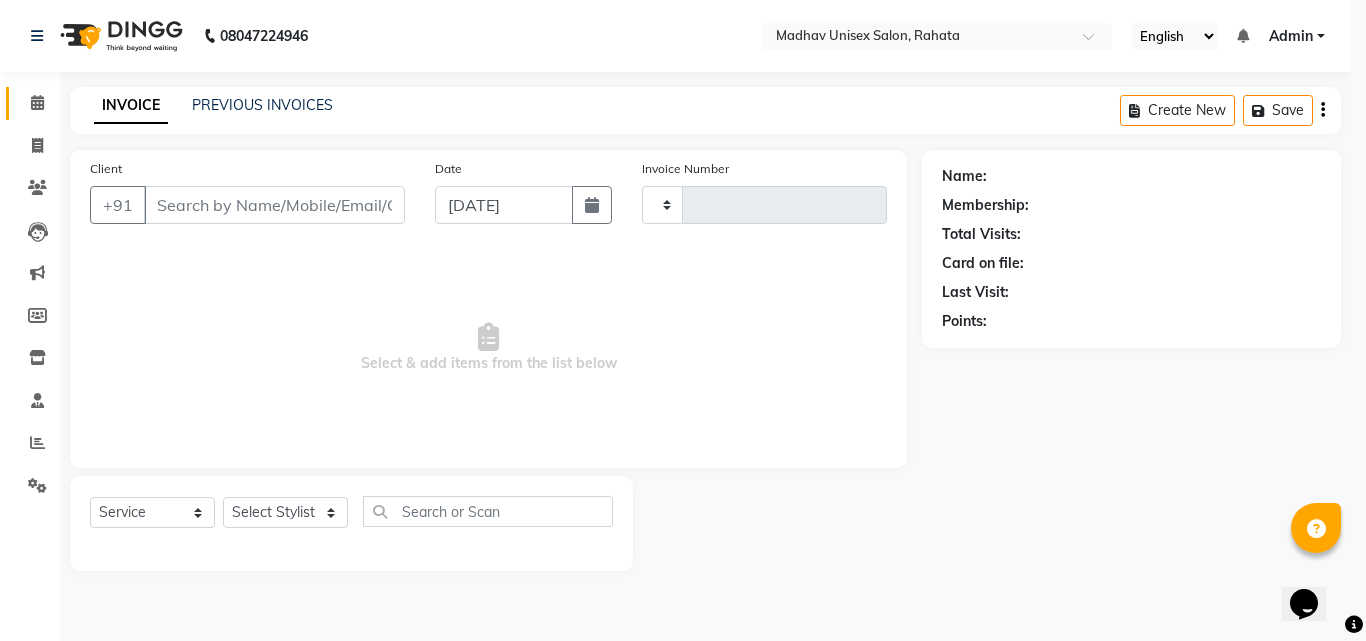 type on "1880" 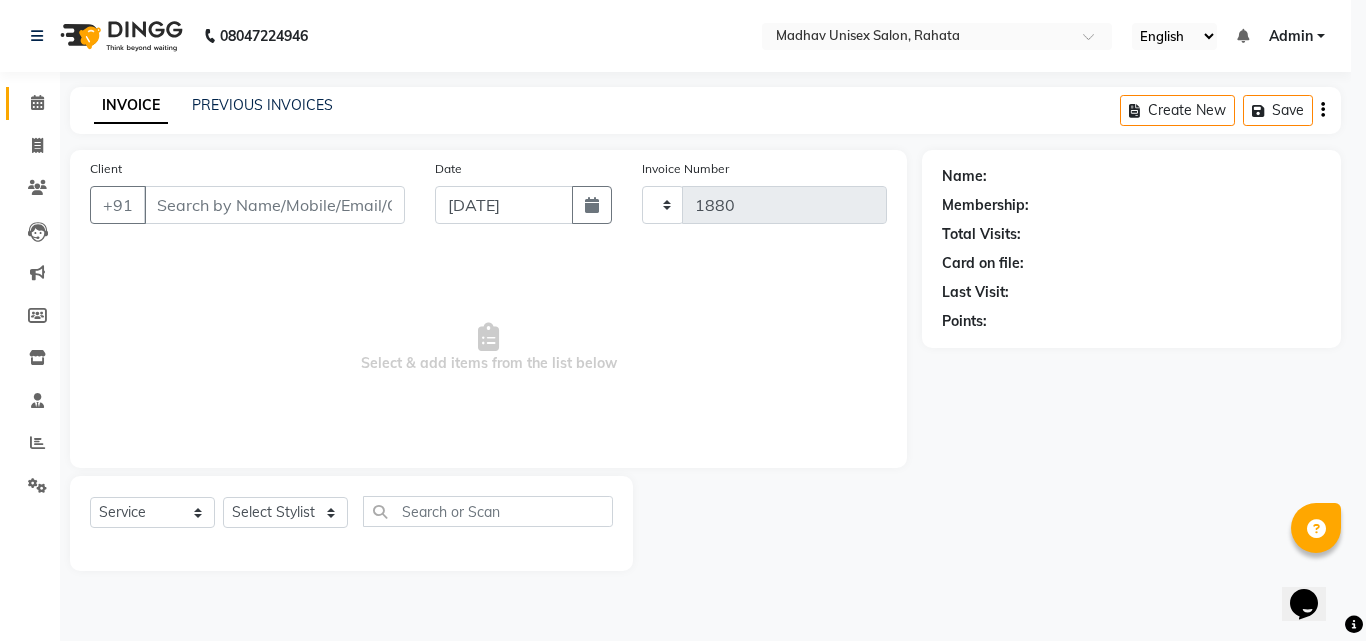 select on "870" 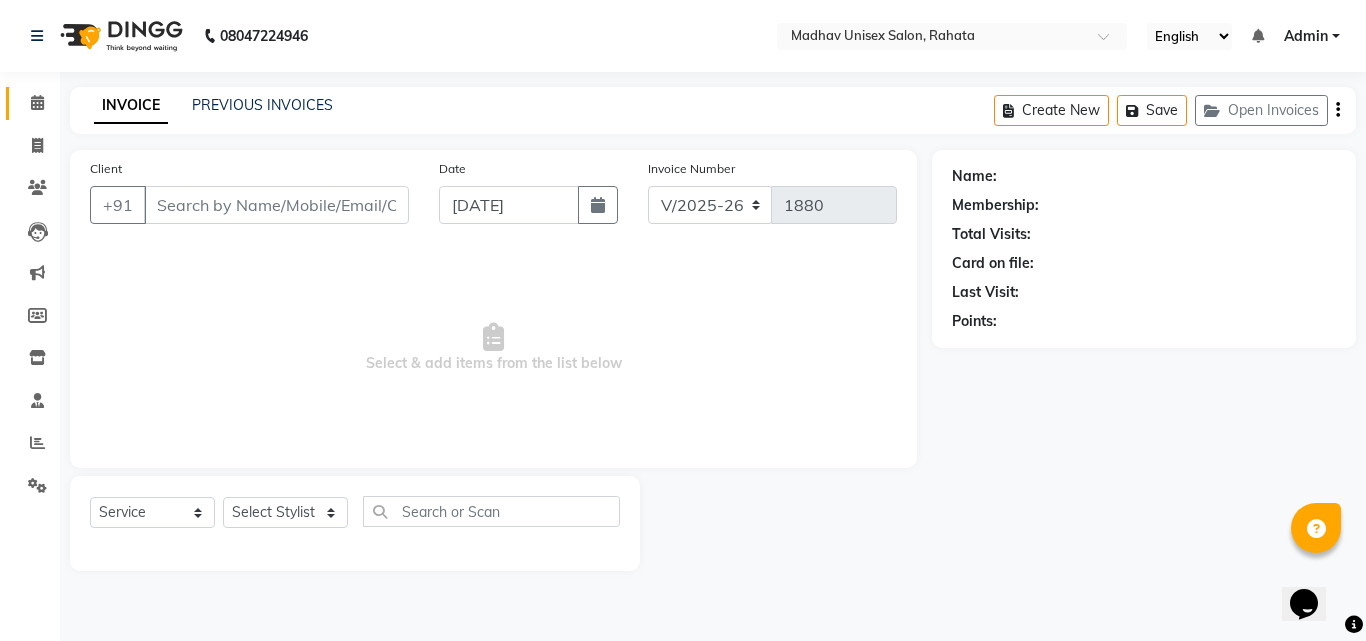 type on "9767545505" 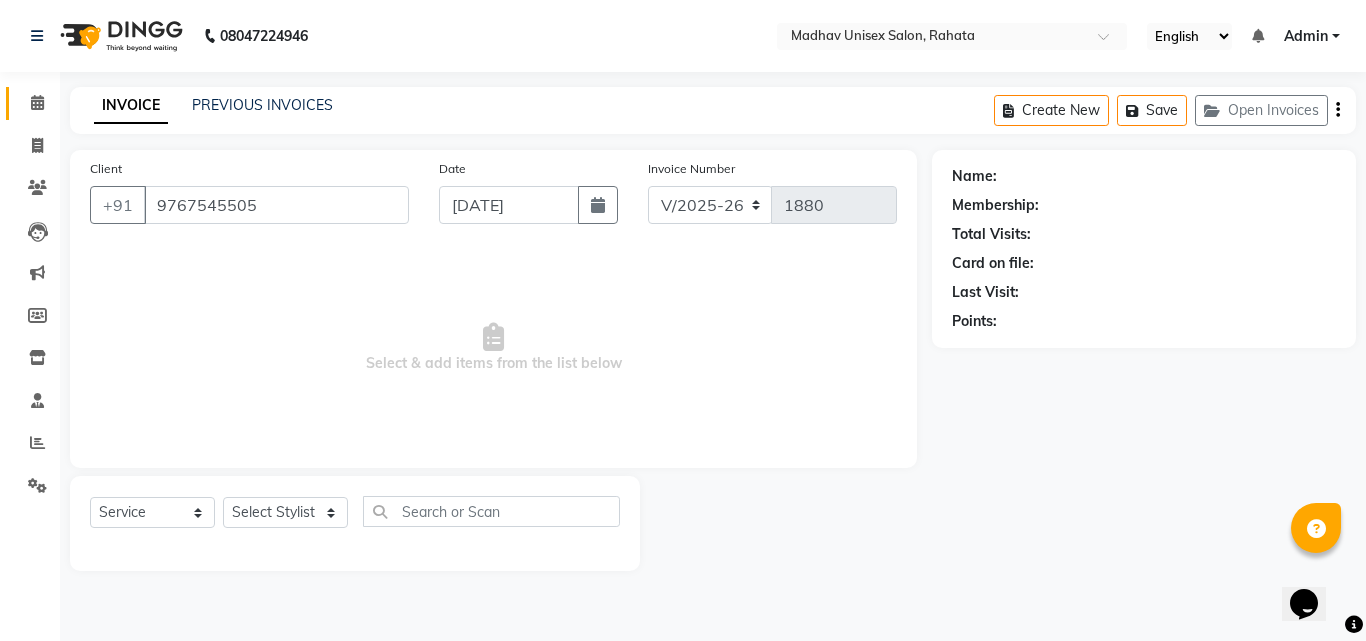 select on "14048" 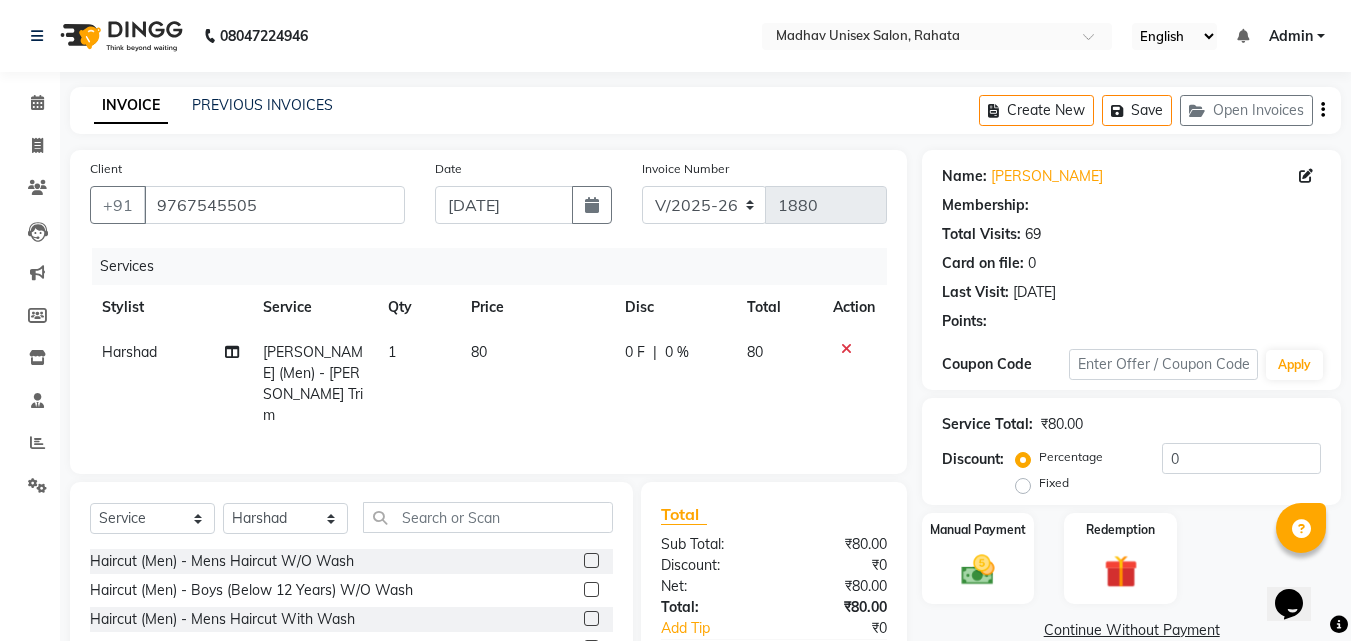 click on "80" 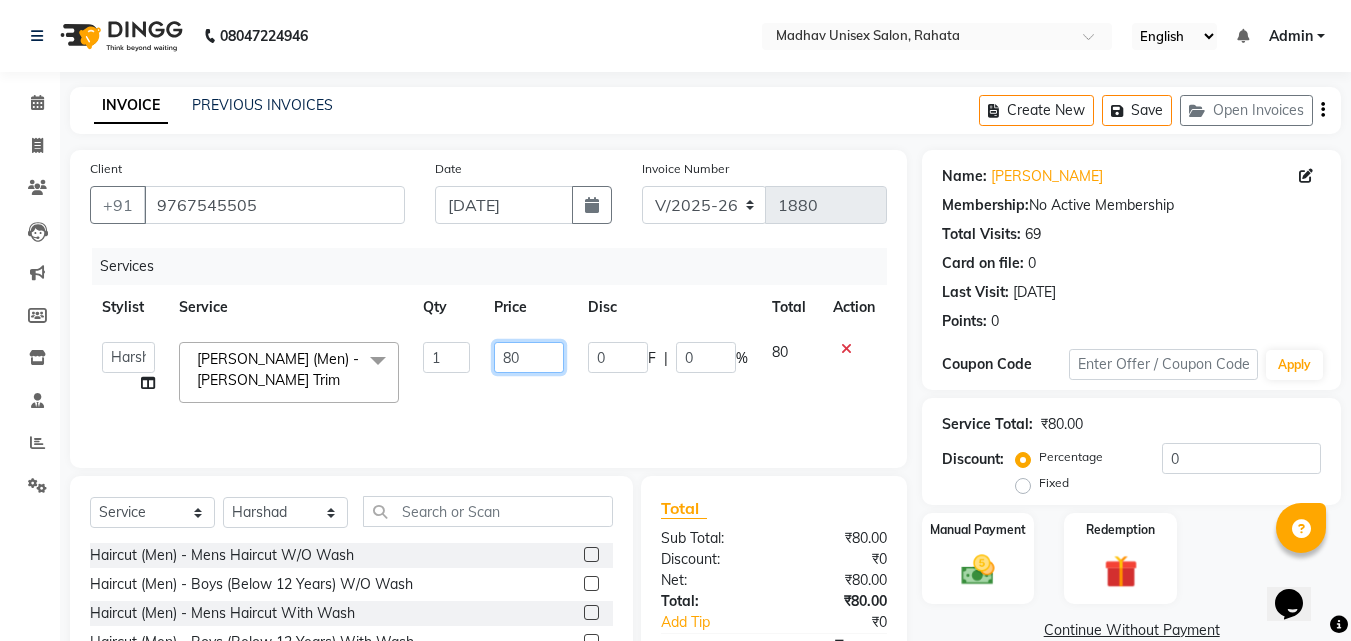 click on "80" 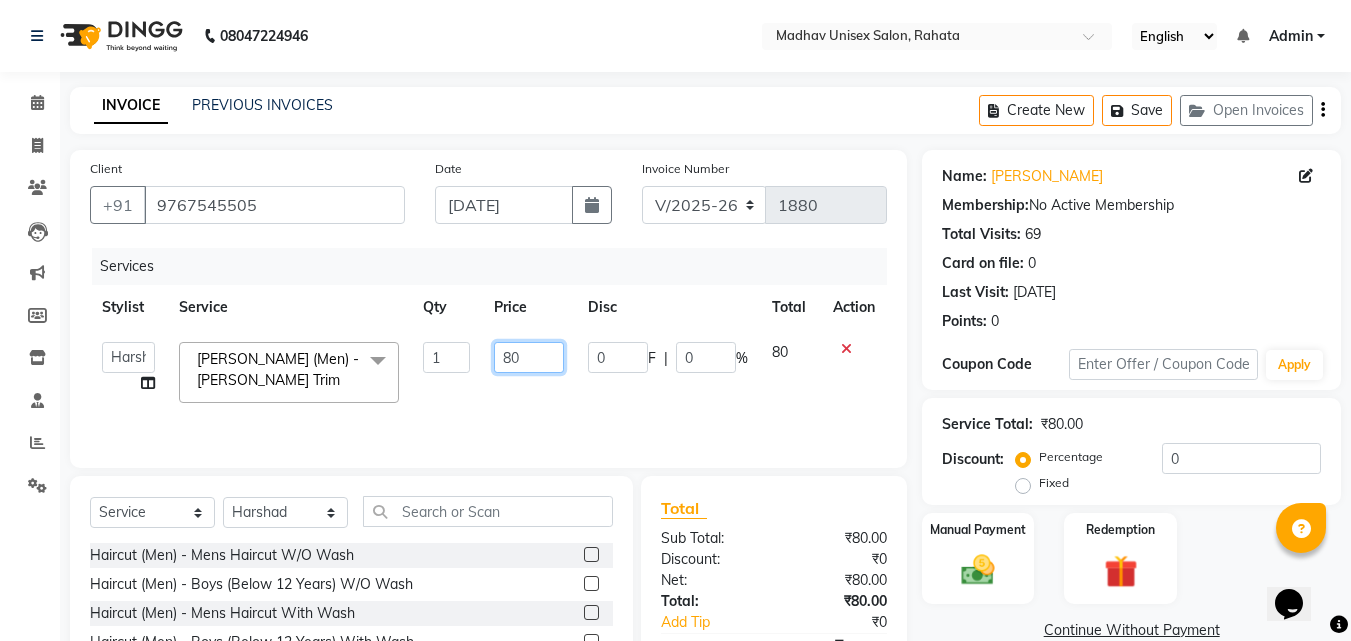 type on "8" 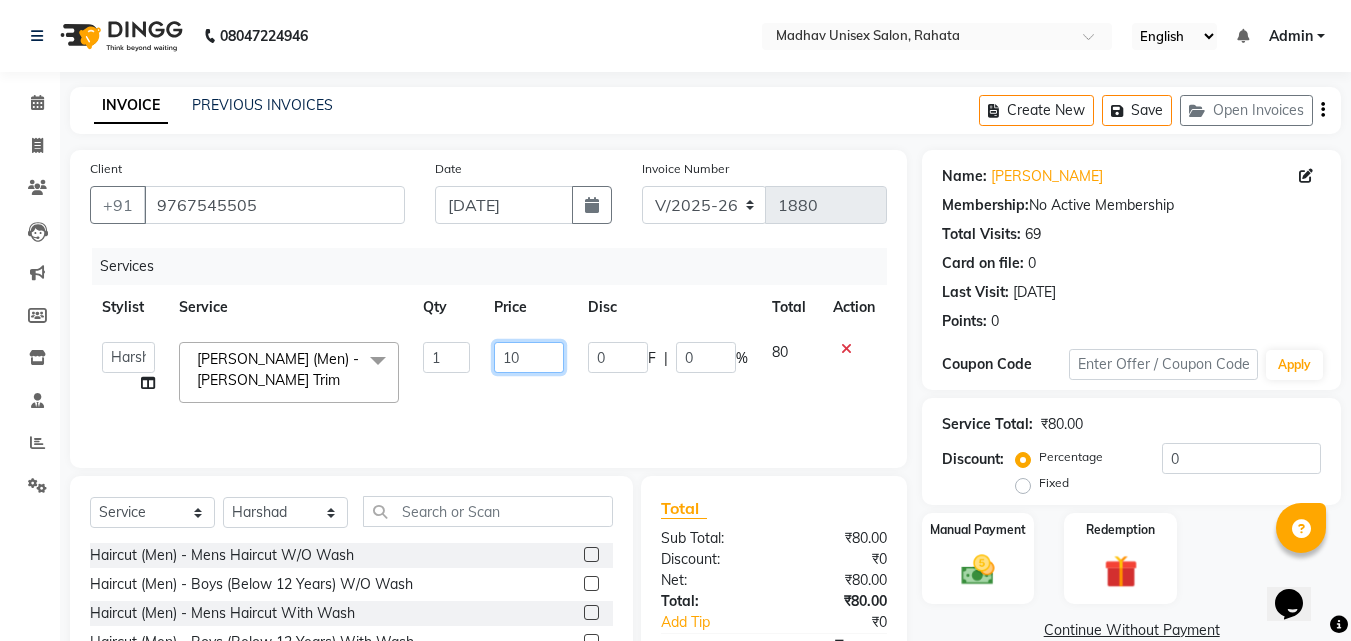 type on "100" 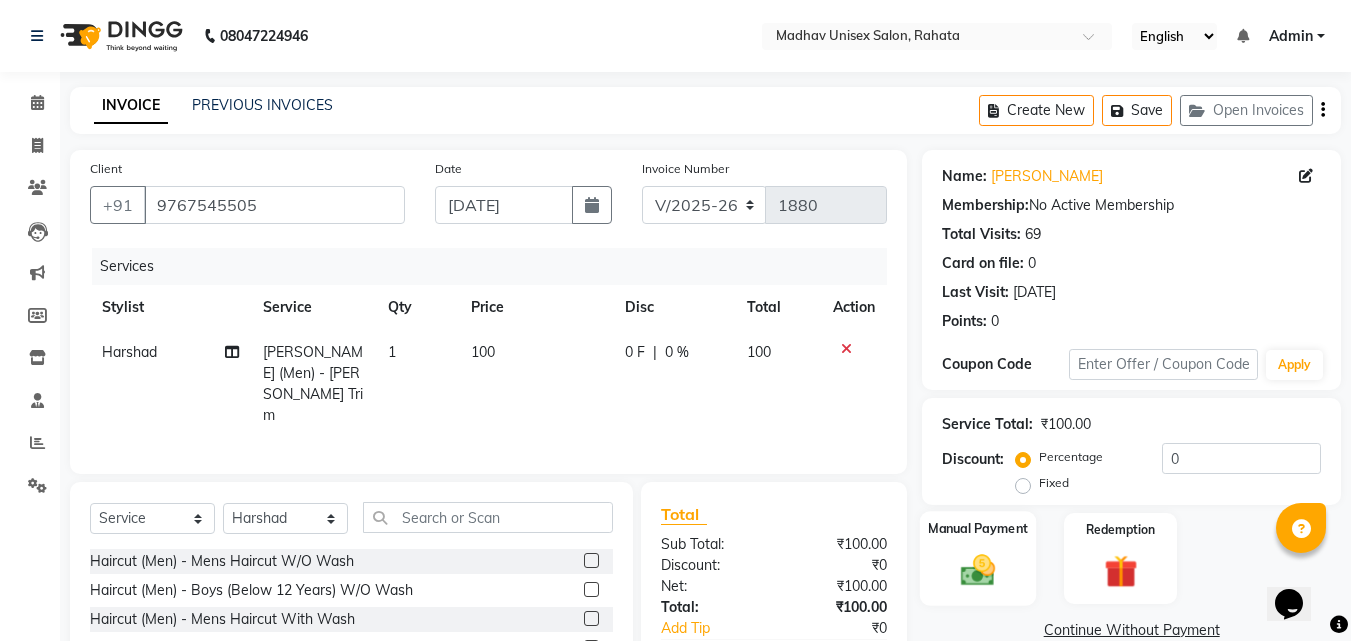 click 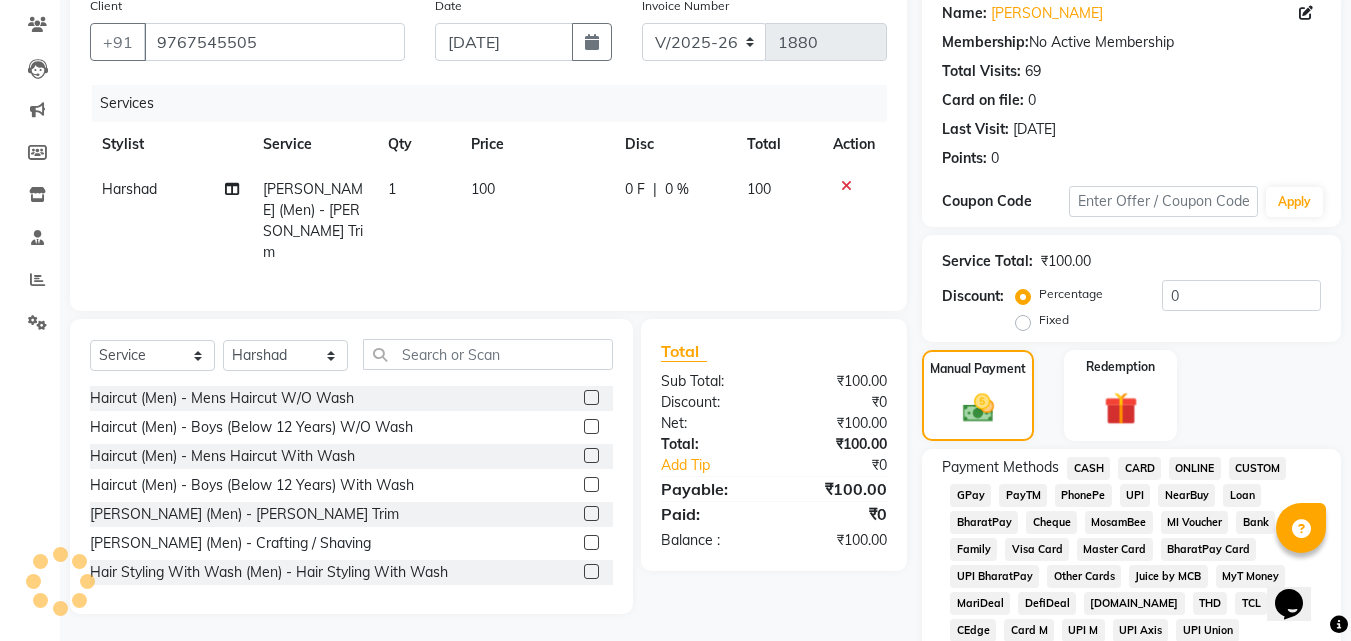 scroll, scrollTop: 188, scrollLeft: 0, axis: vertical 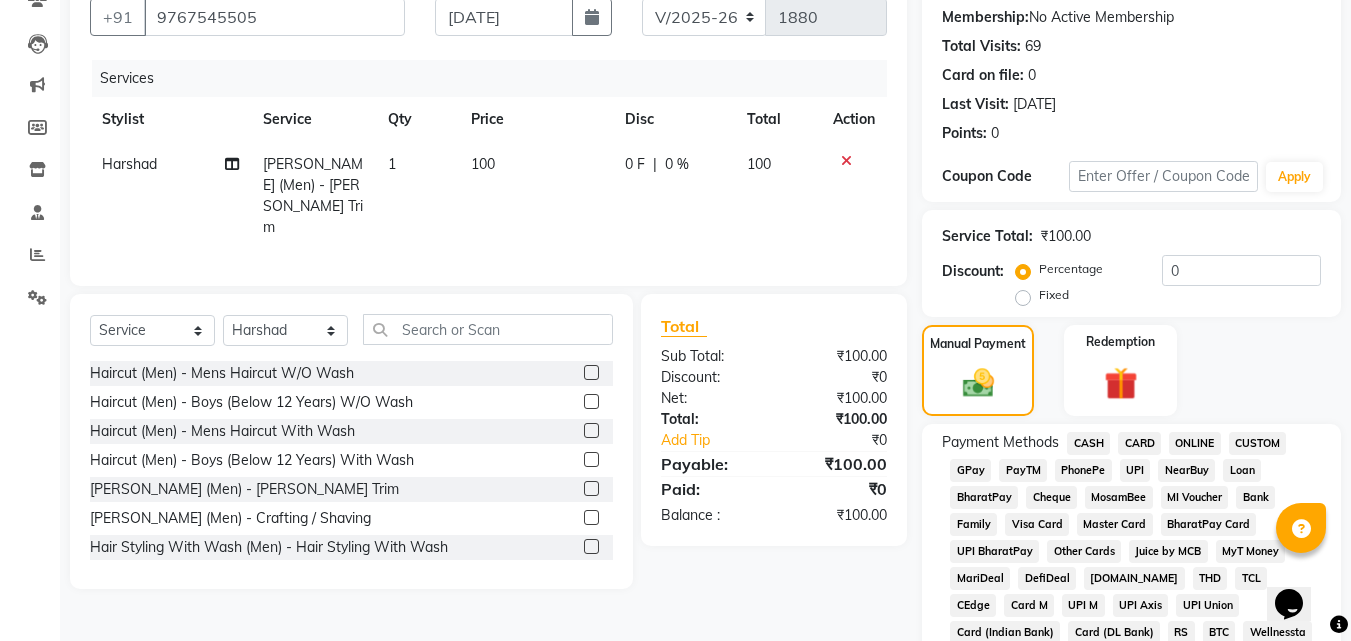 click on "PhonePe" 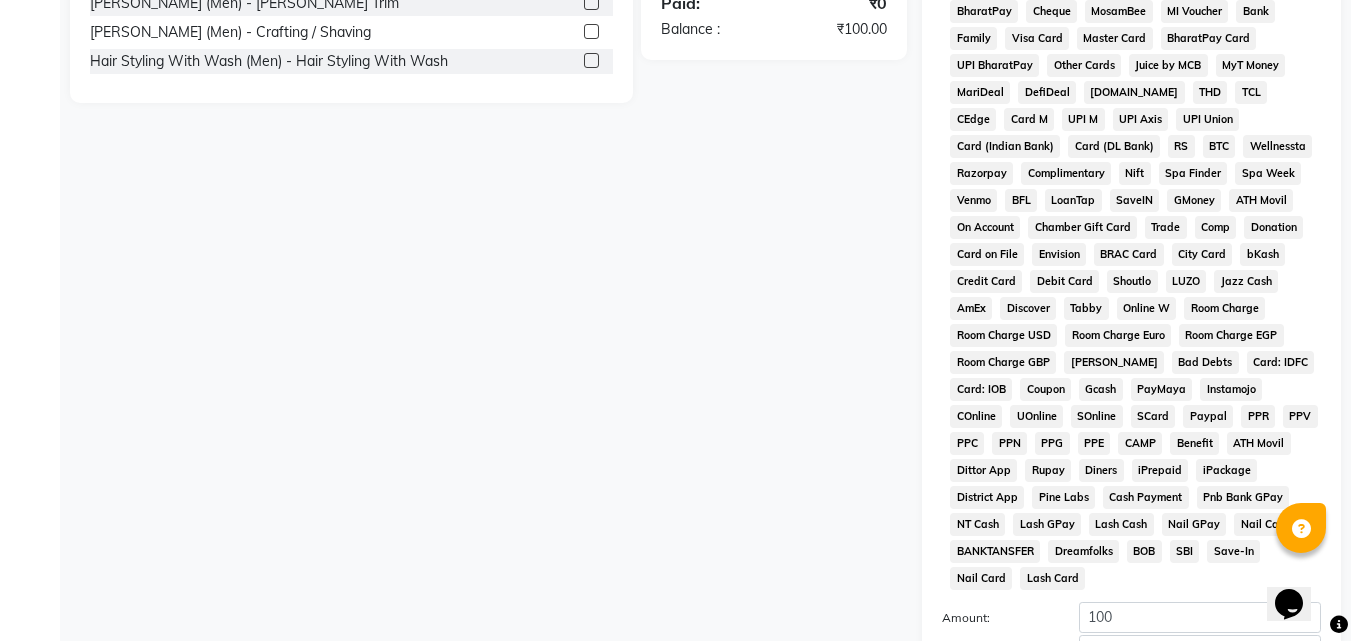 scroll, scrollTop: 861, scrollLeft: 0, axis: vertical 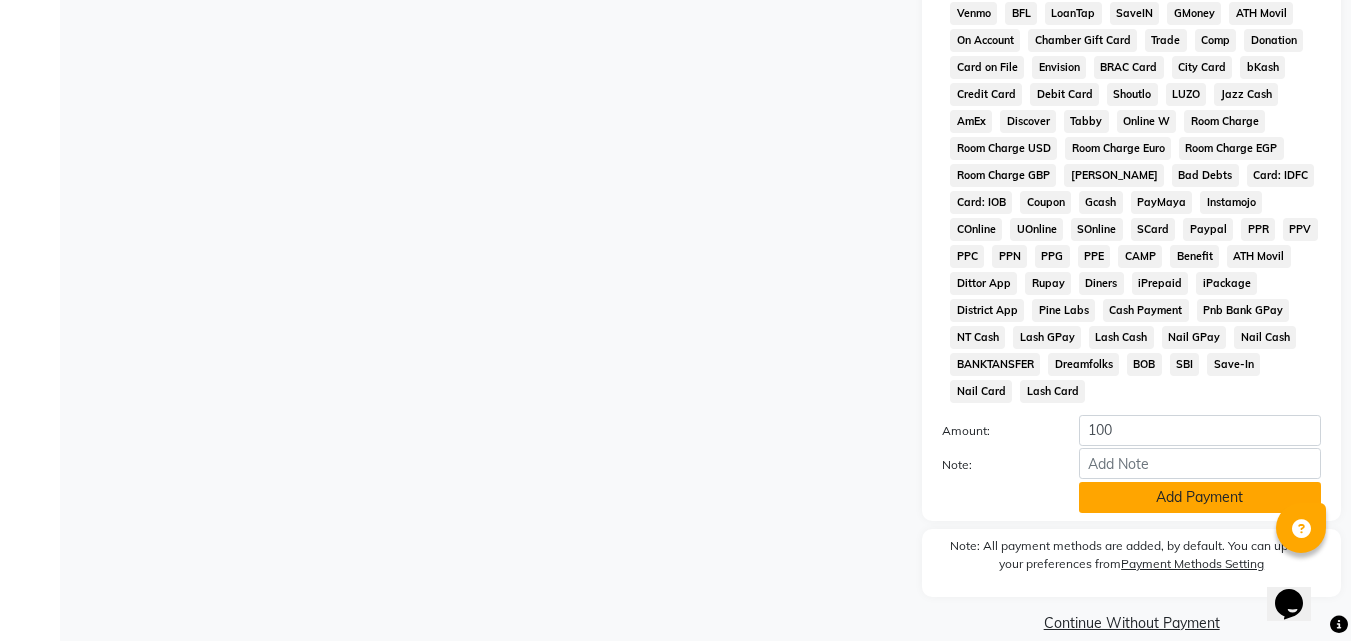 click on "Add Payment" 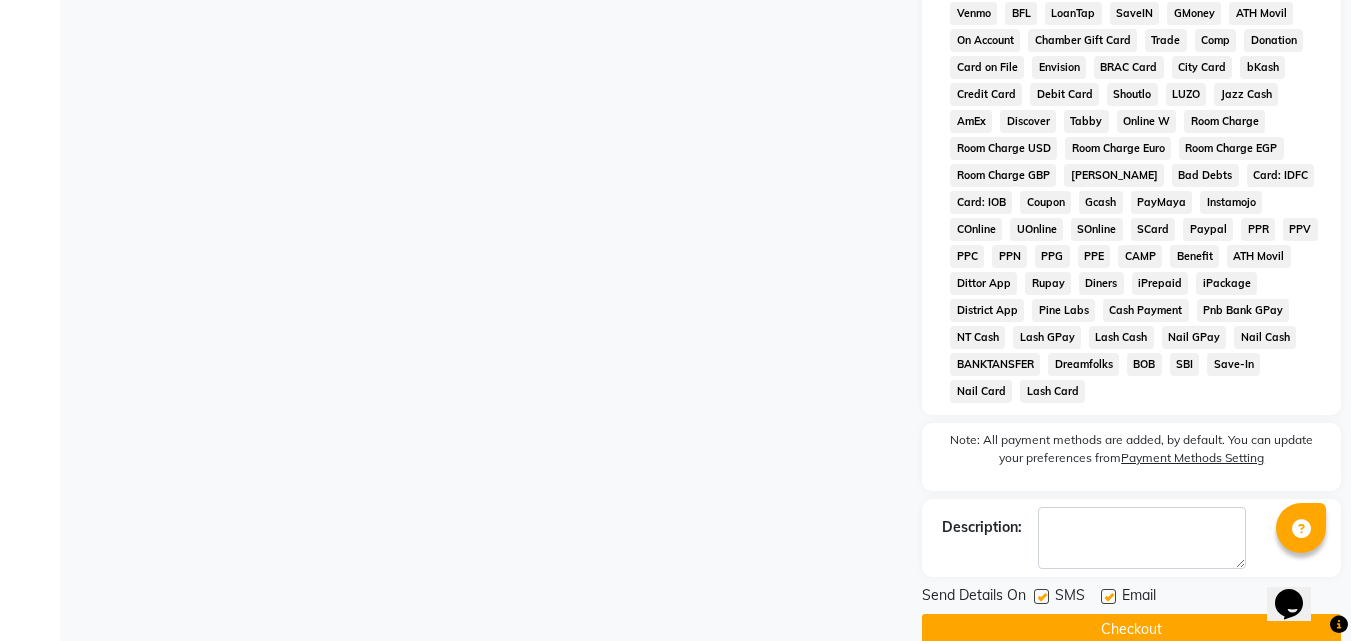 click on "Checkout" 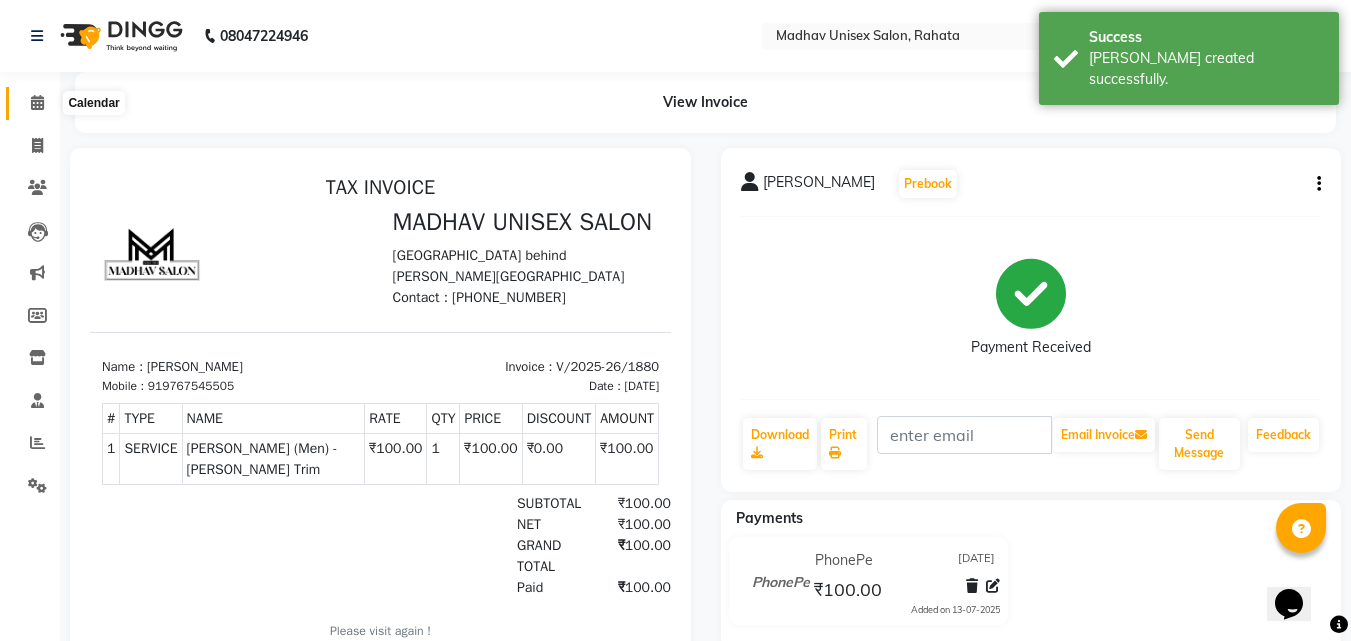 scroll, scrollTop: 0, scrollLeft: 0, axis: both 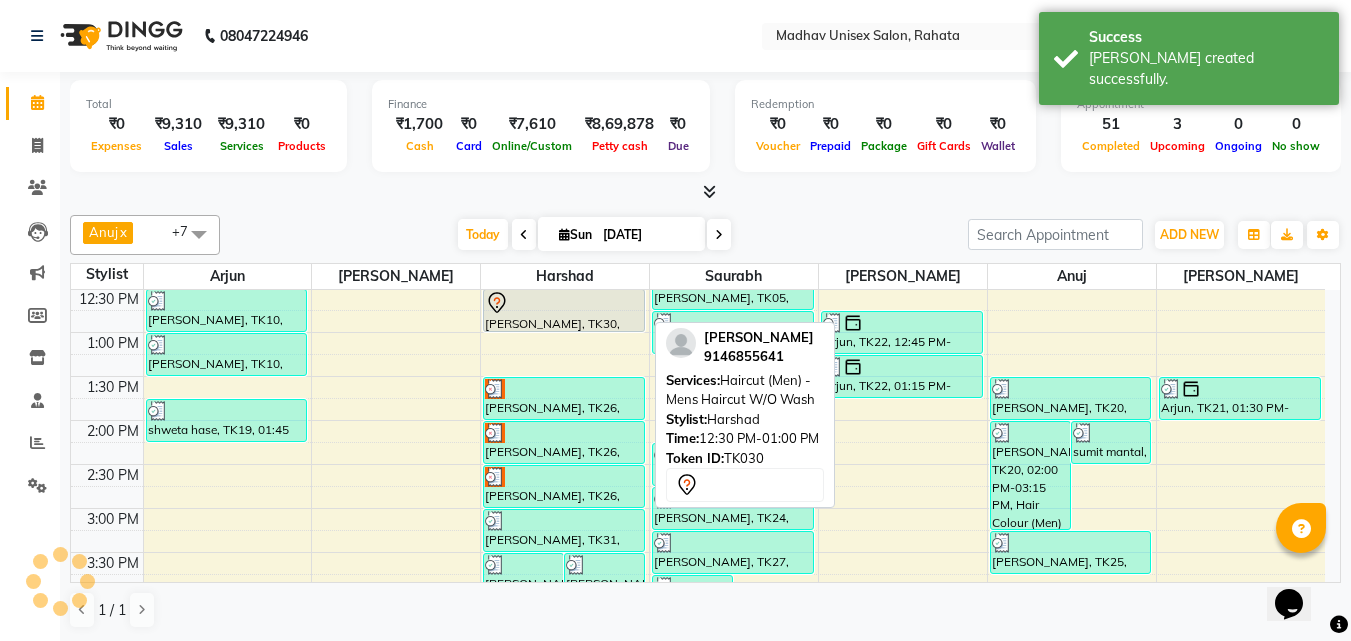 click on "[PERSON_NAME], TK30, 12:30 PM-01:00 PM, Haircut (Men)  - Mens Haircut W/O Wash" at bounding box center [564, 310] 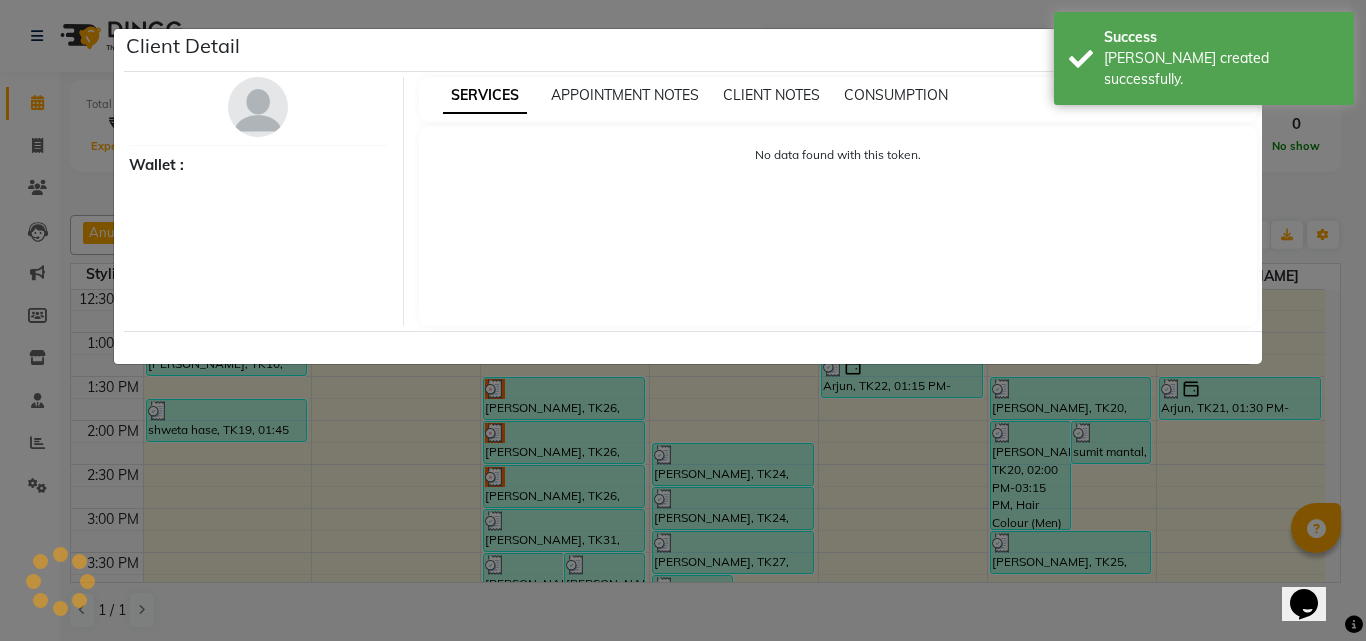 select on "7" 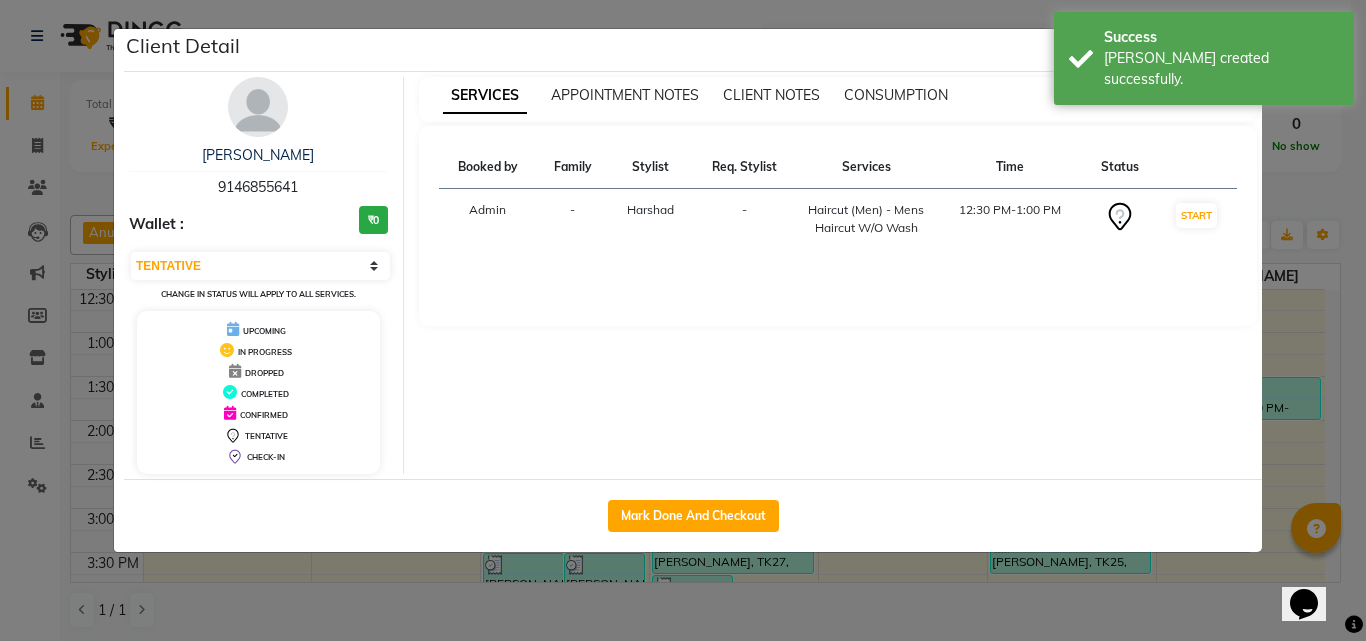click on "Mark Done And Checkout" 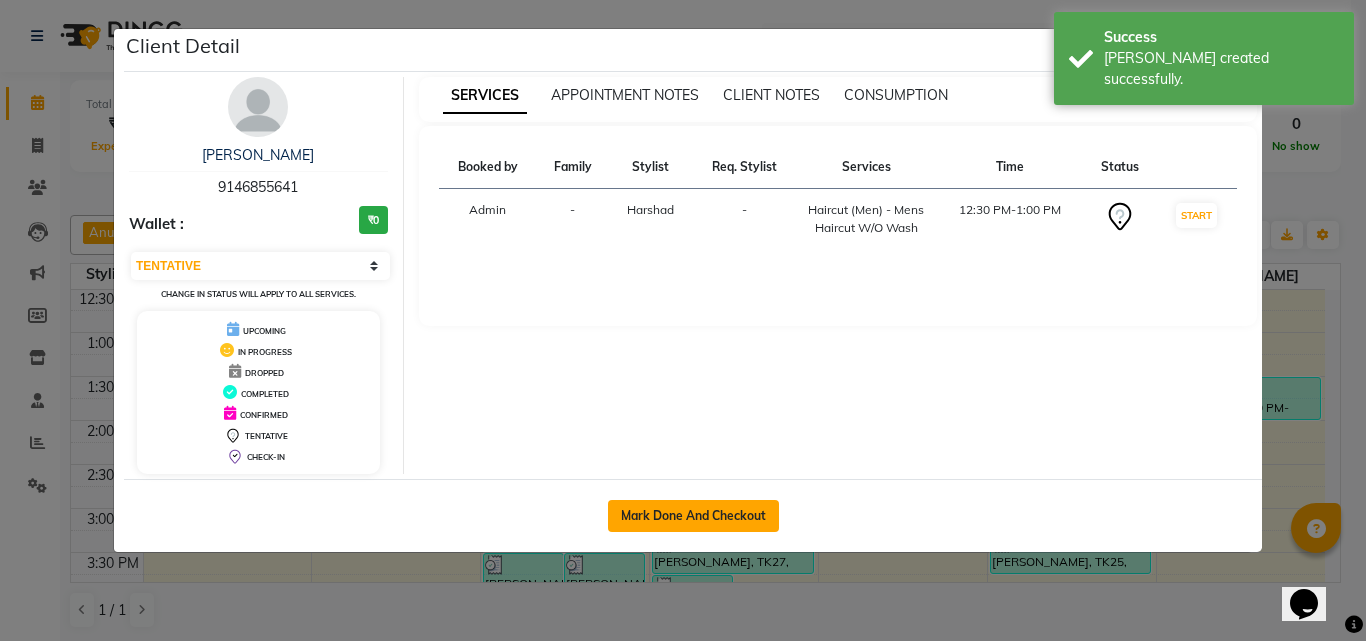 click on "Mark Done And Checkout" 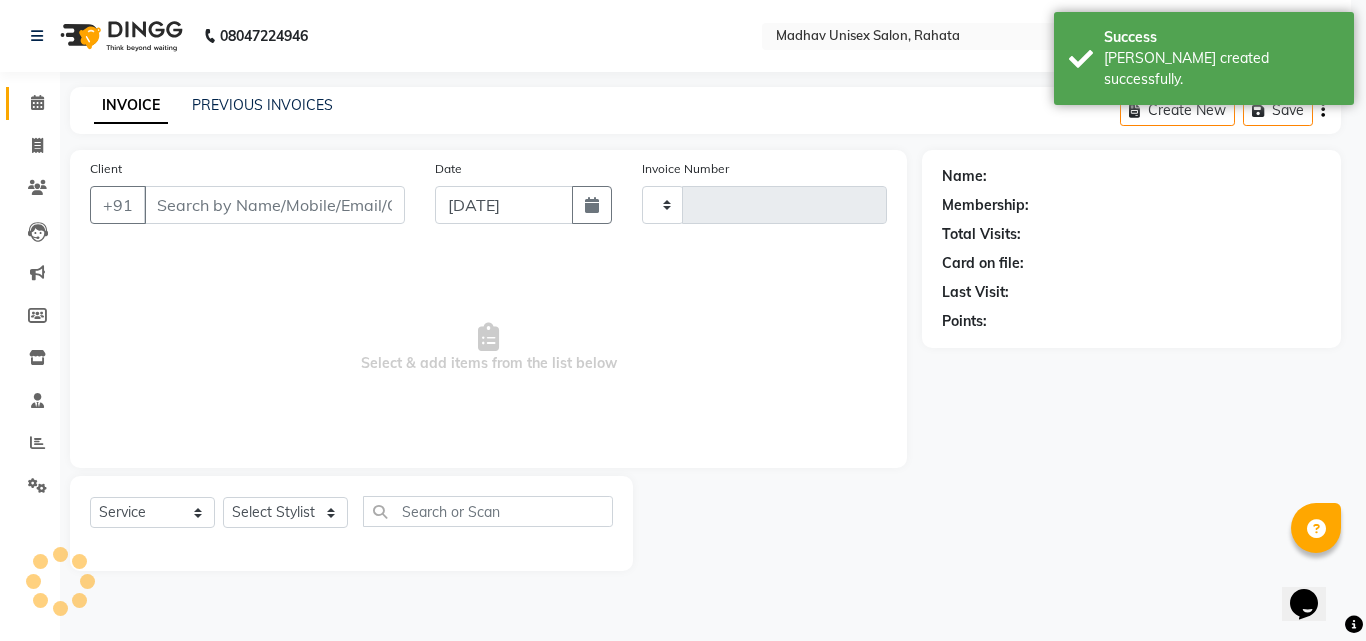 type on "1881" 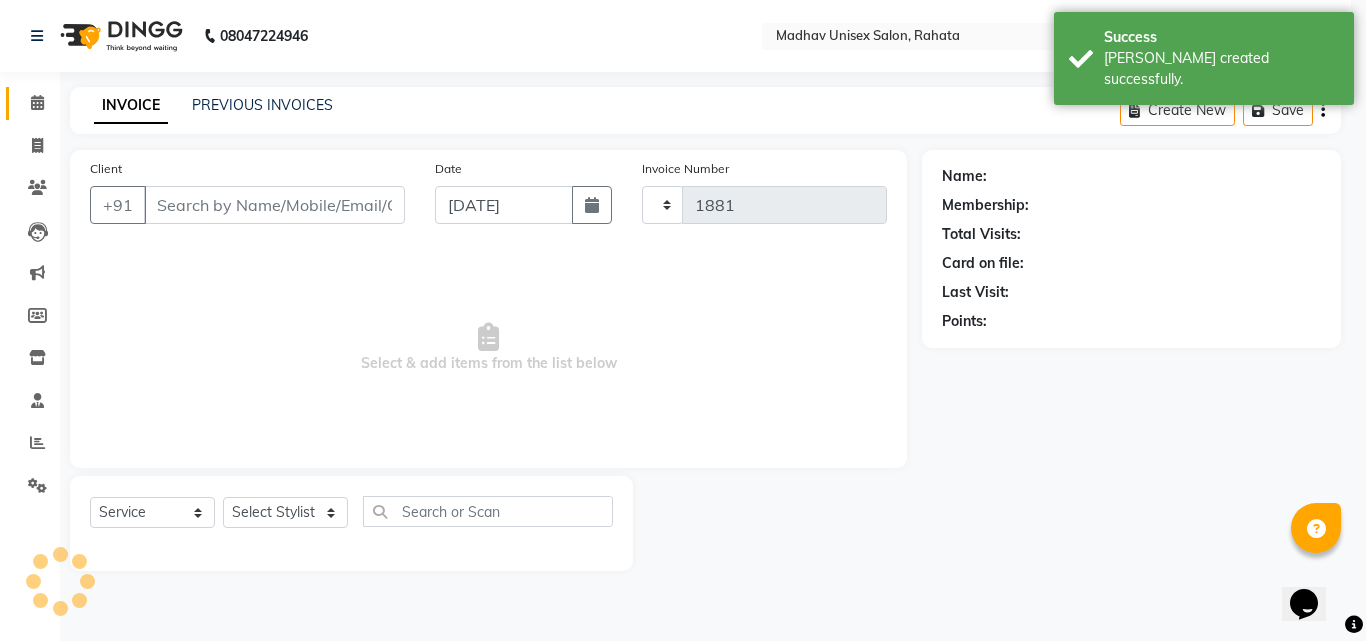 select on "870" 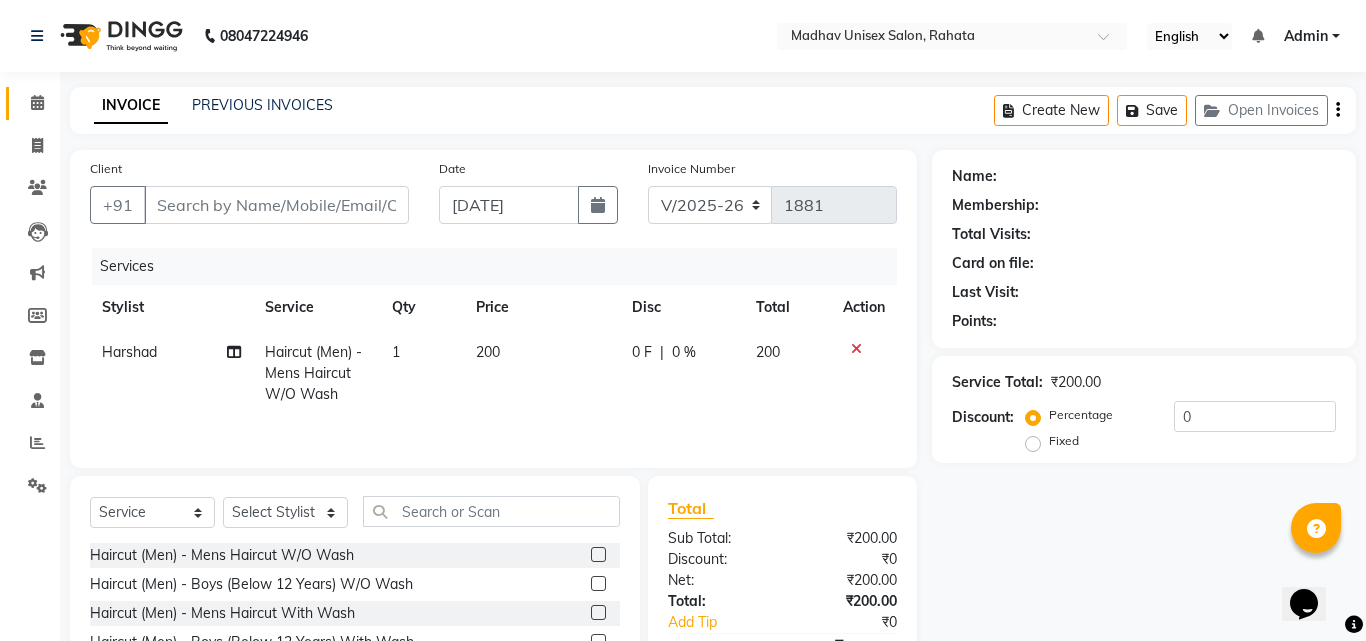 type on "9146855641" 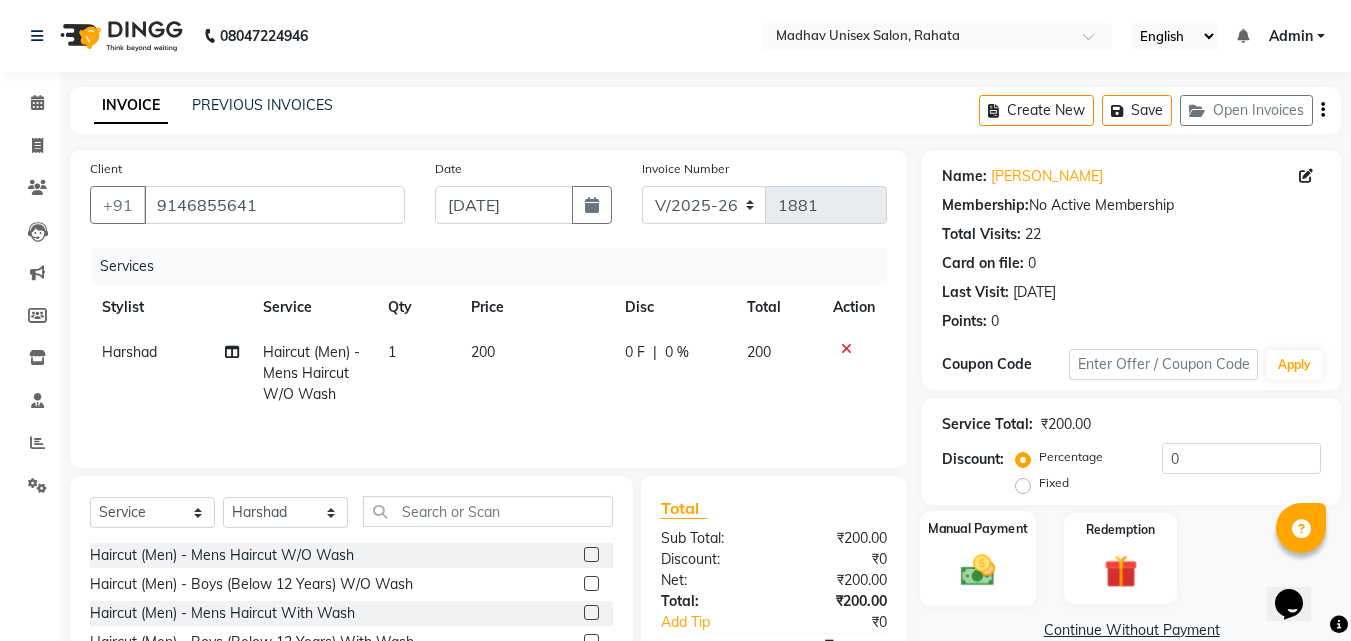 click 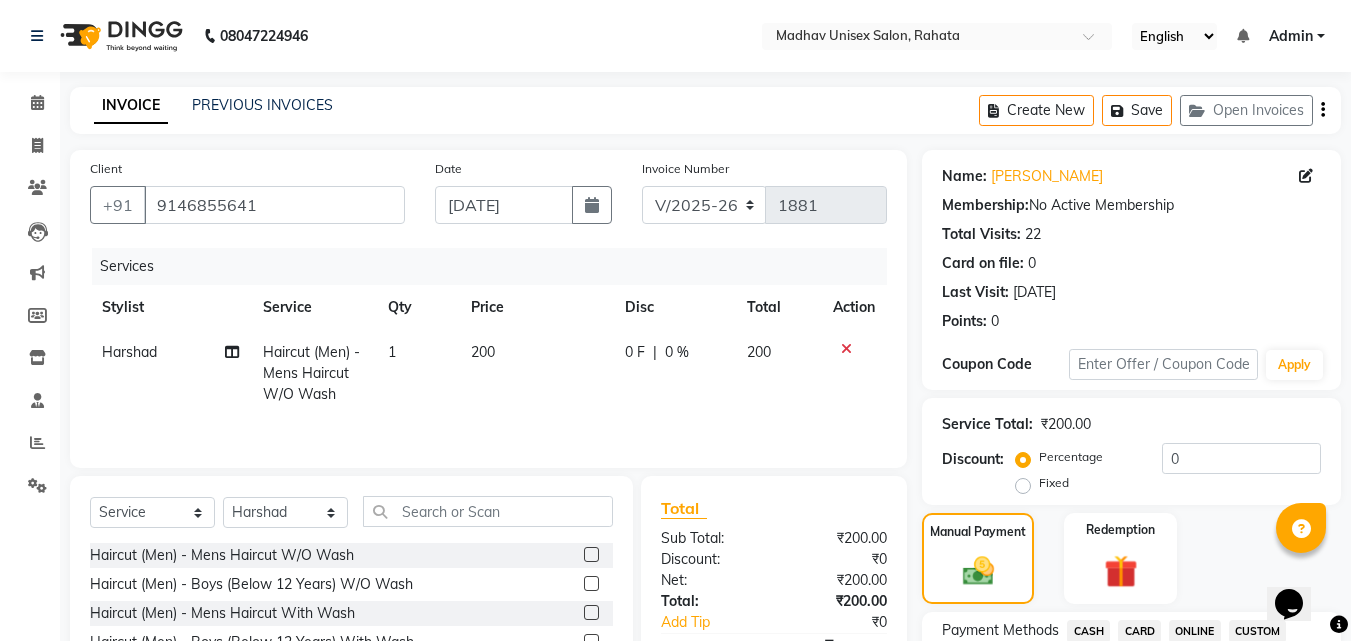 scroll, scrollTop: 192, scrollLeft: 0, axis: vertical 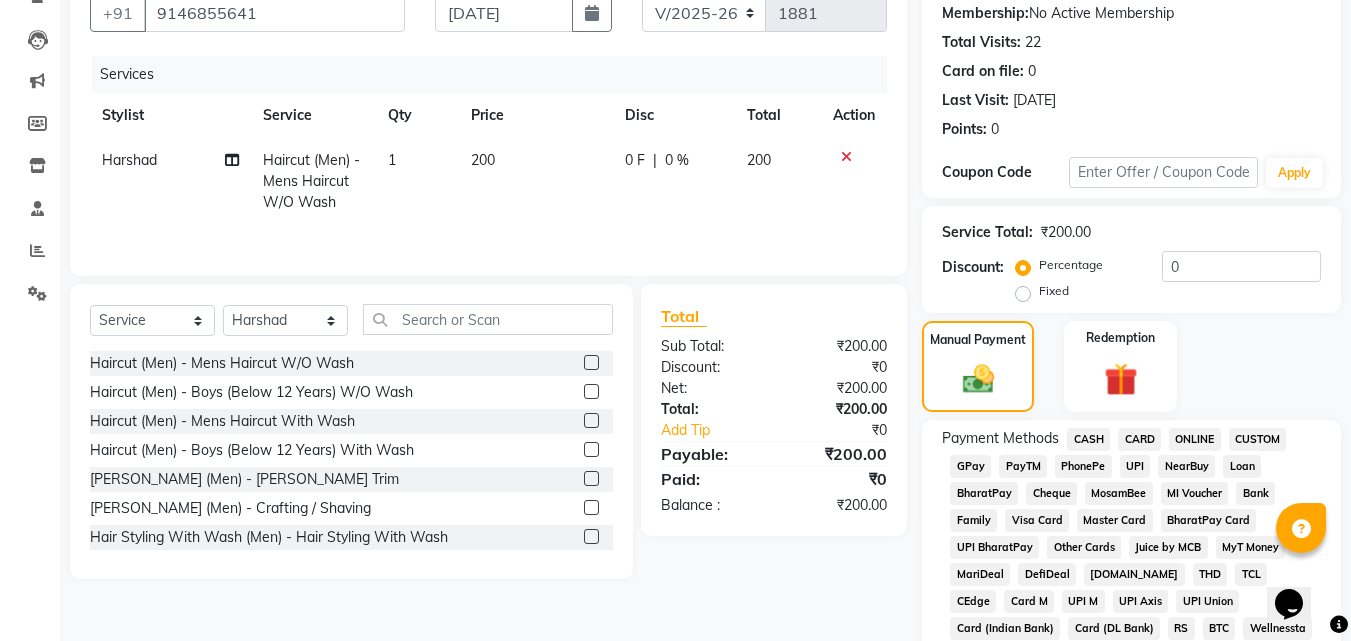 click on "PhonePe" 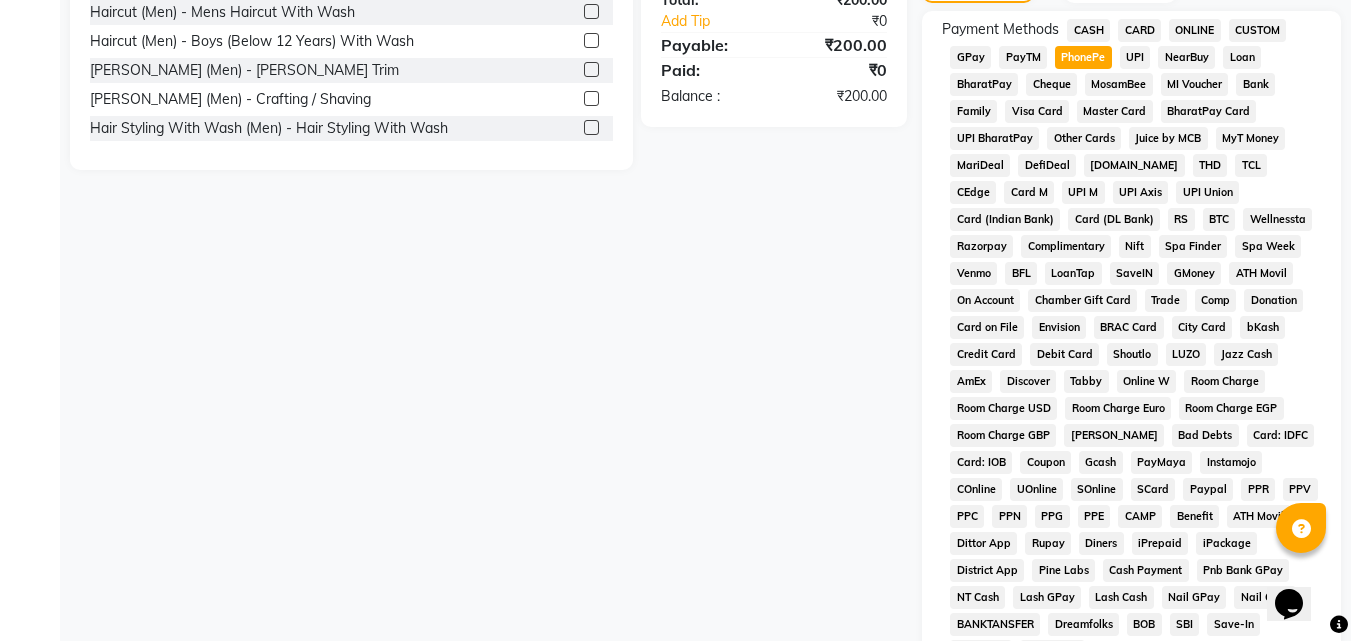 scroll, scrollTop: 861, scrollLeft: 0, axis: vertical 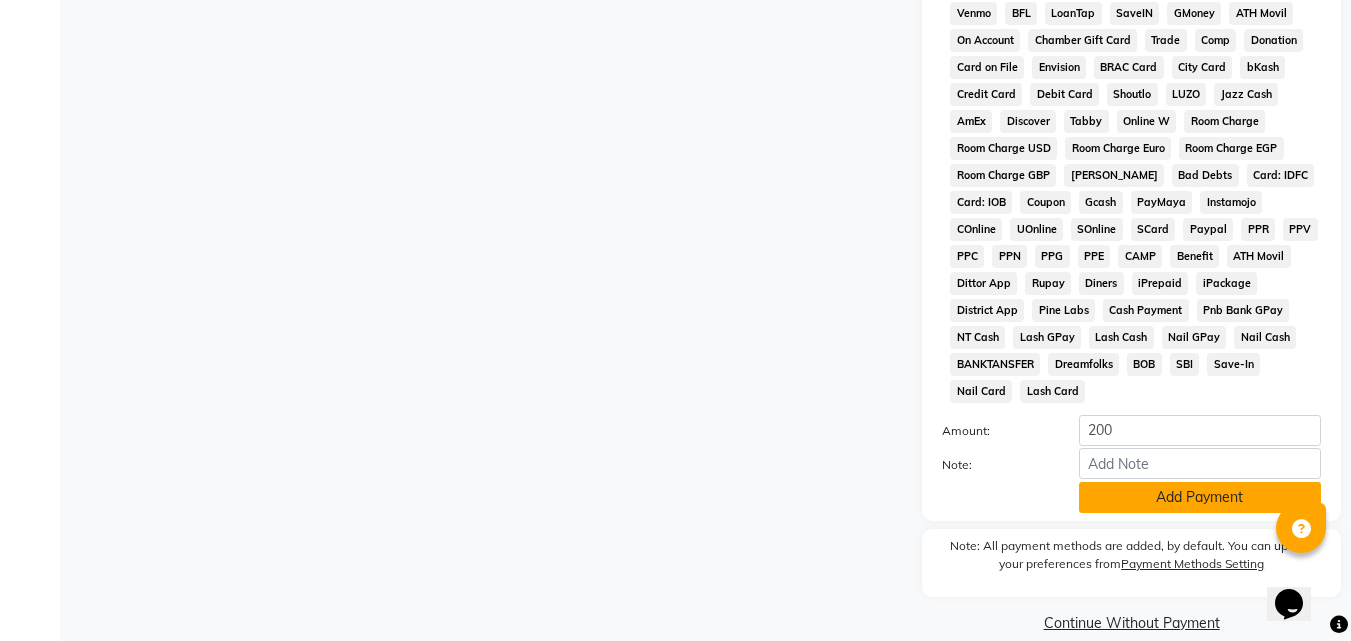 click on "Add Payment" 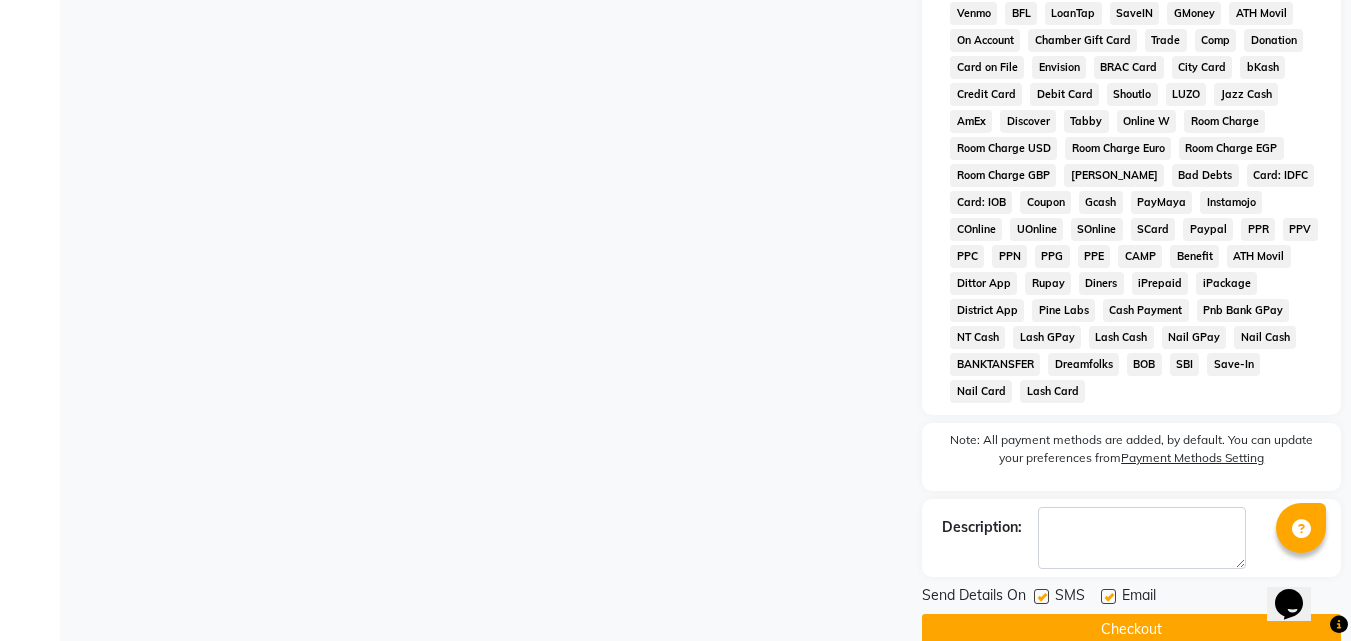click on "Checkout" 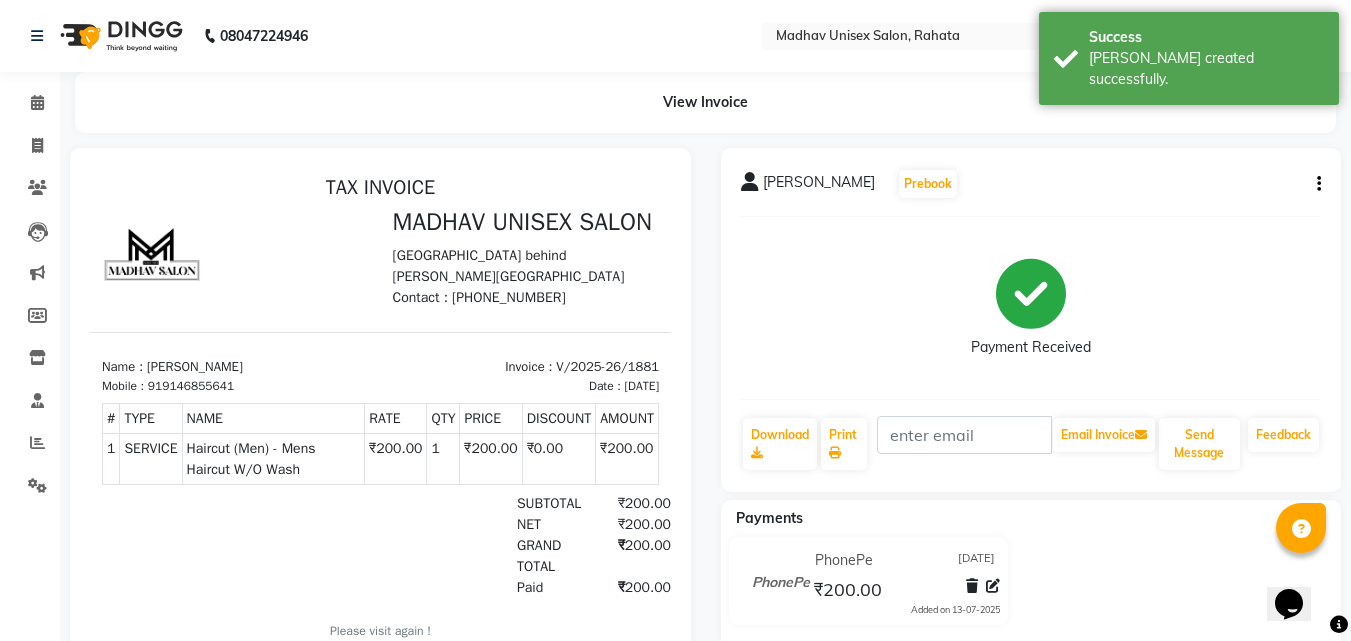 scroll, scrollTop: 0, scrollLeft: 0, axis: both 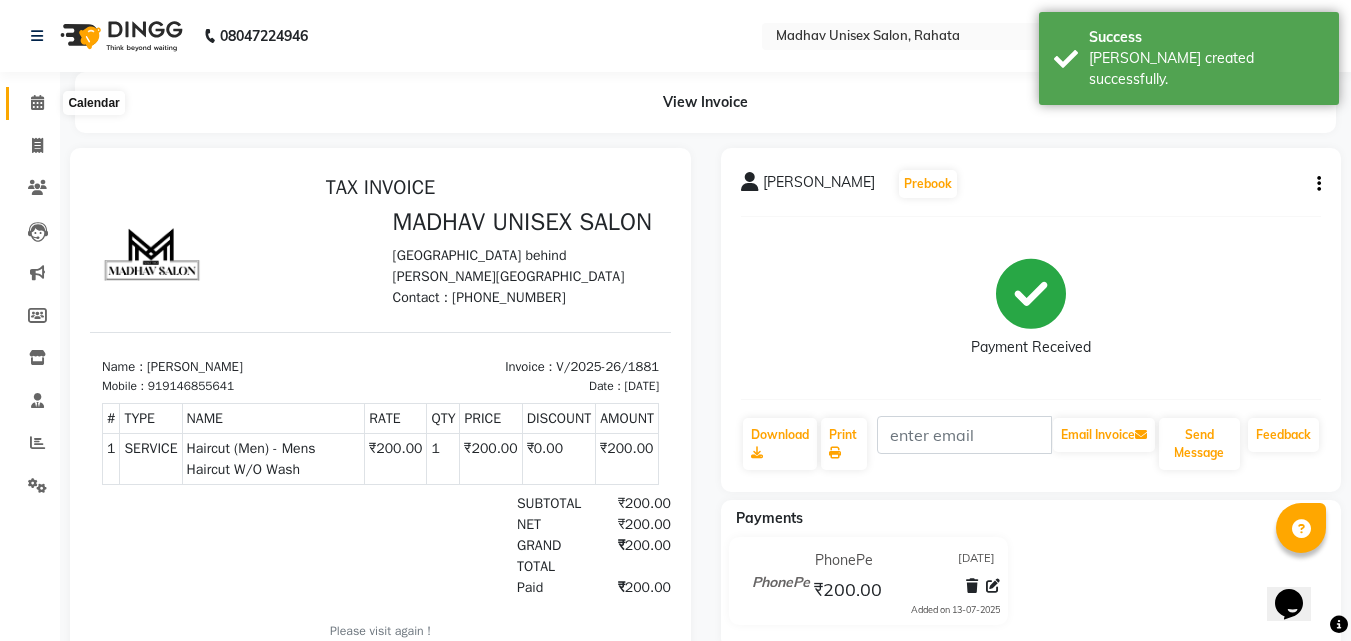 click 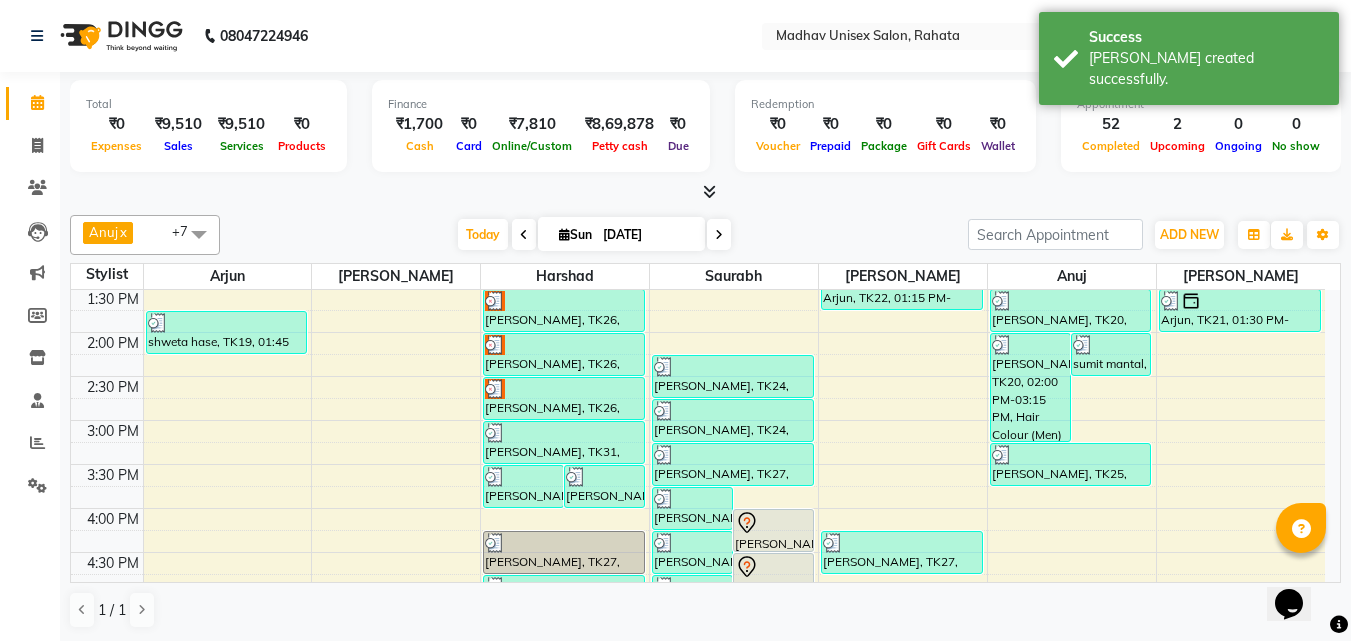 scroll, scrollTop: 674, scrollLeft: 0, axis: vertical 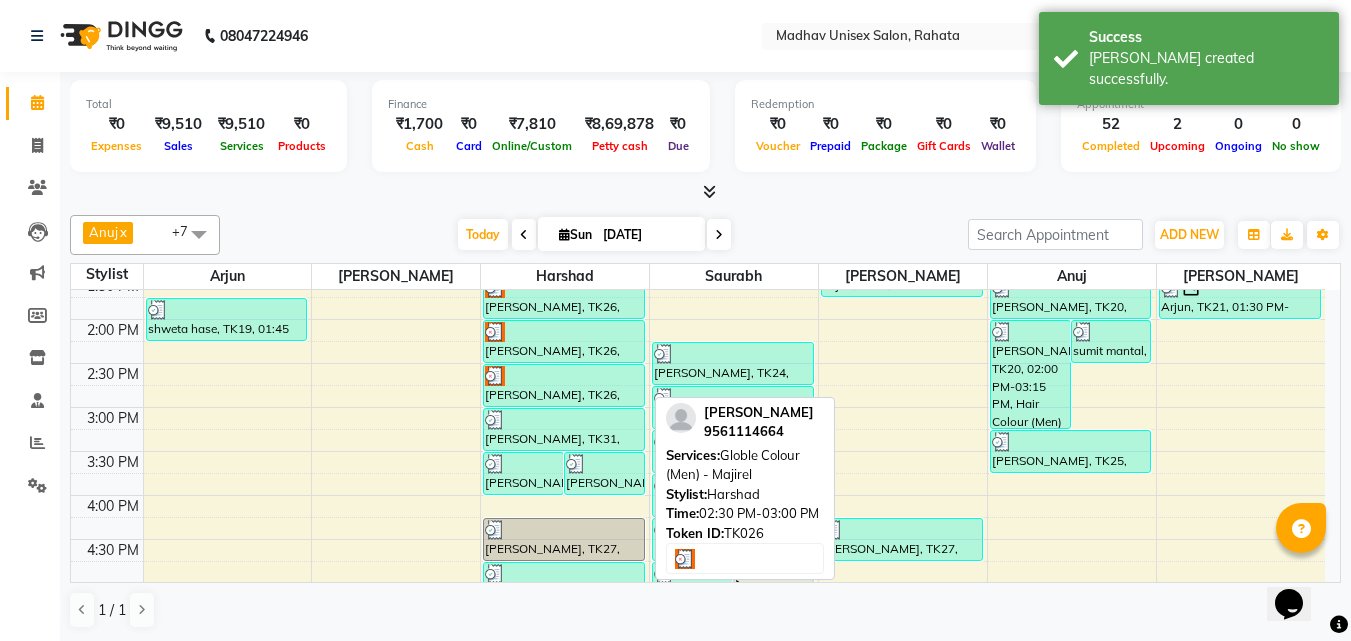 click at bounding box center [564, 376] 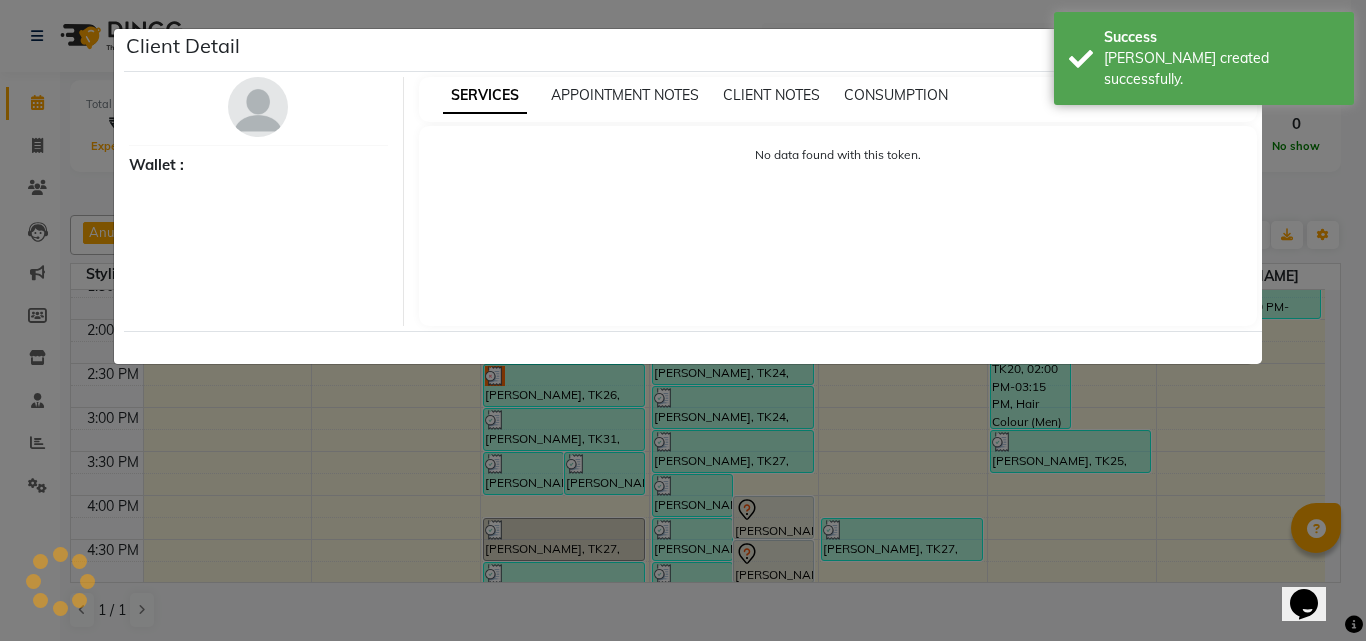 select on "3" 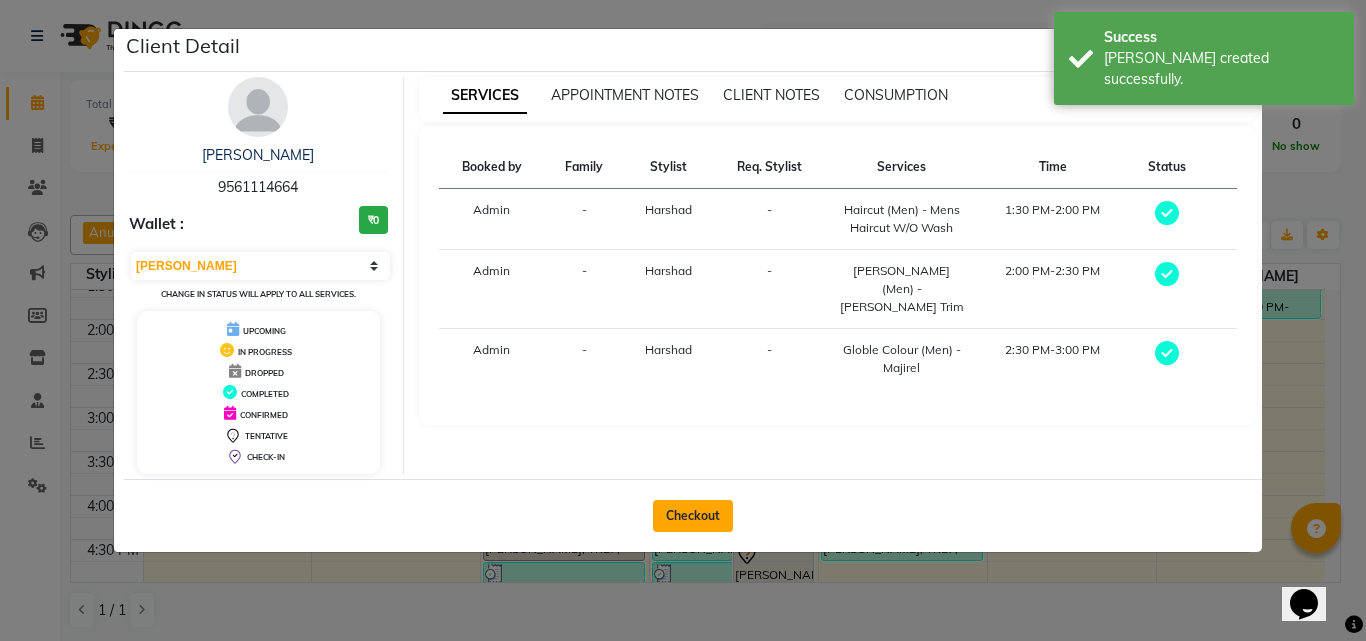 drag, startPoint x: 694, startPoint y: 537, endPoint x: 692, endPoint y: 519, distance: 18.110771 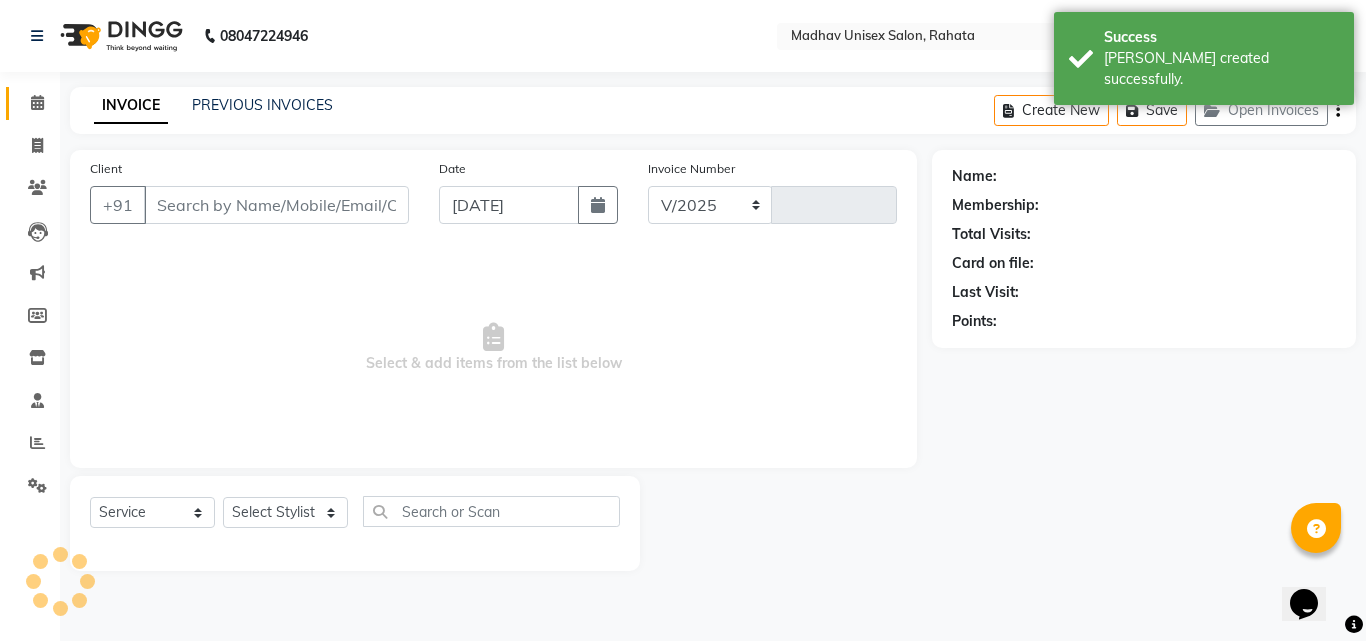 select on "870" 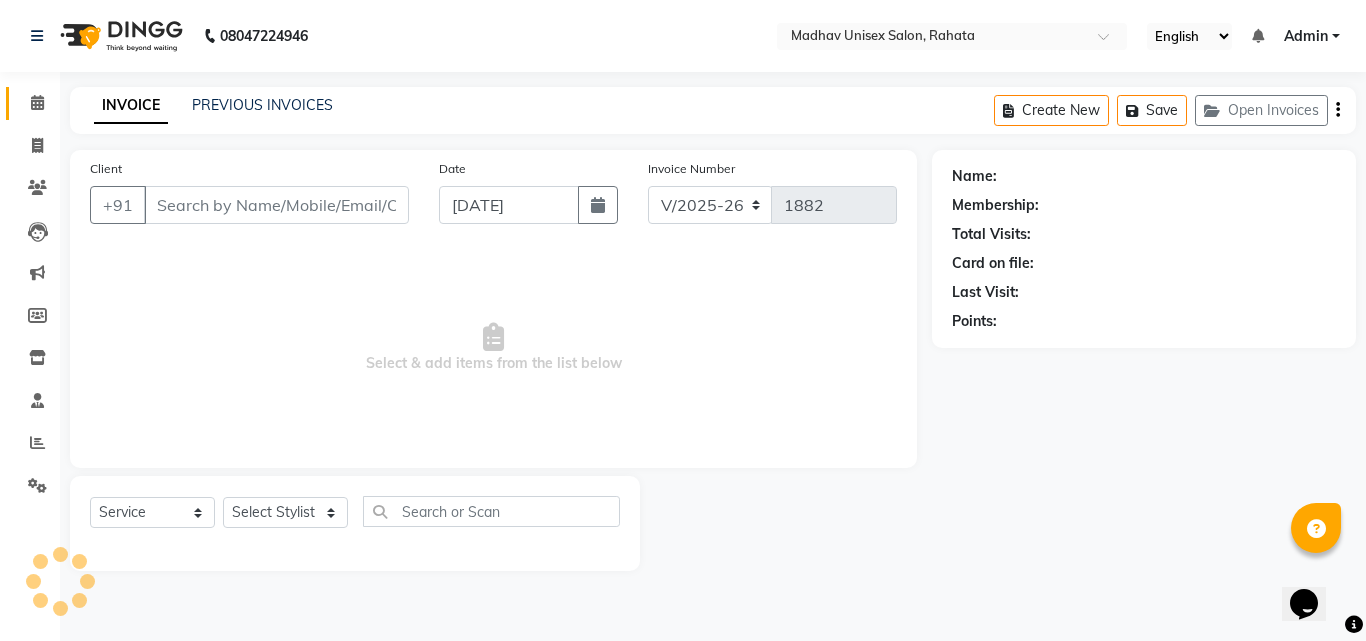 type on "9561114664" 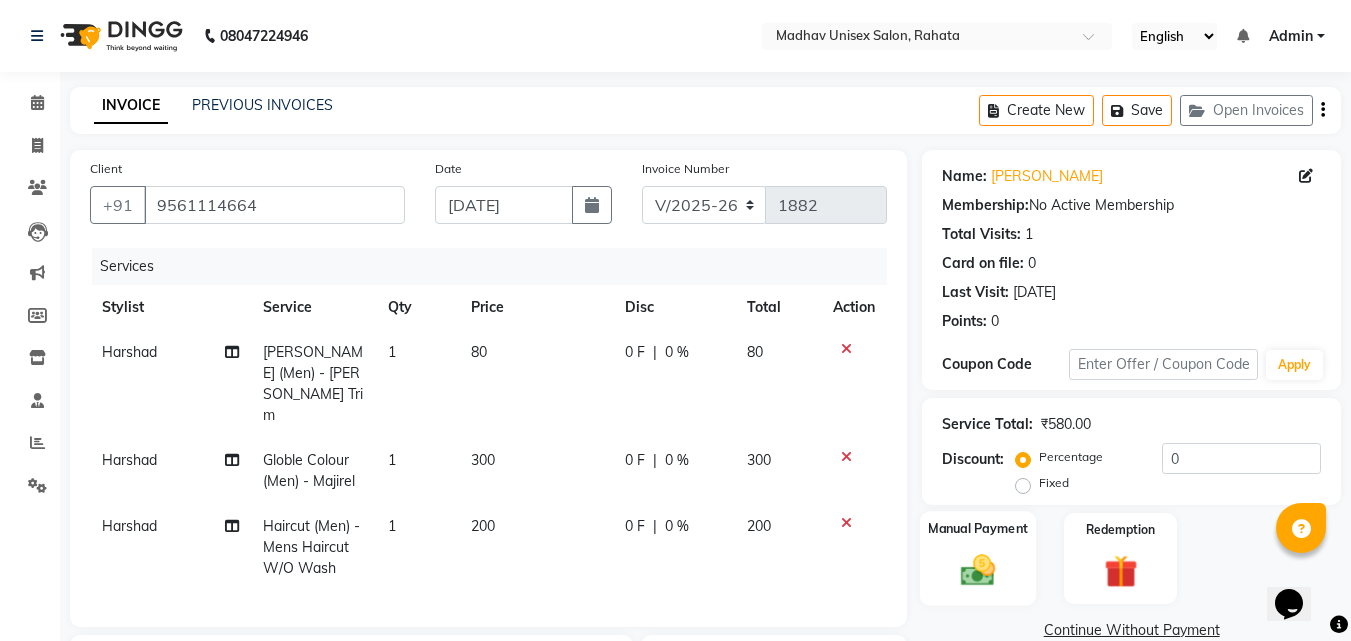 click 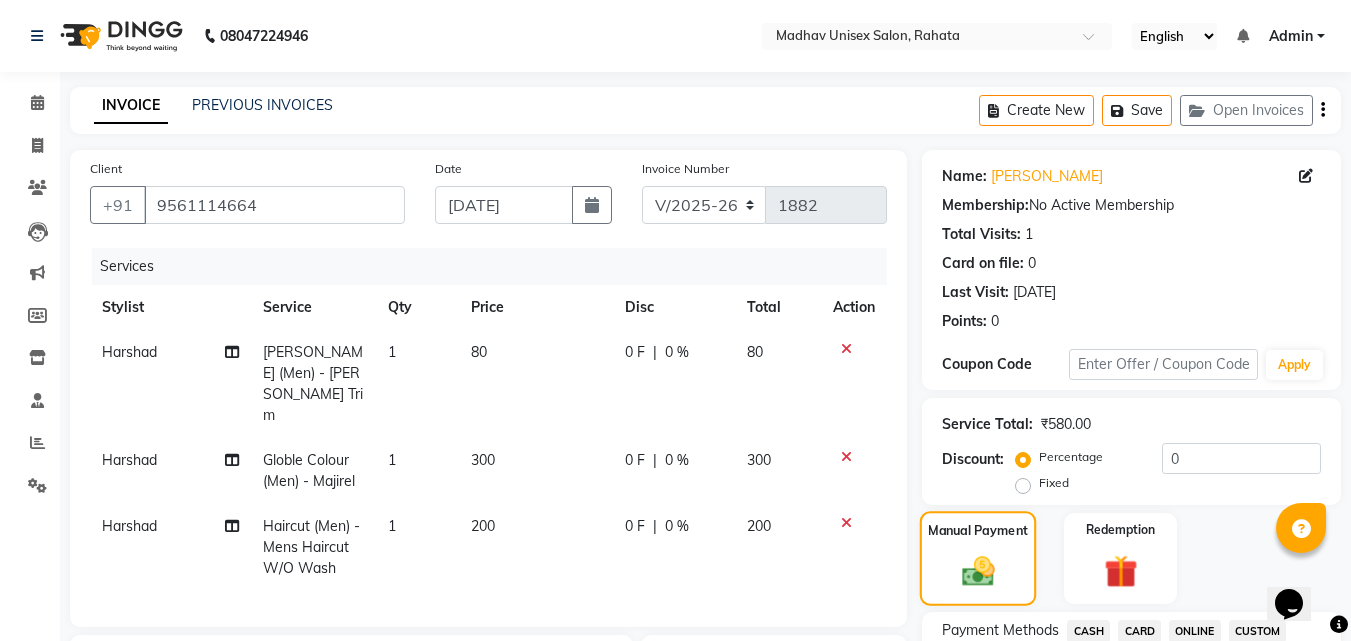 scroll, scrollTop: 132, scrollLeft: 0, axis: vertical 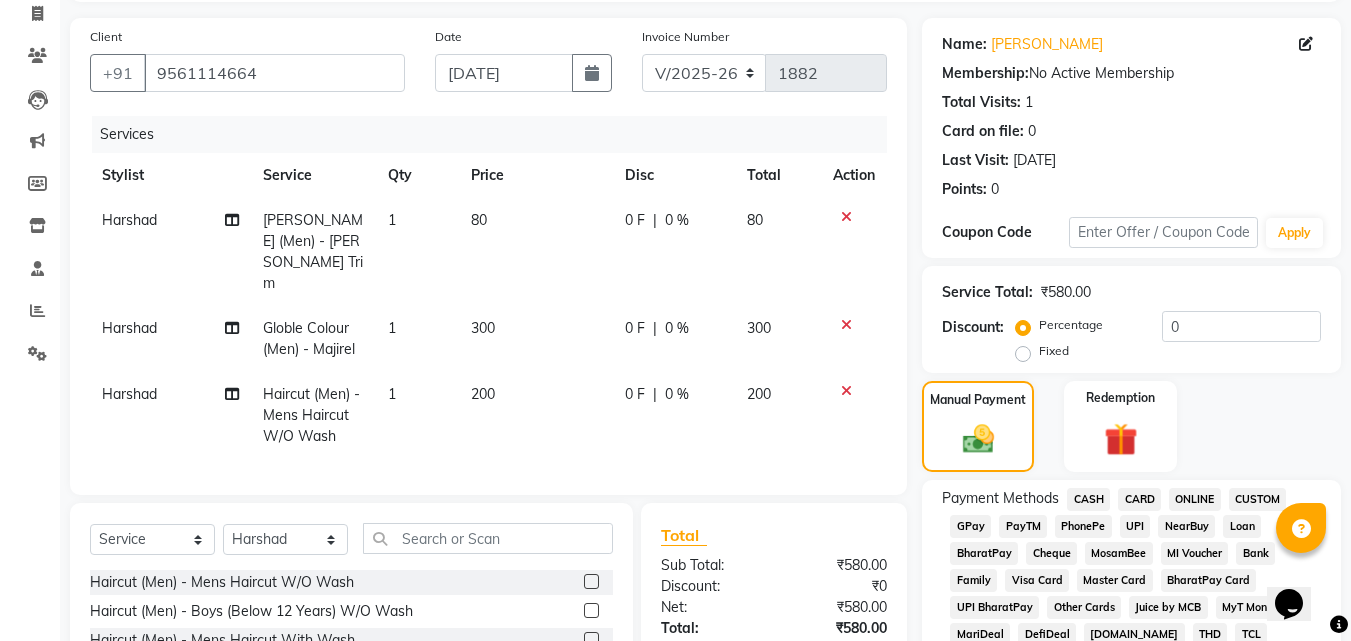 click on "CASH" 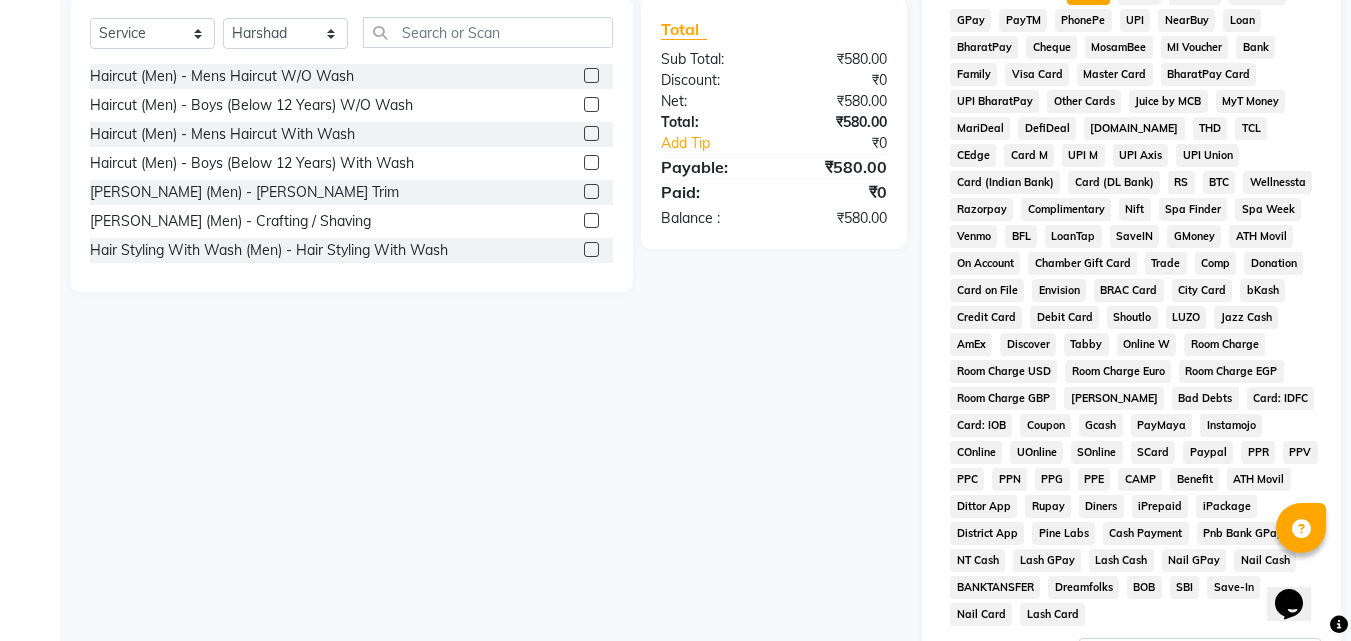 scroll, scrollTop: 861, scrollLeft: 0, axis: vertical 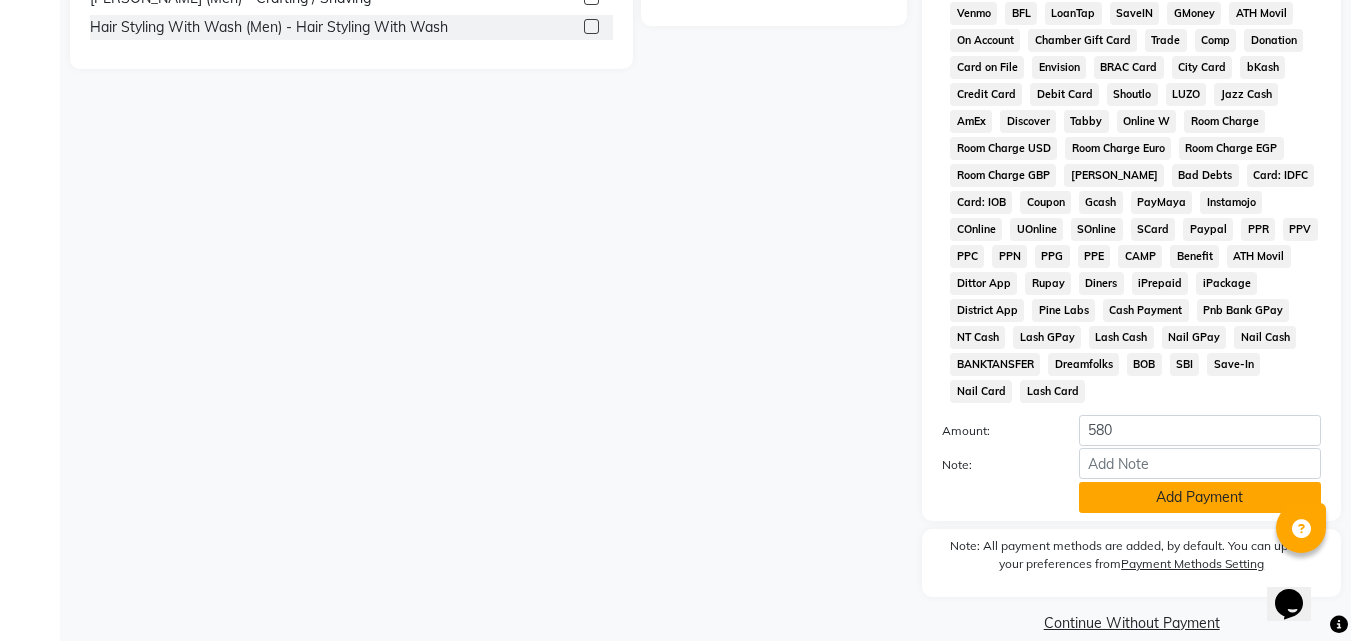 click on "Add Payment" 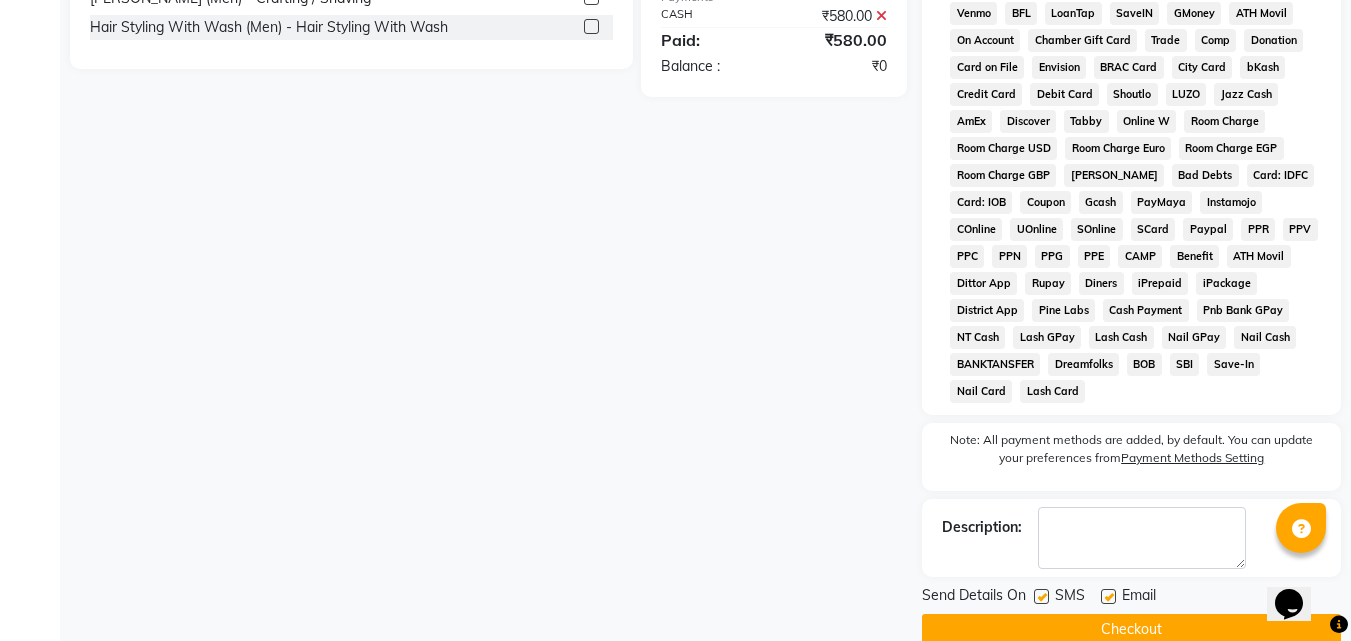 click on "Checkout" 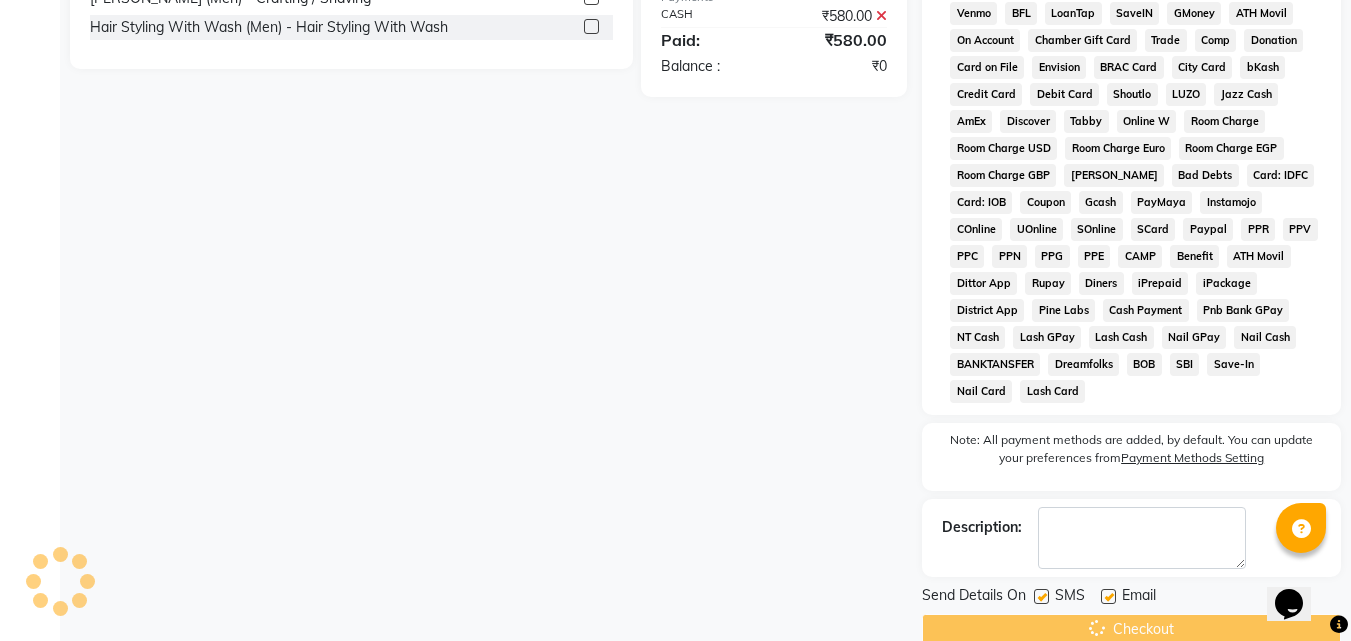 scroll, scrollTop: 0, scrollLeft: 0, axis: both 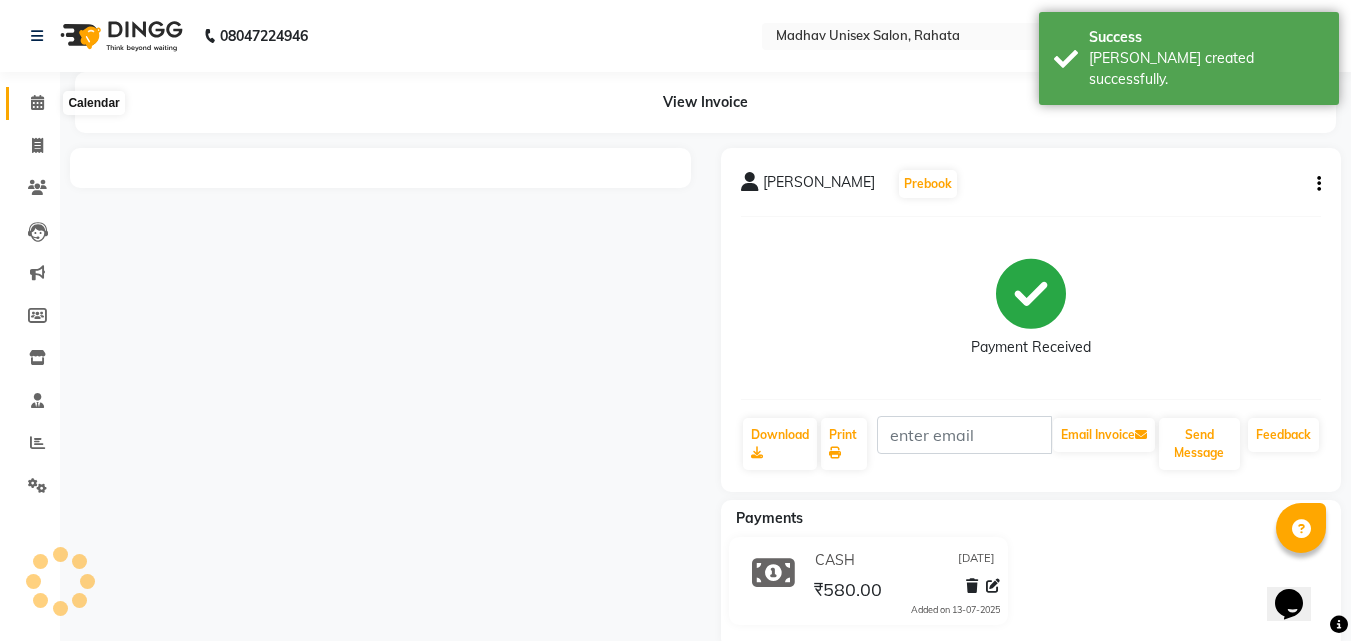 click 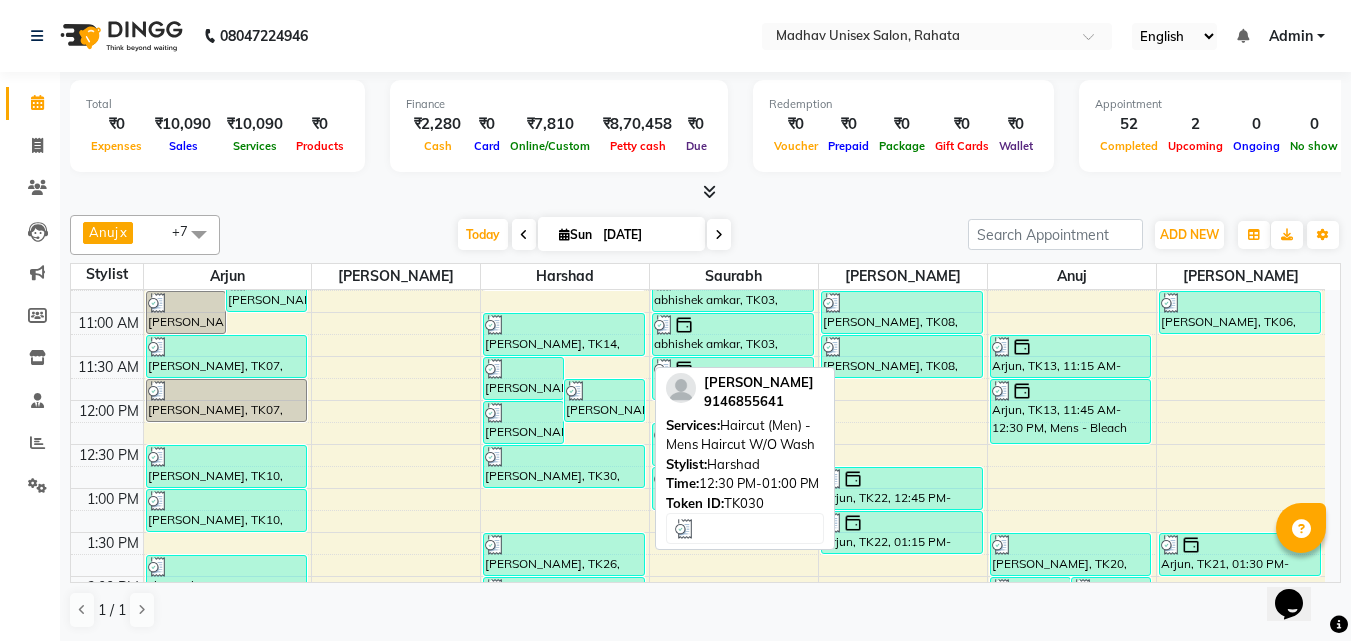 scroll, scrollTop: 418, scrollLeft: 0, axis: vertical 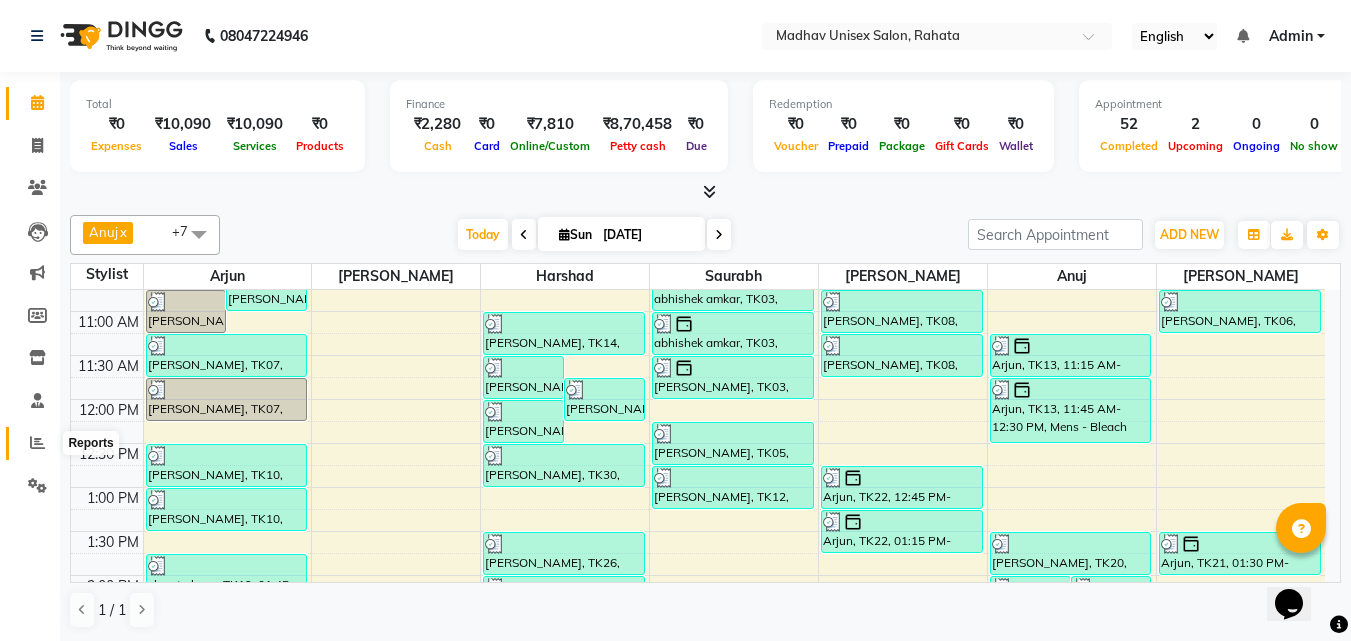 click 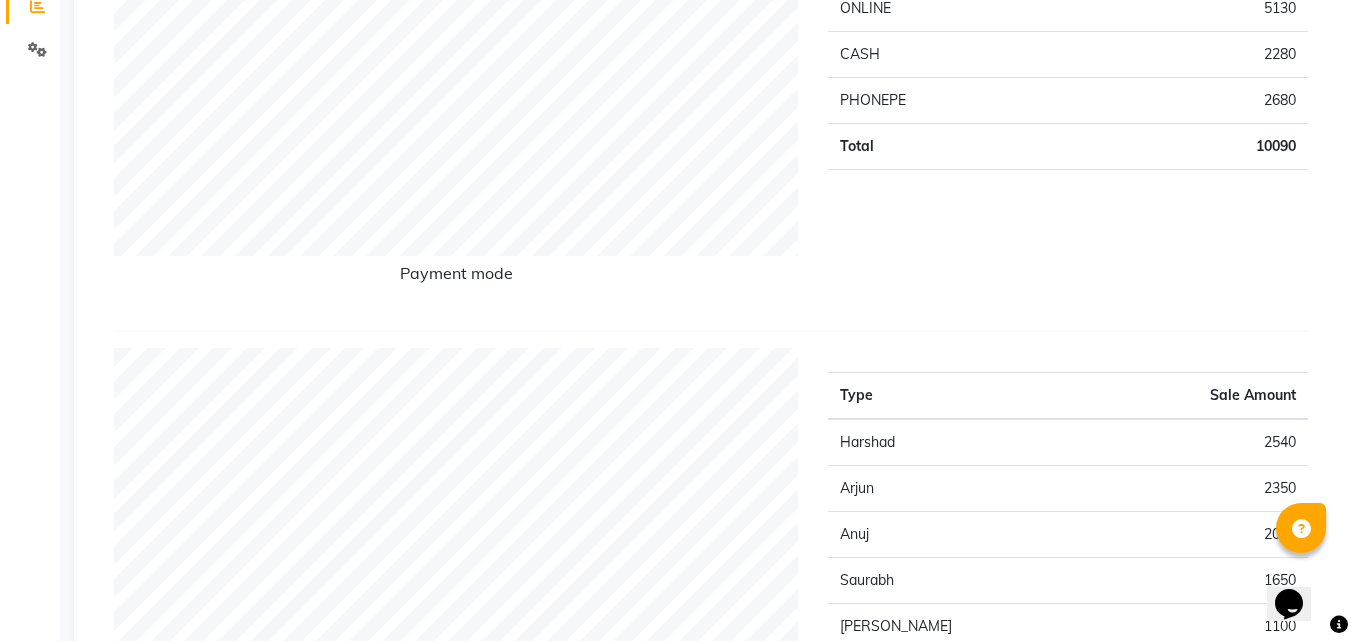 scroll, scrollTop: 0, scrollLeft: 0, axis: both 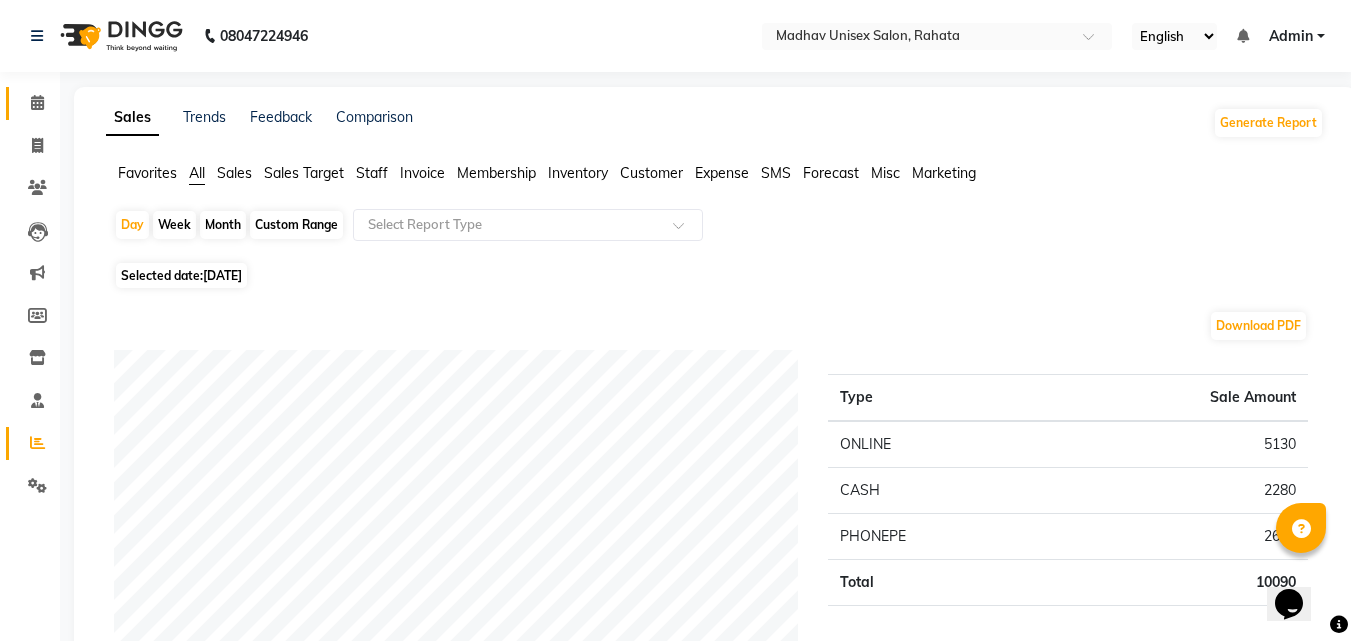 click on "Calendar" 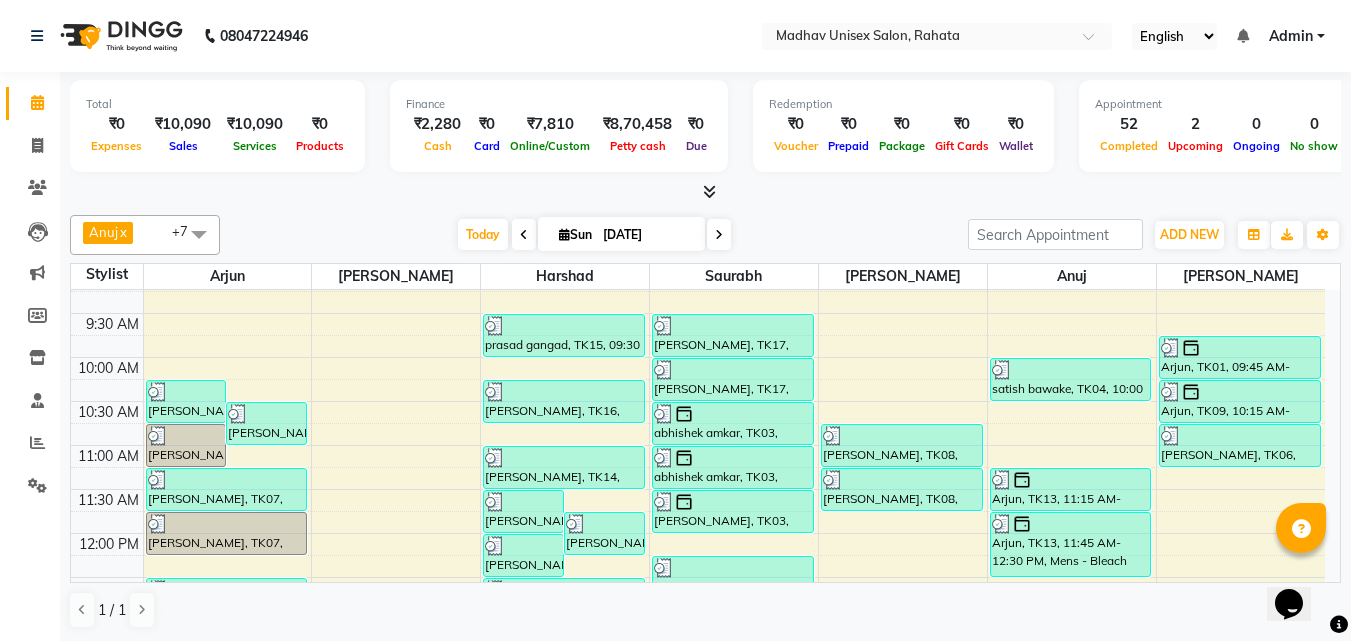 scroll, scrollTop: 270, scrollLeft: 0, axis: vertical 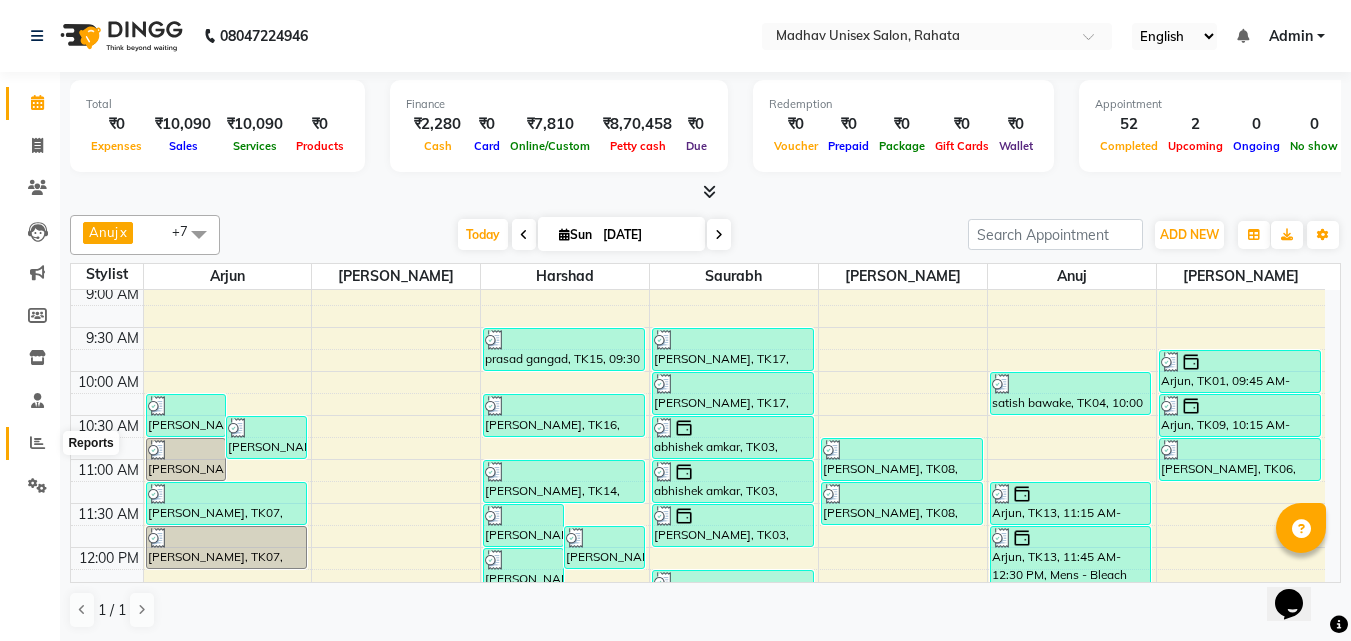 click 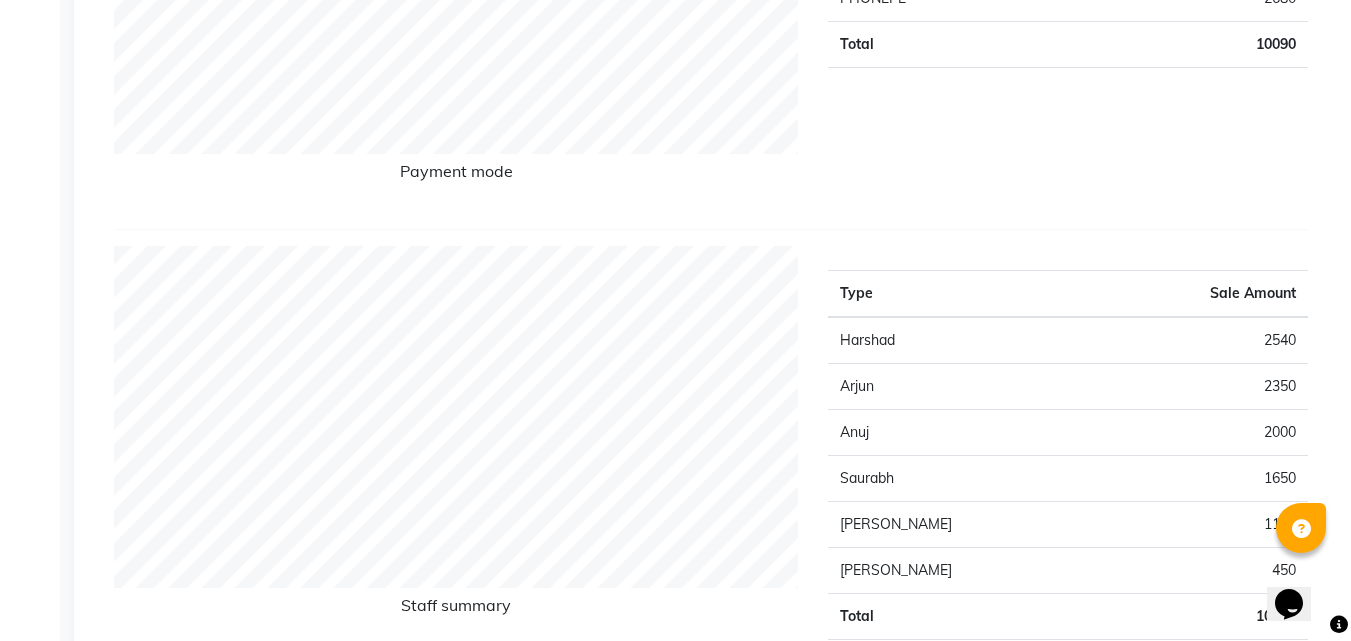 scroll, scrollTop: 537, scrollLeft: 0, axis: vertical 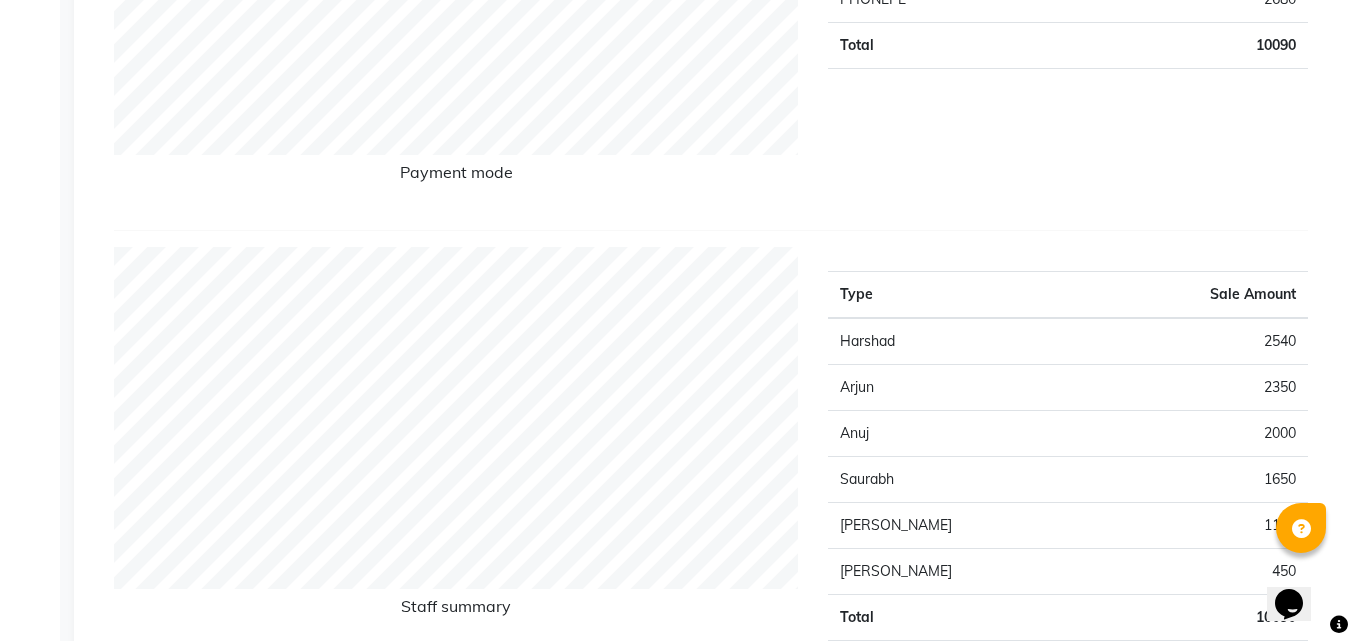 click on "2540" 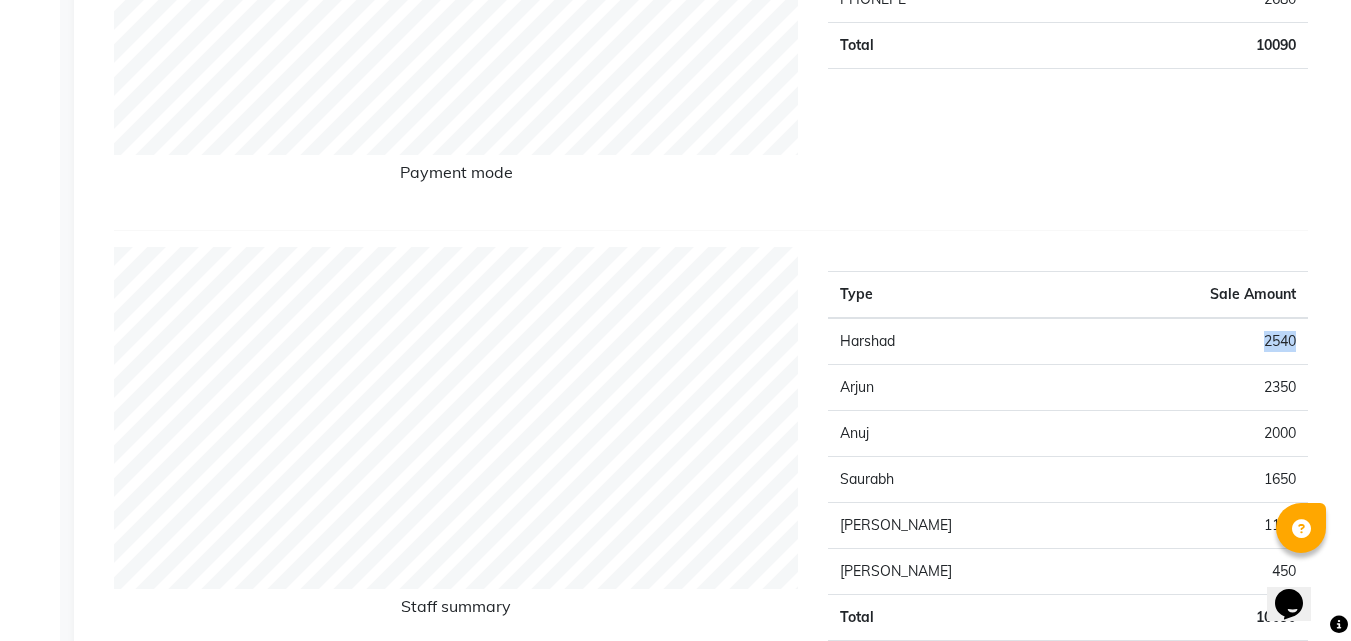 click on "2540" 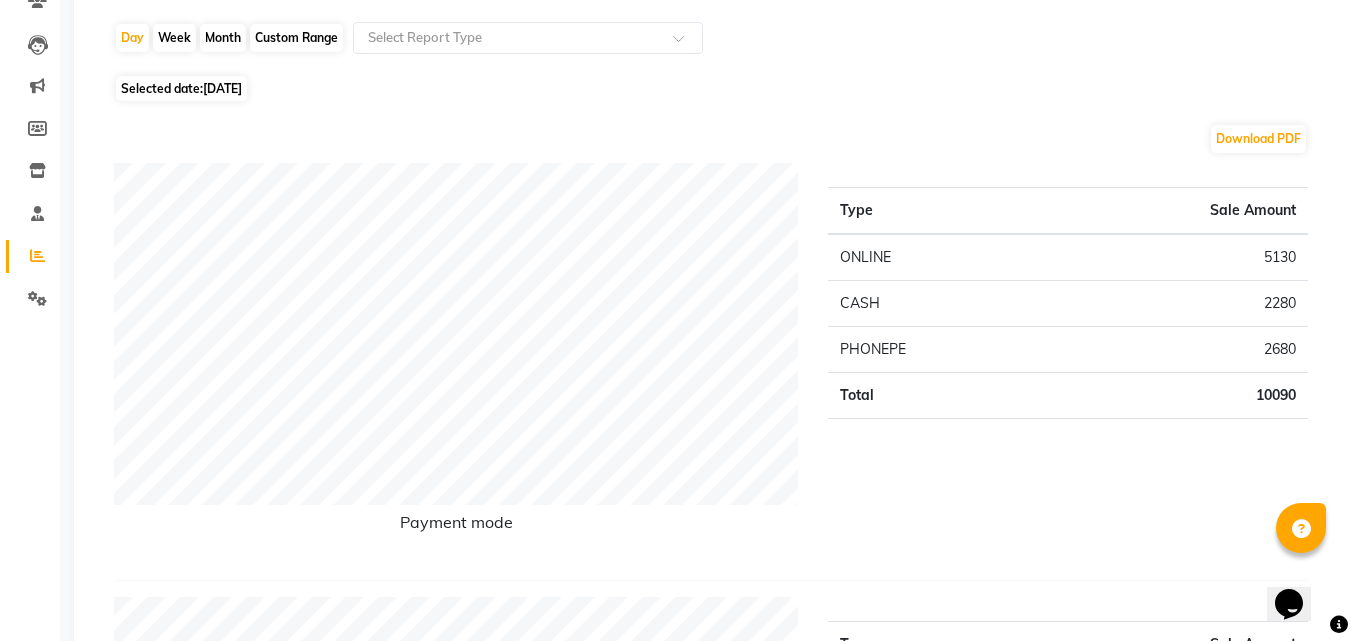 scroll, scrollTop: 0, scrollLeft: 0, axis: both 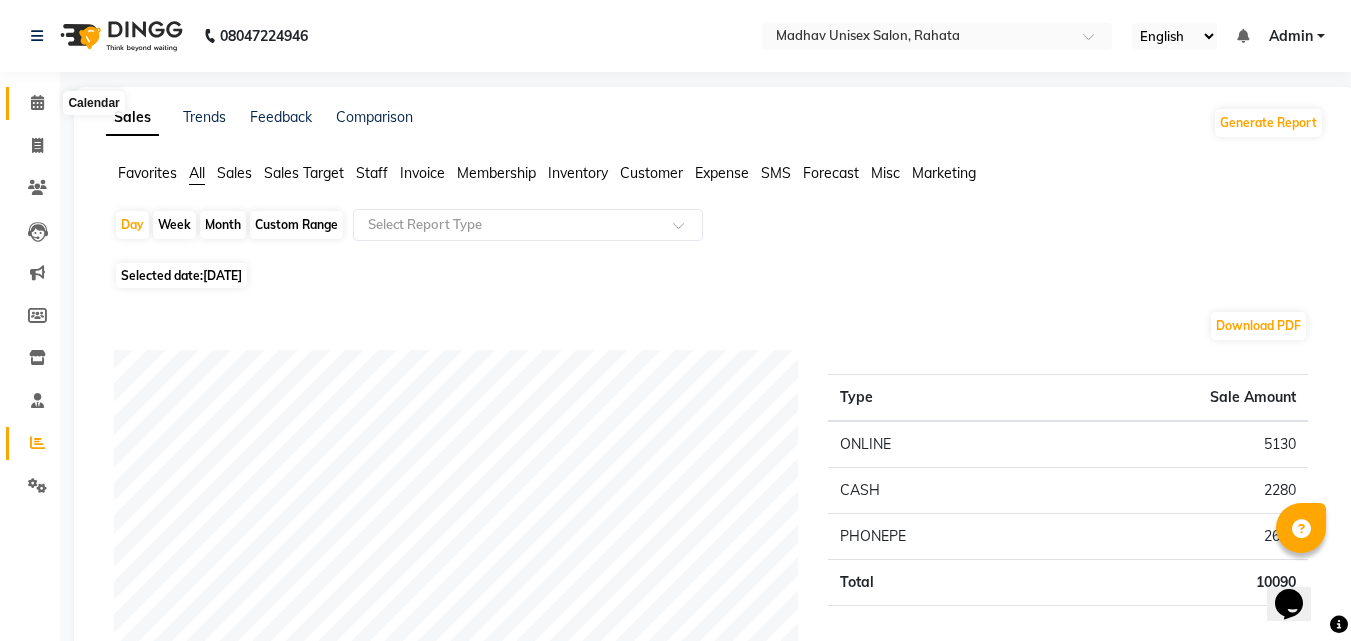 click 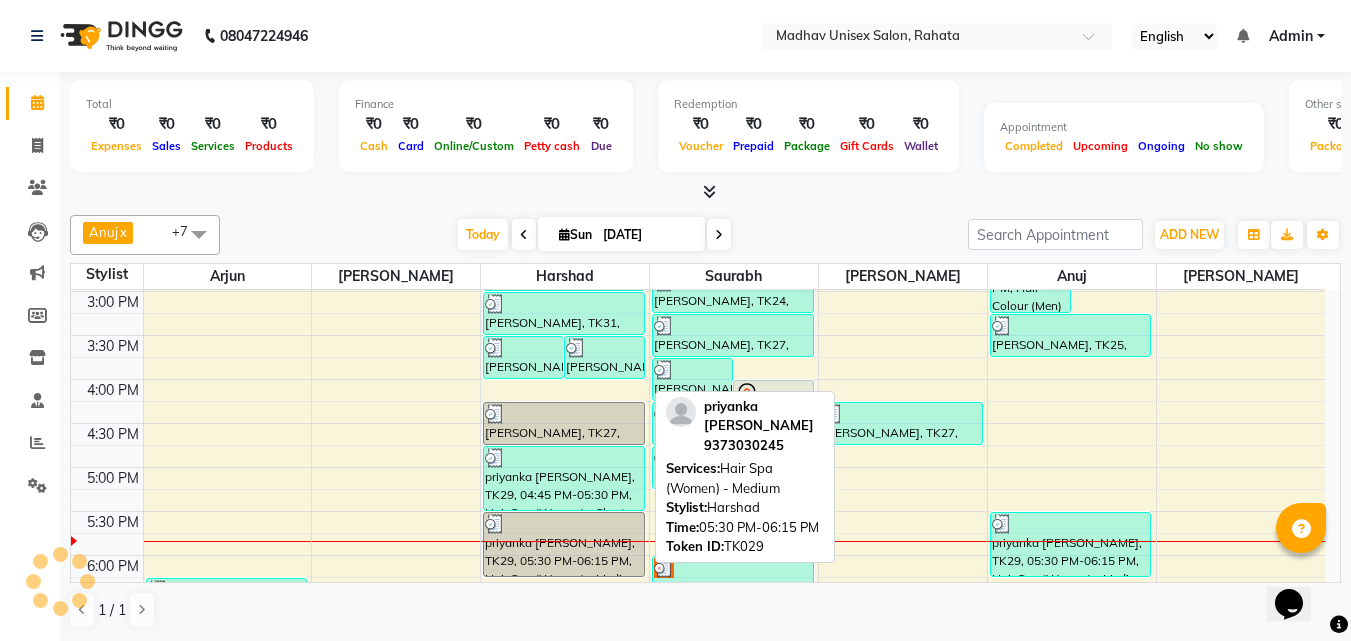 scroll, scrollTop: 789, scrollLeft: 0, axis: vertical 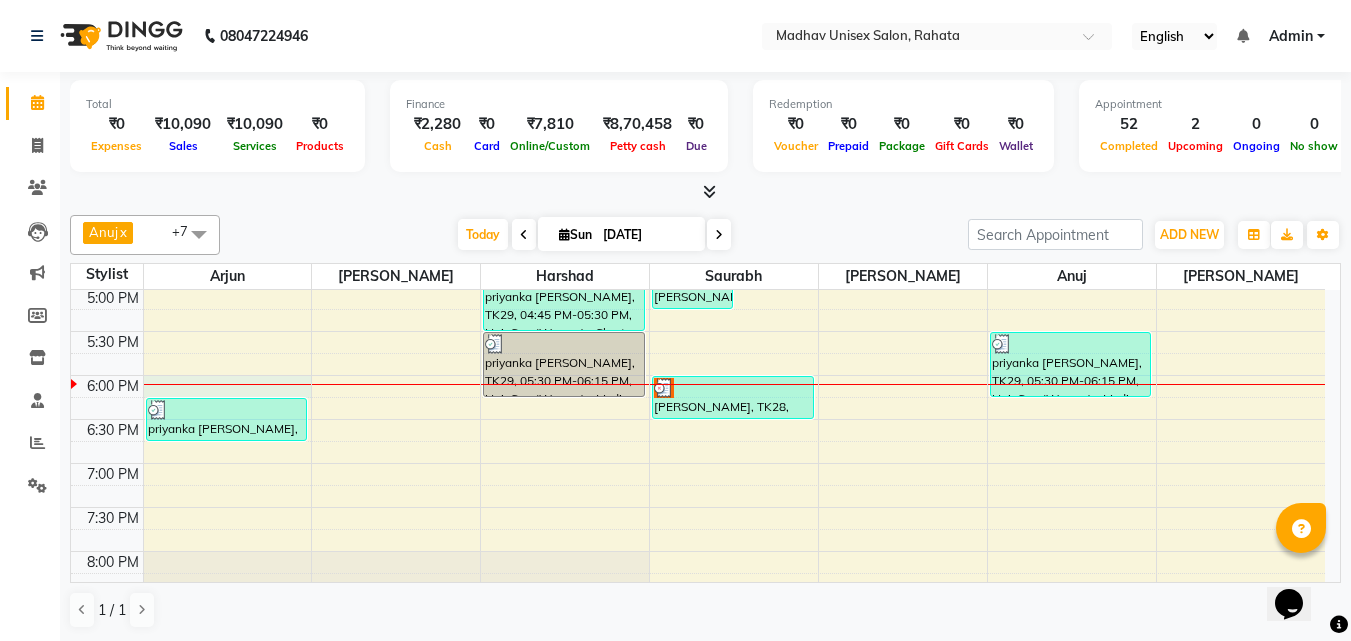 click on "6:00 AM 6:30 AM 7:00 AM 7:30 AM 8:00 AM 8:30 AM 9:00 AM 9:30 AM 10:00 AM 10:30 AM 11:00 AM 11:30 AM 12:00 PM 12:30 PM 1:00 PM 1:30 PM 2:00 PM 2:30 PM 3:00 PM 3:30 PM 4:00 PM 4:30 PM 5:00 PM 5:30 PM 6:00 PM 6:30 PM 7:00 PM 7:30 PM 8:00 PM 8:30 PM 9:00 PM 9:30 PM 10:00 PM 10:30 PM     [PERSON_NAME], TK06, 10:15 AM-10:45 AM, Haircut (Men)  - Mens Haircut W/O Wash     [PERSON_NAME], TK02, 10:30 AM-11:00 AM, Haircut (Men)  - Mens Haircut W/O Wash     [PERSON_NAME], TK06, 10:45 AM-11:15 AM, [PERSON_NAME] (Men)  - [PERSON_NAME] Trim     [PERSON_NAME], TK07, 11:15 AM-11:45 AM, Haircut (Men)  - Mens Haircut W/O Wash     [PERSON_NAME], TK07, 11:45 AM-12:15 PM, [PERSON_NAME] (Men)  - [PERSON_NAME] Trim     [PERSON_NAME], TK10, 12:30 PM-01:00 PM, Haircut (Men)  - Mens Haircut W/O Wash     [PERSON_NAME], TK10, 01:00 PM-01:30 PM, Haircut (Women)  - Womens Haircut Without Wash     shweta hase, TK19, 01:45 PM-02:15 PM, Haircut (Women)  - Womens Haircut Without Wash         [PERSON_NAME], TK14, 11:30 AM-12:00 PM, [PERSON_NAME] (Men)  - [PERSON_NAME] Trim" at bounding box center [698, 67] 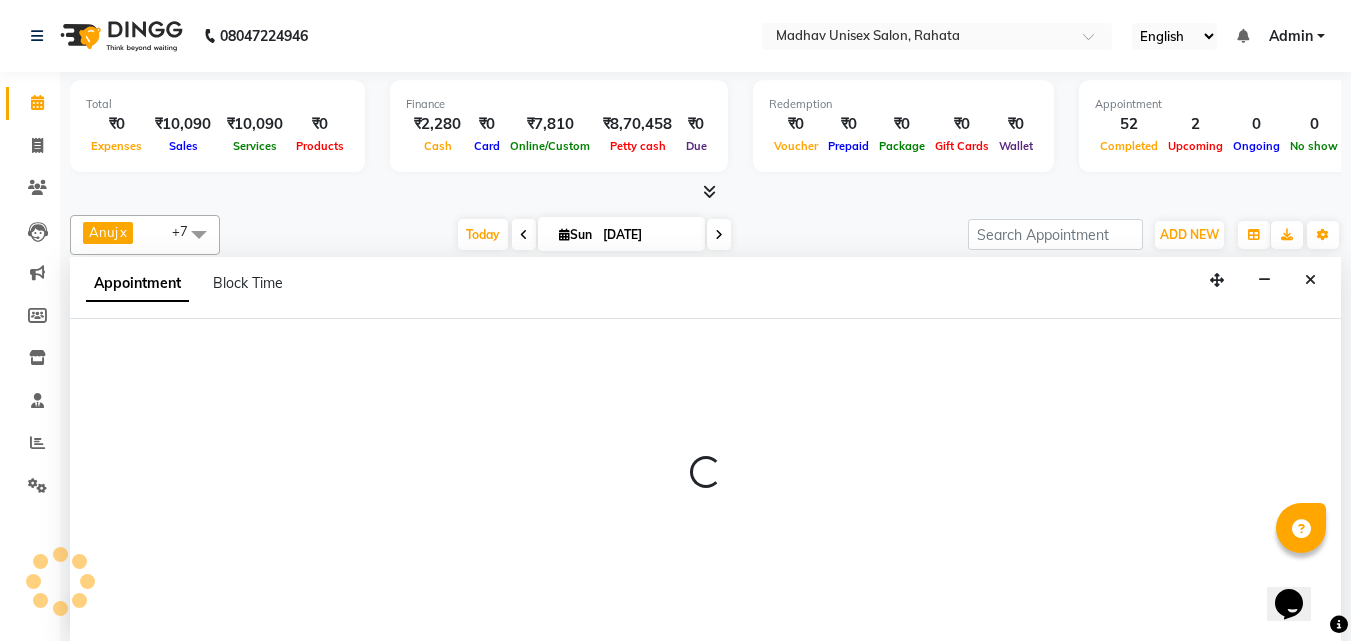 scroll, scrollTop: 1, scrollLeft: 0, axis: vertical 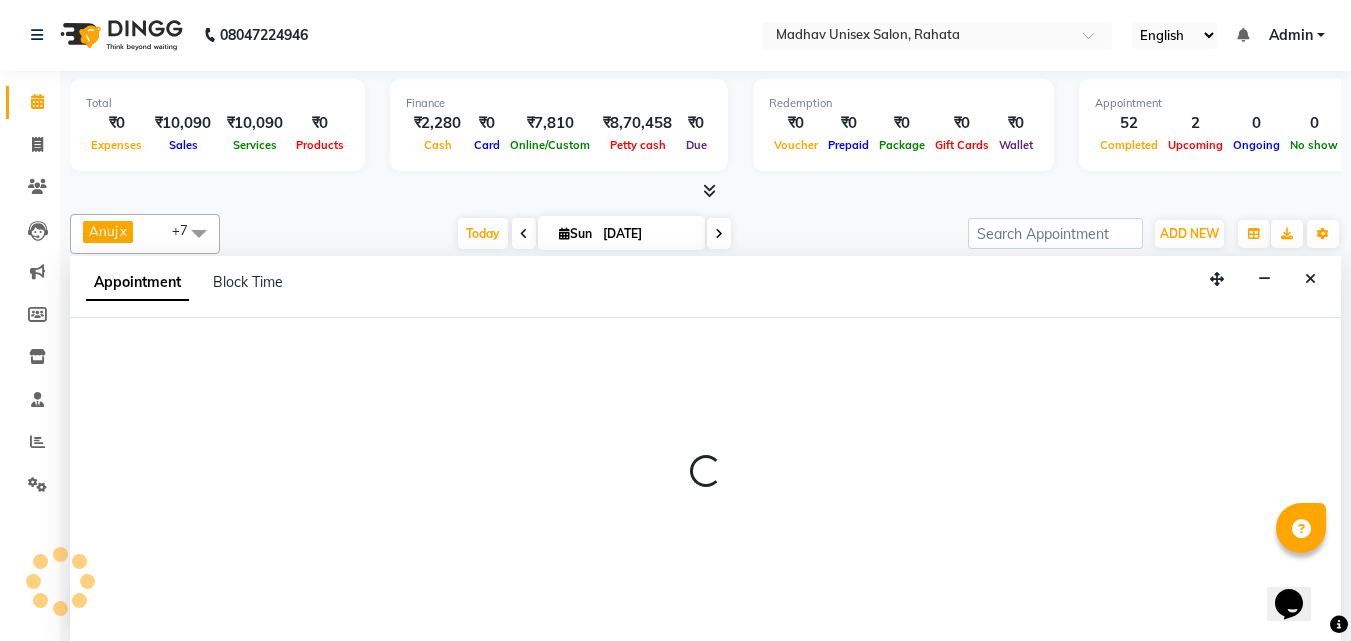 select on "14046" 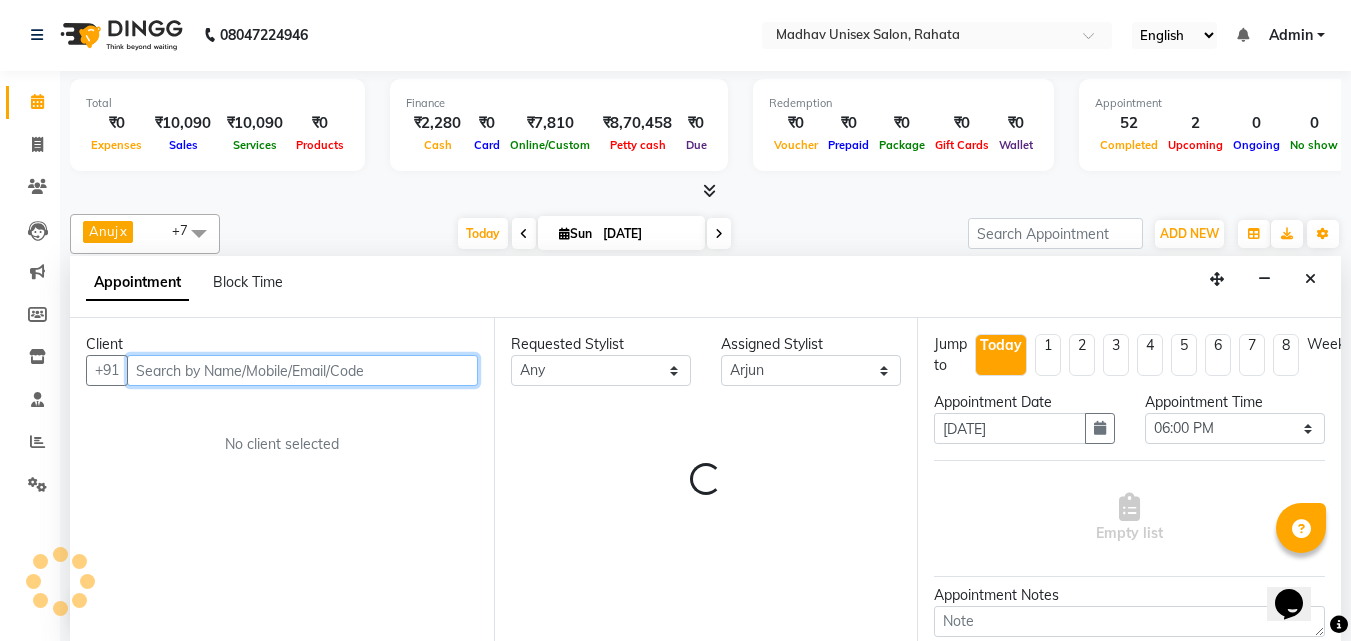 click at bounding box center [302, 370] 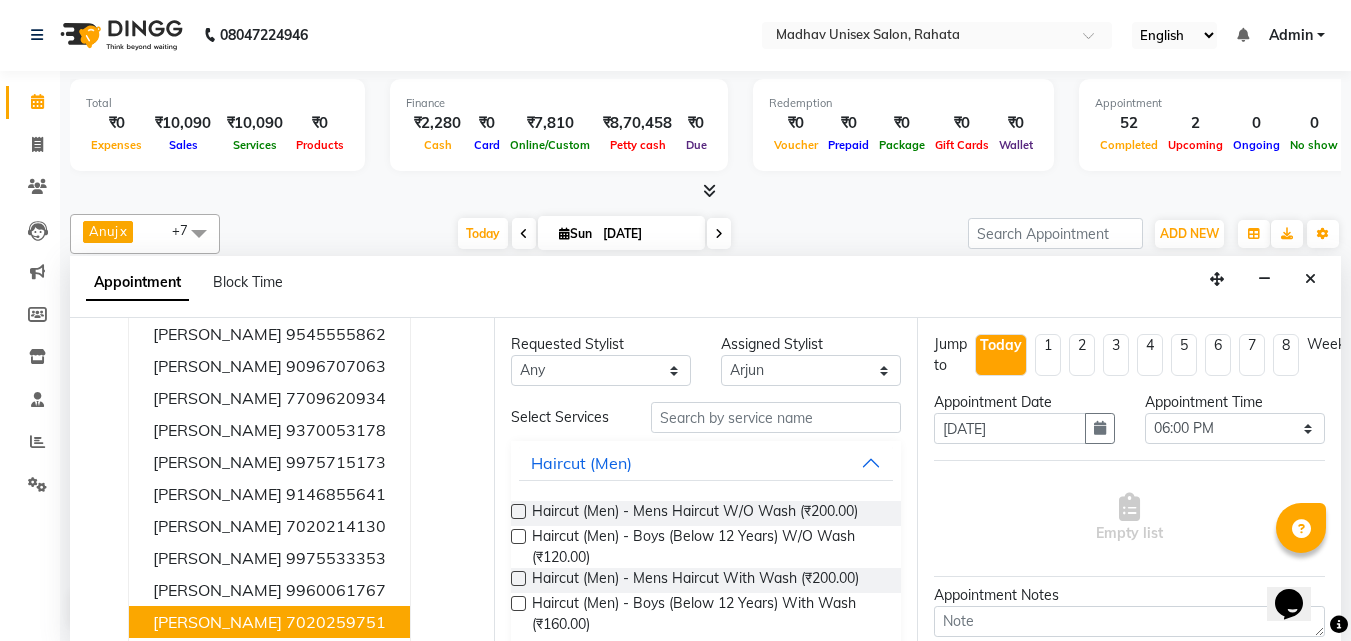 scroll, scrollTop: 0, scrollLeft: 0, axis: both 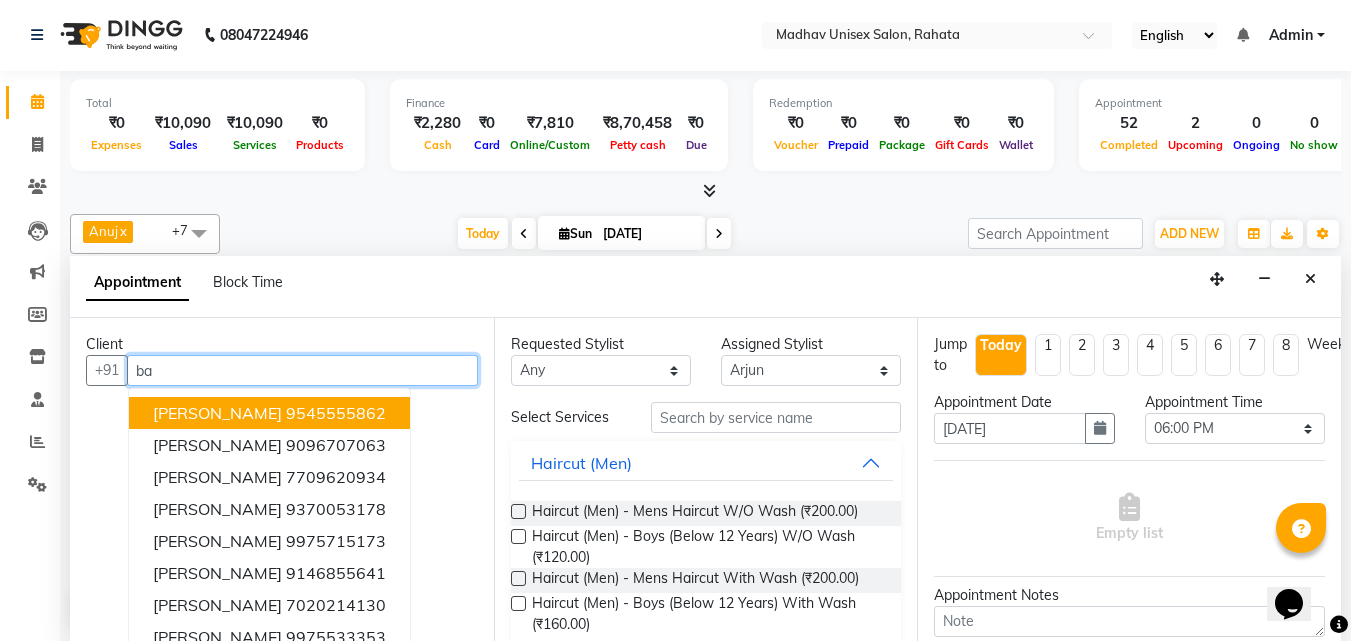 type on "b" 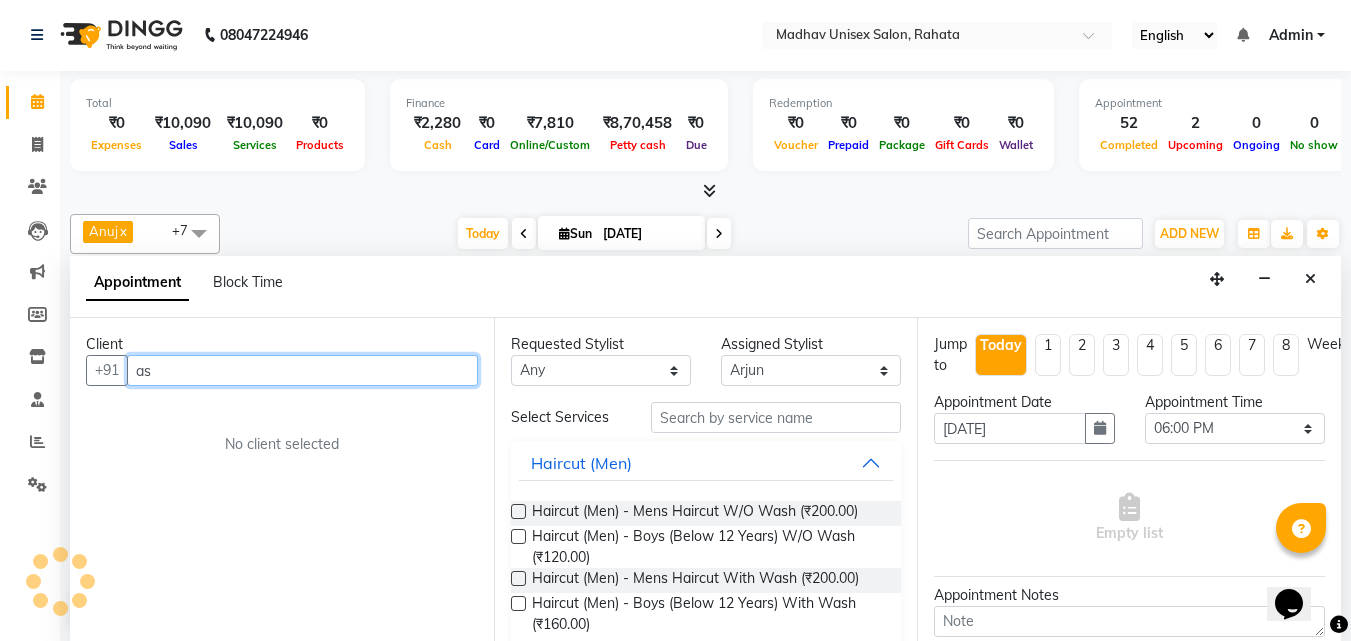 type on "a" 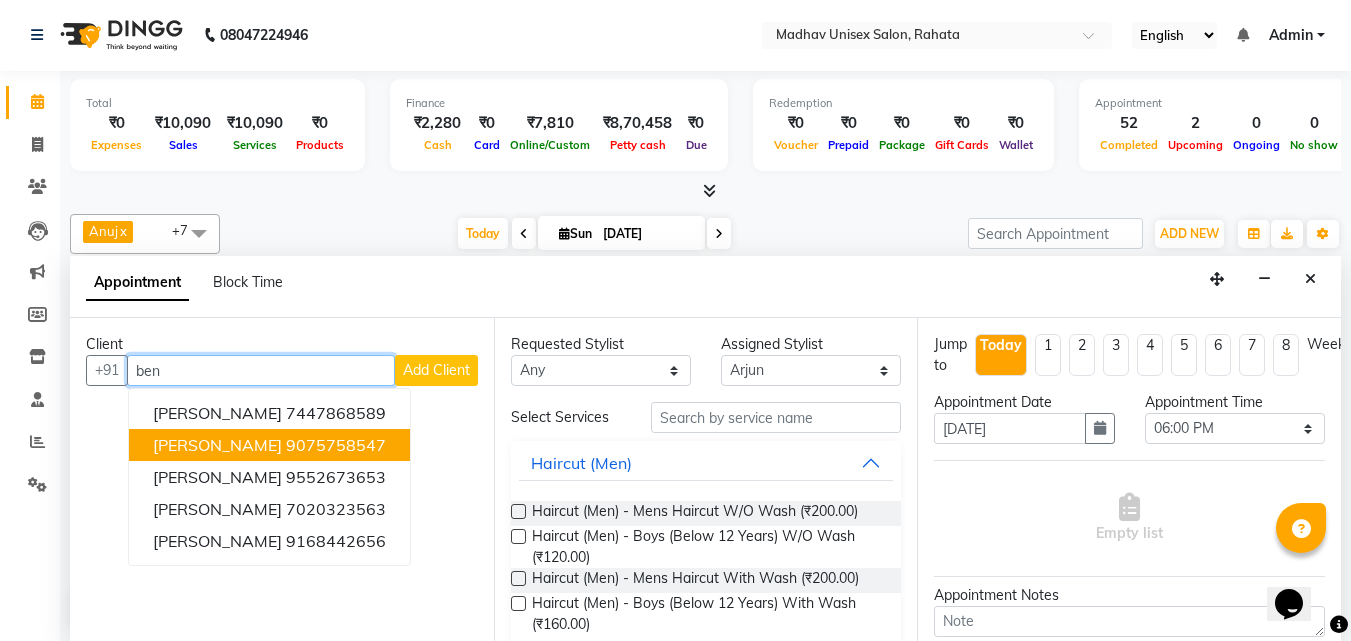 click on "[PERSON_NAME]  9075758547" at bounding box center (269, 445) 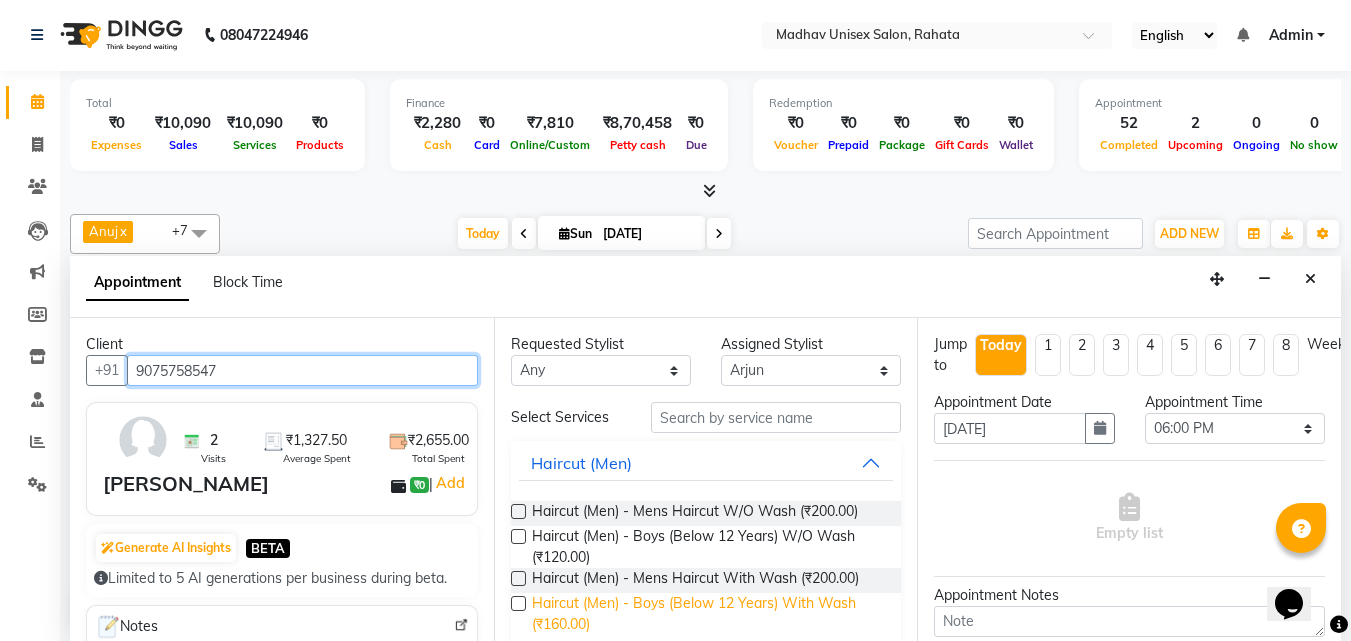 type on "9075758547" 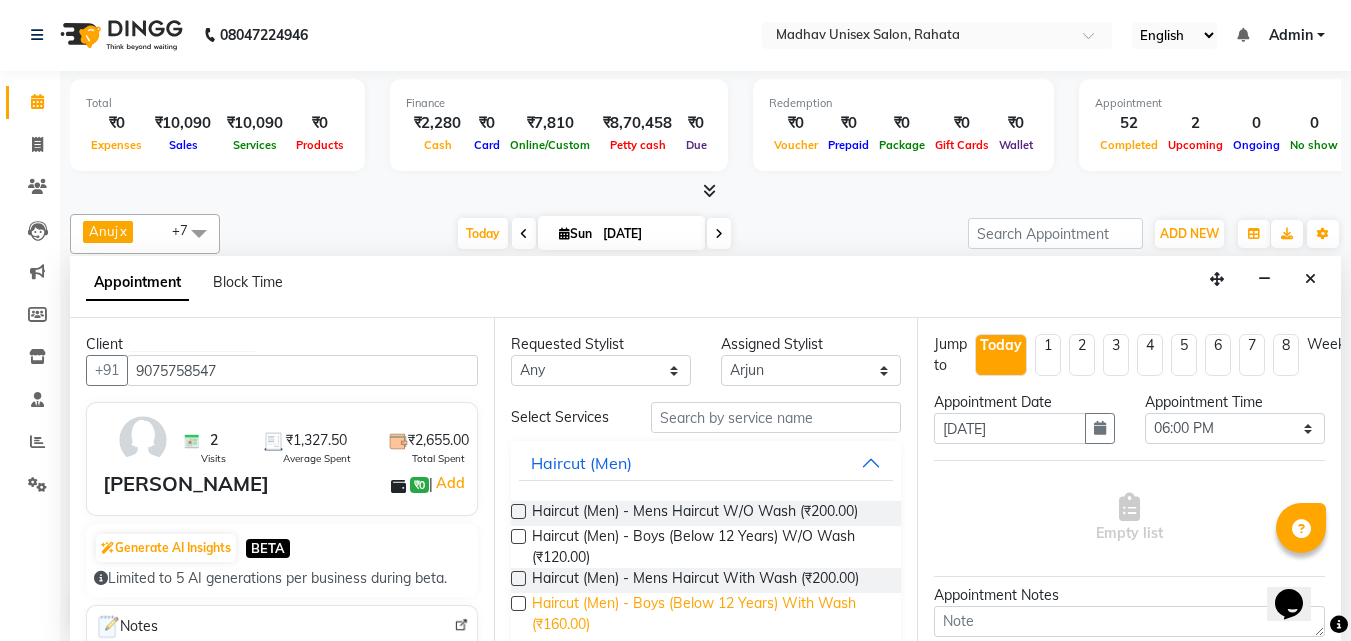 click on "Haircut (Men)  - Boys (Below 12 Years) With Wash (₹160.00)" at bounding box center [709, 614] 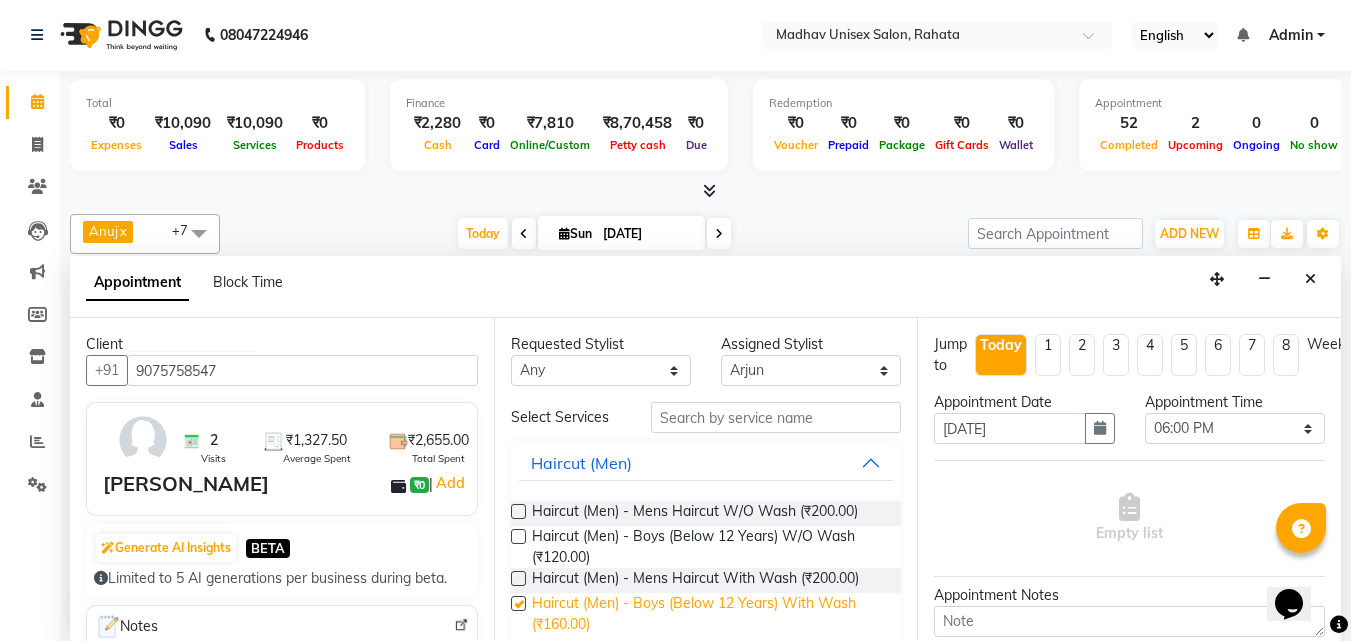checkbox on "false" 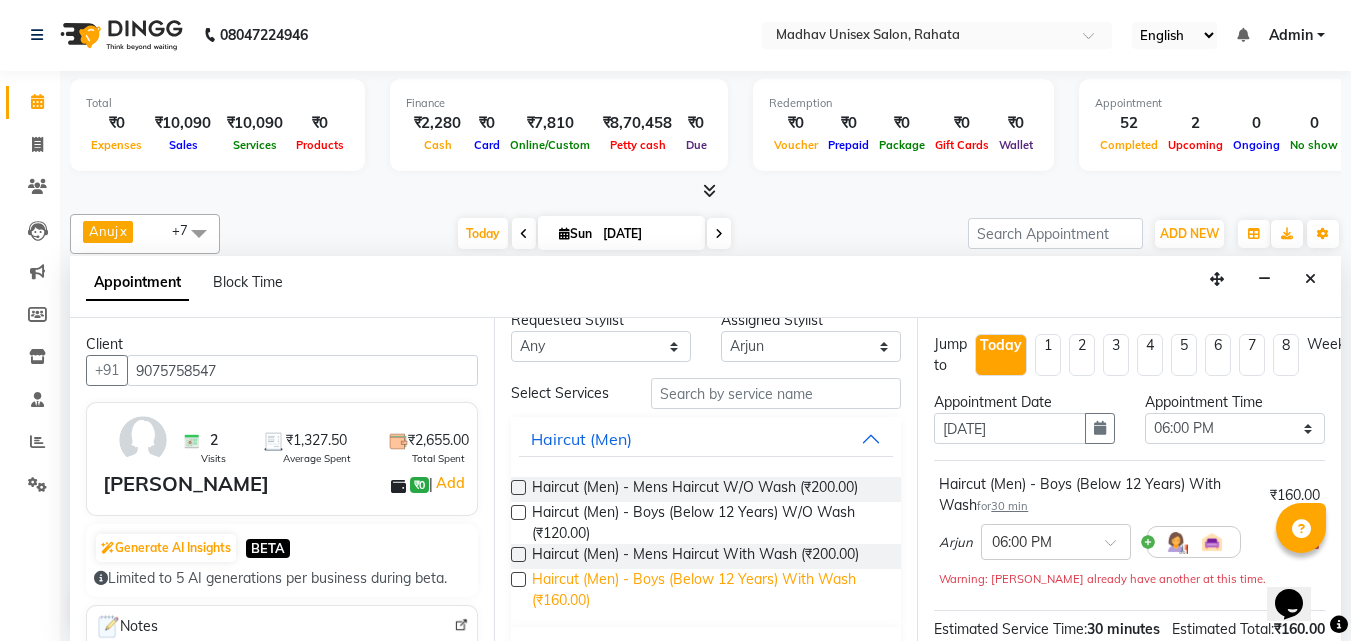scroll, scrollTop: 0, scrollLeft: 0, axis: both 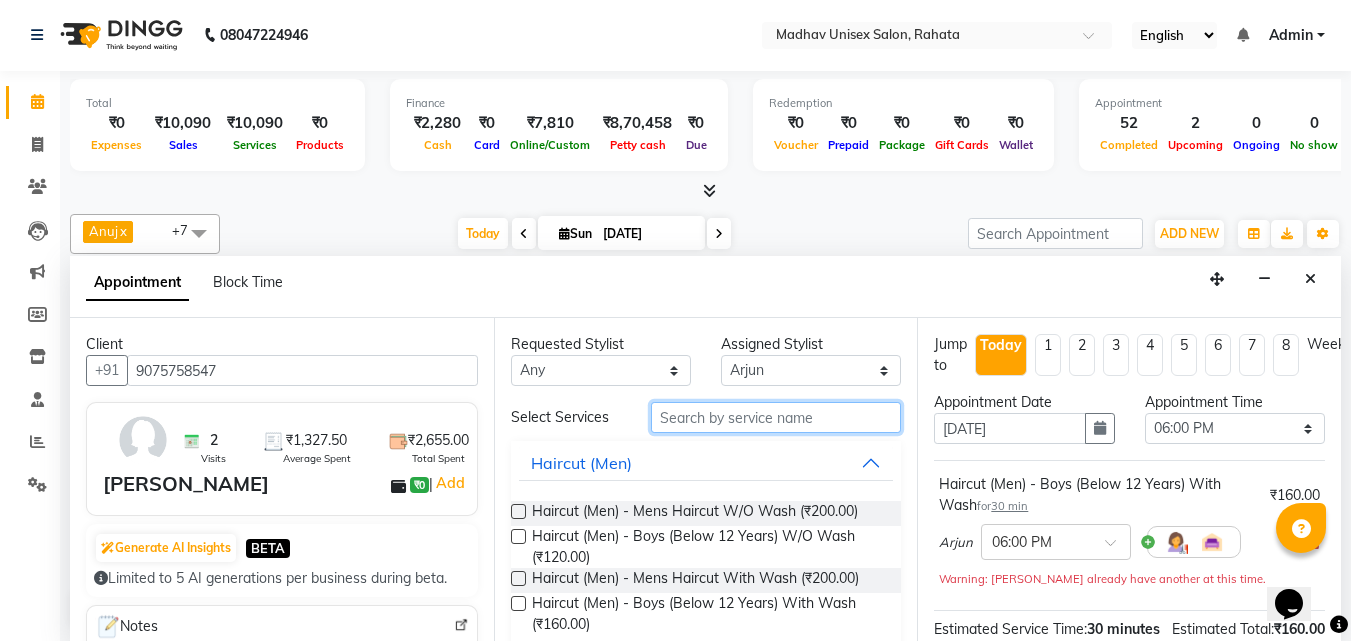 click at bounding box center (776, 417) 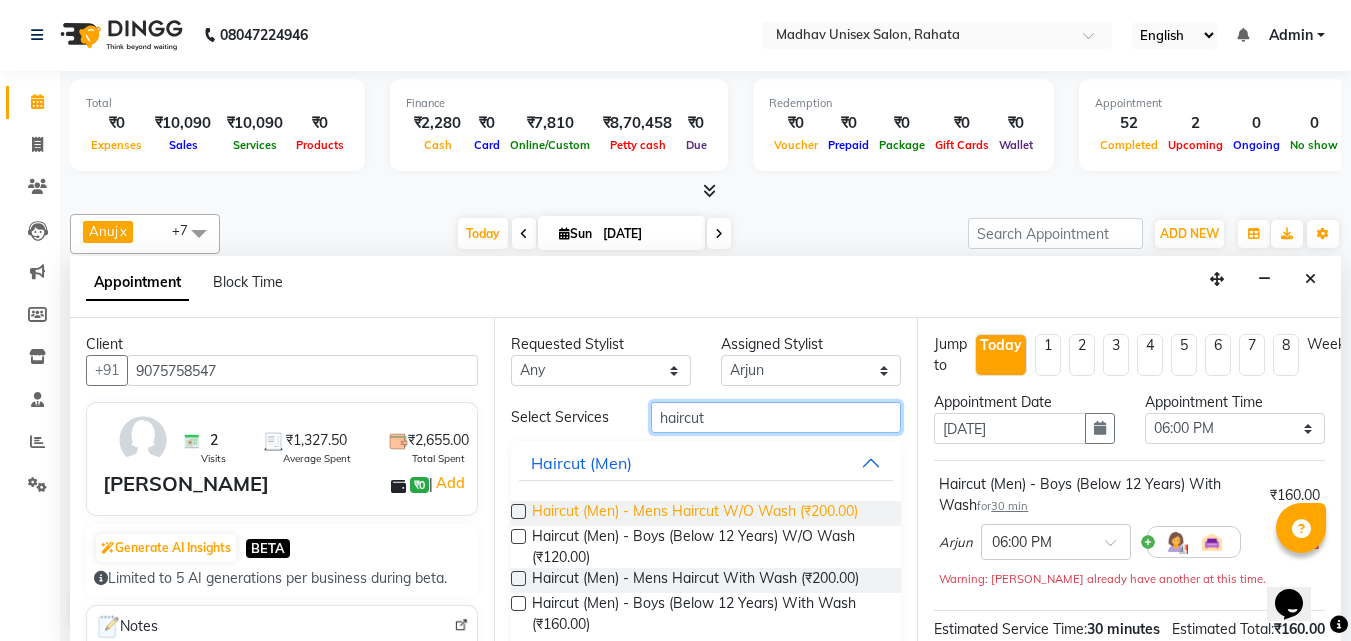 scroll, scrollTop: 70, scrollLeft: 0, axis: vertical 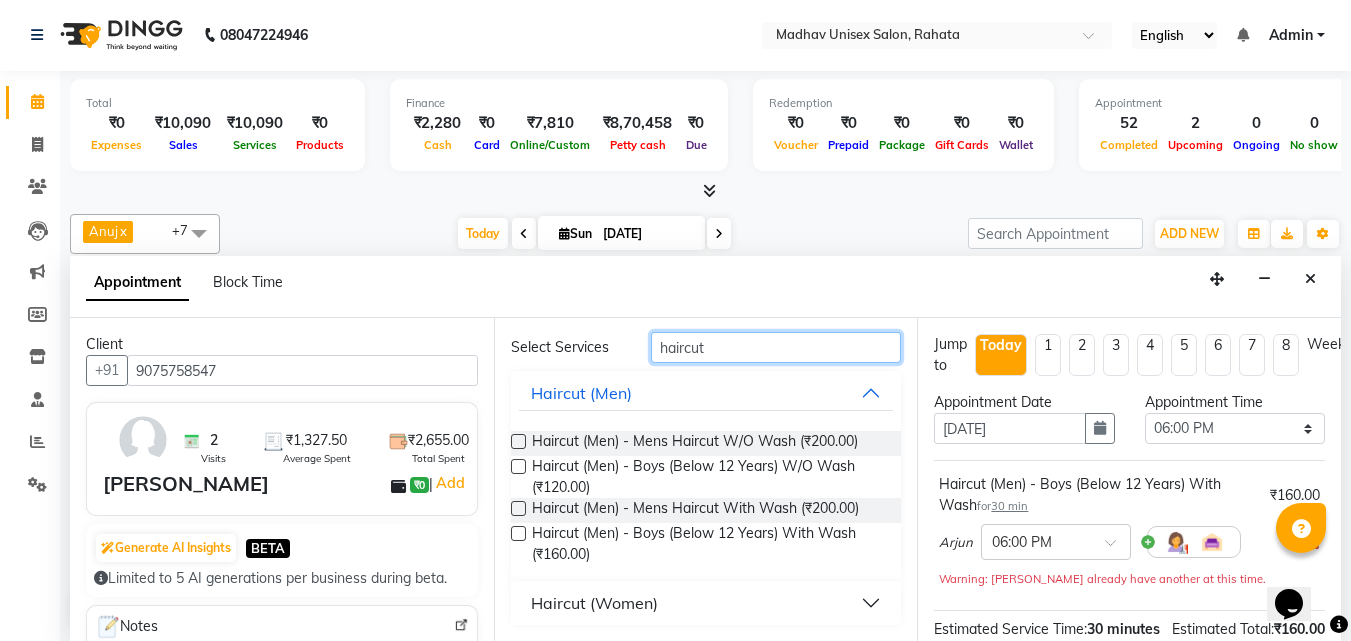 type on "haircut" 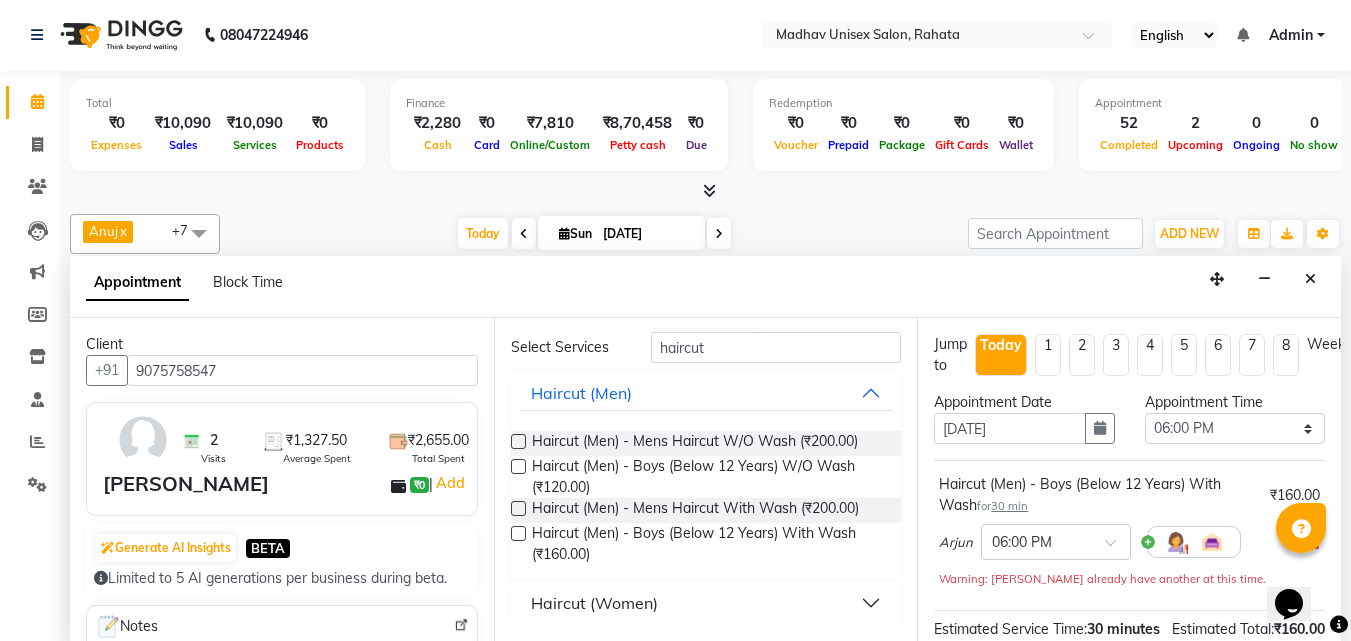 click on "Haircut (Women)" at bounding box center (706, 603) 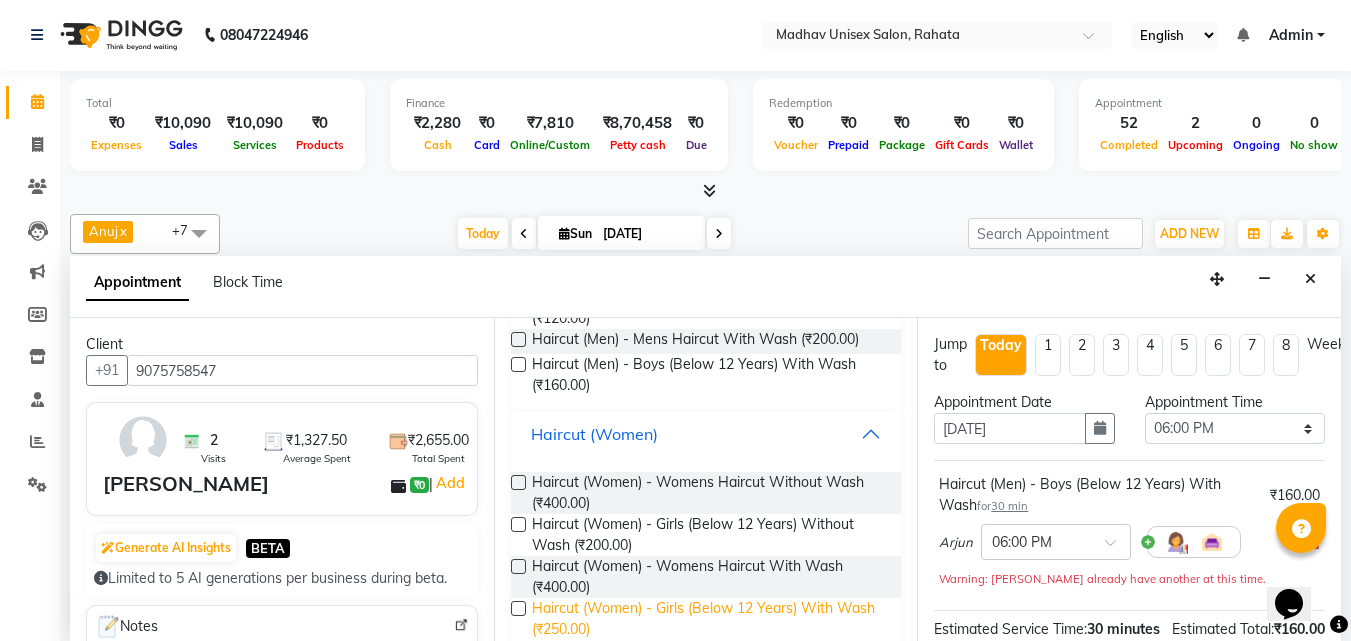scroll, scrollTop: 242, scrollLeft: 0, axis: vertical 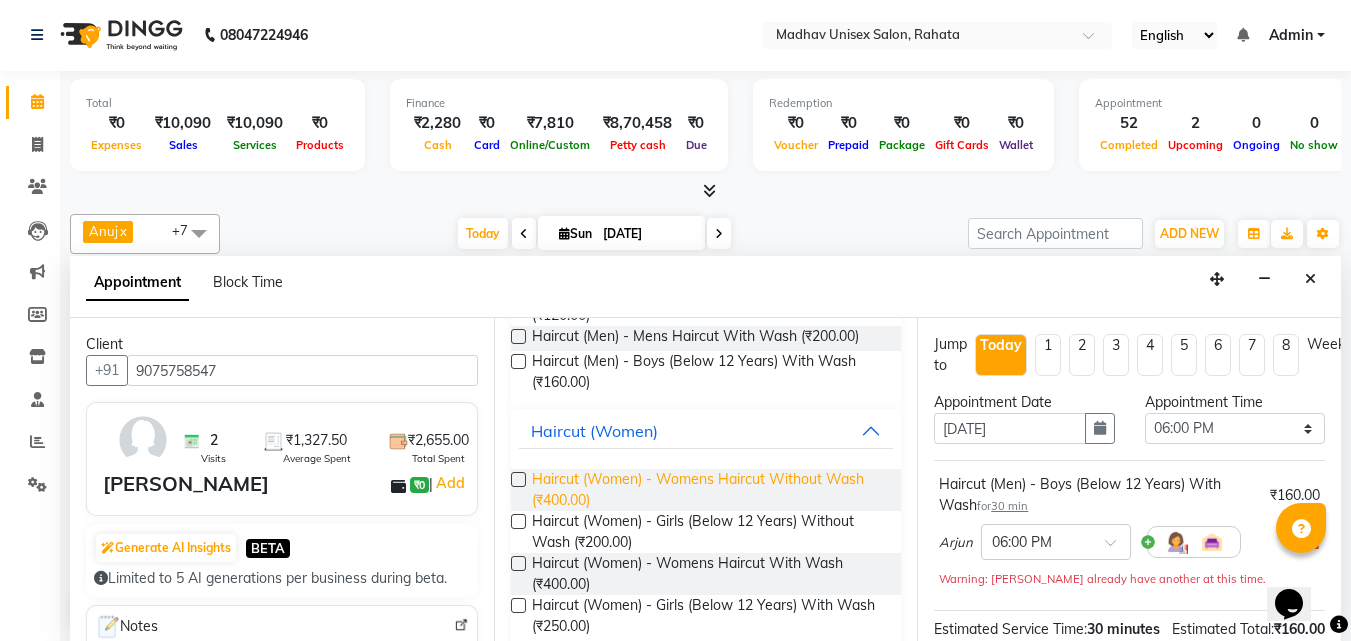 click on "Haircut (Women)  - Womens Haircut Without Wash (₹400.00)" at bounding box center [709, 490] 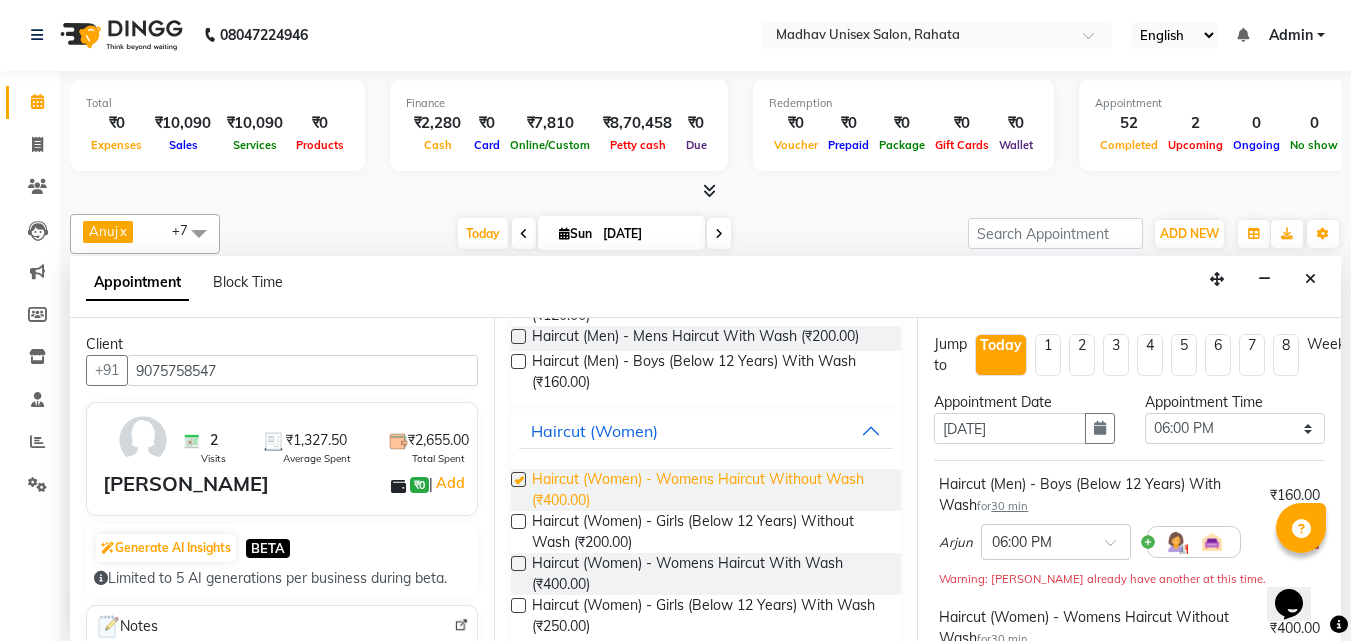 checkbox on "false" 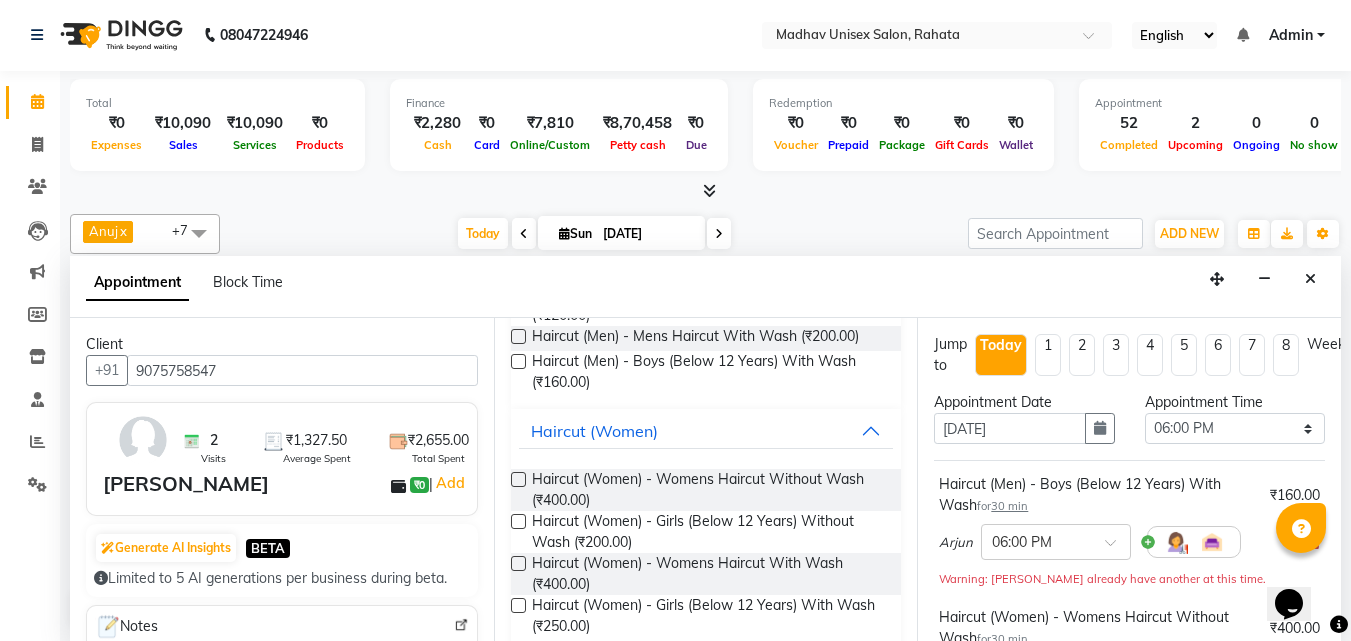 scroll, scrollTop: 372, scrollLeft: 0, axis: vertical 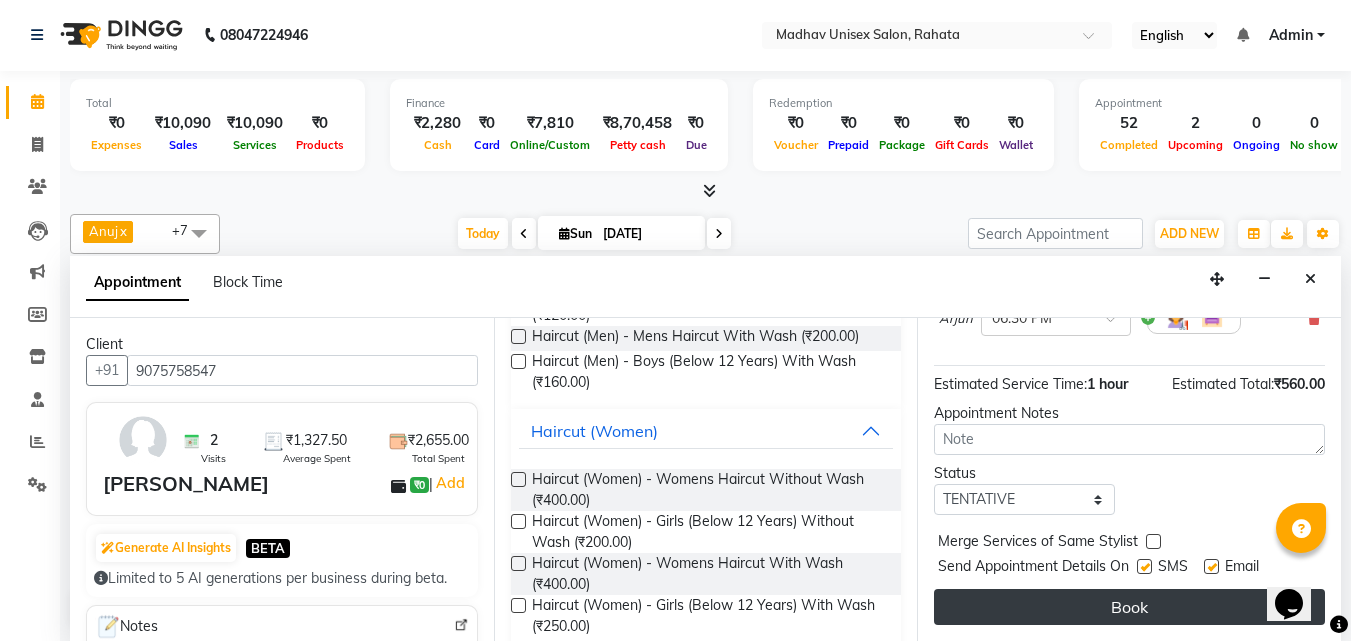click on "Book" at bounding box center (1129, 607) 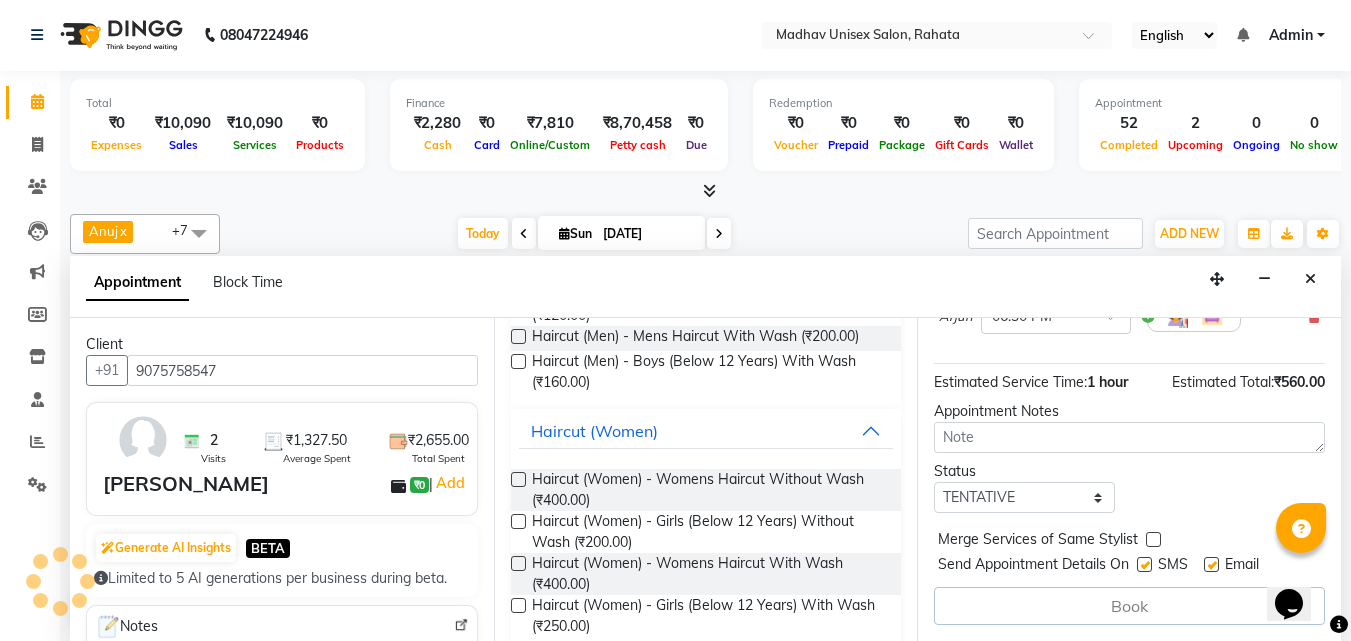 scroll, scrollTop: 0, scrollLeft: 0, axis: both 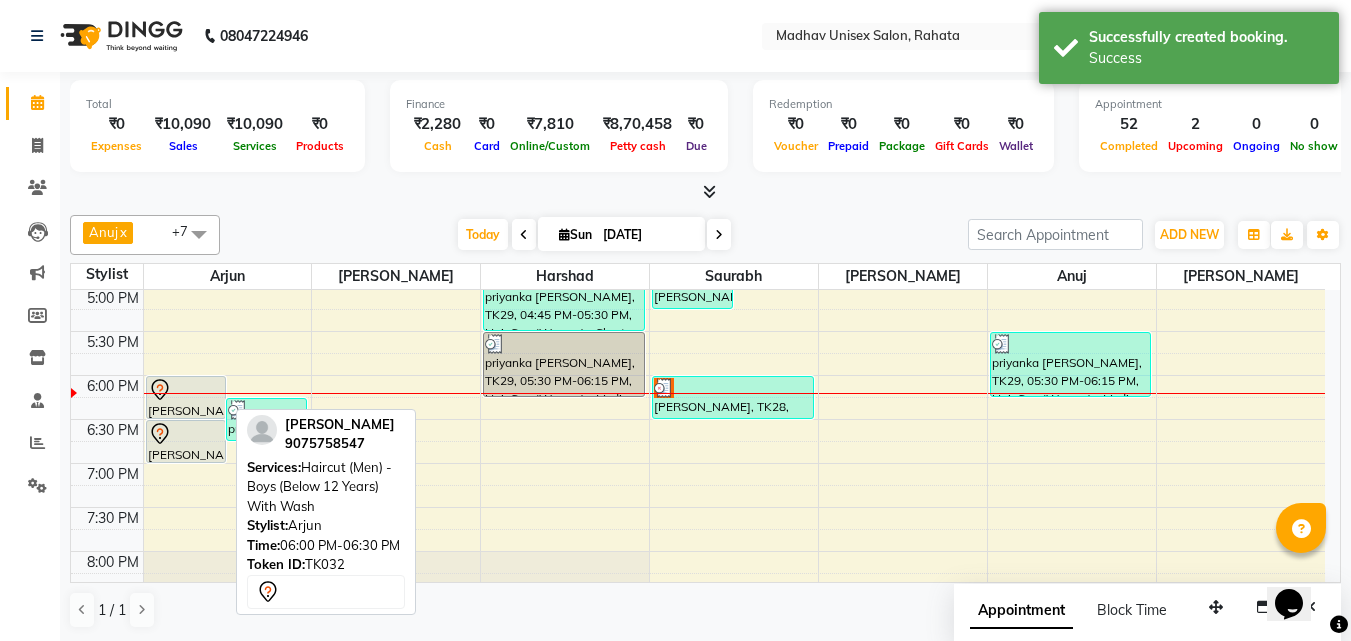 click on "[PERSON_NAME], TK32, 06:00 PM-06:30 PM, Haircut (Men)  - Boys (Below 12 Years) With Wash" at bounding box center [186, 397] 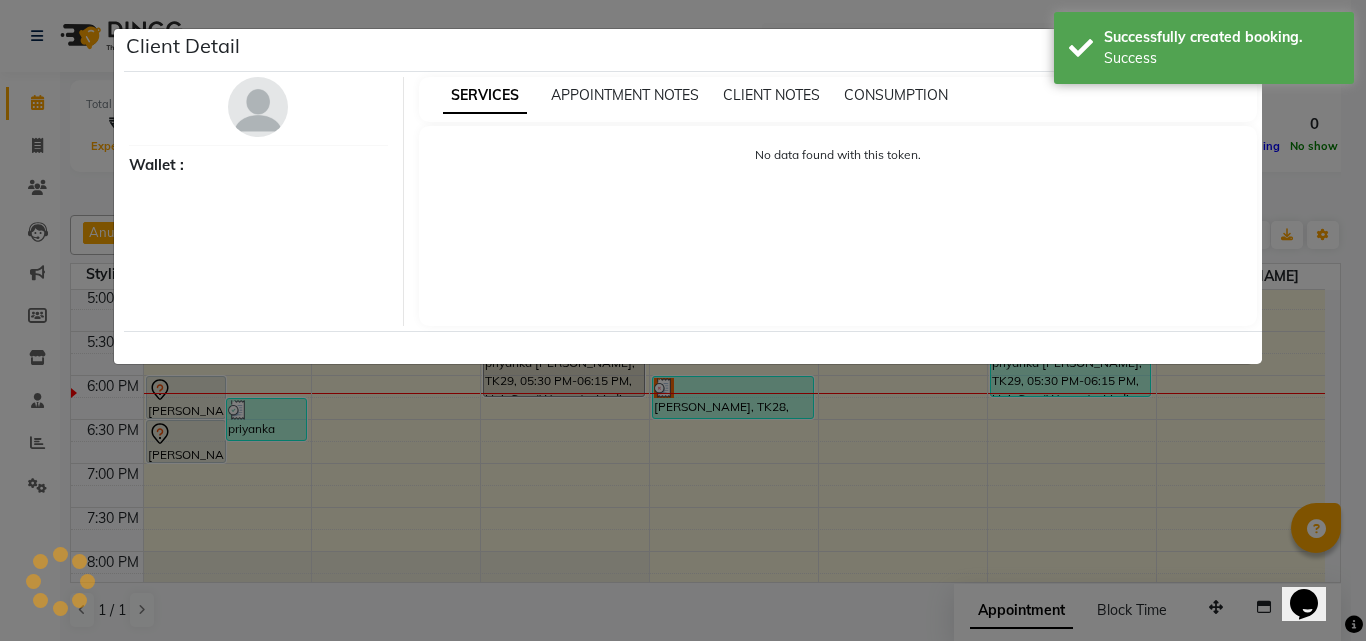 select on "7" 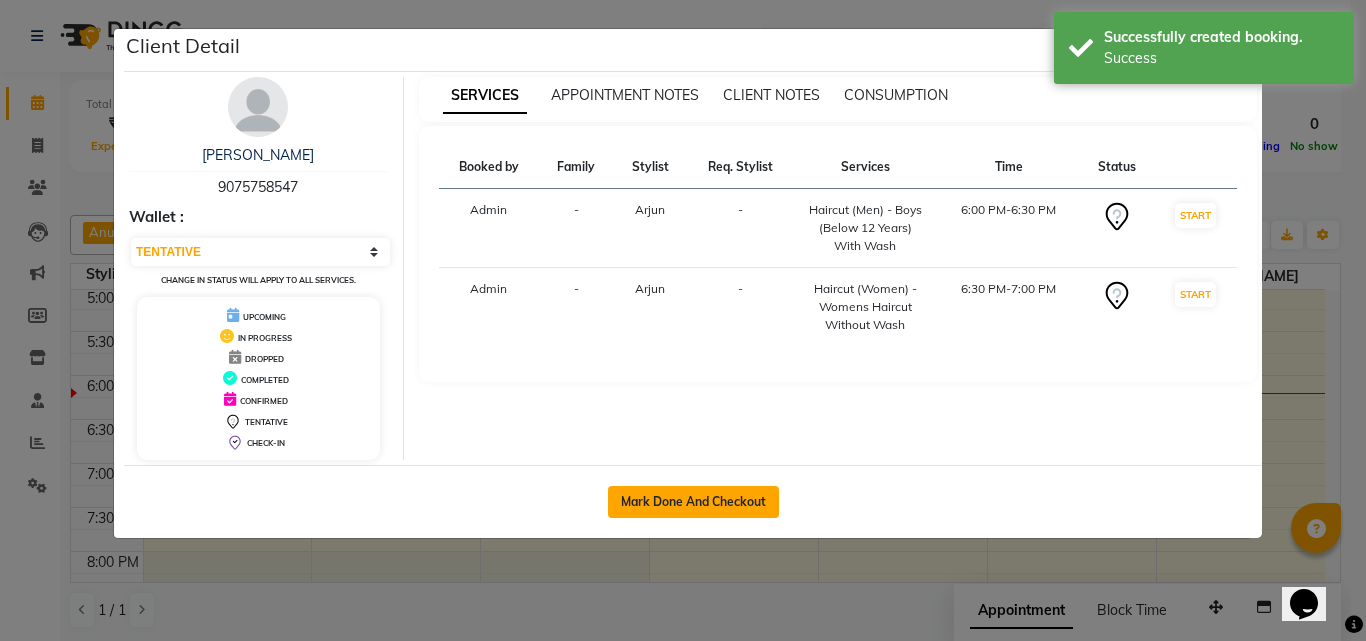 click on "Mark Done And Checkout" 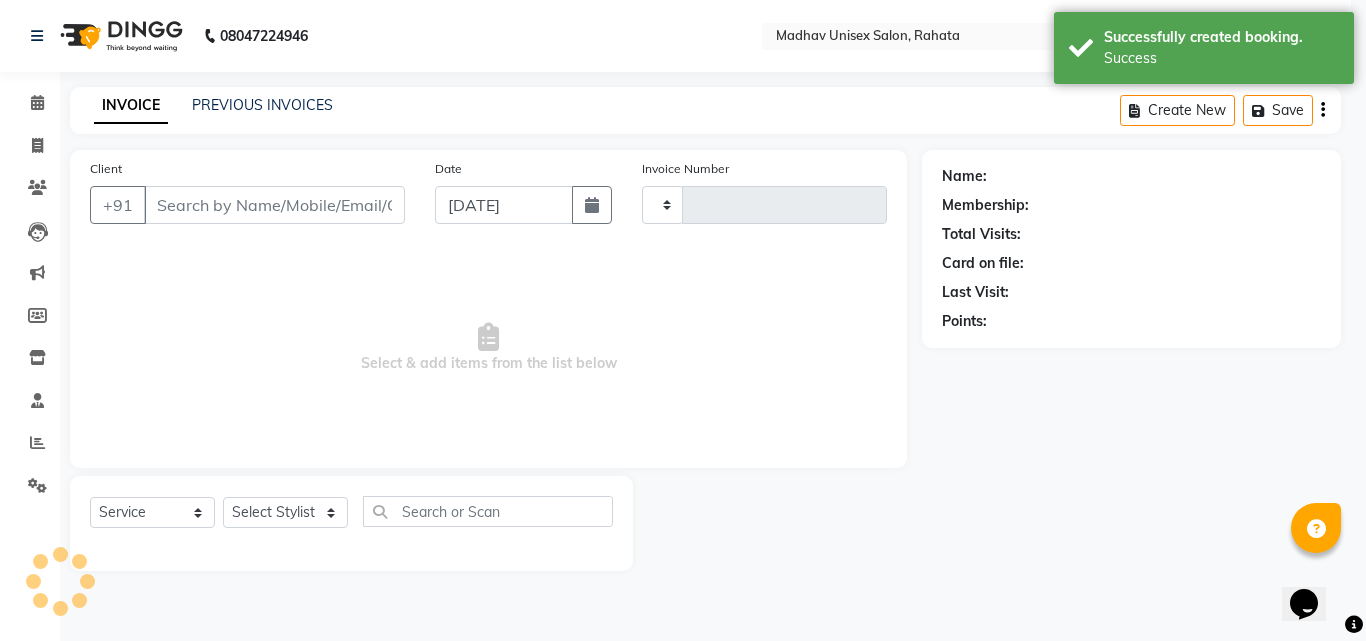 type on "1883" 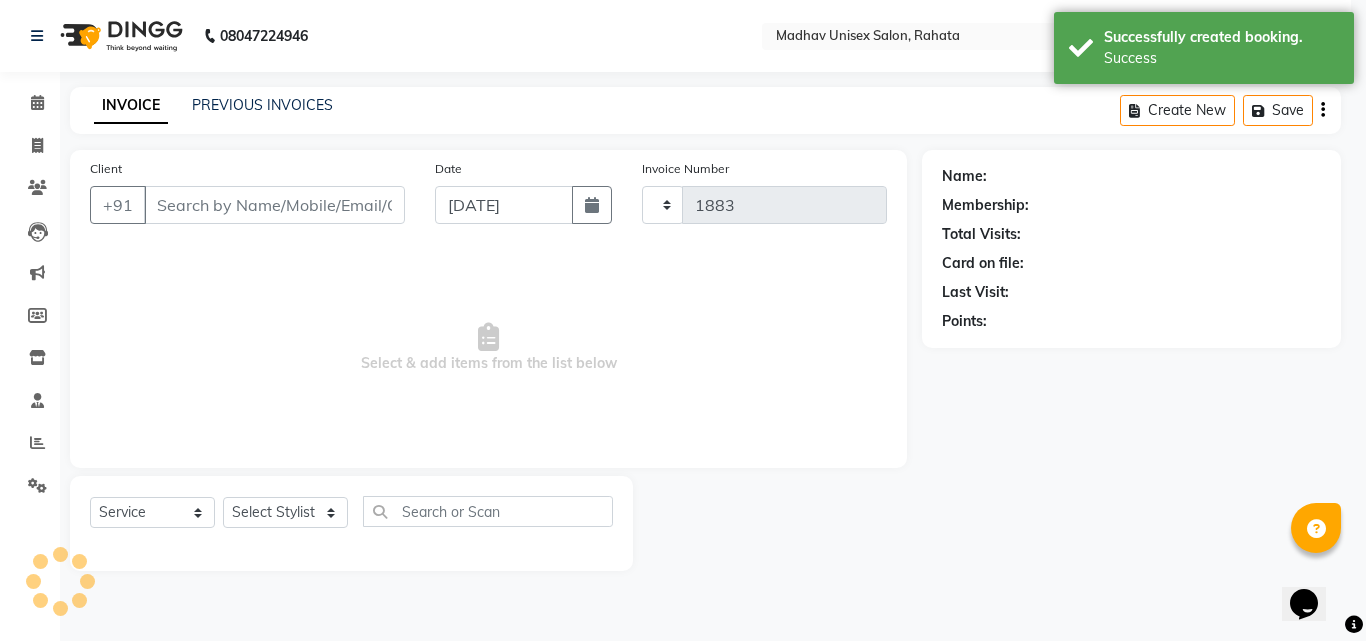 select on "870" 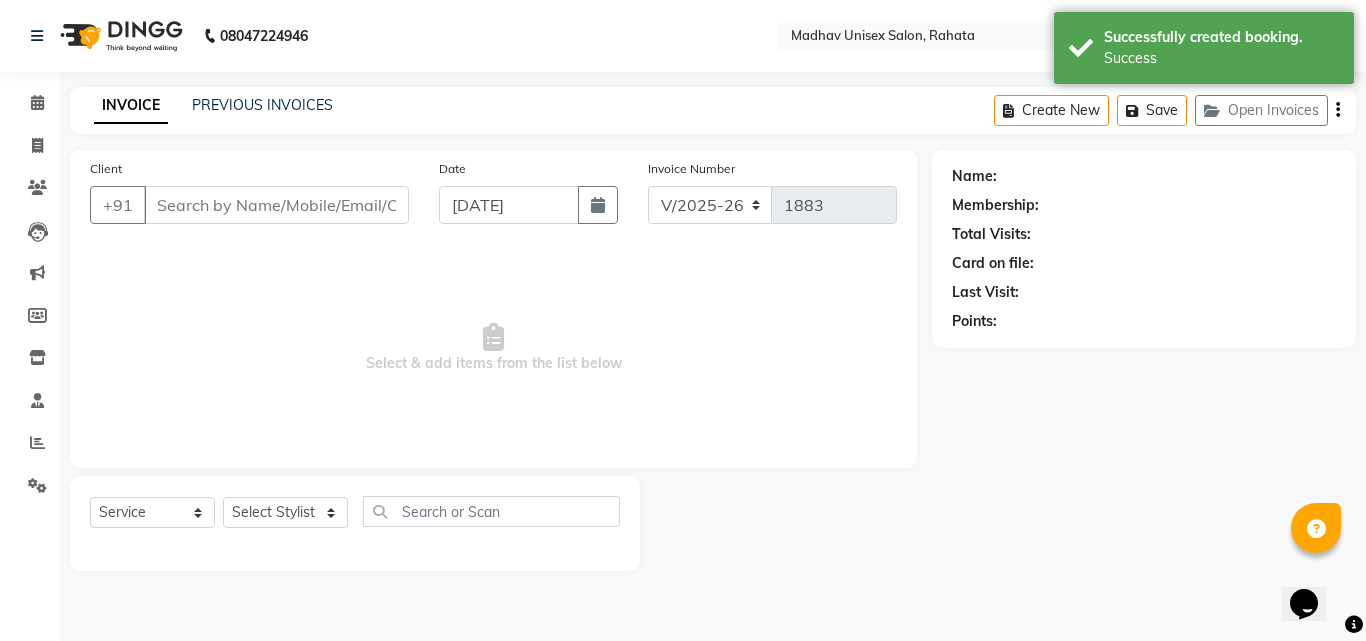 type on "9075758547" 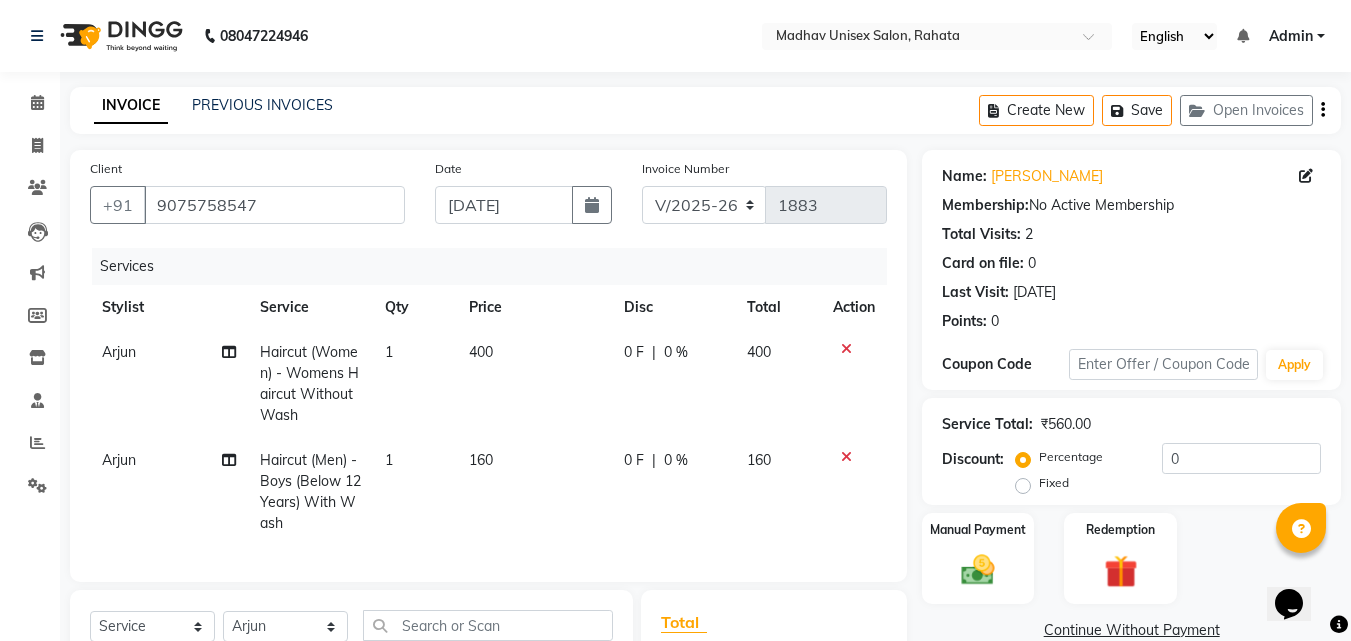 click on "160" 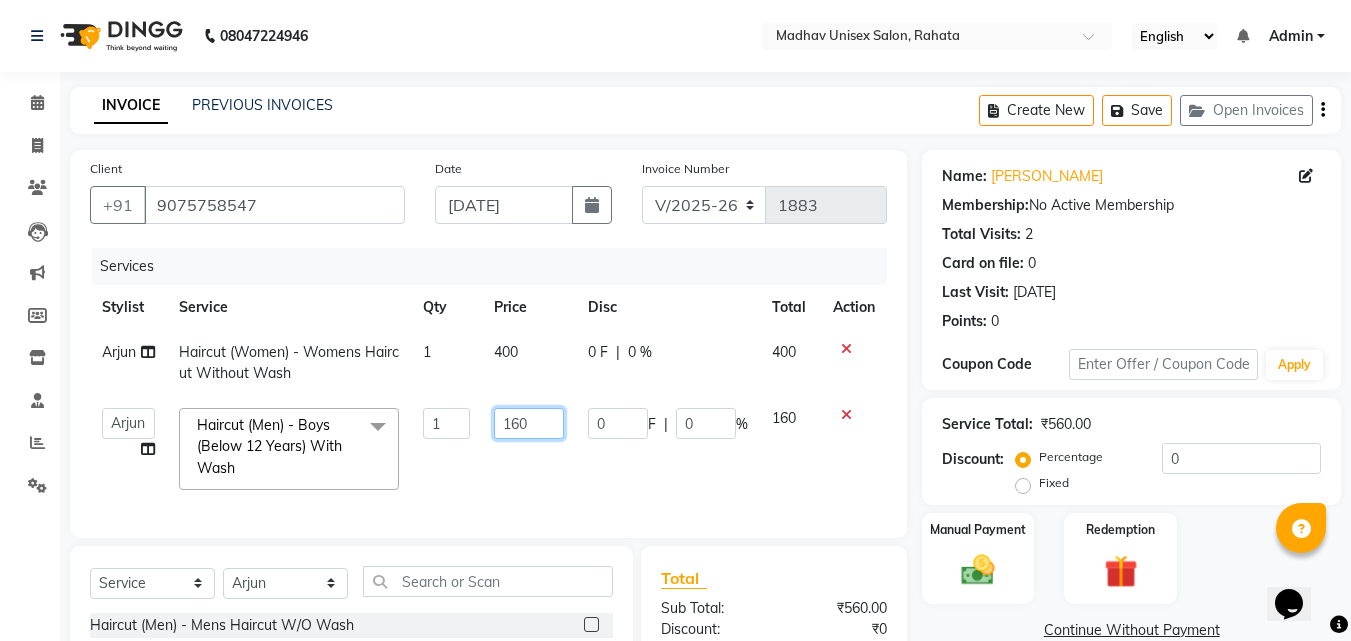 click on "160" 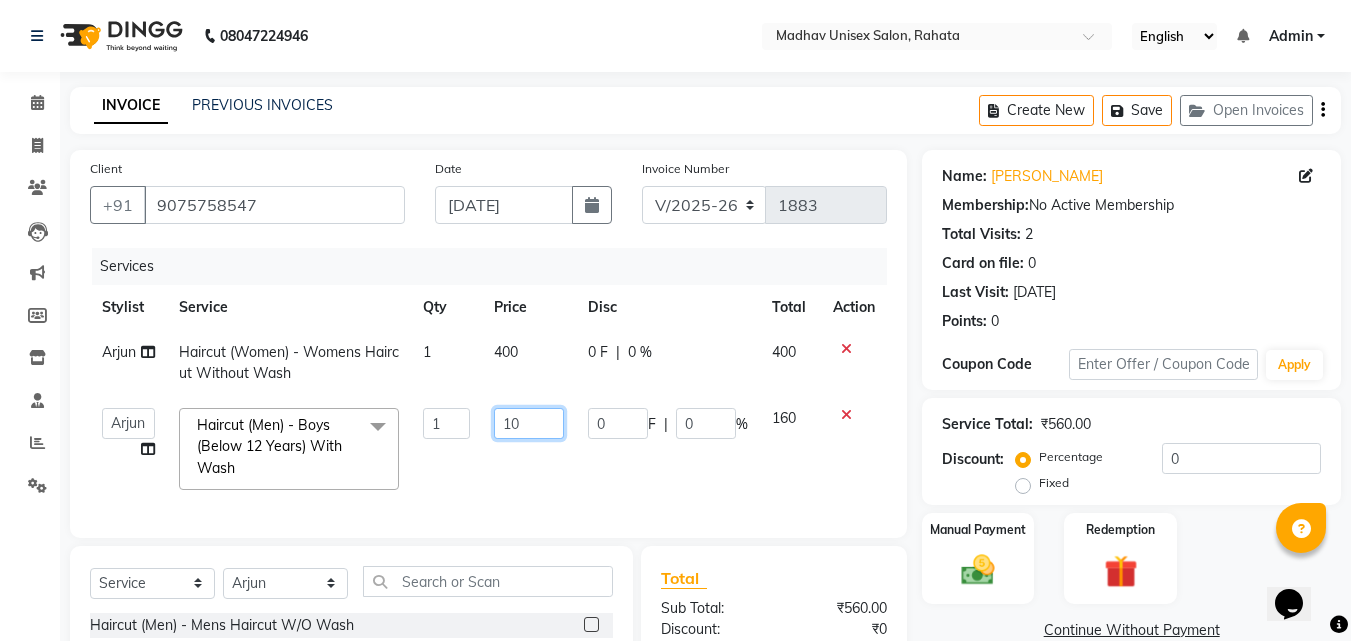 type on "100" 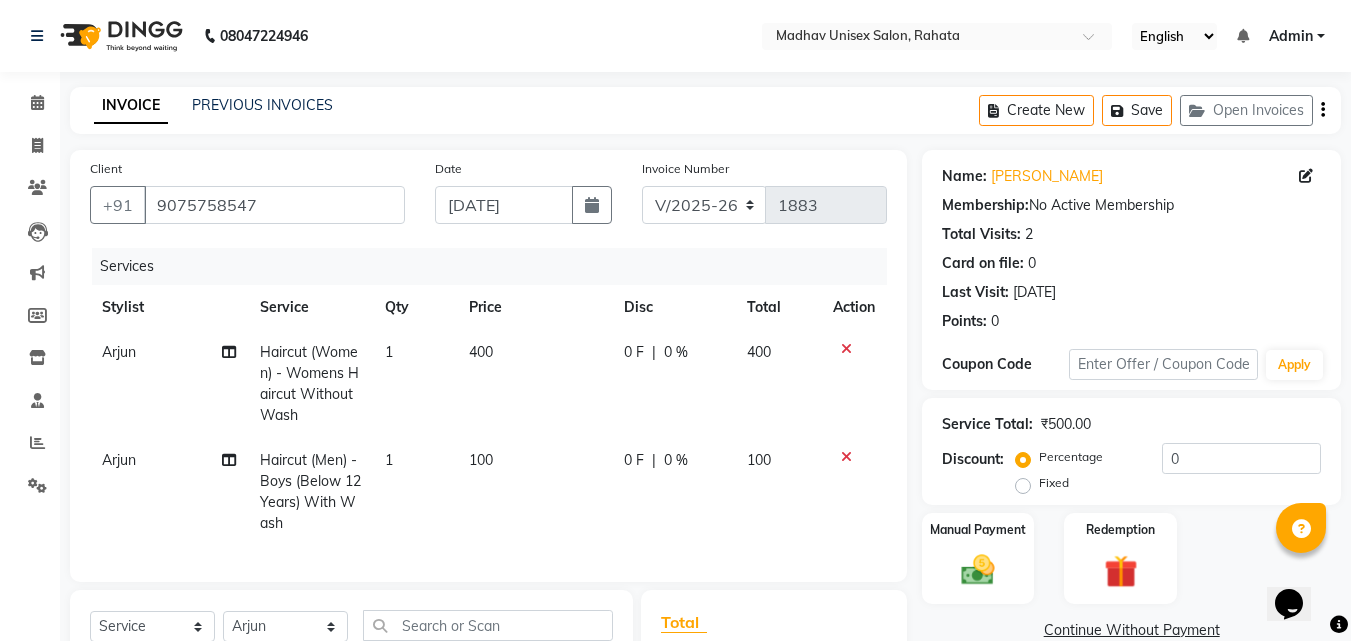 click on "Arjun" 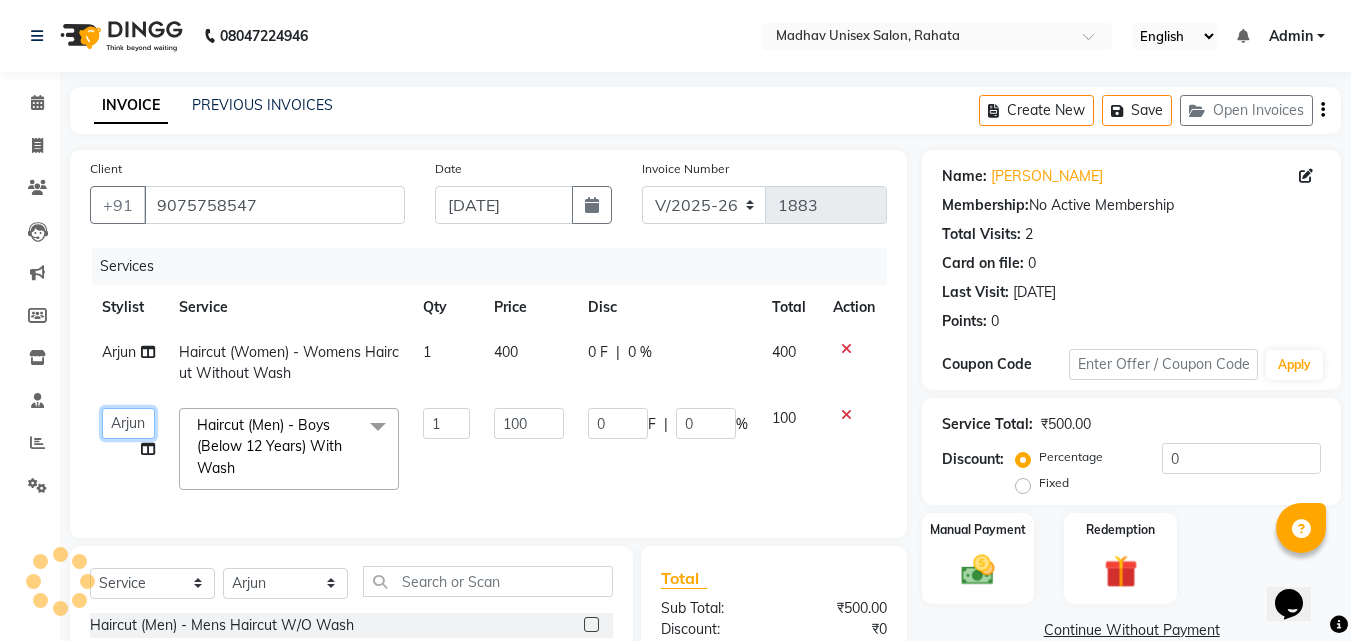 click on "[PERSON_NAME]   [PERSON_NAME]   [PERSON_NAME]   saurabh   [PERSON_NAME]" 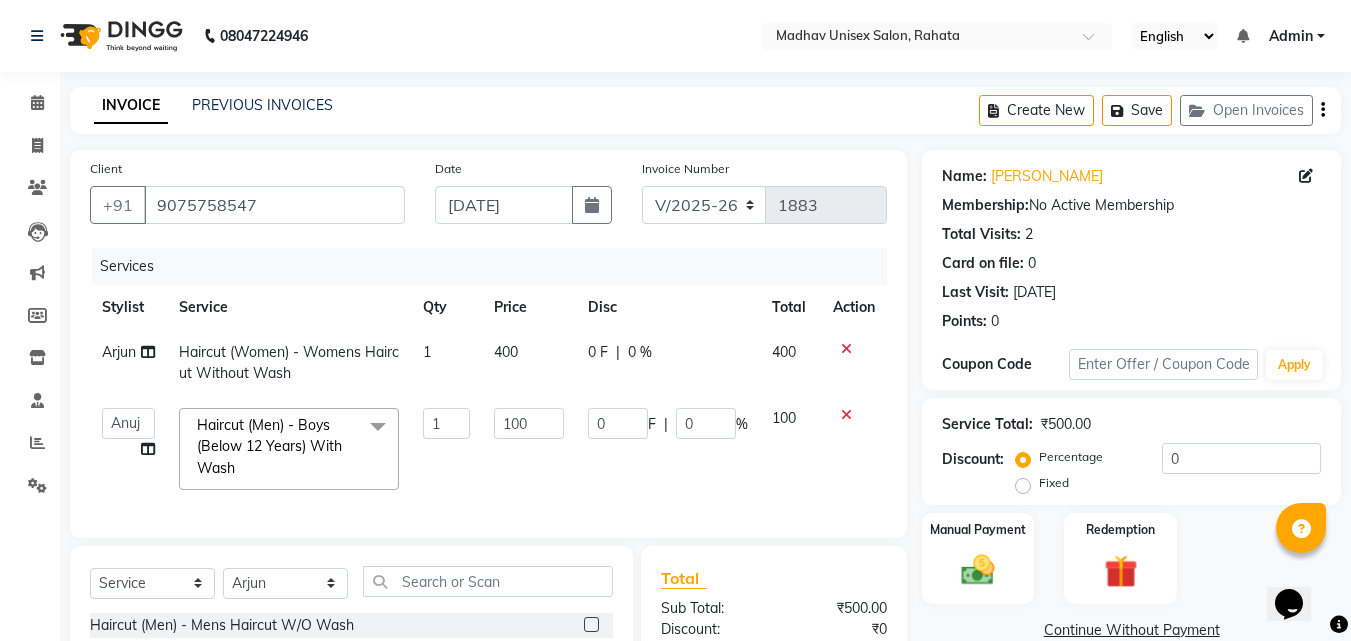 click on "400" 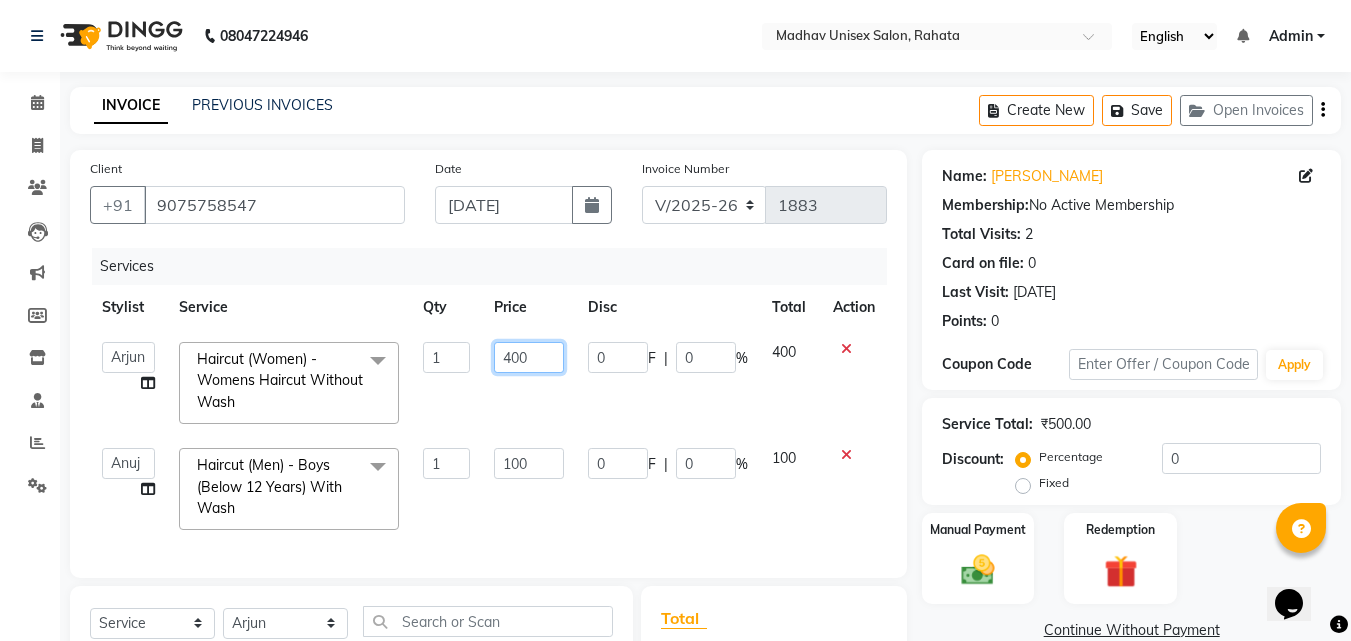 click on "400" 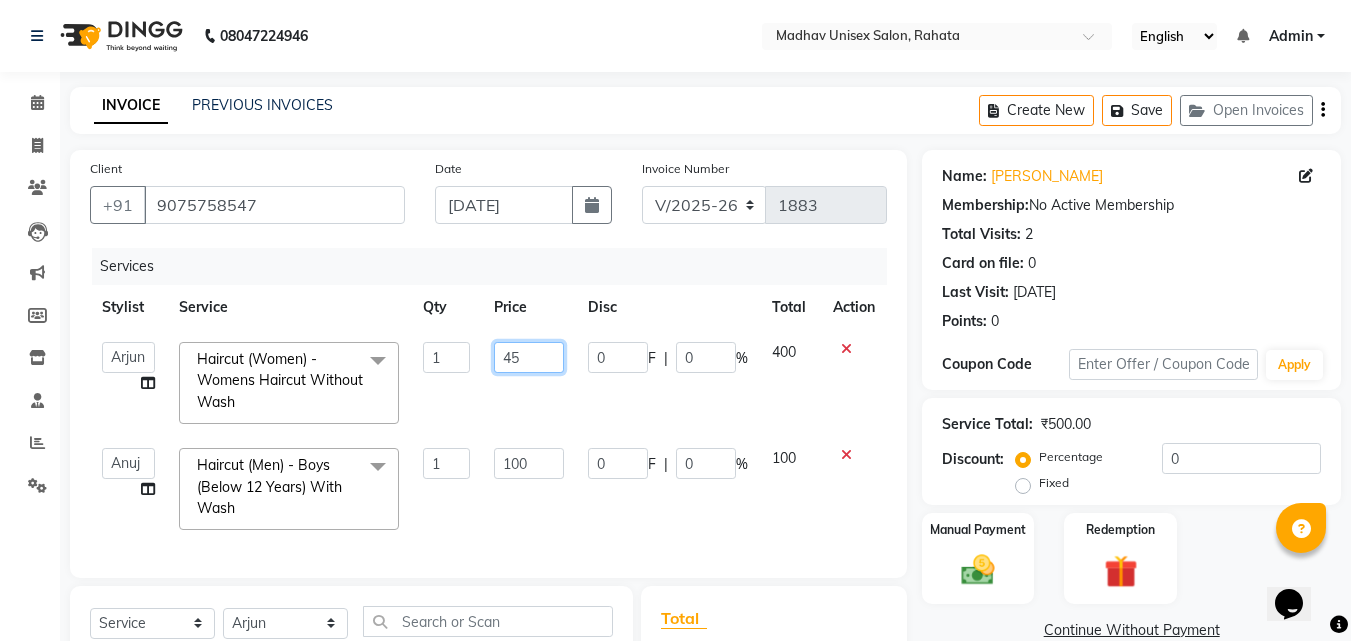 type on "450" 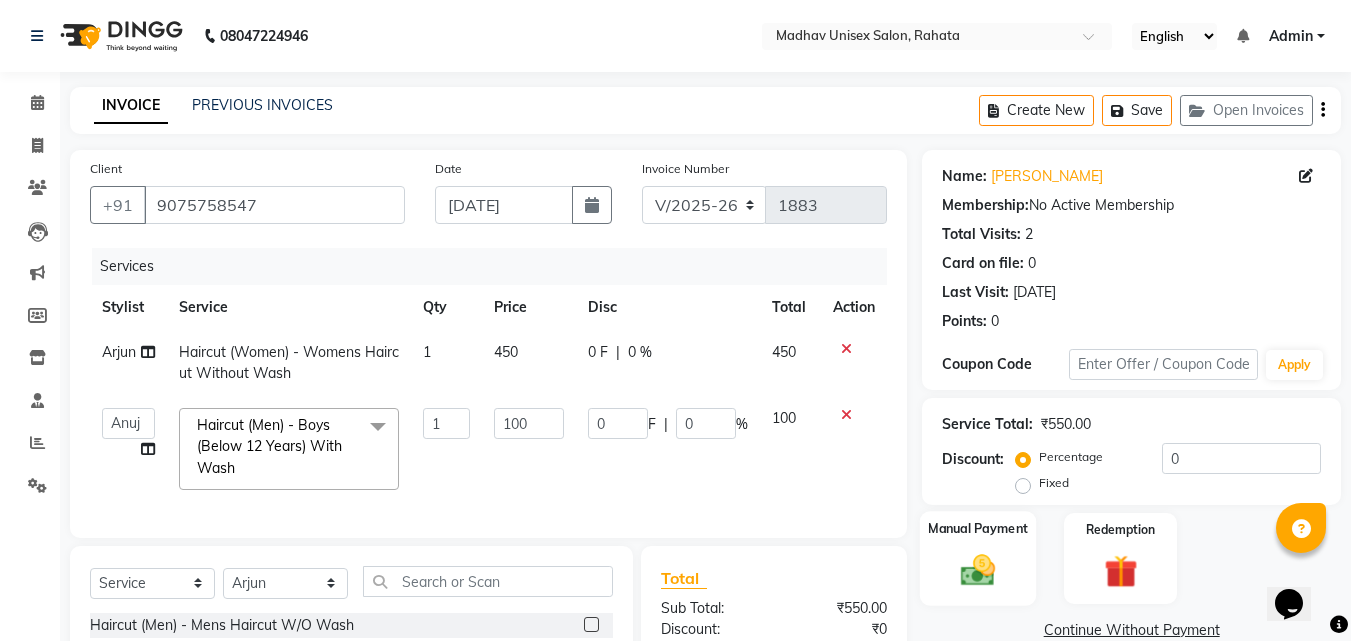 click on "Manual Payment" 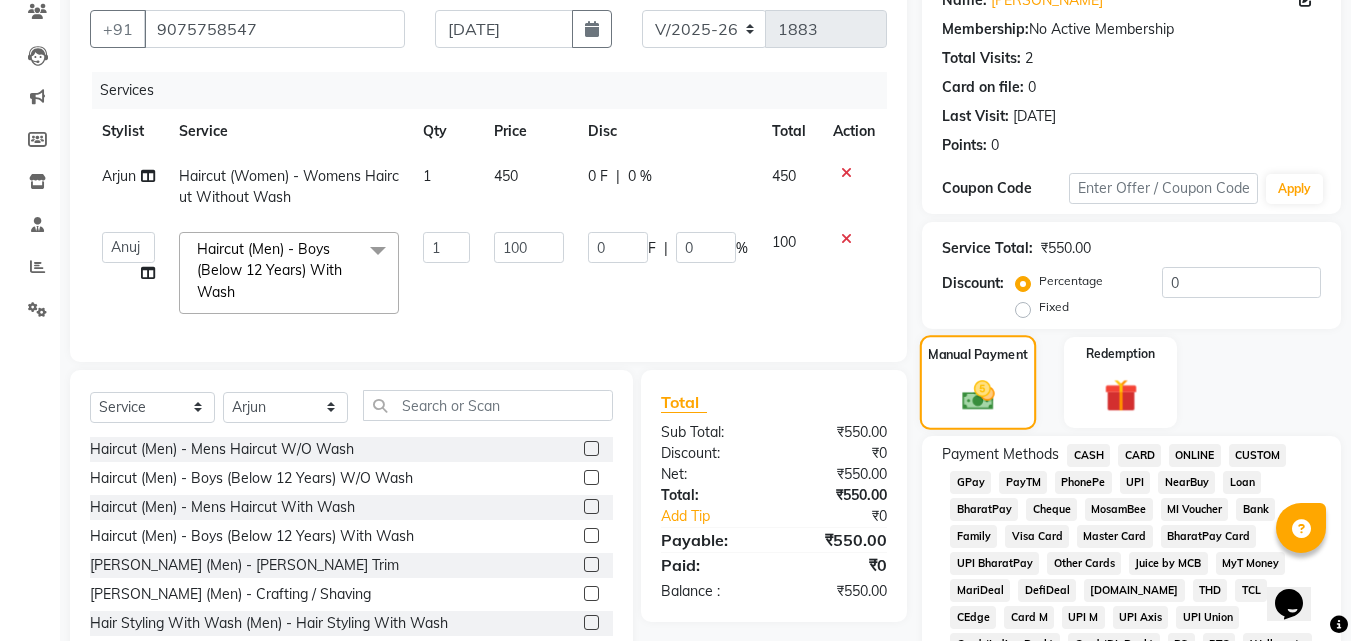 scroll, scrollTop: 254, scrollLeft: 0, axis: vertical 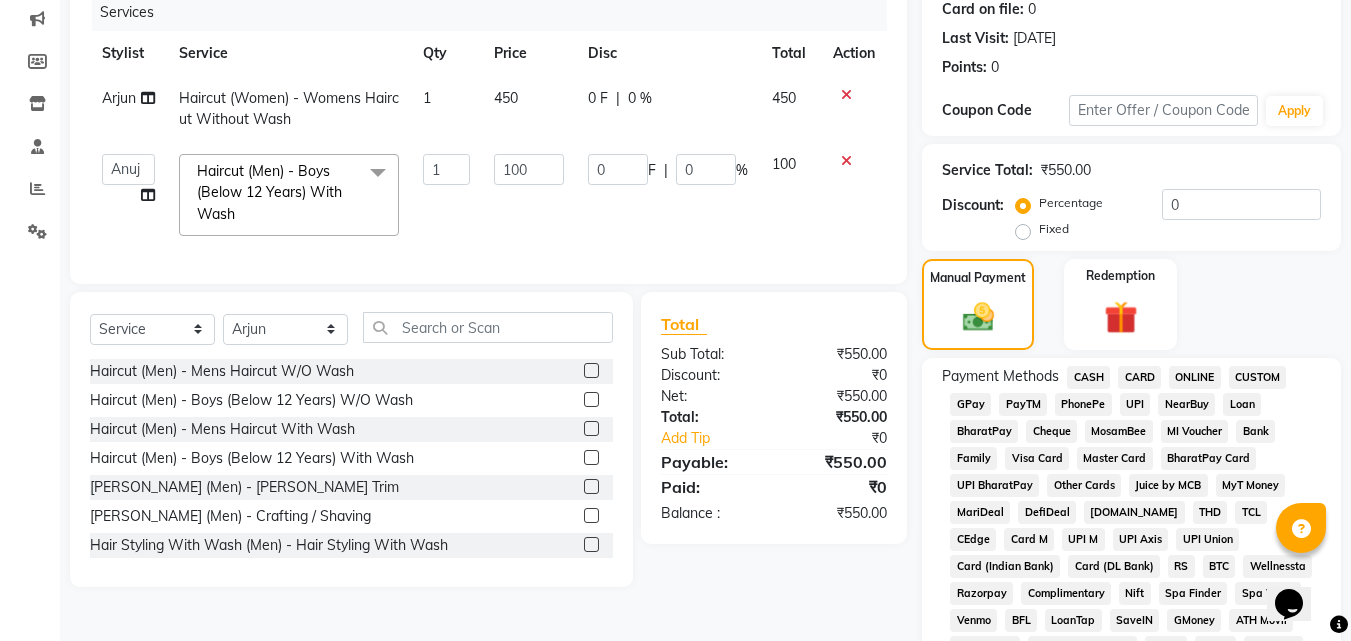 click on "ONLINE" 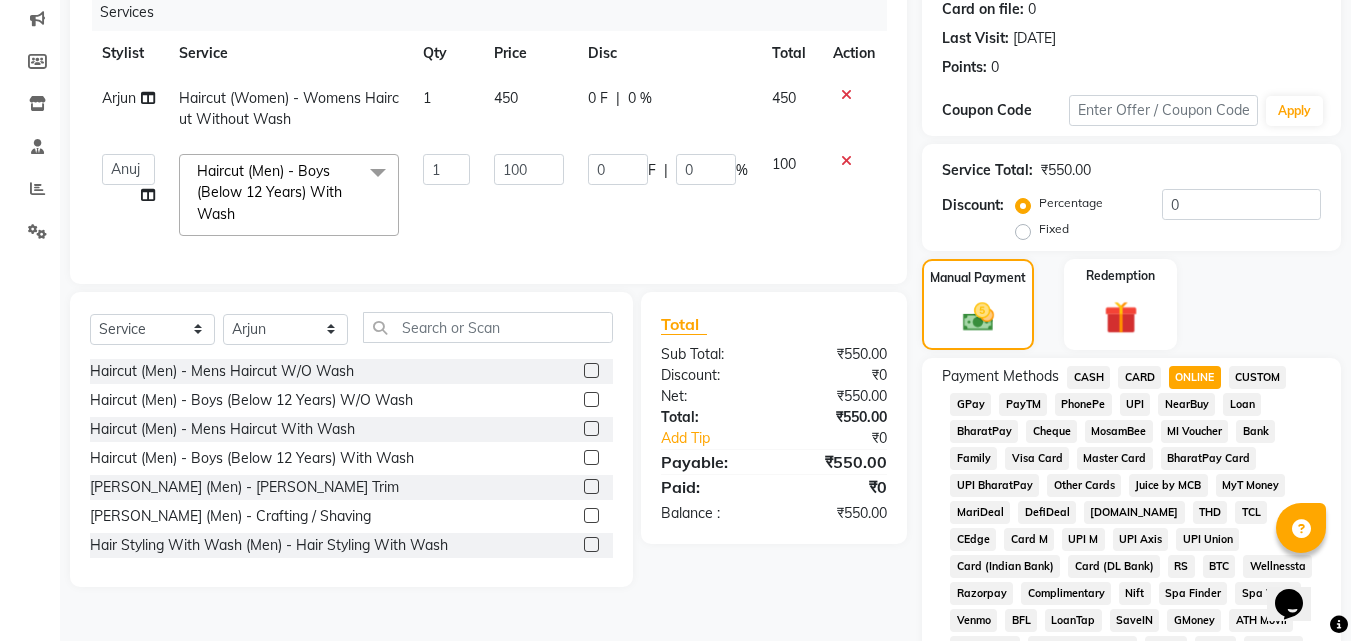 scroll, scrollTop: 861, scrollLeft: 0, axis: vertical 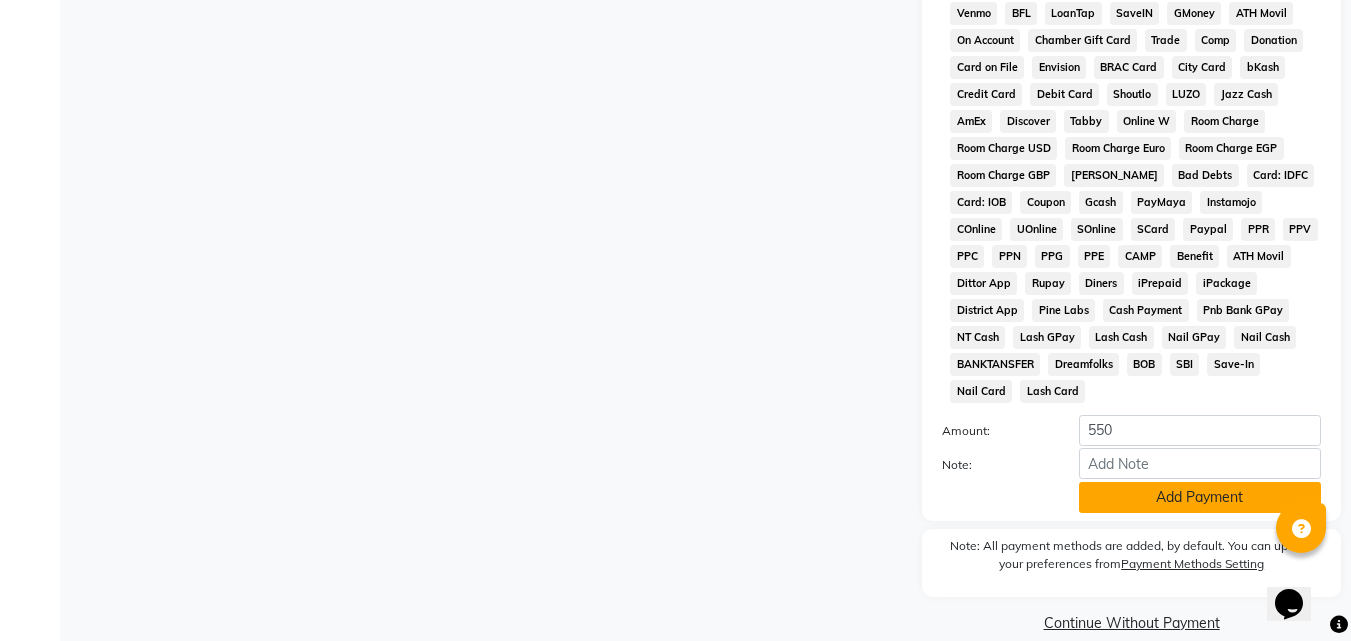 click on "Add Payment" 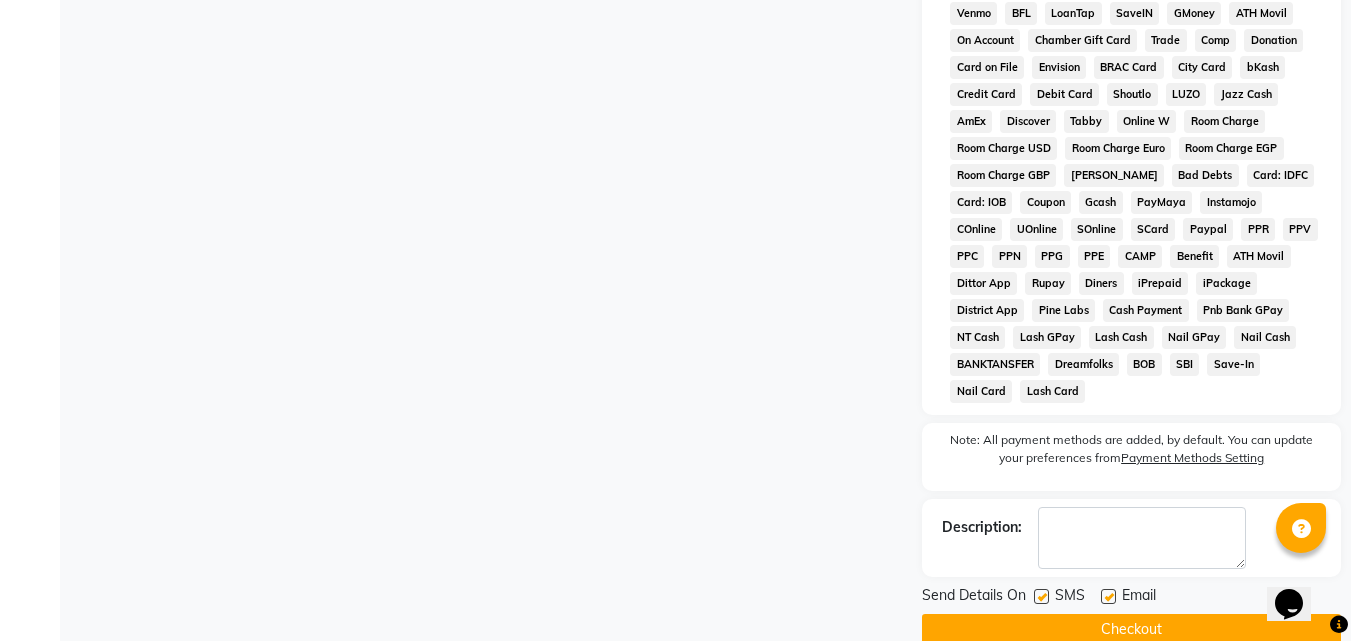 click on "Checkout" 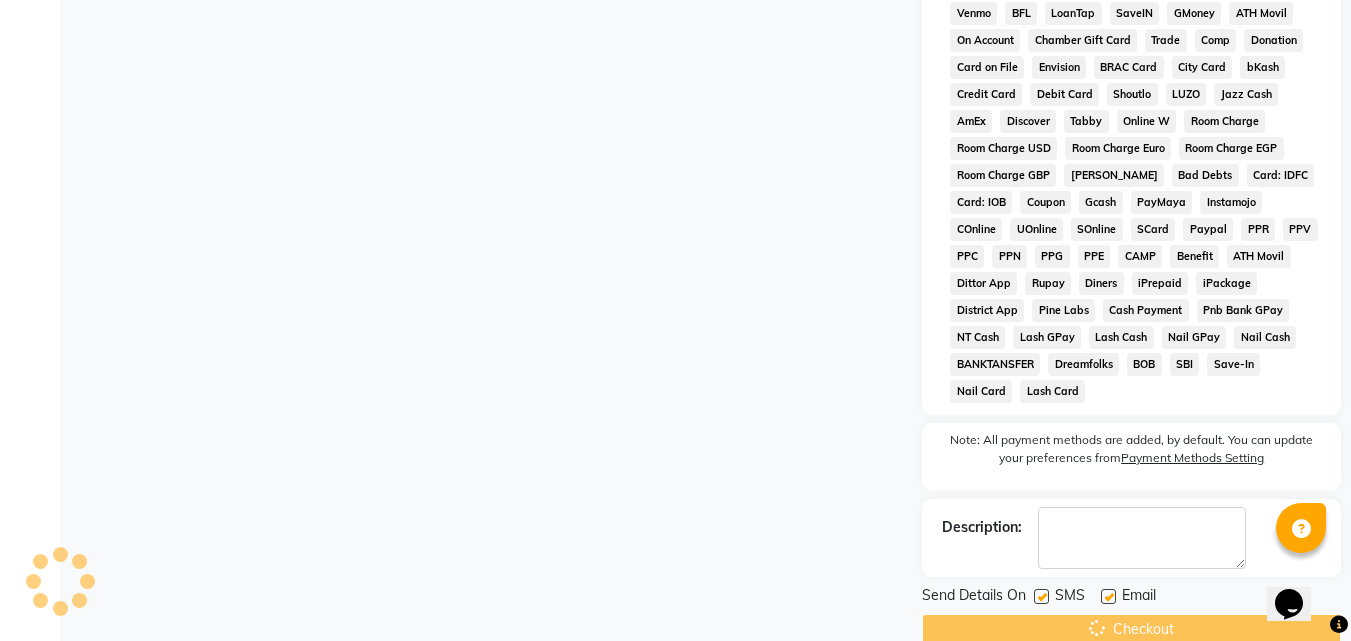 click on "Checkout" 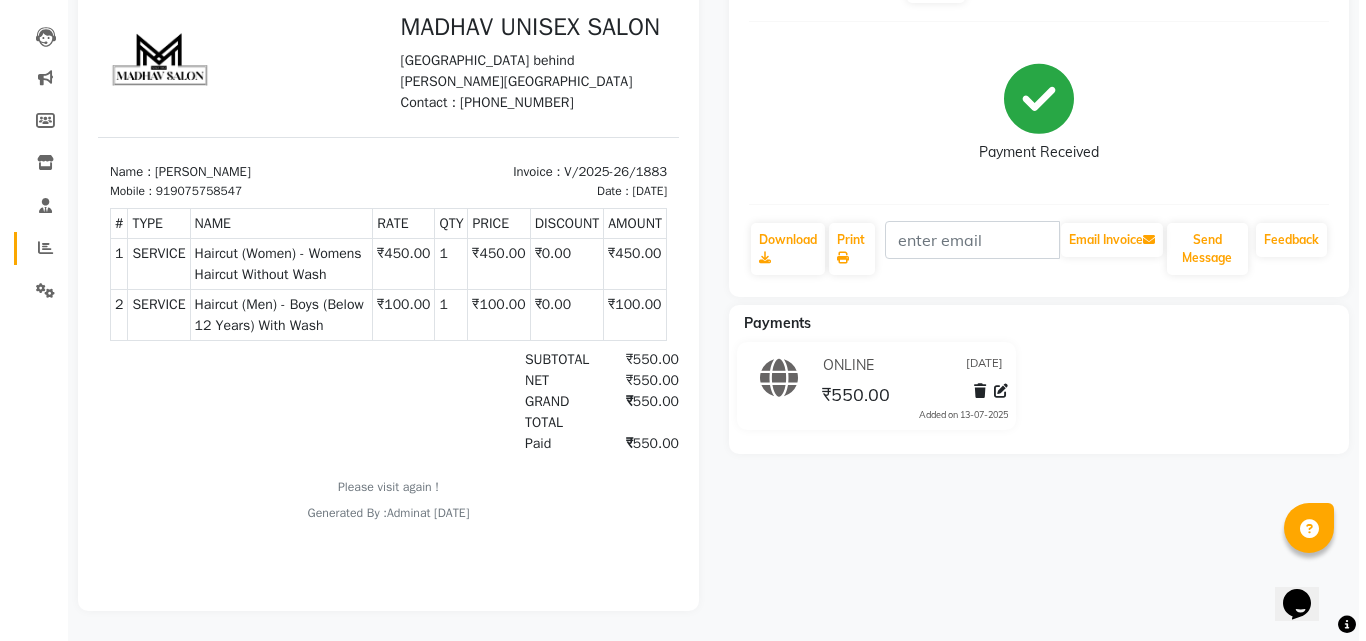 scroll, scrollTop: 0, scrollLeft: 0, axis: both 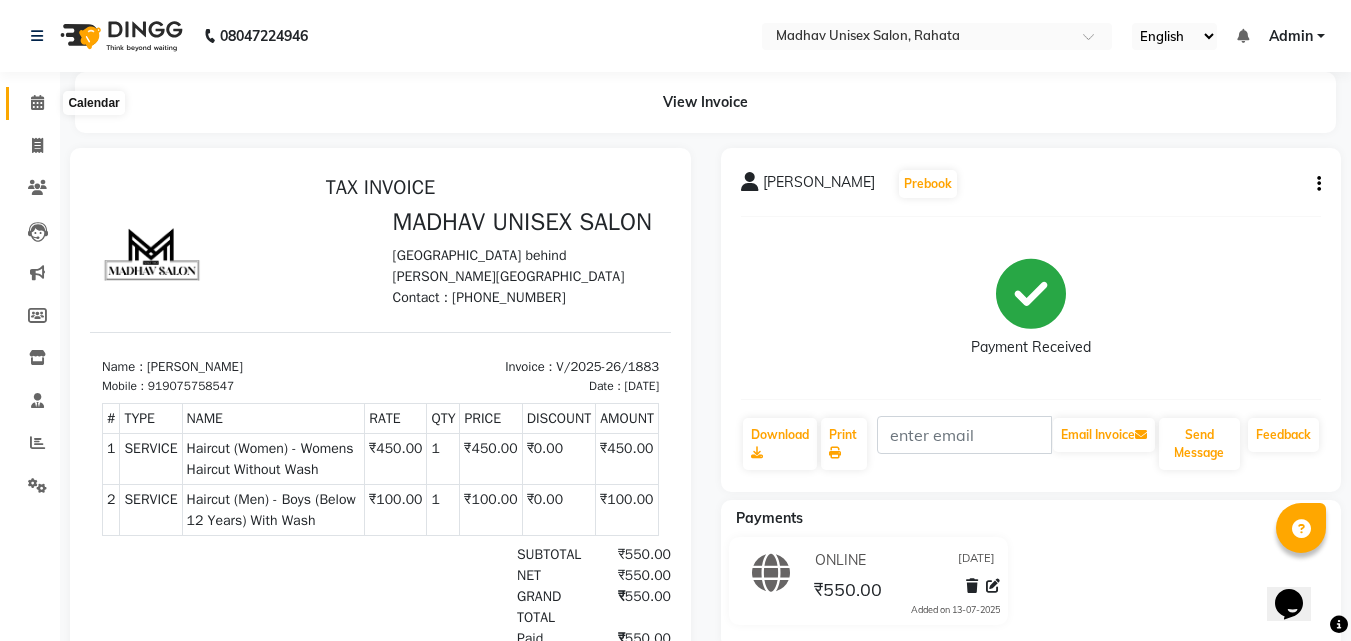 click 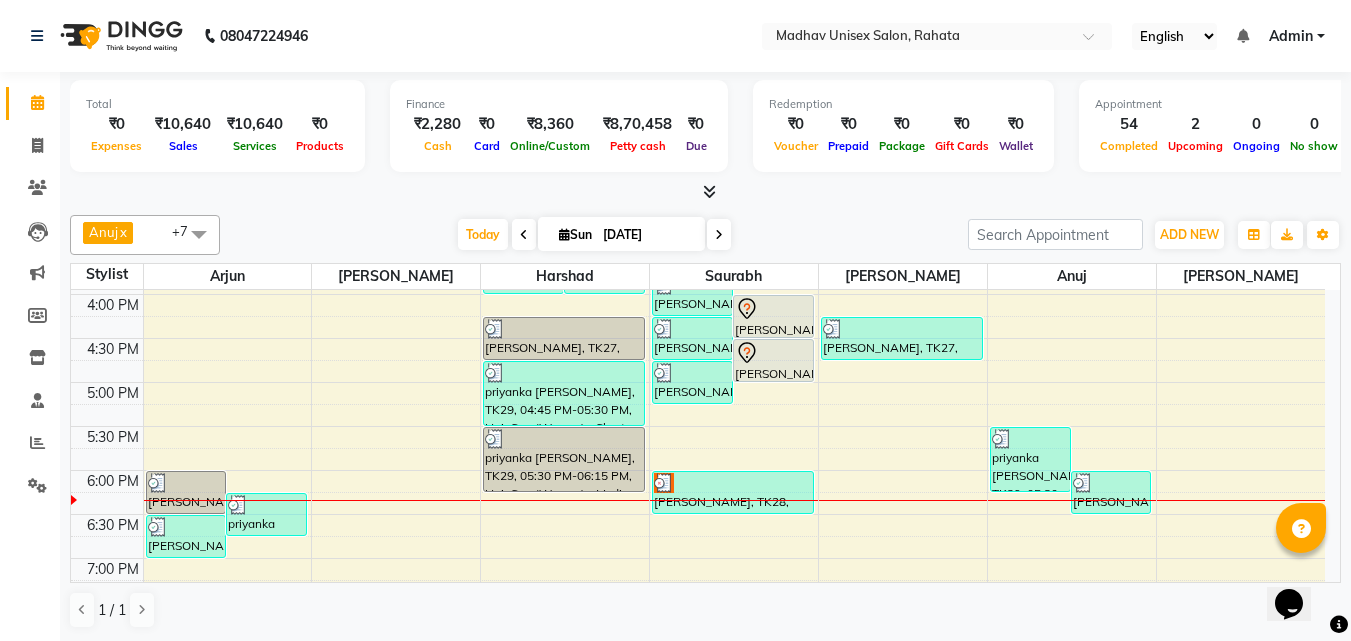 scroll, scrollTop: 903, scrollLeft: 0, axis: vertical 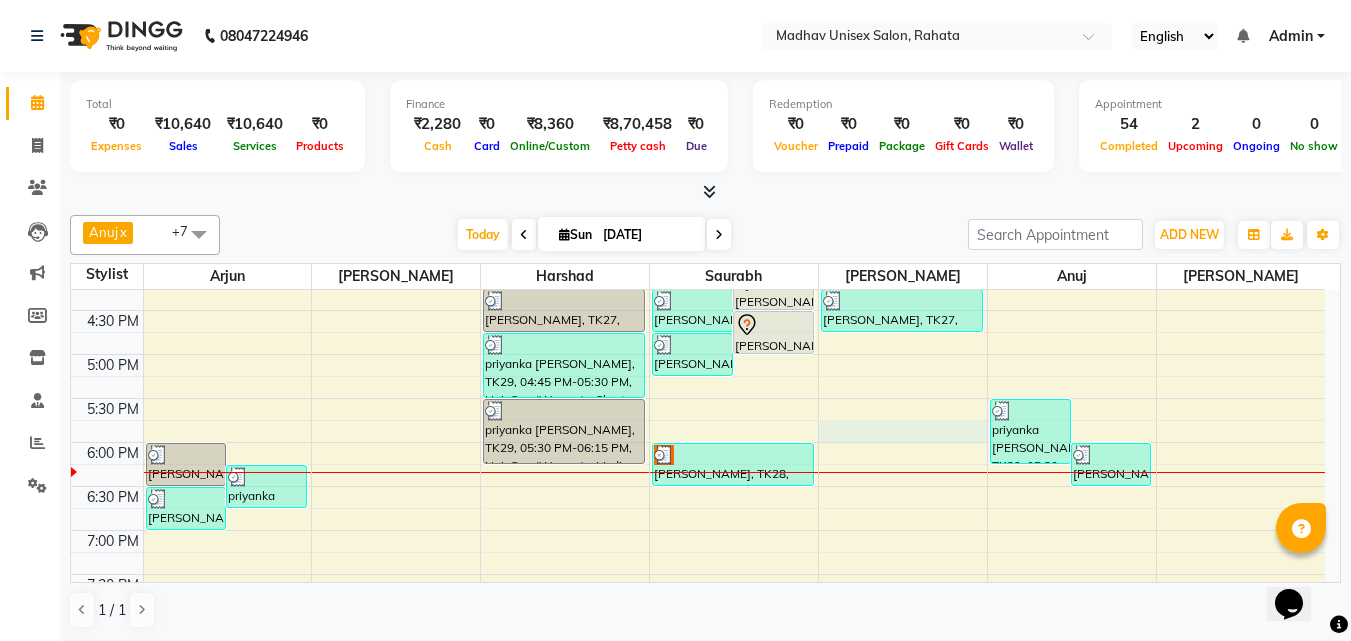 click on "6:00 AM 6:30 AM 7:00 AM 7:30 AM 8:00 AM 8:30 AM 9:00 AM 9:30 AM 10:00 AM 10:30 AM 11:00 AM 11:30 AM 12:00 PM 12:30 PM 1:00 PM 1:30 PM 2:00 PM 2:30 PM 3:00 PM 3:30 PM 4:00 PM 4:30 PM 5:00 PM 5:30 PM 6:00 PM 6:30 PM 7:00 PM 7:30 PM 8:00 PM 8:30 PM 9:00 PM 9:30 PM 10:00 PM 10:30 PM     [PERSON_NAME], TK06, 10:15 AM-10:45 AM, Haircut (Men)  - Mens Haircut W/O Wash     [PERSON_NAME], TK02, 10:30 AM-11:00 AM, Haircut (Men)  - Mens Haircut W/O Wash     [PERSON_NAME], TK06, 10:45 AM-11:15 AM, [PERSON_NAME] (Men)  - [PERSON_NAME] Trim     [PERSON_NAME], TK32, 06:00 PM-06:30 PM, Haircut (Men)  - Boys (Below 12 Years) With Wash     priyanka [PERSON_NAME], TK29, 06:15 PM-06:45 PM, Haircut (Women)  - Womens Haircut Without Wash     [PERSON_NAME], TK32, 06:30 PM-07:00 PM, Haircut (Women)  - Womens Haircut Without Wash     [PERSON_NAME], TK07, 11:15 AM-11:45 AM, Haircut (Men)  - Mens Haircut W/O Wash     [PERSON_NAME], TK07, 11:45 AM-12:15 PM, [PERSON_NAME] (Men)  - [PERSON_NAME] Trim" at bounding box center (698, 134) 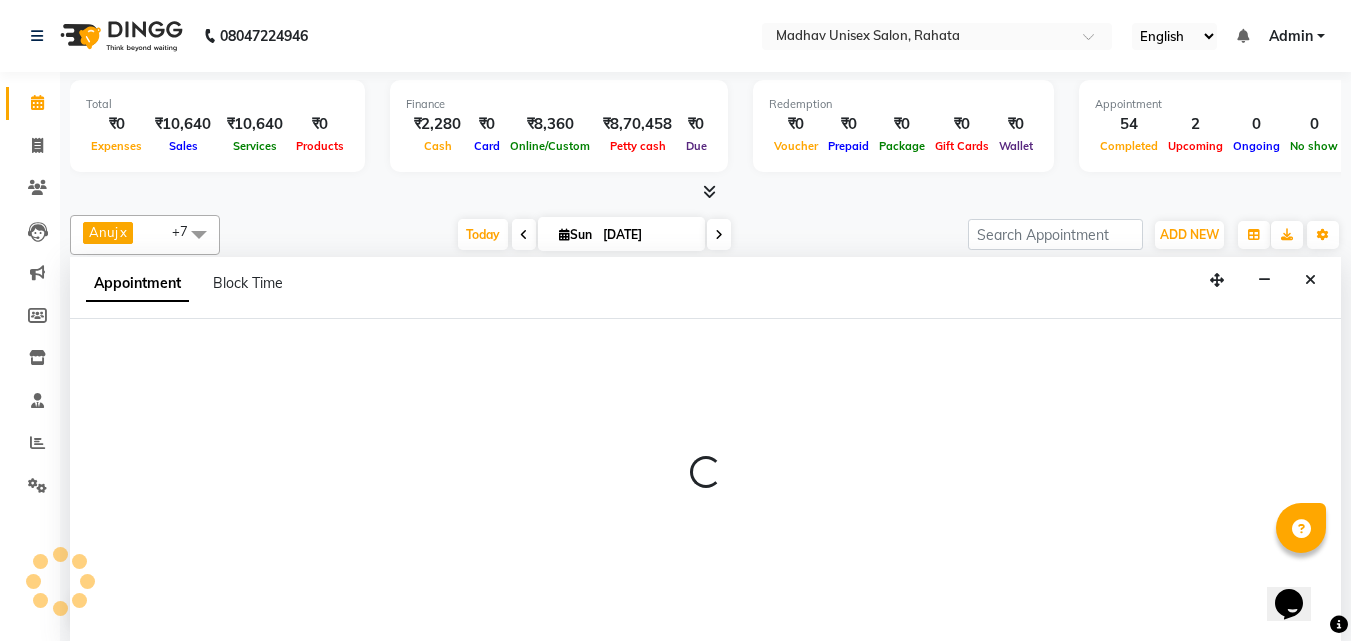 scroll, scrollTop: 1, scrollLeft: 0, axis: vertical 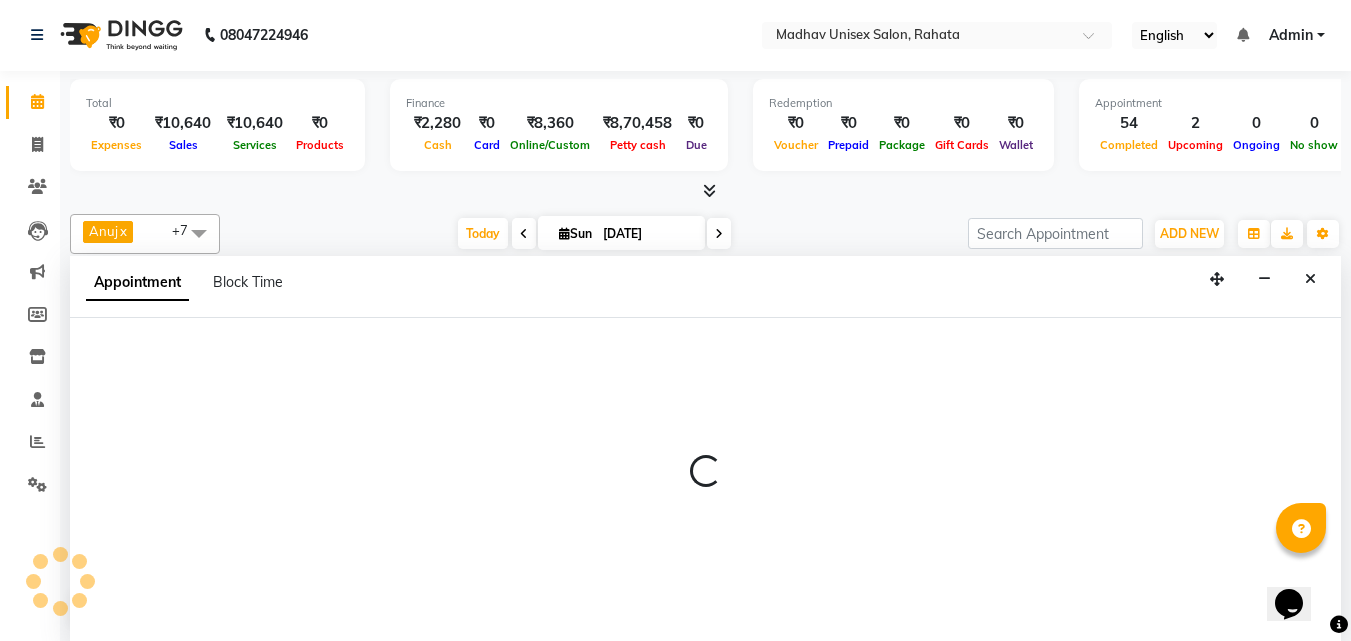 select on "36945" 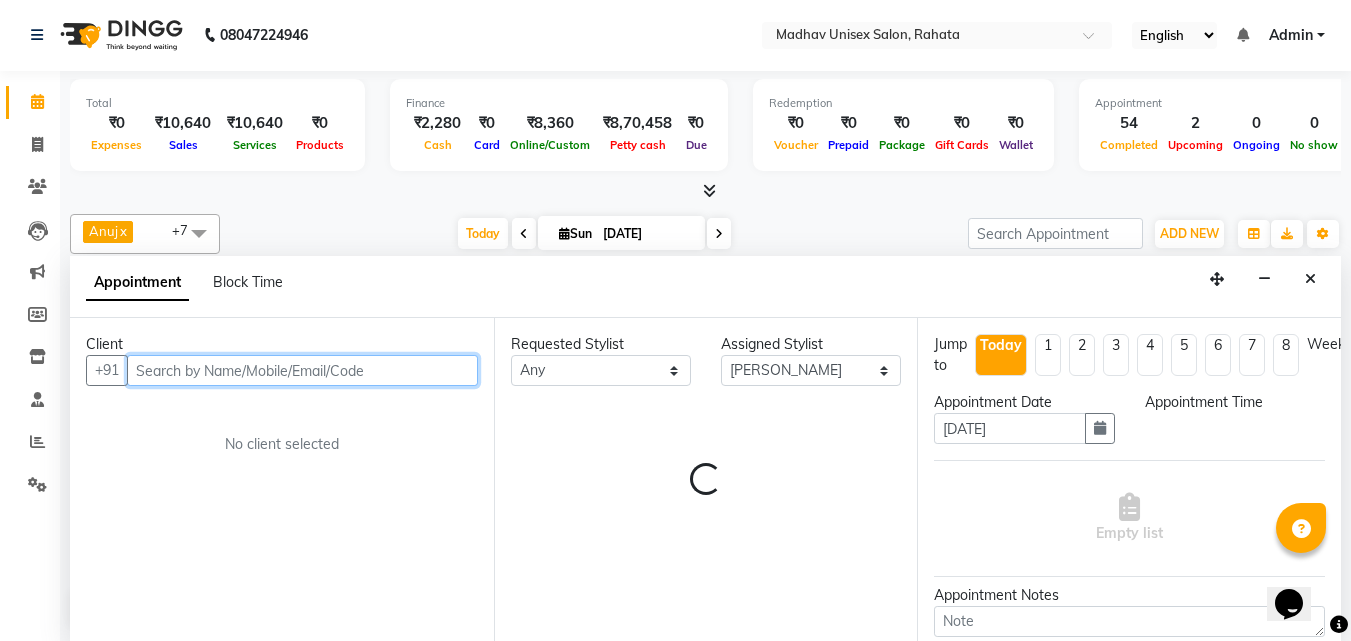 select on "1065" 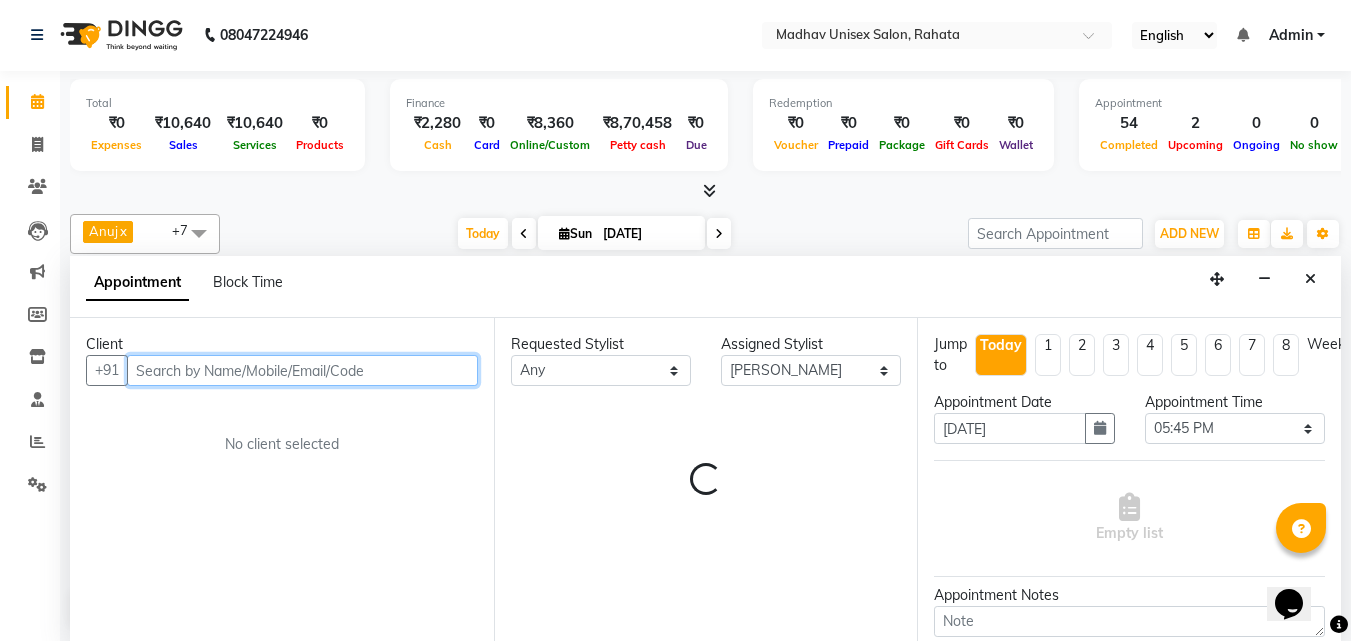 click at bounding box center (302, 370) 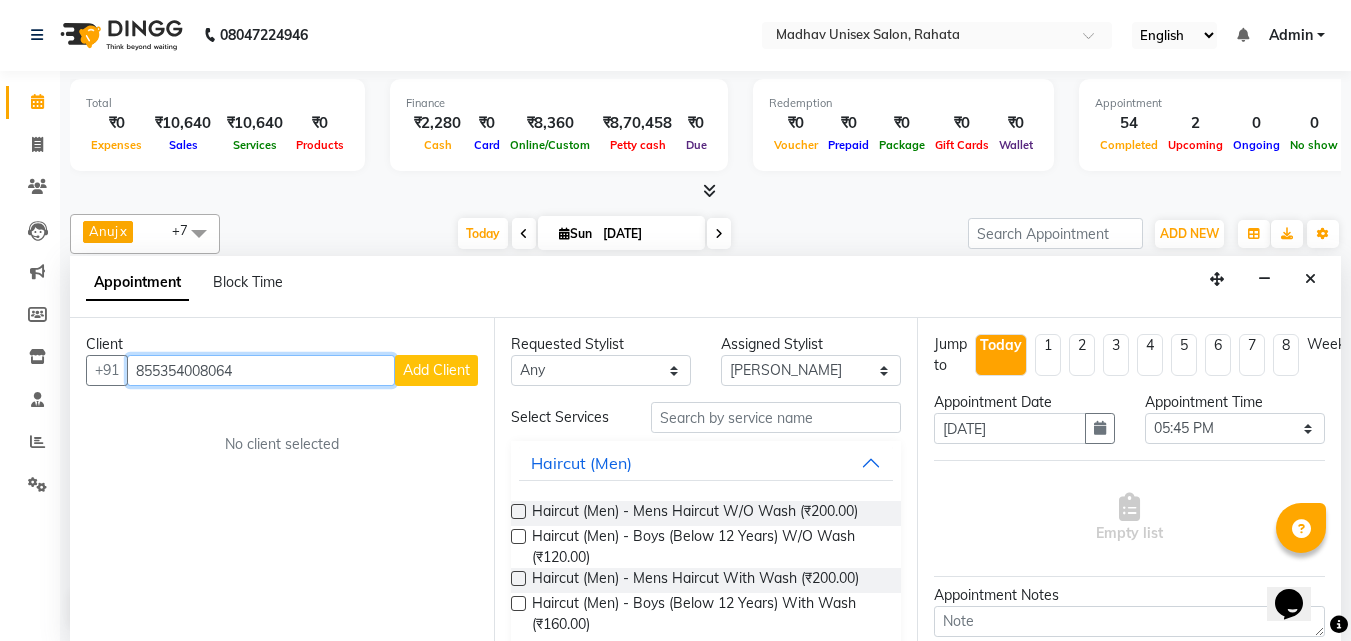 click on "855354008064" at bounding box center (261, 370) 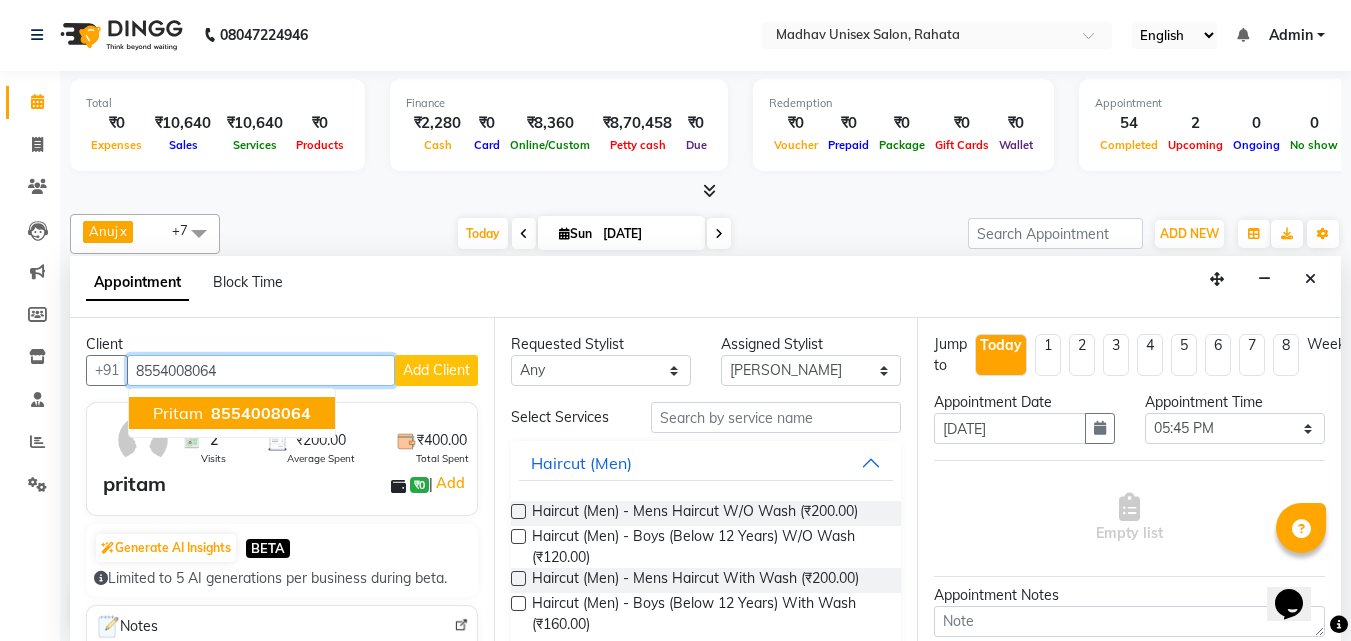 click on "8554008064" at bounding box center (261, 413) 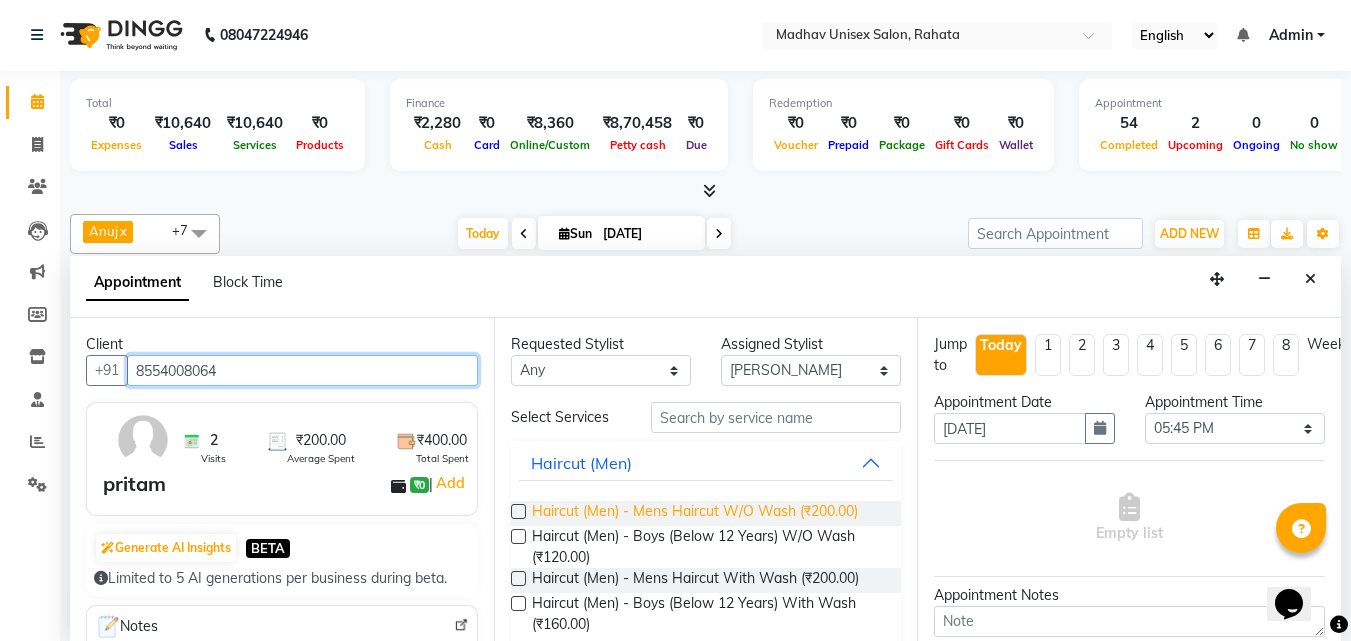 type on "8554008064" 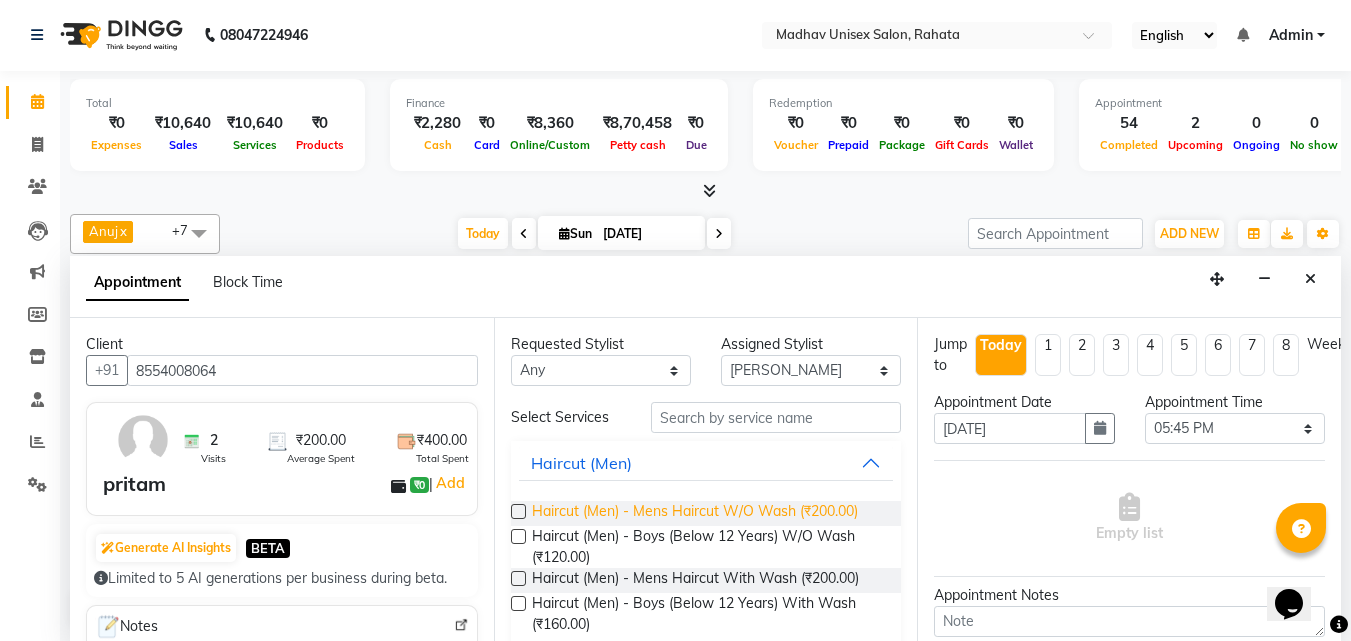 click on "Haircut (Men)  - Mens Haircut W/O Wash (₹200.00)" at bounding box center (695, 513) 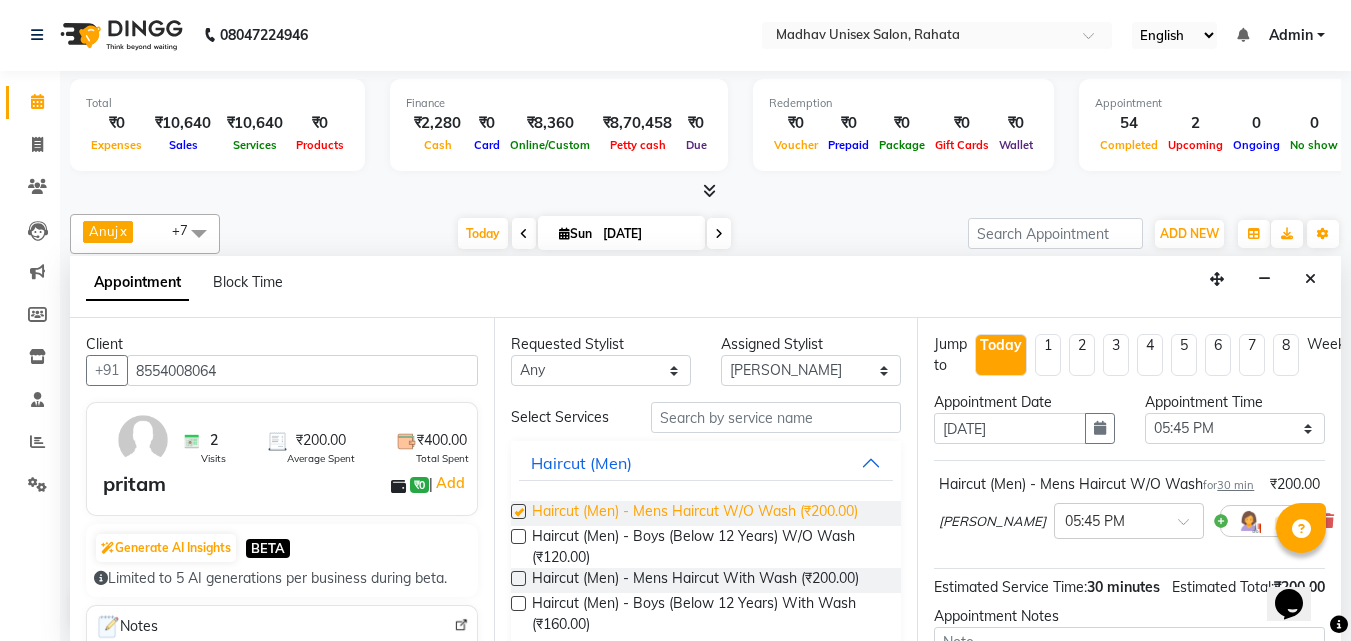 checkbox on "false" 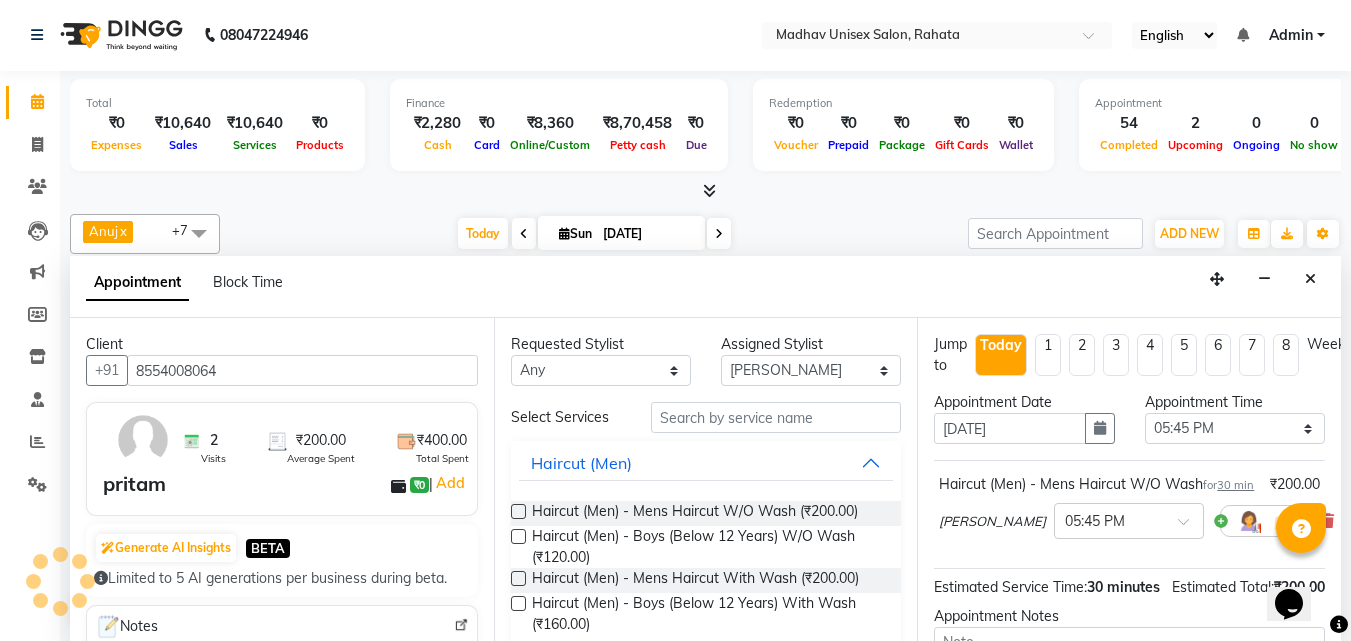 scroll, scrollTop: 260, scrollLeft: 0, axis: vertical 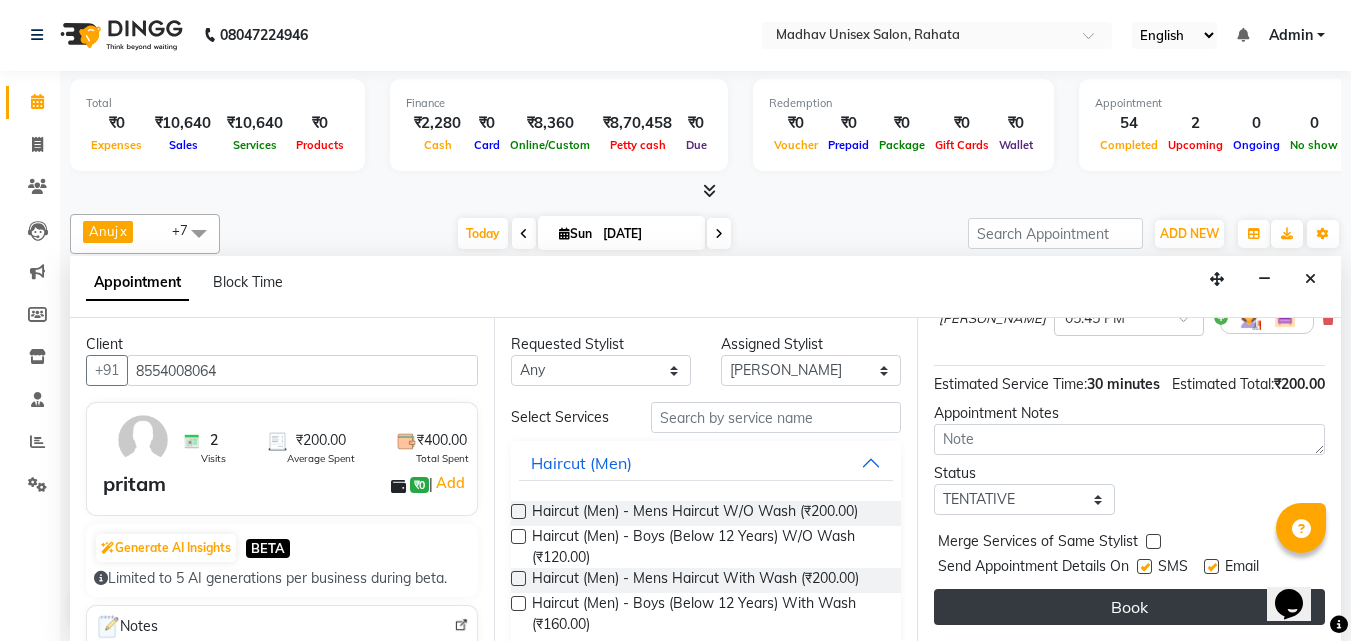 click on "Book" at bounding box center [1129, 607] 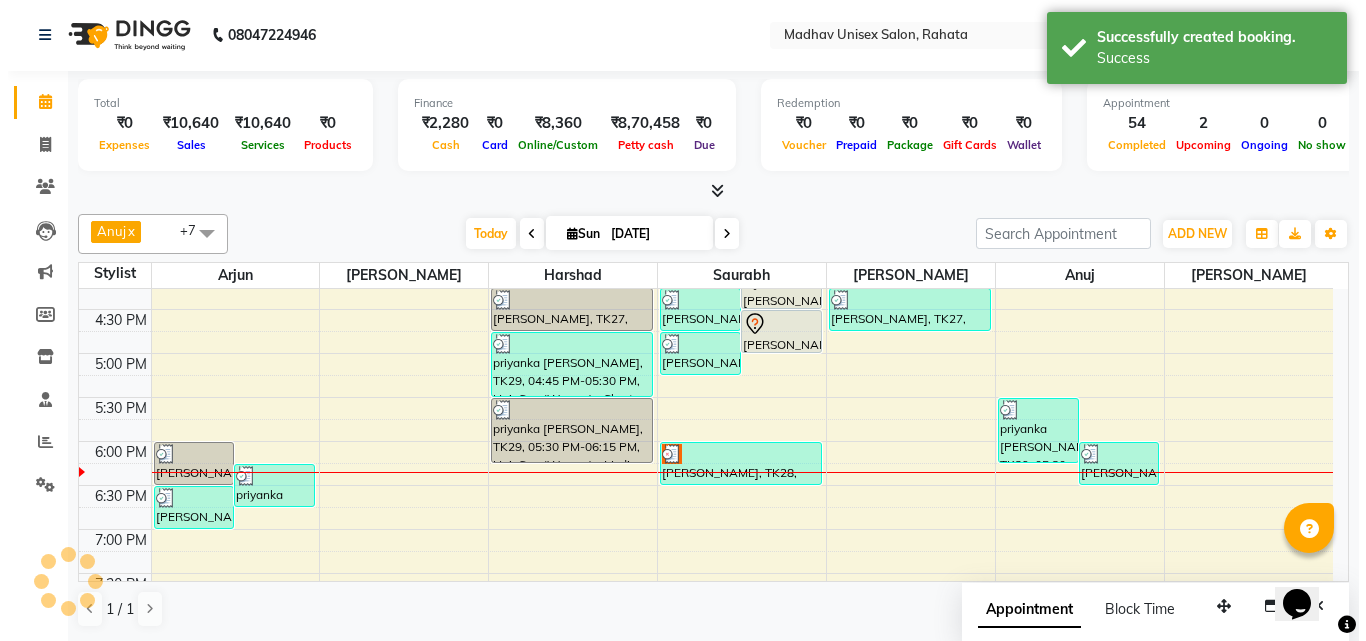 scroll, scrollTop: 0, scrollLeft: 0, axis: both 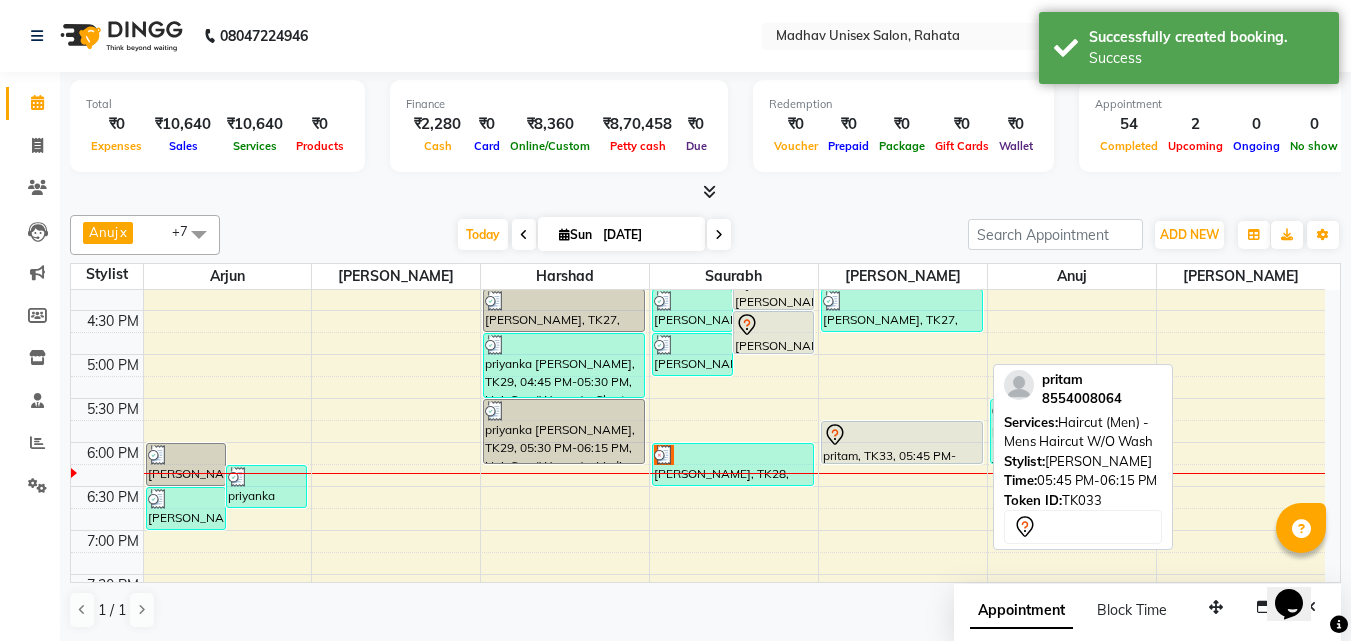 click on "pritam, TK33, 05:45 PM-06:15 PM, Haircut (Men)  - Mens Haircut W/O Wash" at bounding box center (902, 442) 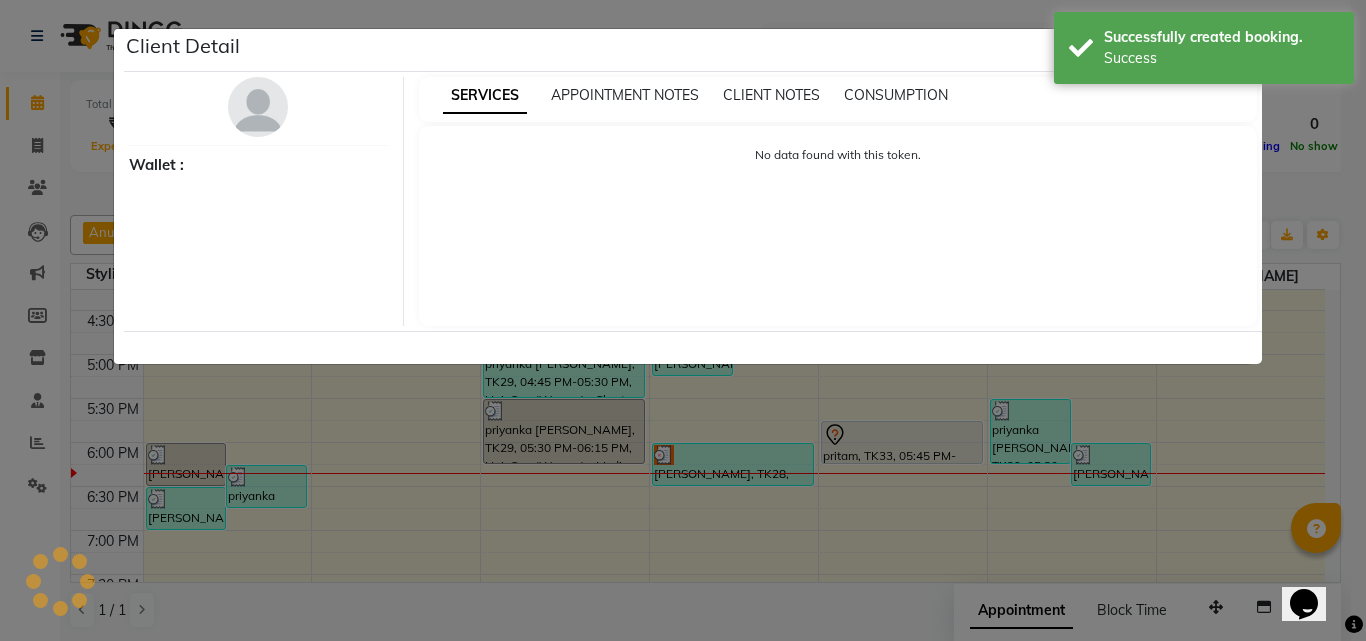 select on "7" 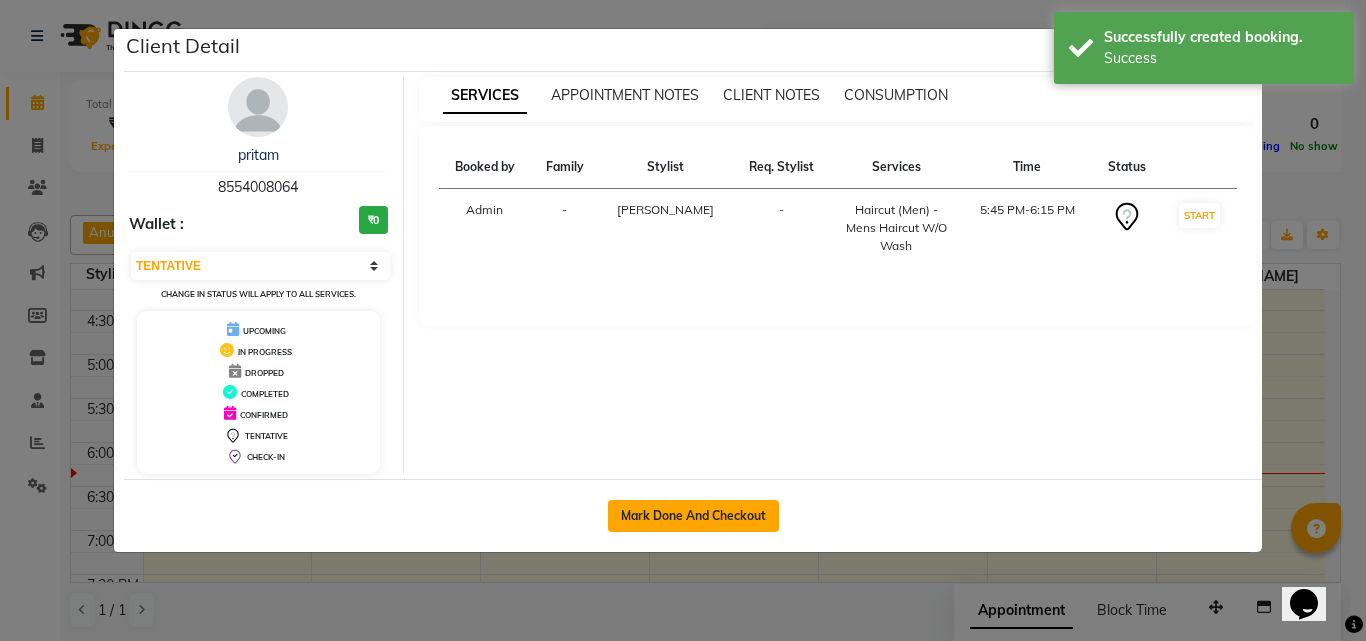 click on "Mark Done And Checkout" 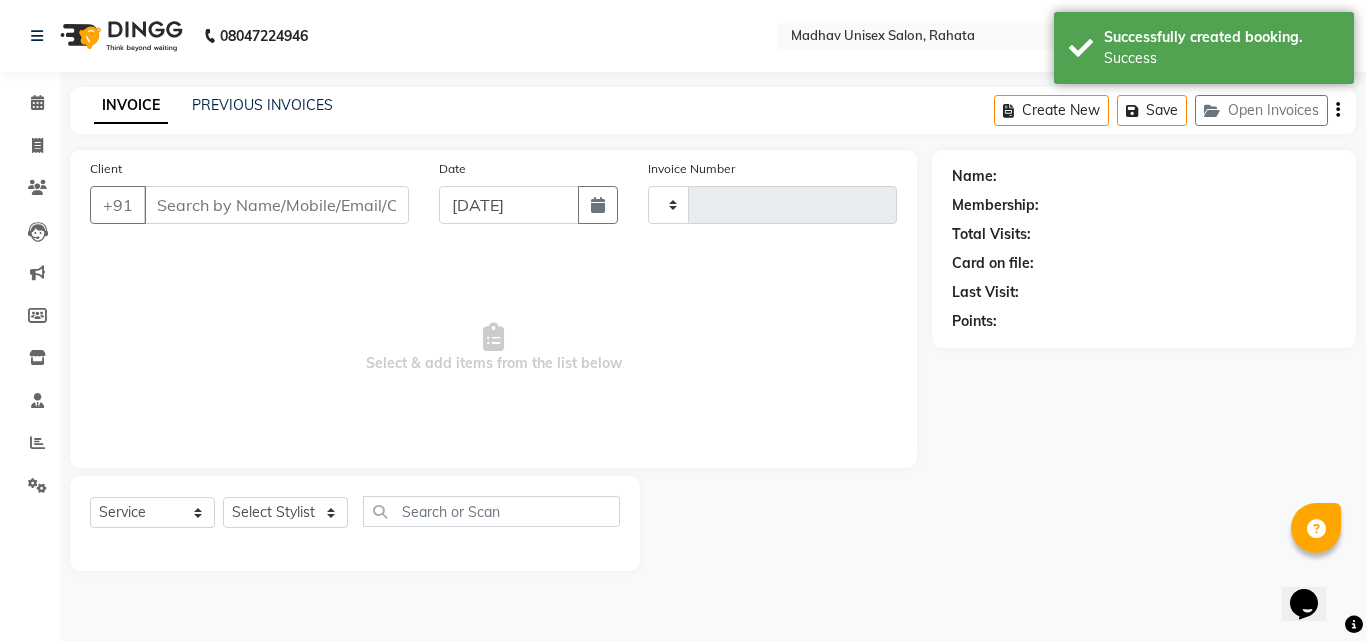type on "1884" 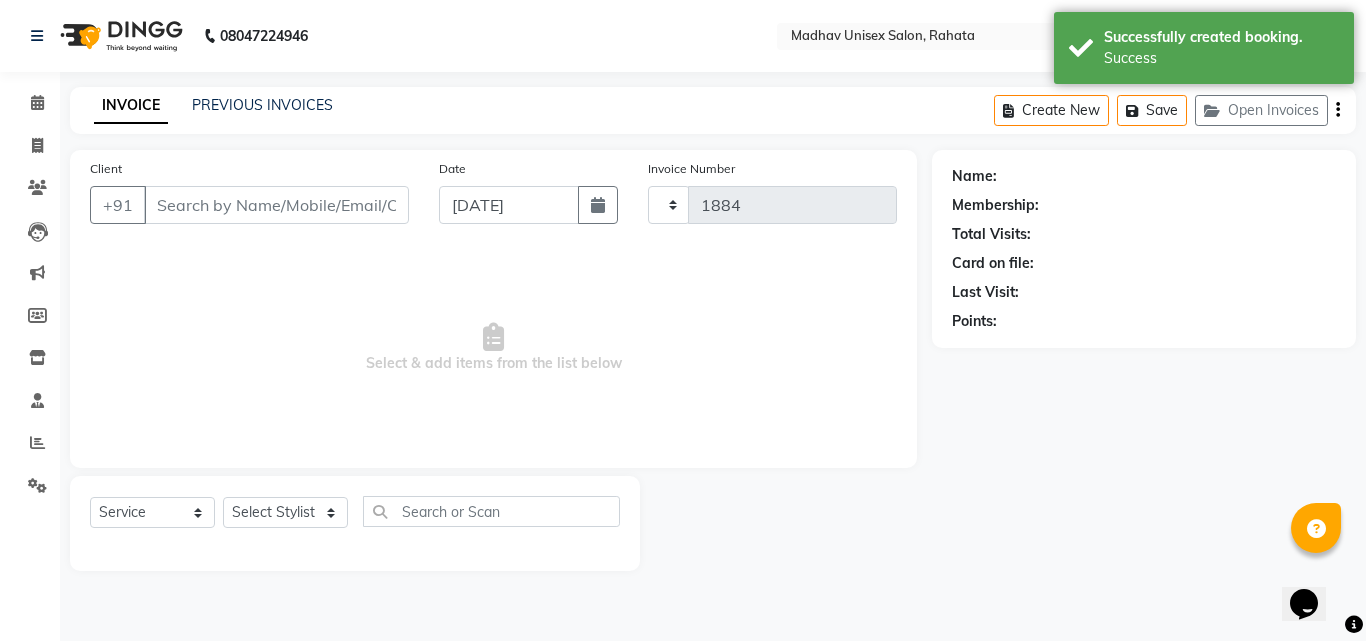 select on "870" 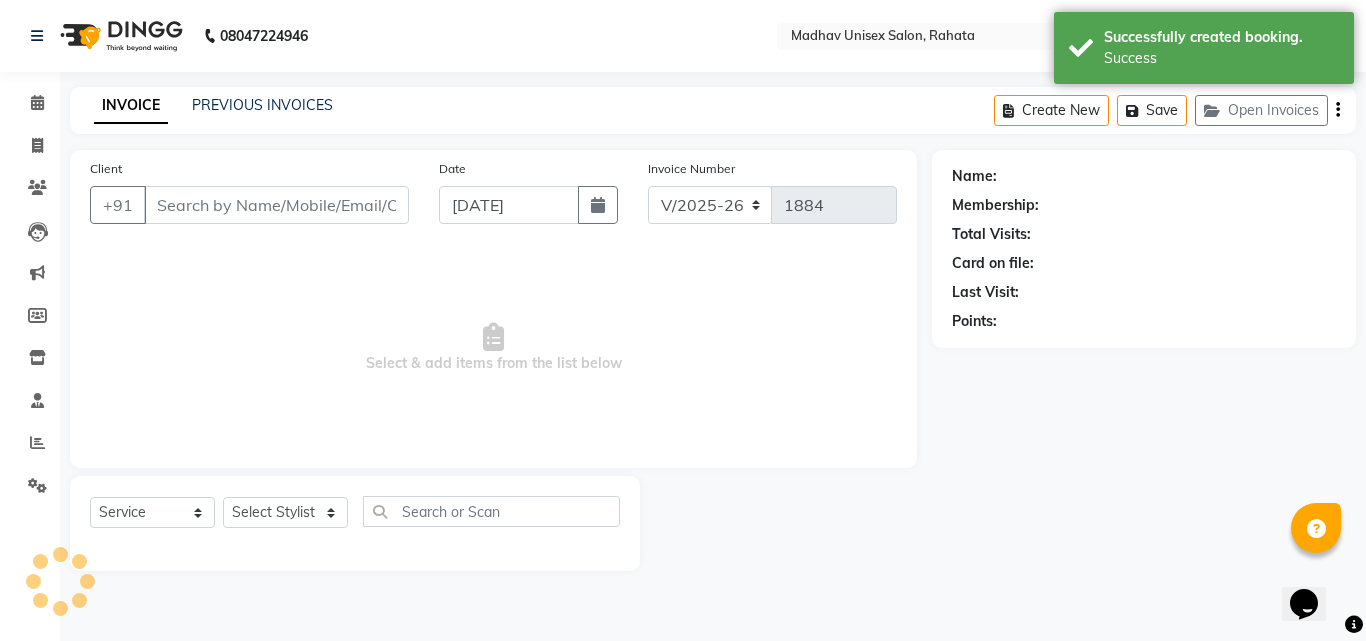 type on "8554008064" 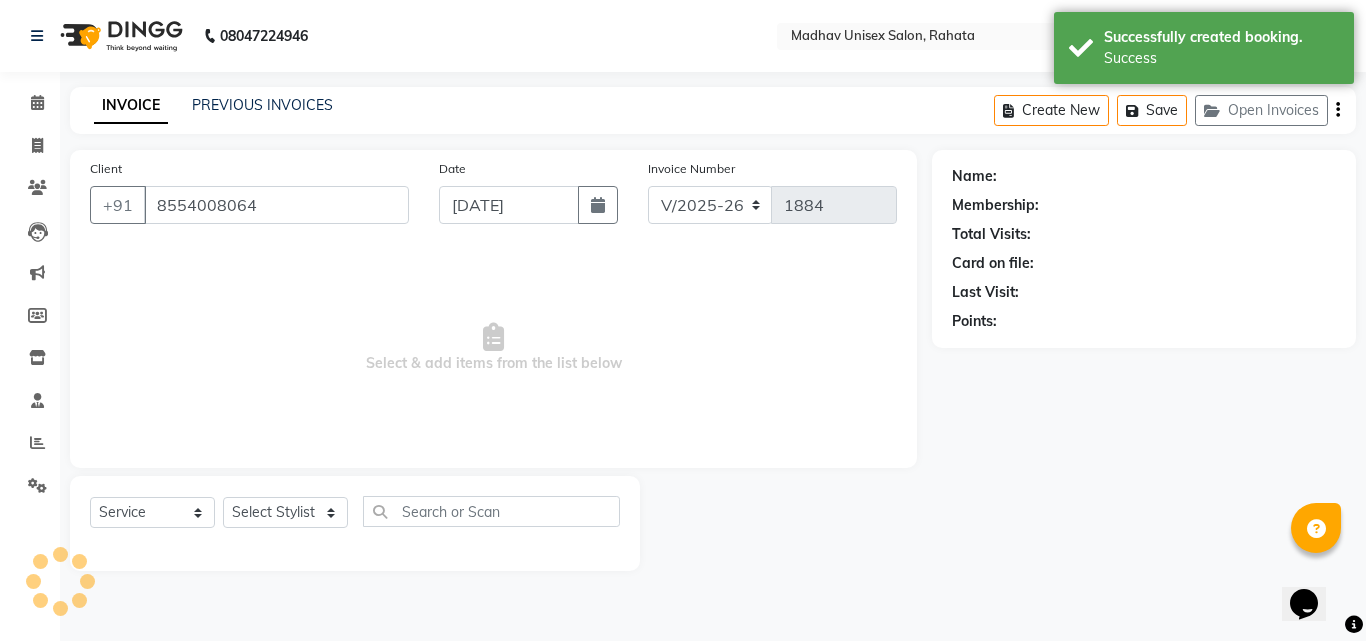 select on "36945" 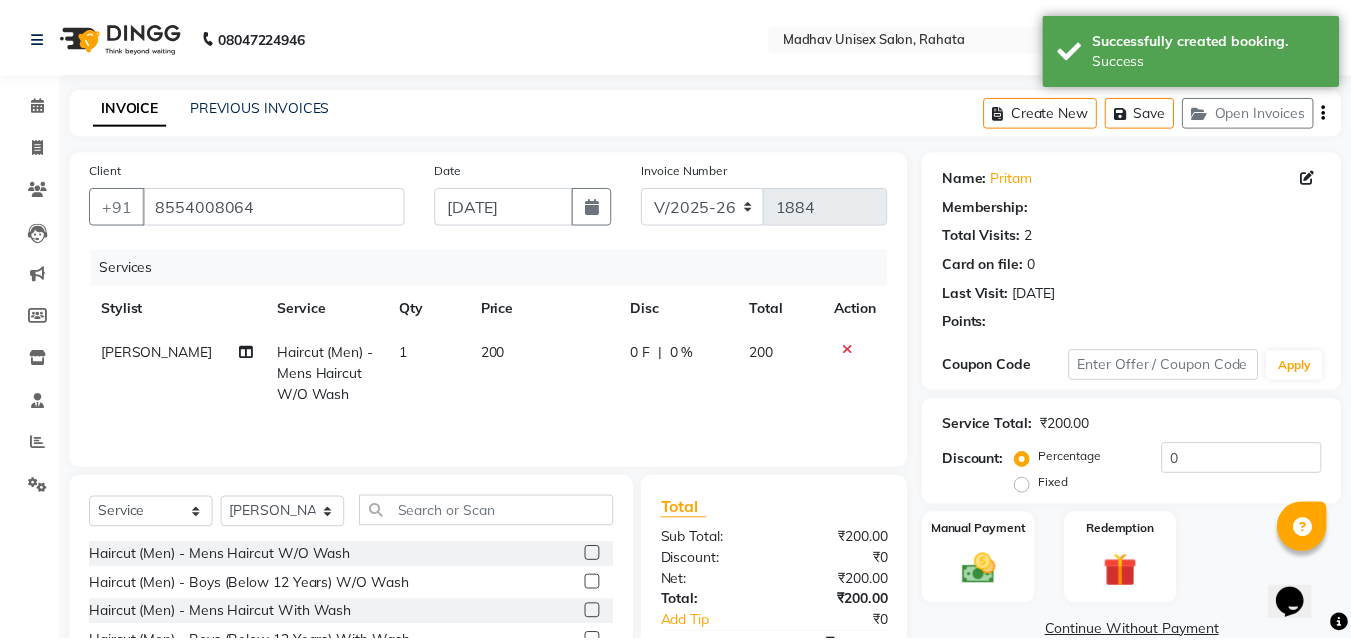 scroll, scrollTop: 160, scrollLeft: 0, axis: vertical 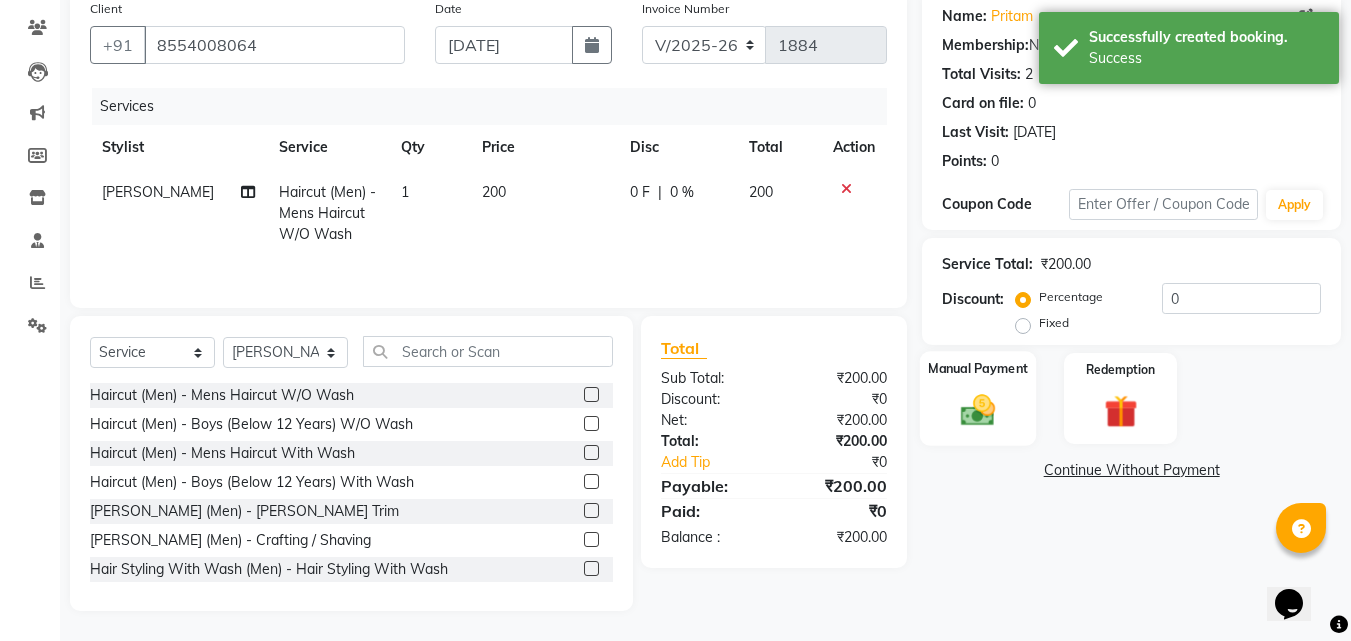 click on "Manual Payment" 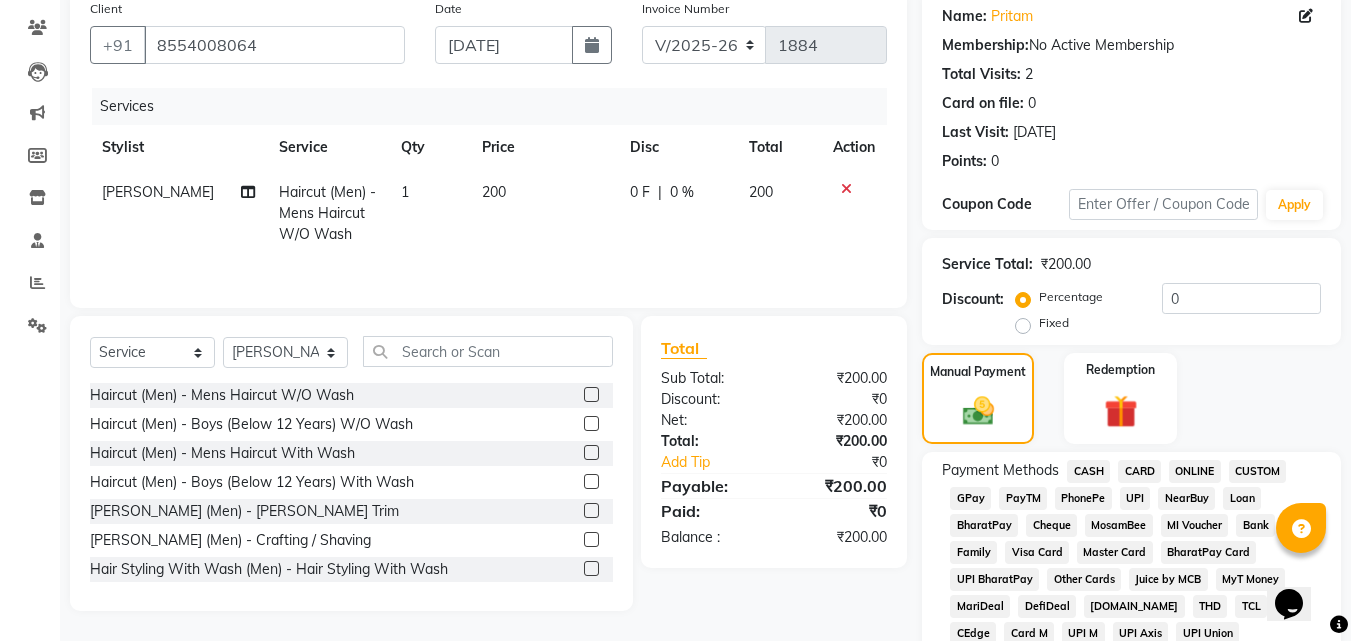 click on "ONLINE" 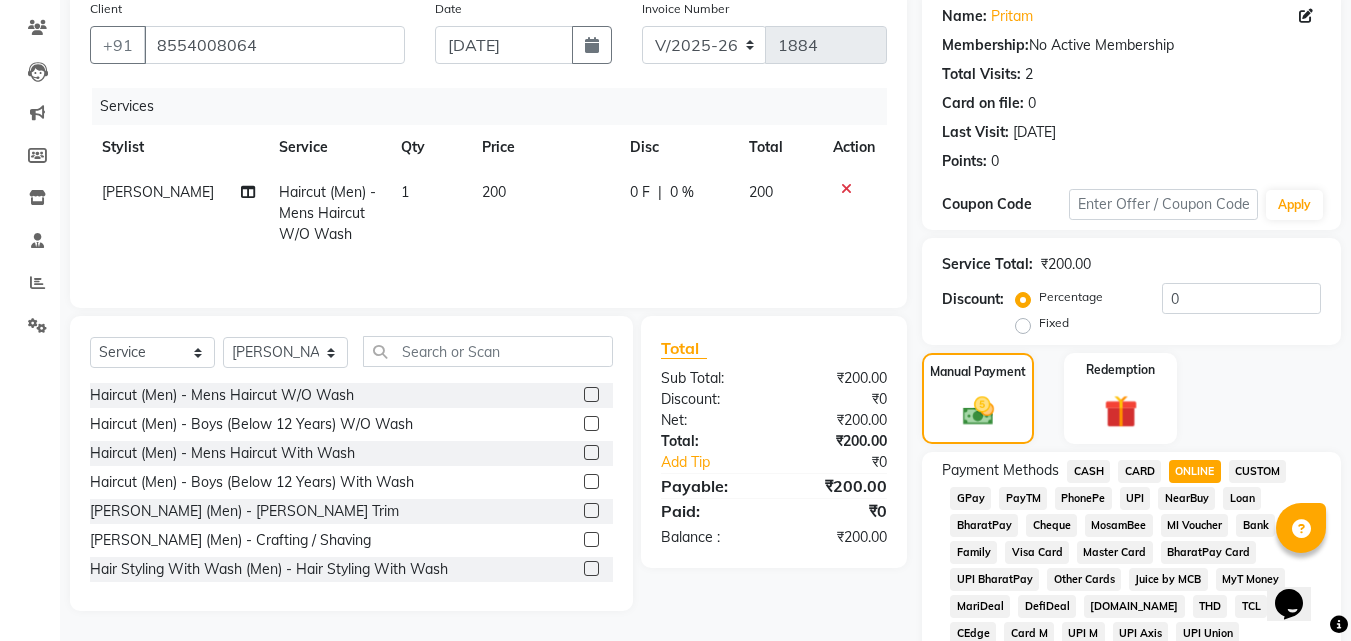 scroll, scrollTop: 861, scrollLeft: 0, axis: vertical 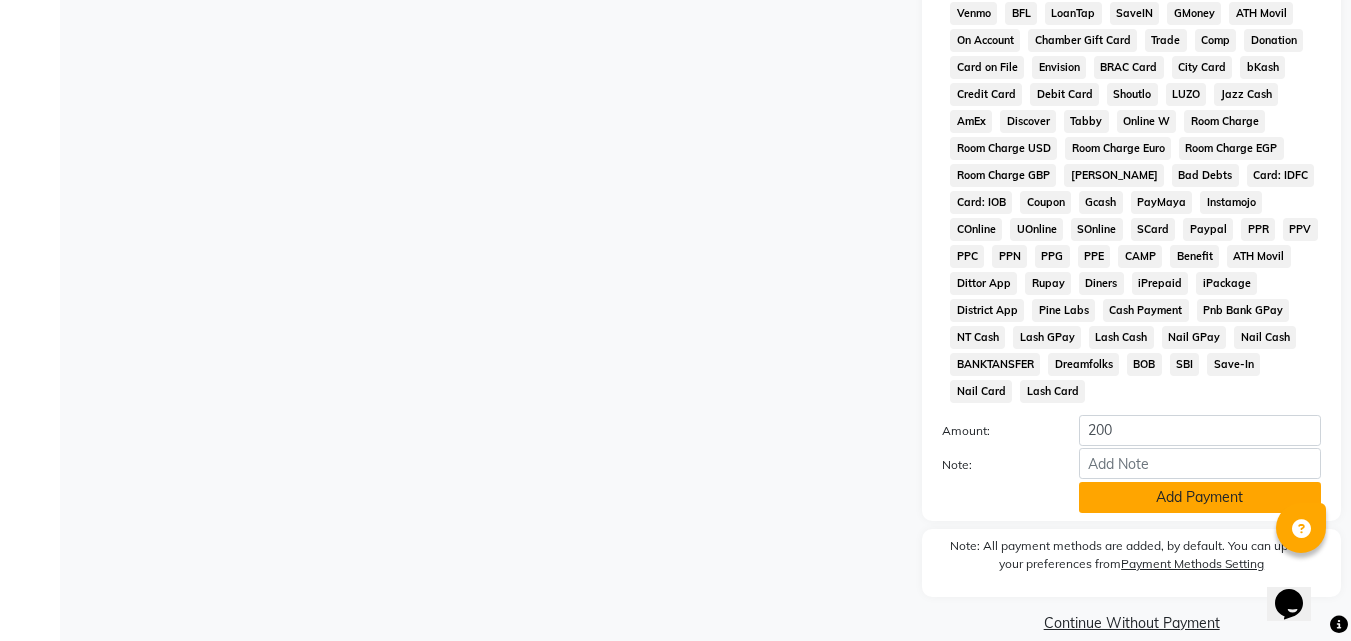 click on "Add Payment" 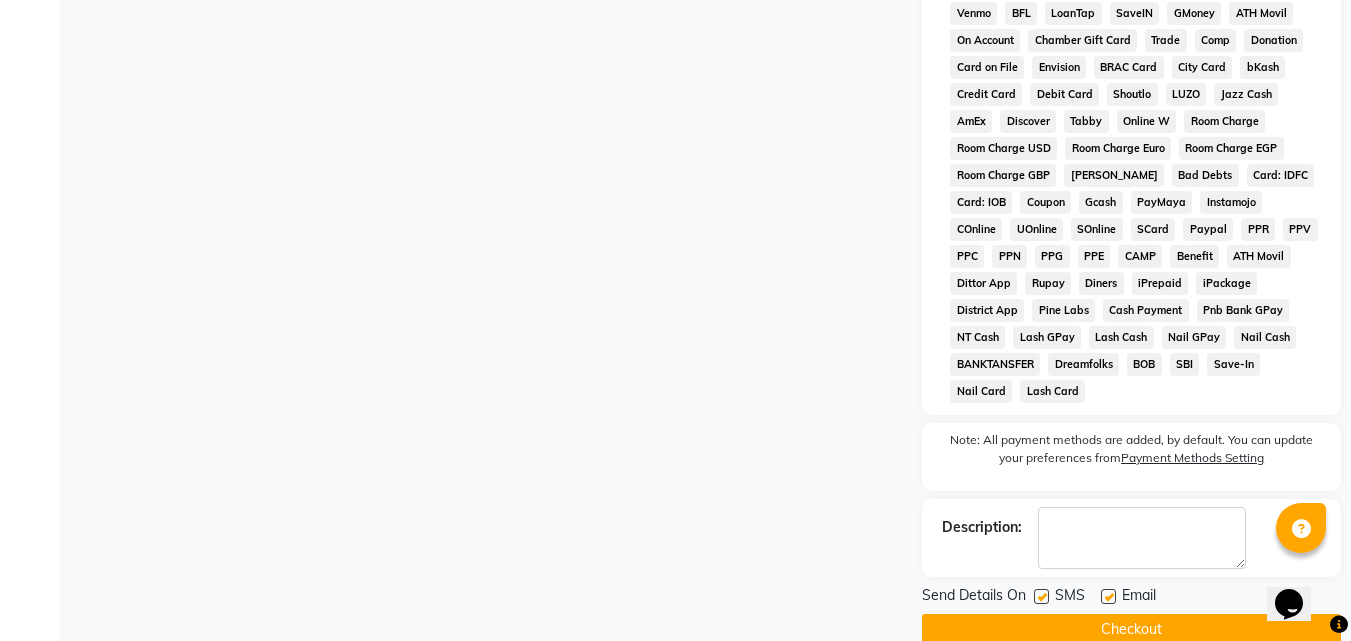 click on "Checkout" 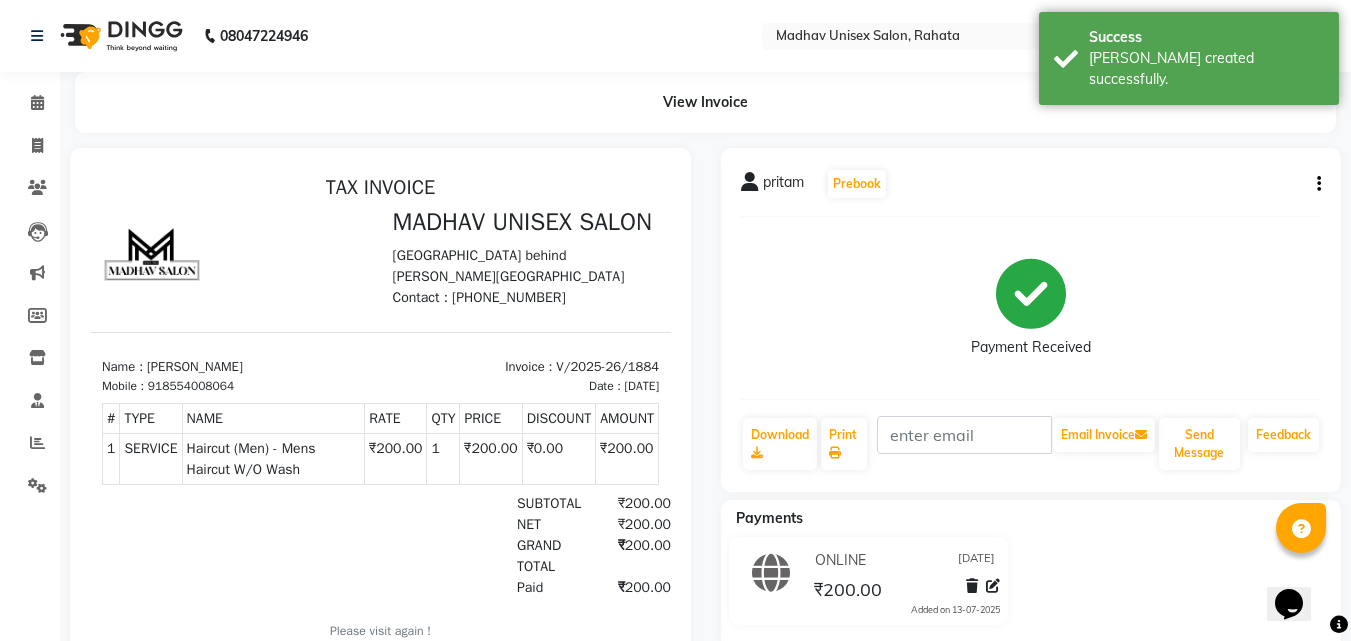scroll, scrollTop: 0, scrollLeft: 0, axis: both 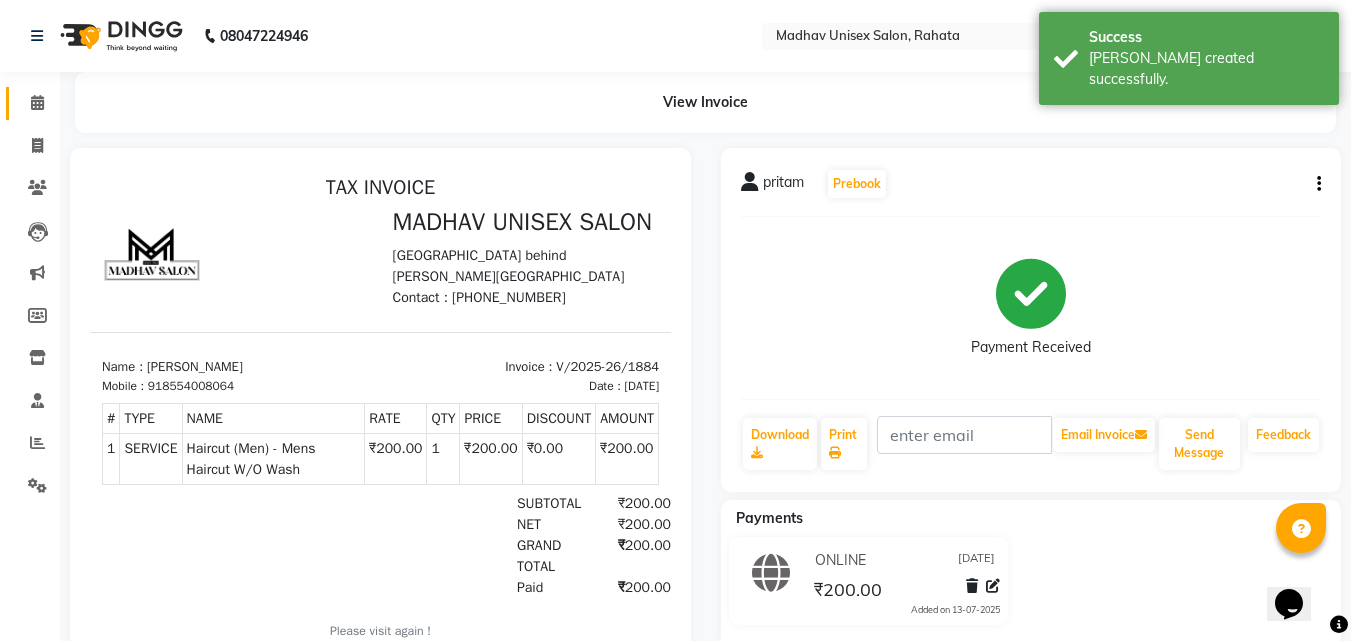 click 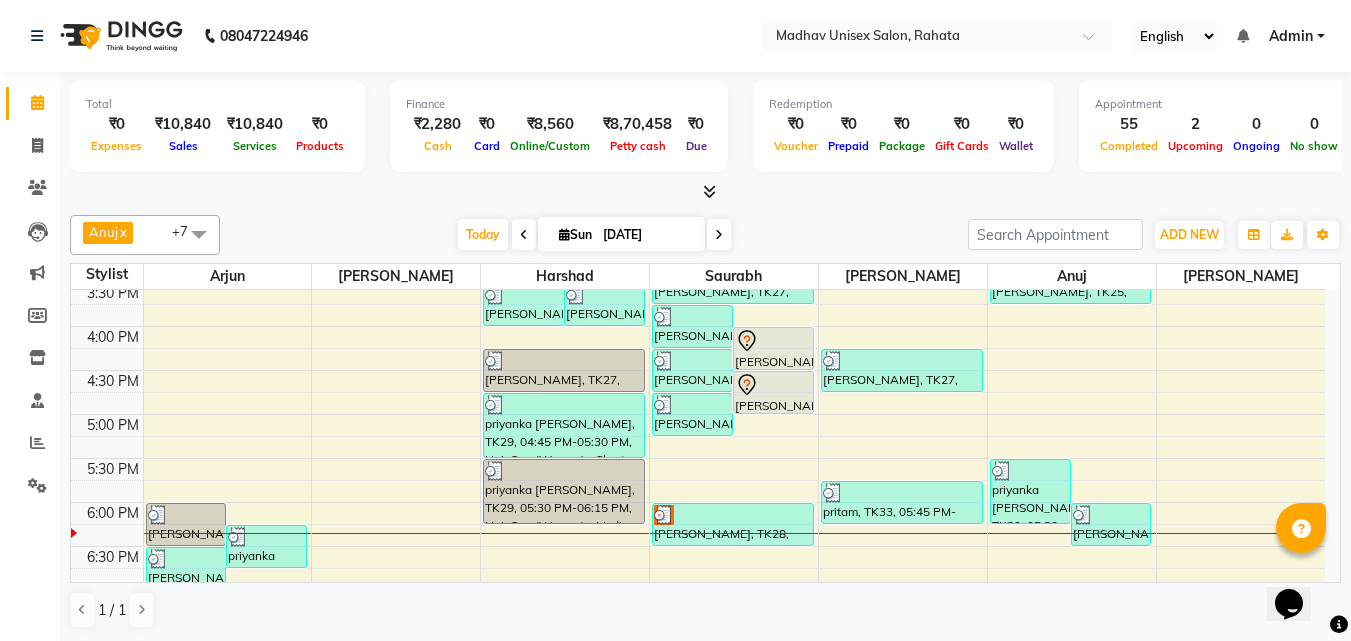 scroll, scrollTop: 844, scrollLeft: 0, axis: vertical 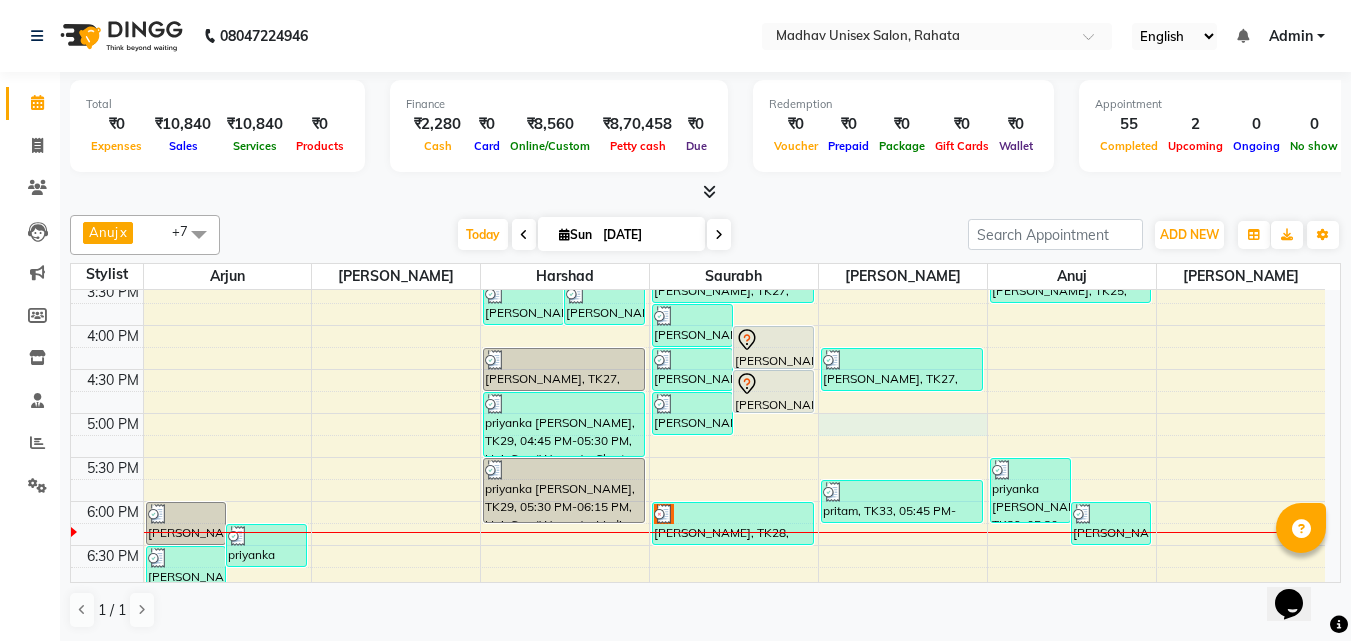 click on "6:00 AM 6:30 AM 7:00 AM 7:30 AM 8:00 AM 8:30 AM 9:00 AM 9:30 AM 10:00 AM 10:30 AM 11:00 AM 11:30 AM 12:00 PM 12:30 PM 1:00 PM 1:30 PM 2:00 PM 2:30 PM 3:00 PM 3:30 PM 4:00 PM 4:30 PM 5:00 PM 5:30 PM 6:00 PM 6:30 PM 7:00 PM 7:30 PM 8:00 PM 8:30 PM 9:00 PM 9:30 PM 10:00 PM 10:30 PM     [PERSON_NAME], TK06, 10:15 AM-10:45 AM, Haircut (Men)  - Mens Haircut W/O Wash     [PERSON_NAME], TK02, 10:30 AM-11:00 AM, Haircut (Men)  - Mens Haircut W/O Wash     [PERSON_NAME], TK06, 10:45 AM-11:15 AM, [PERSON_NAME] (Men)  - [PERSON_NAME] Trim     [PERSON_NAME], TK32, 06:00 PM-06:30 PM, Haircut (Men)  - Boys (Below 12 Years) With Wash     priyanka [PERSON_NAME], TK29, 06:15 PM-06:45 PM, Haircut (Women)  - Womens Haircut Without Wash     [PERSON_NAME], TK32, 06:30 PM-07:00 PM, Haircut (Women)  - Womens Haircut Without Wash     [PERSON_NAME], TK07, 11:15 AM-11:45 AM, Haircut (Men)  - Mens Haircut W/O Wash     [PERSON_NAME], TK07, 11:45 AM-12:15 PM, [PERSON_NAME] (Men)  - [PERSON_NAME] Trim" at bounding box center (698, 193) 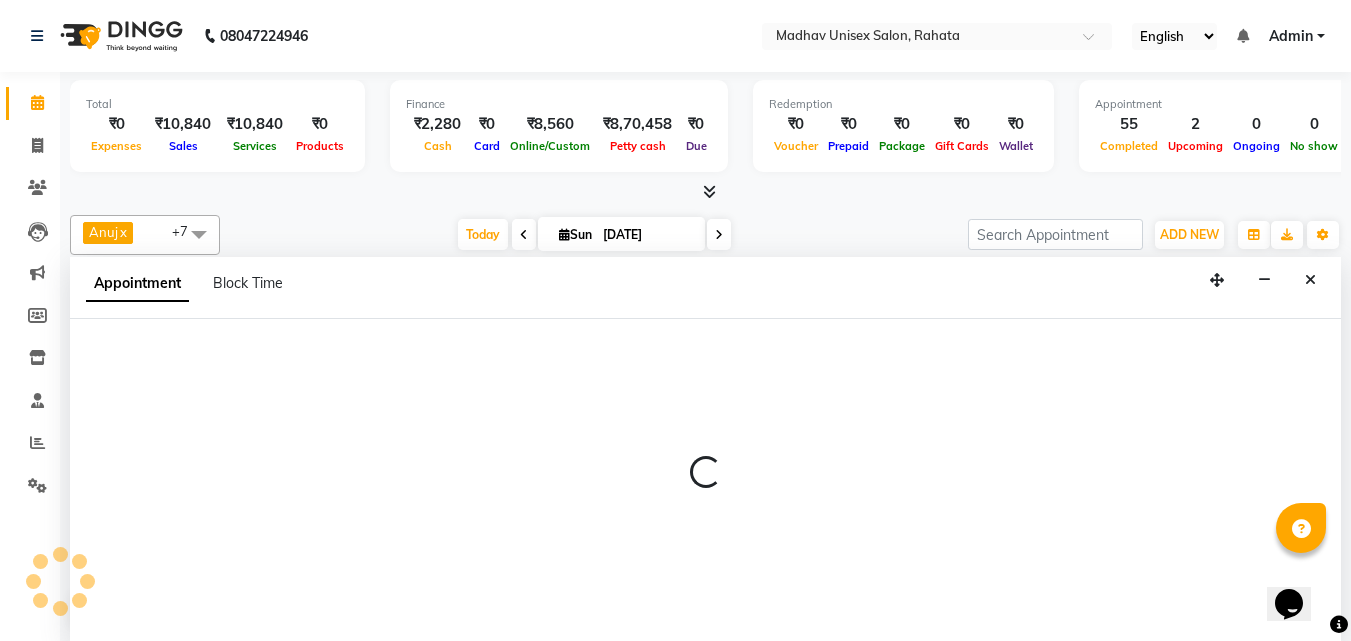 select on "36945" 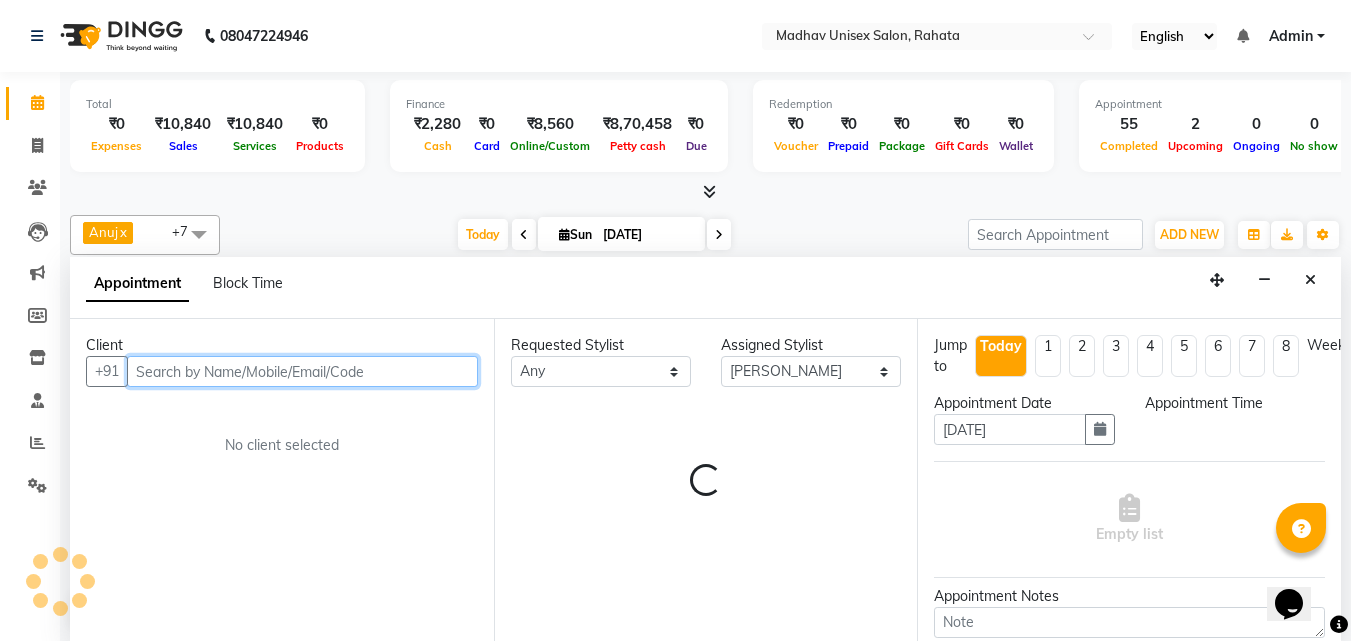 scroll, scrollTop: 1, scrollLeft: 0, axis: vertical 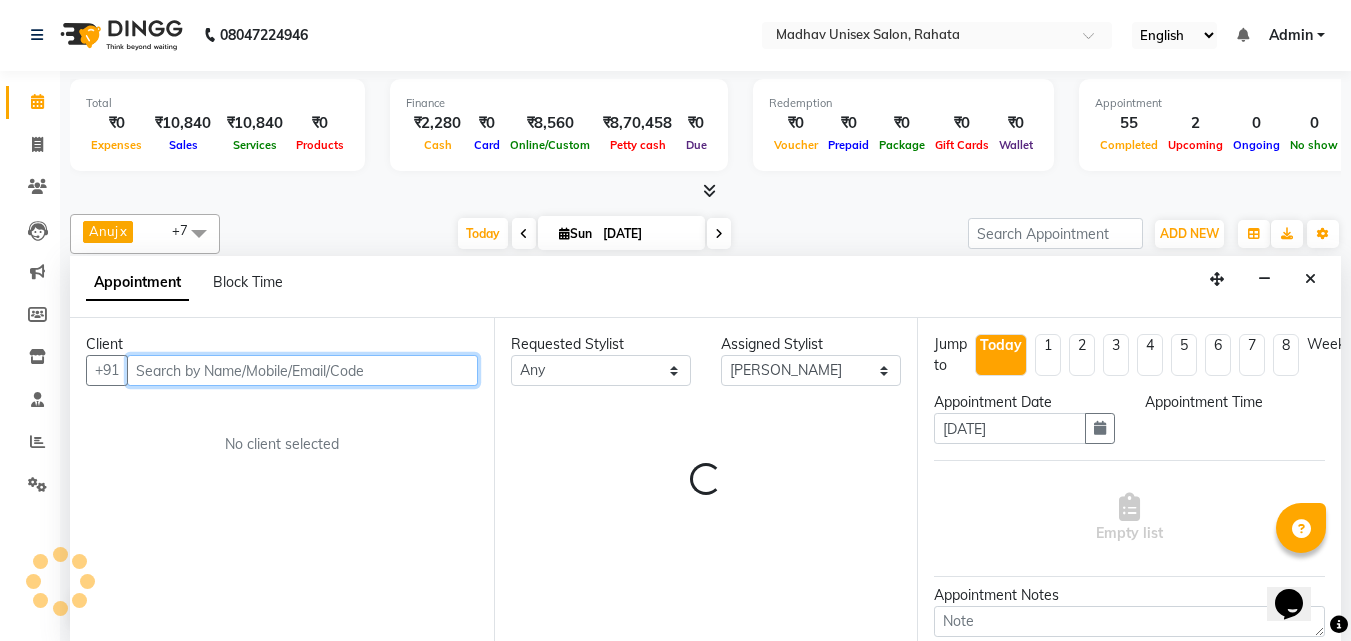 select on "1020" 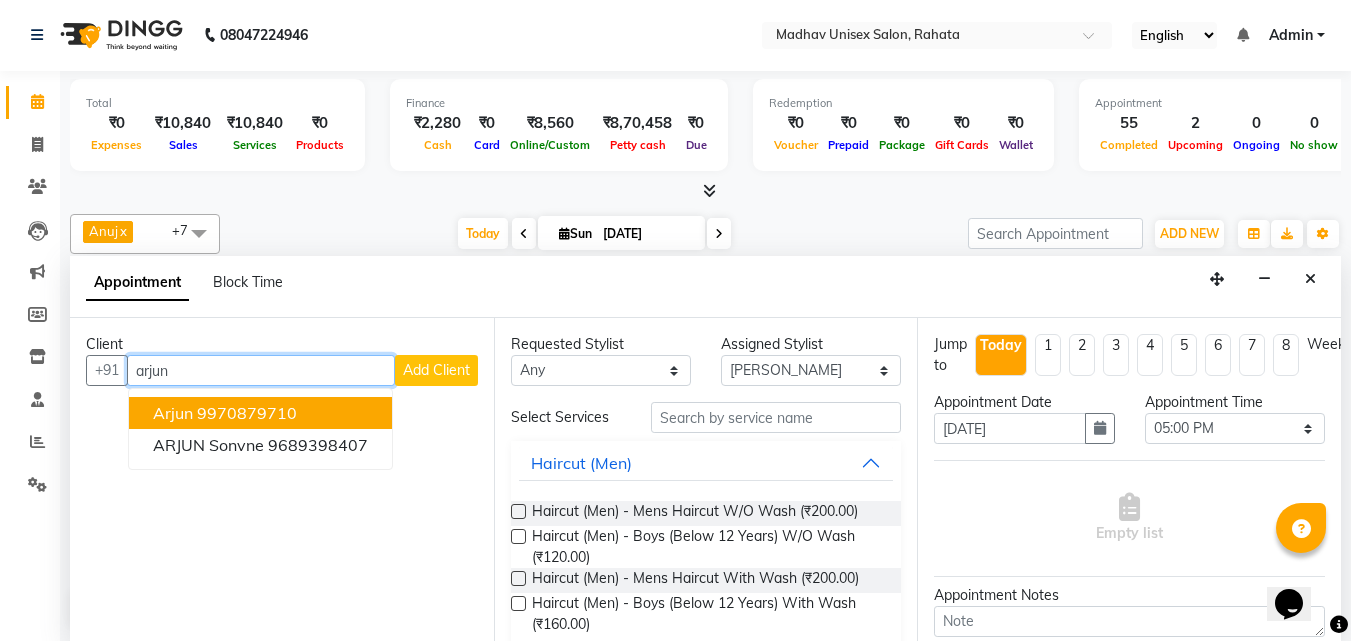 click on "9970879710" at bounding box center (247, 413) 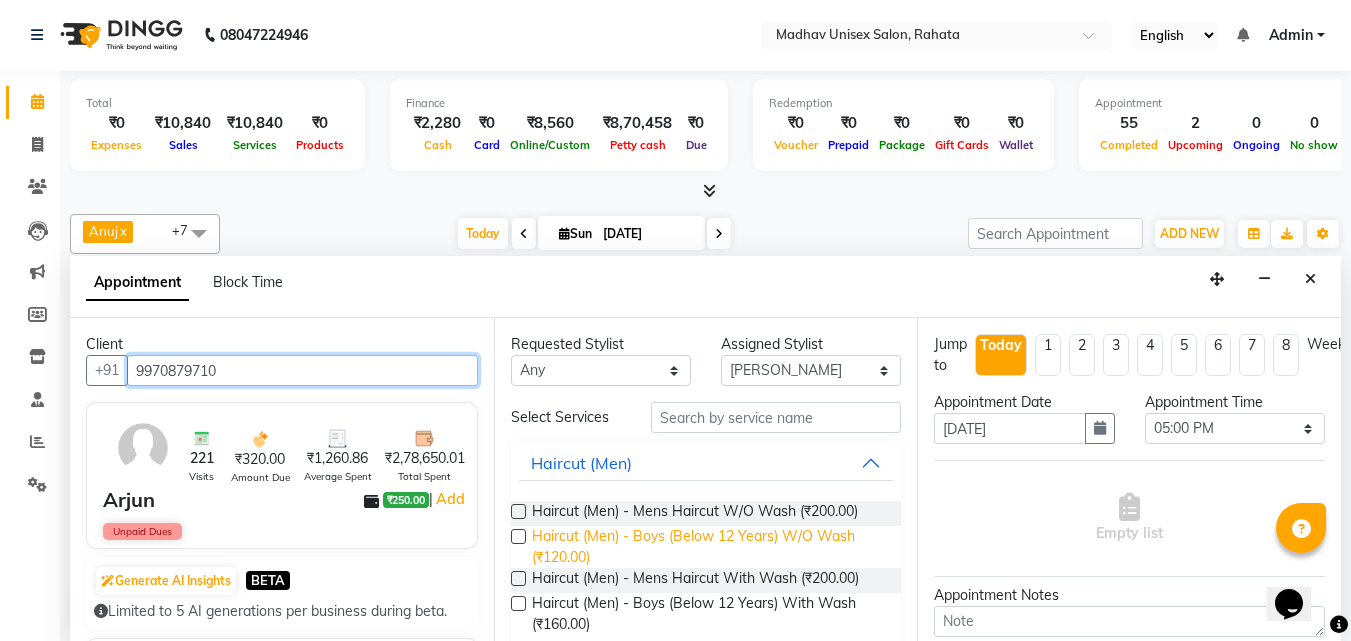 scroll, scrollTop: 58, scrollLeft: 0, axis: vertical 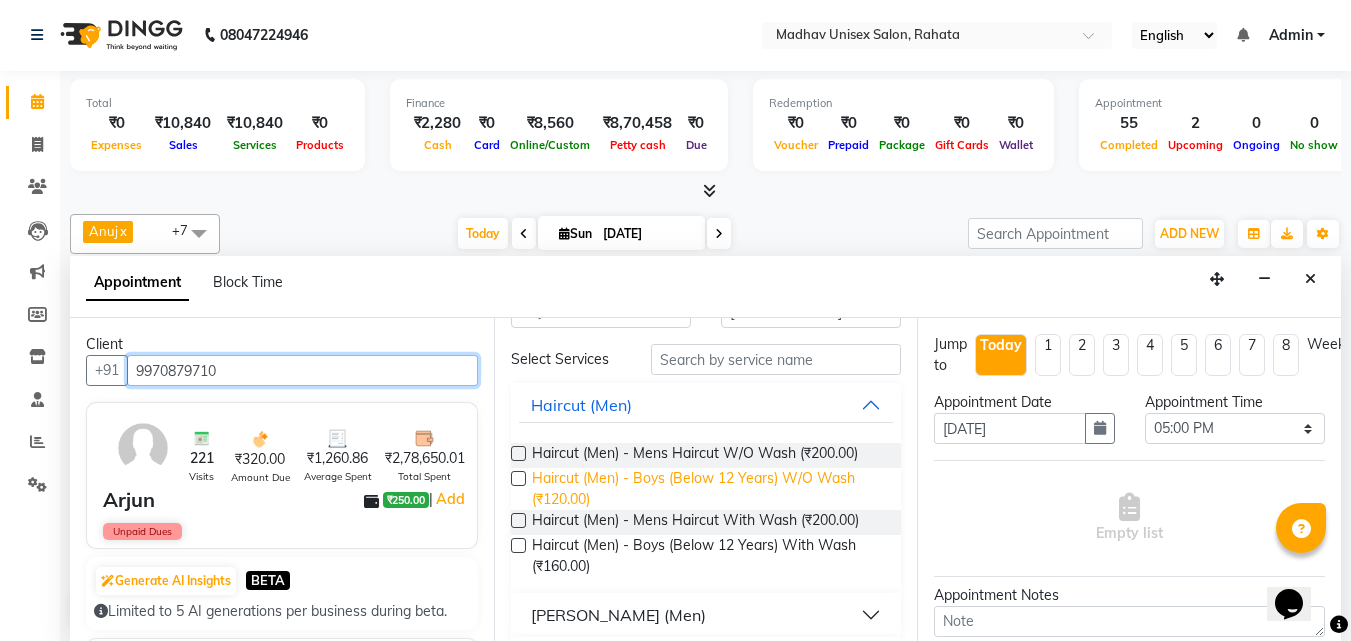 type on "9970879710" 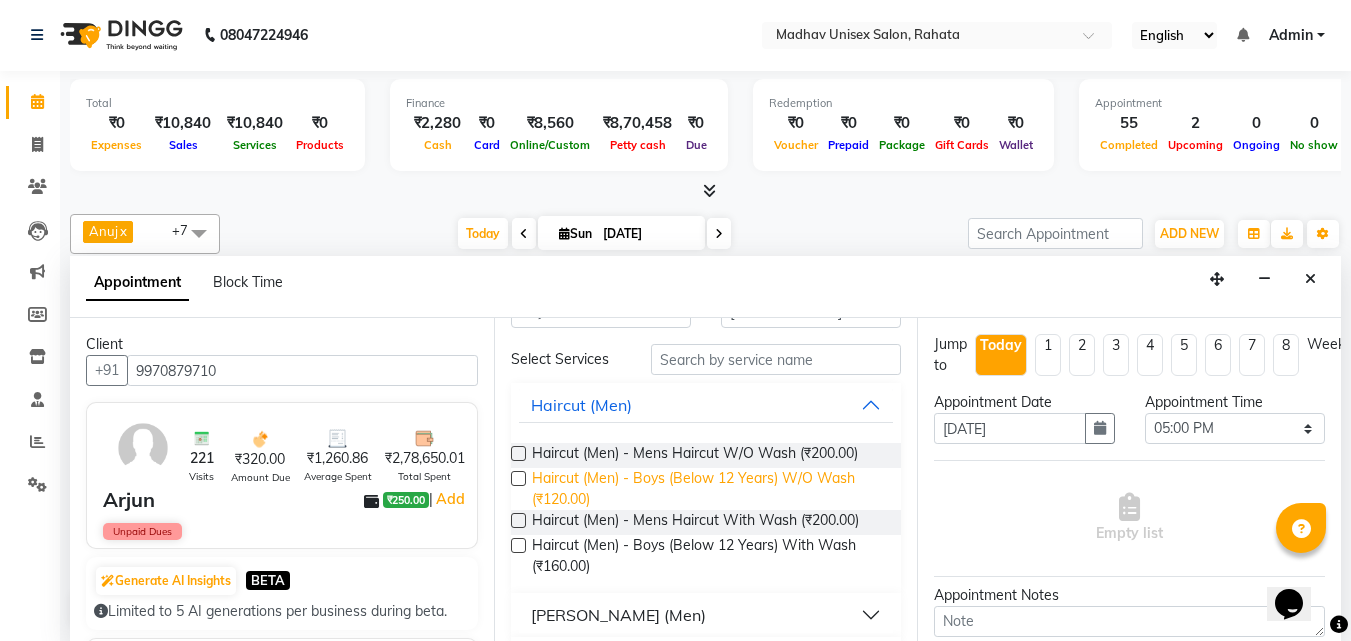 click on "Haircut (Men)  - Boys (Below 12 Years) W/O Wash (₹120.00)" at bounding box center [709, 489] 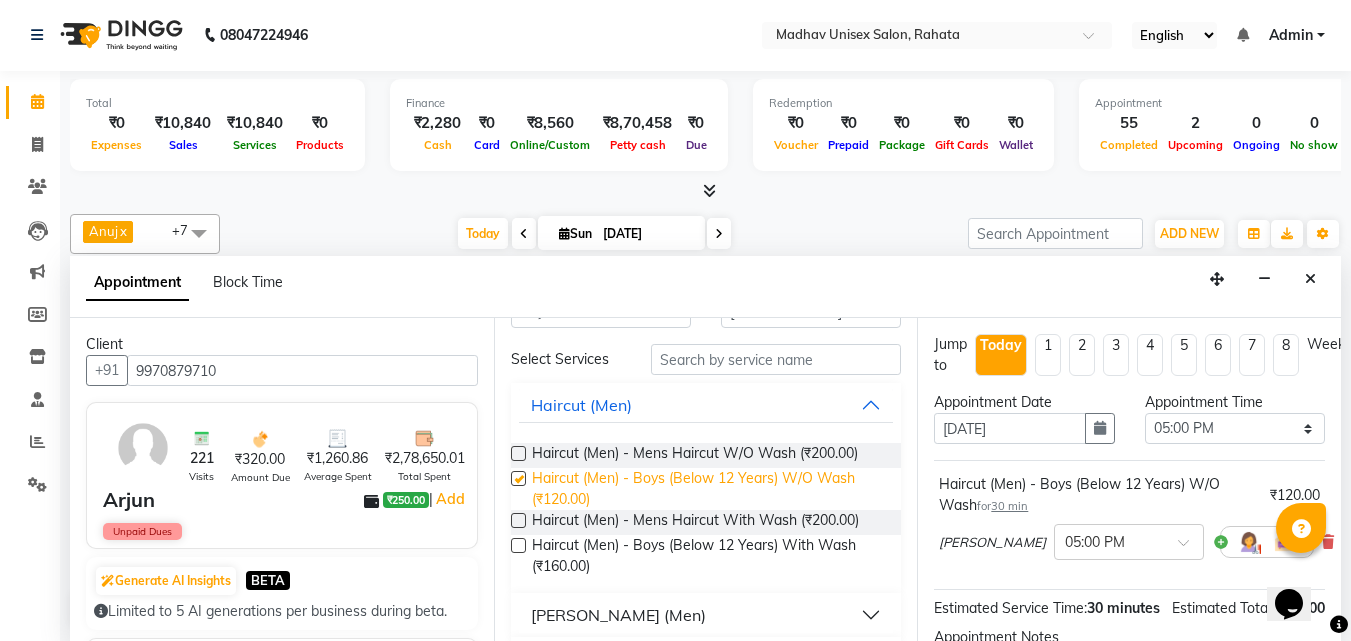 checkbox on "false" 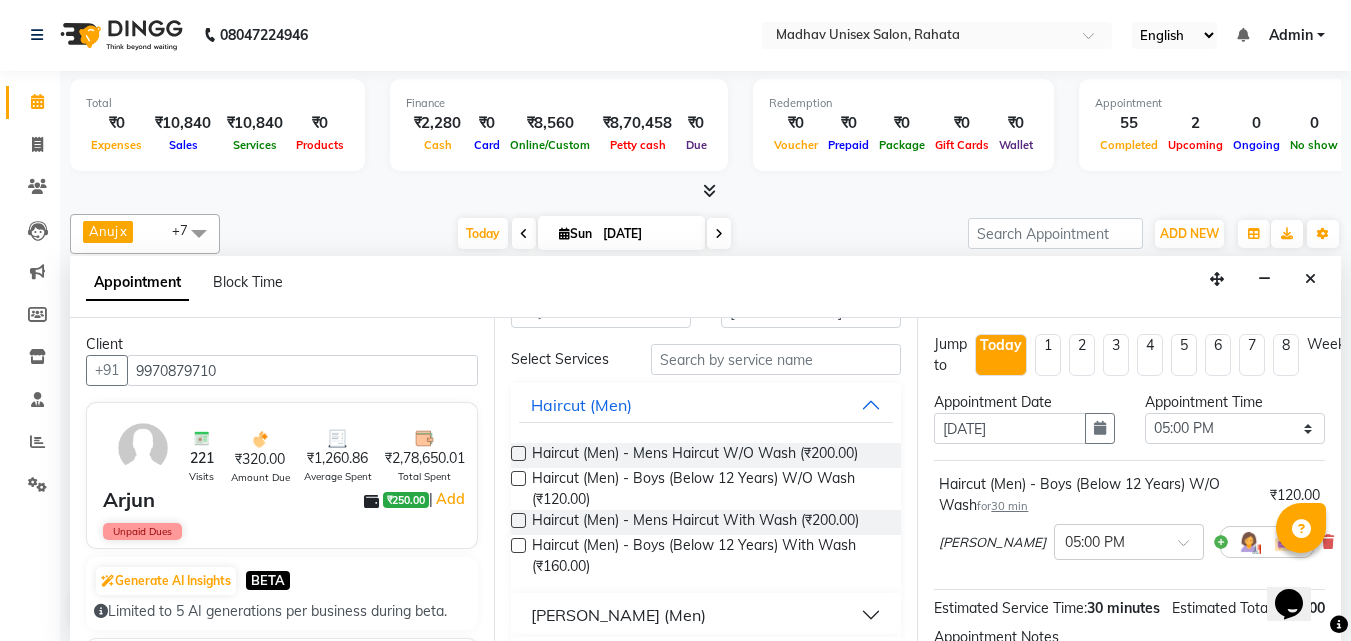 scroll, scrollTop: 260, scrollLeft: 0, axis: vertical 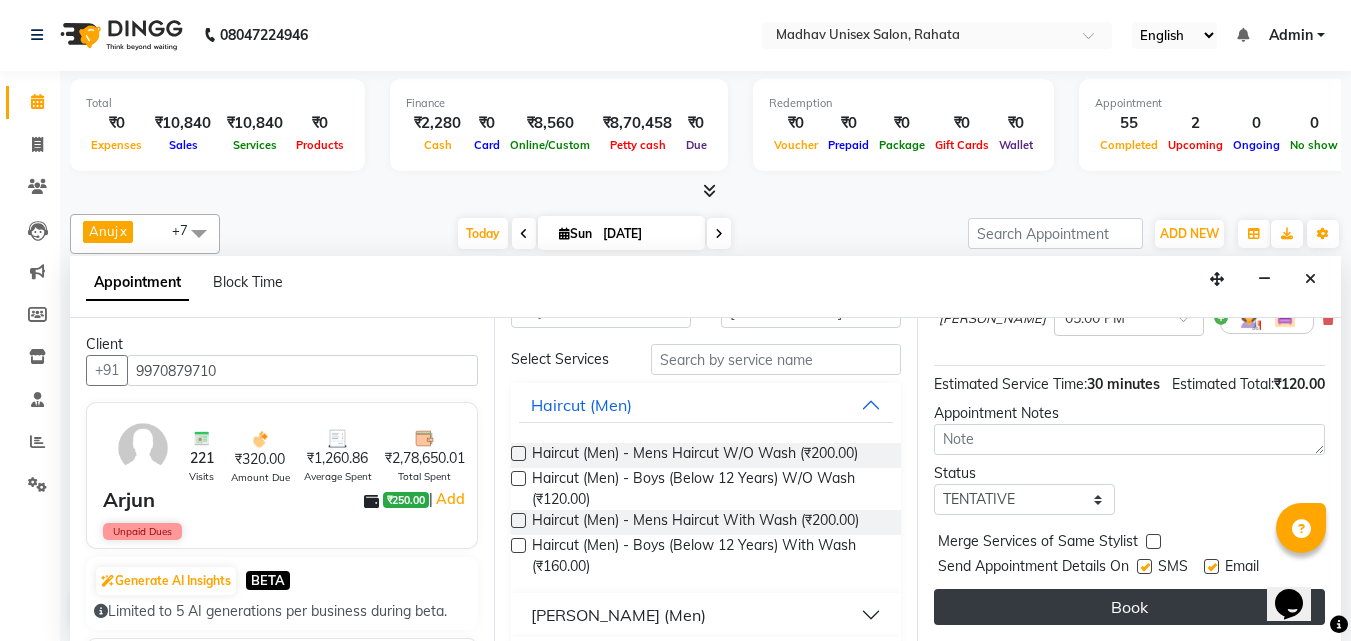 click on "Book" at bounding box center (1129, 607) 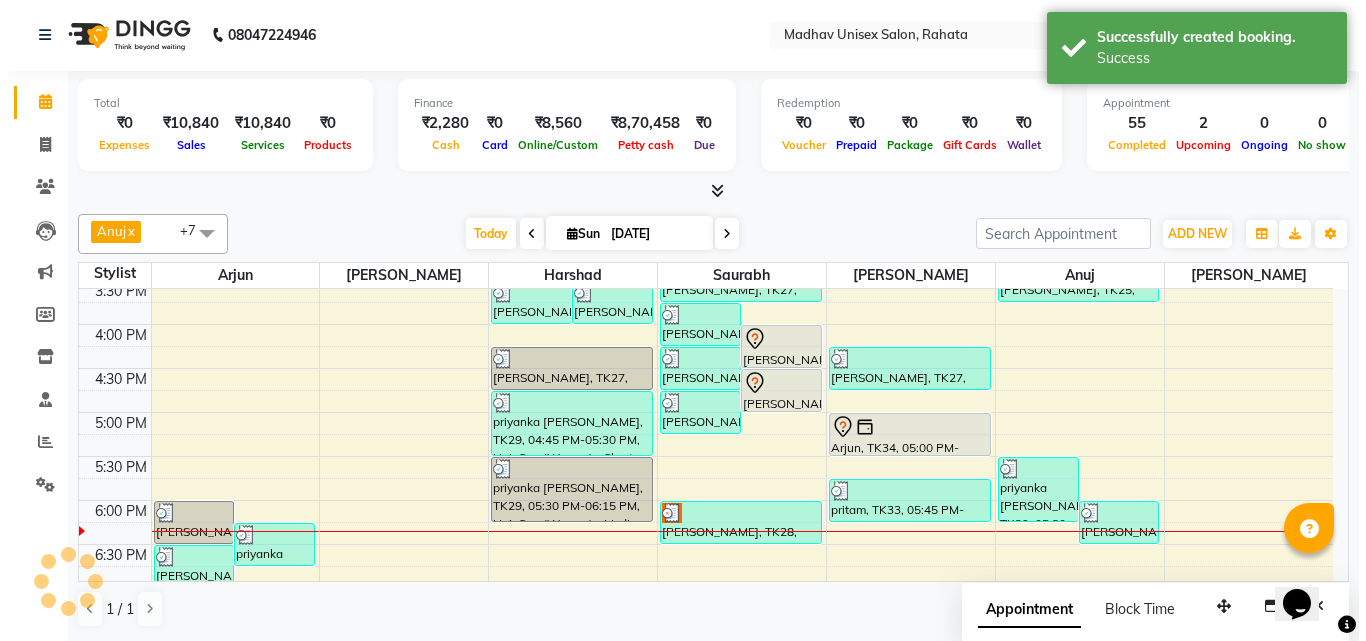 scroll, scrollTop: 0, scrollLeft: 0, axis: both 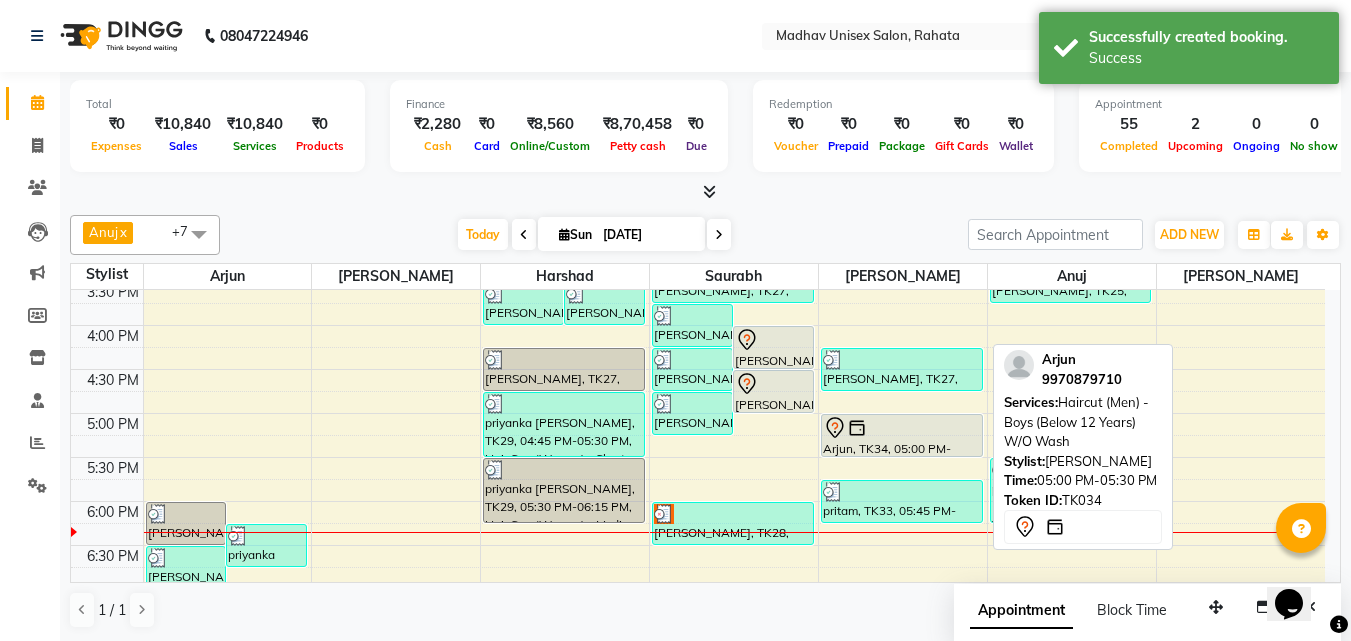 click at bounding box center (902, 428) 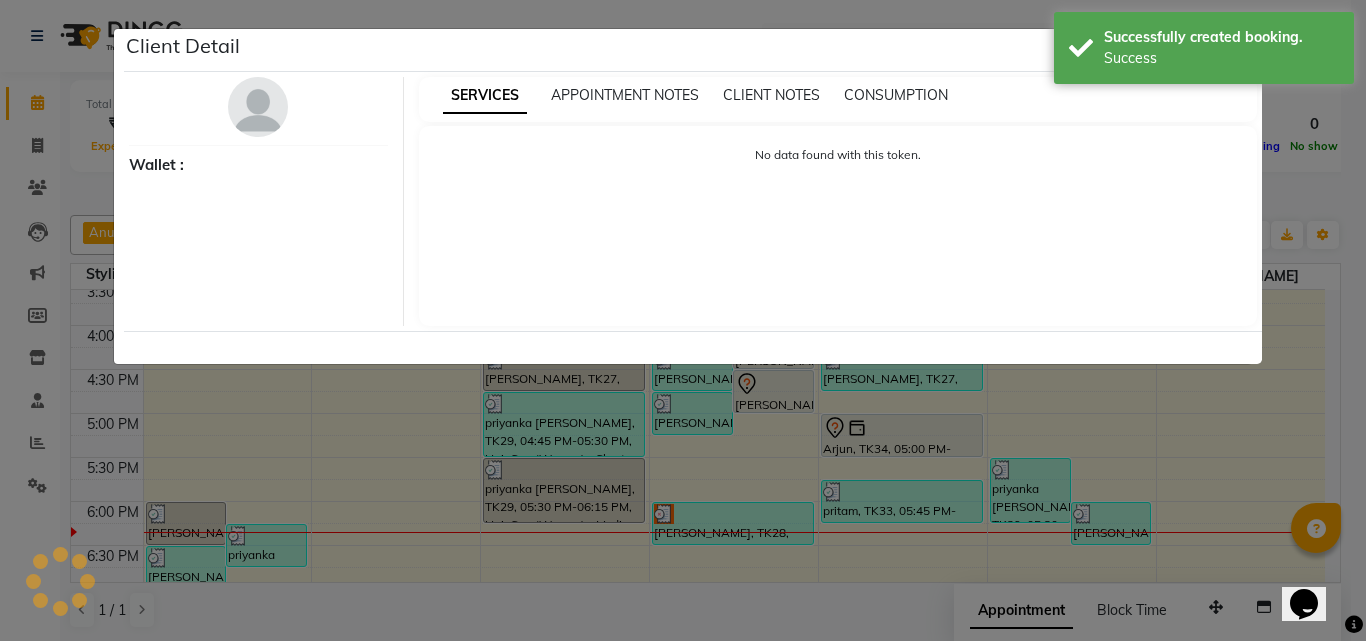 select on "7" 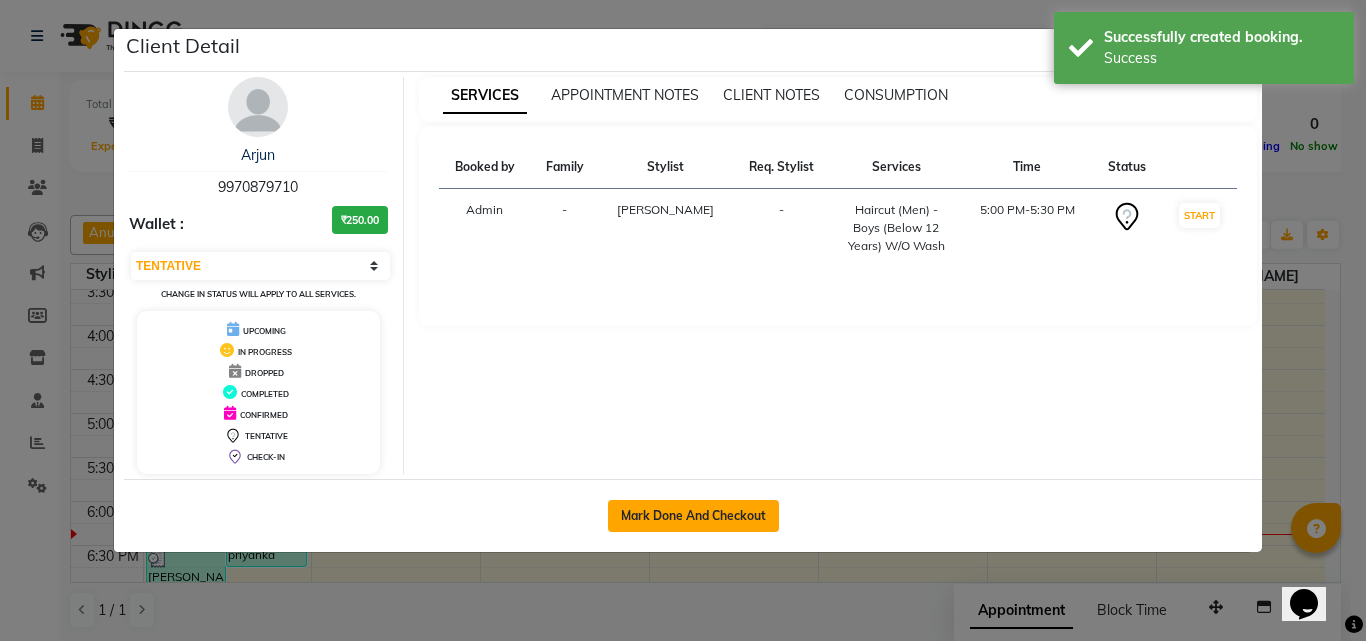 click on "Mark Done And Checkout" 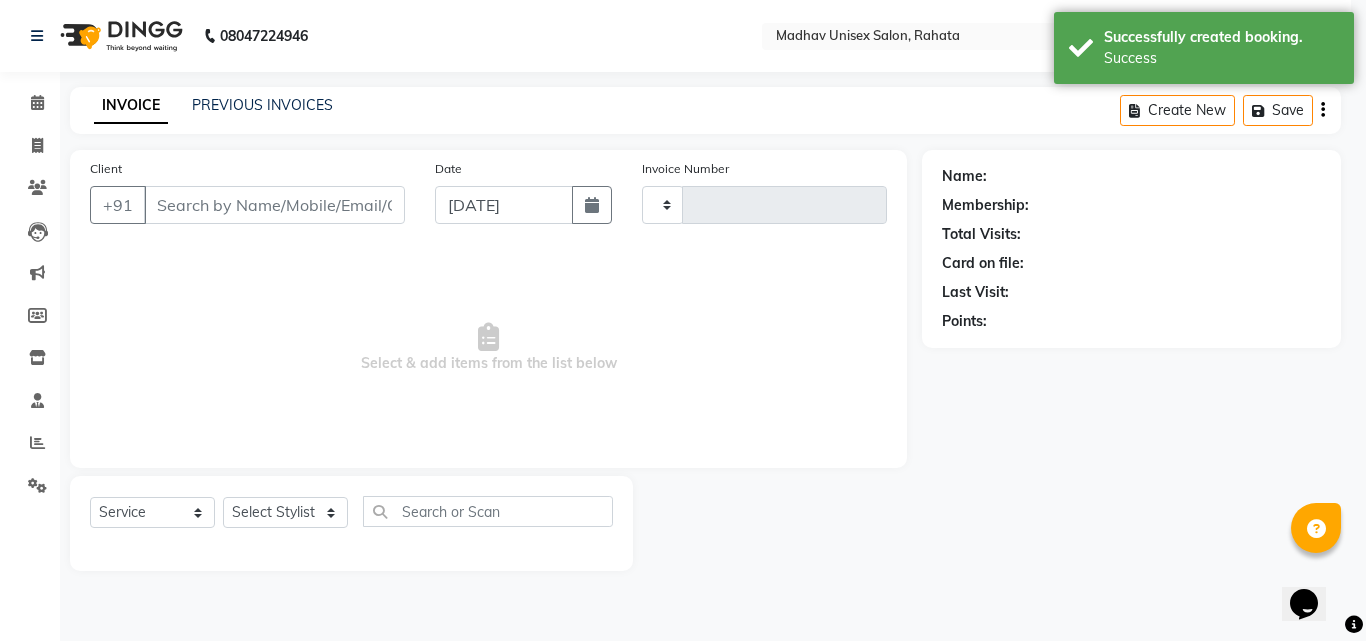 type on "1885" 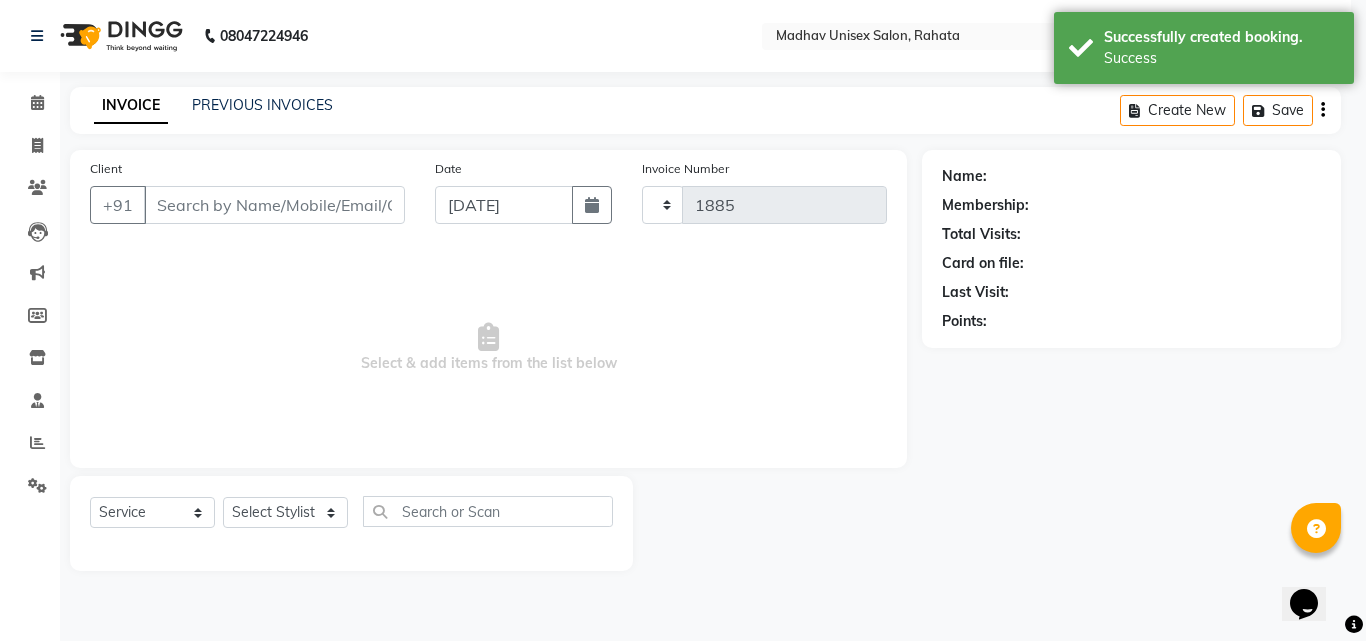 select on "870" 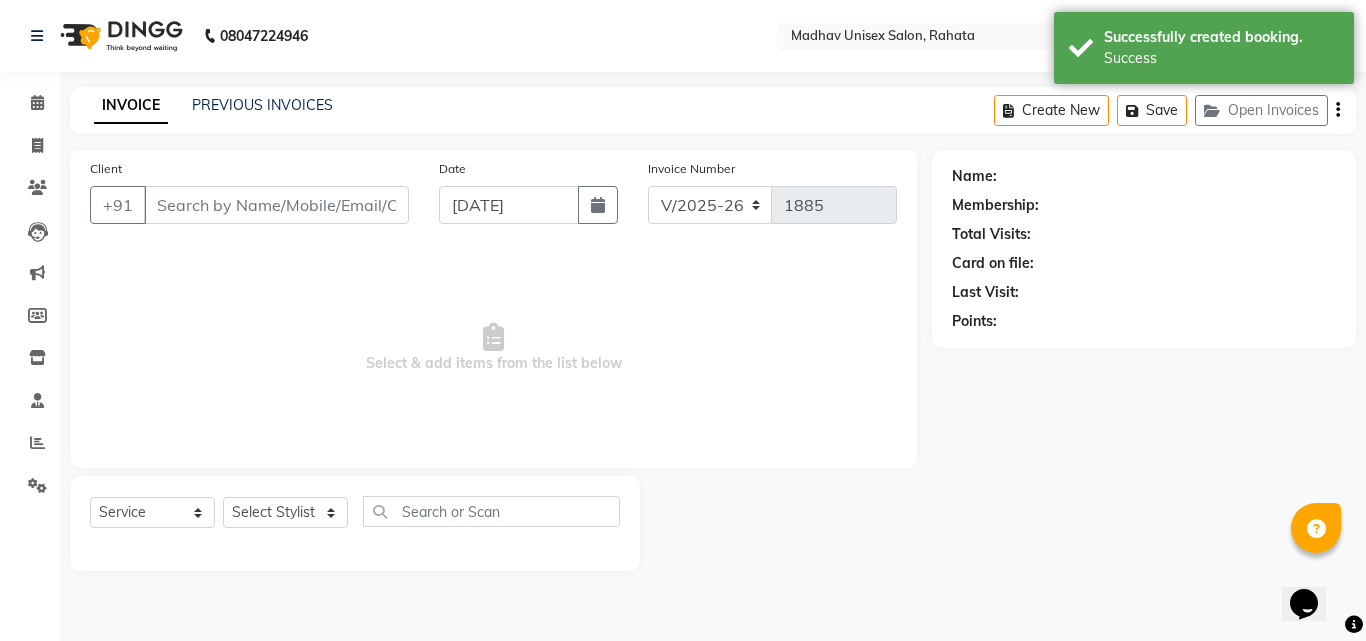 type on "9970879710" 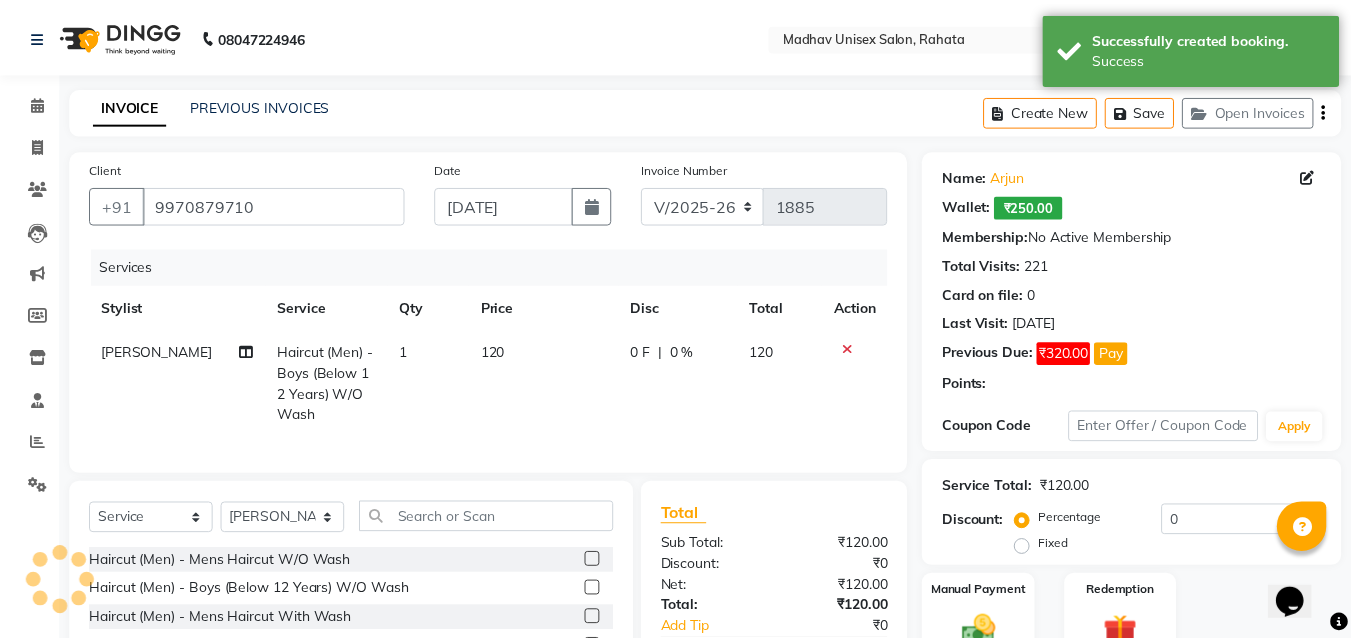 scroll, scrollTop: 181, scrollLeft: 0, axis: vertical 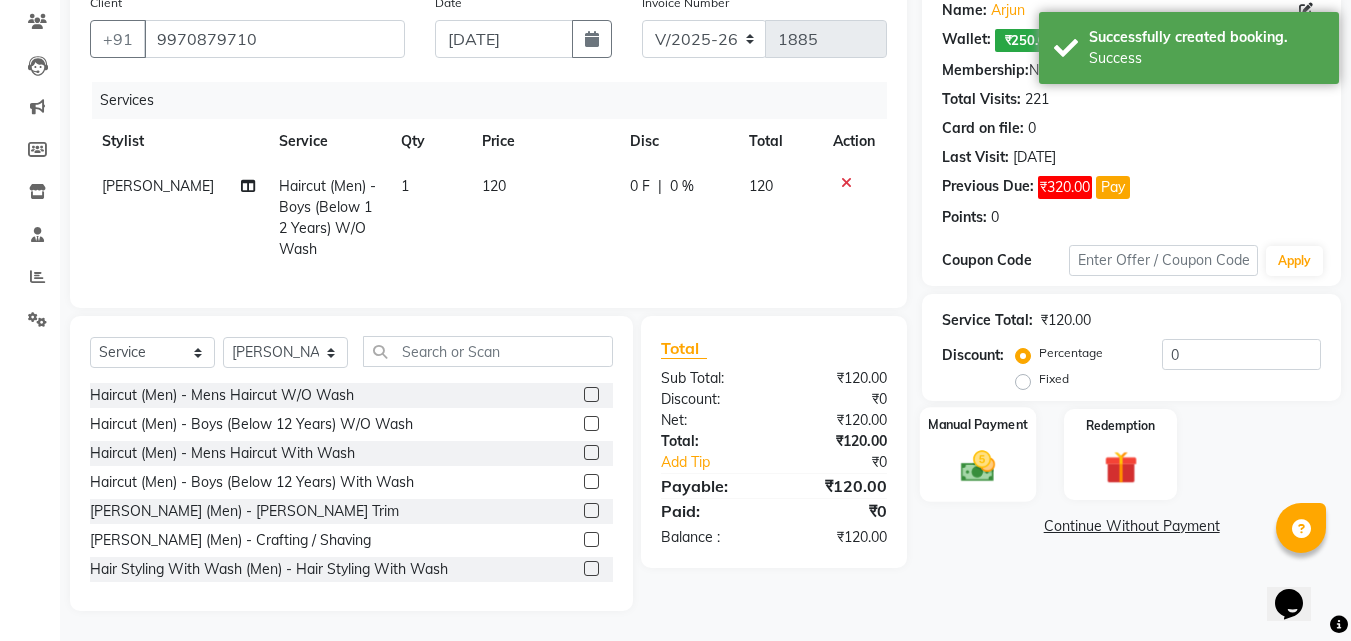 click on "Manual Payment" 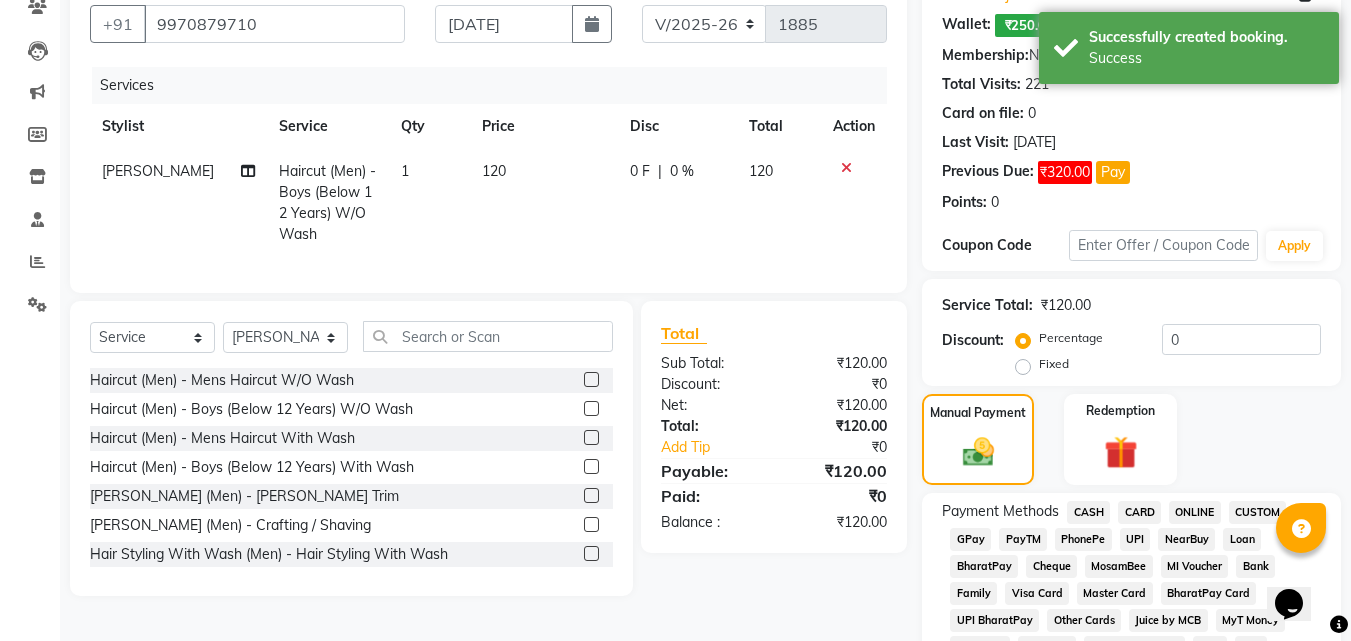 click on "CASH" 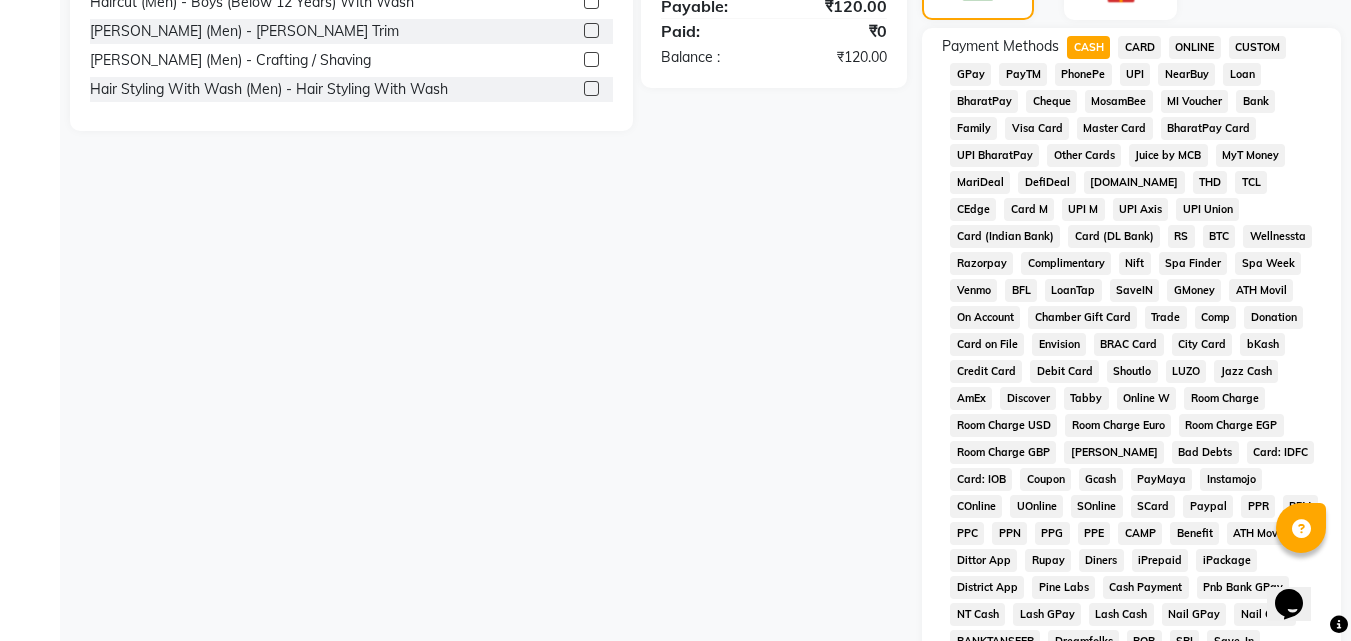scroll, scrollTop: 923, scrollLeft: 0, axis: vertical 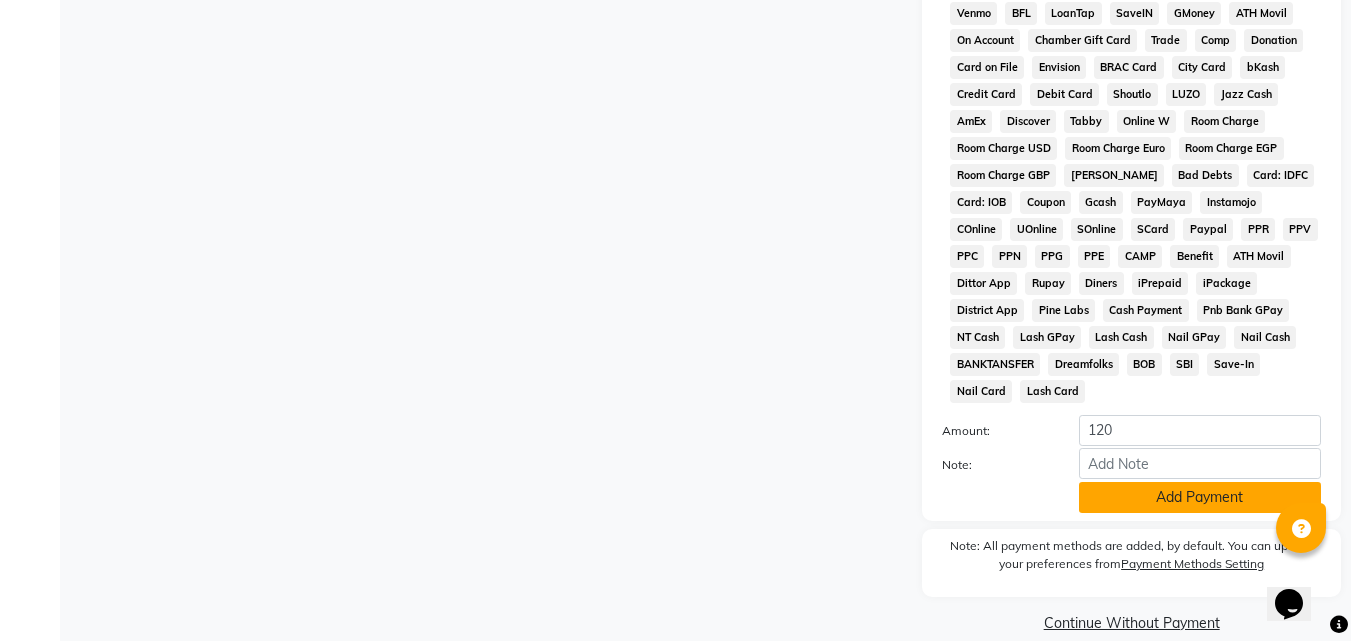 click on "Add Payment" 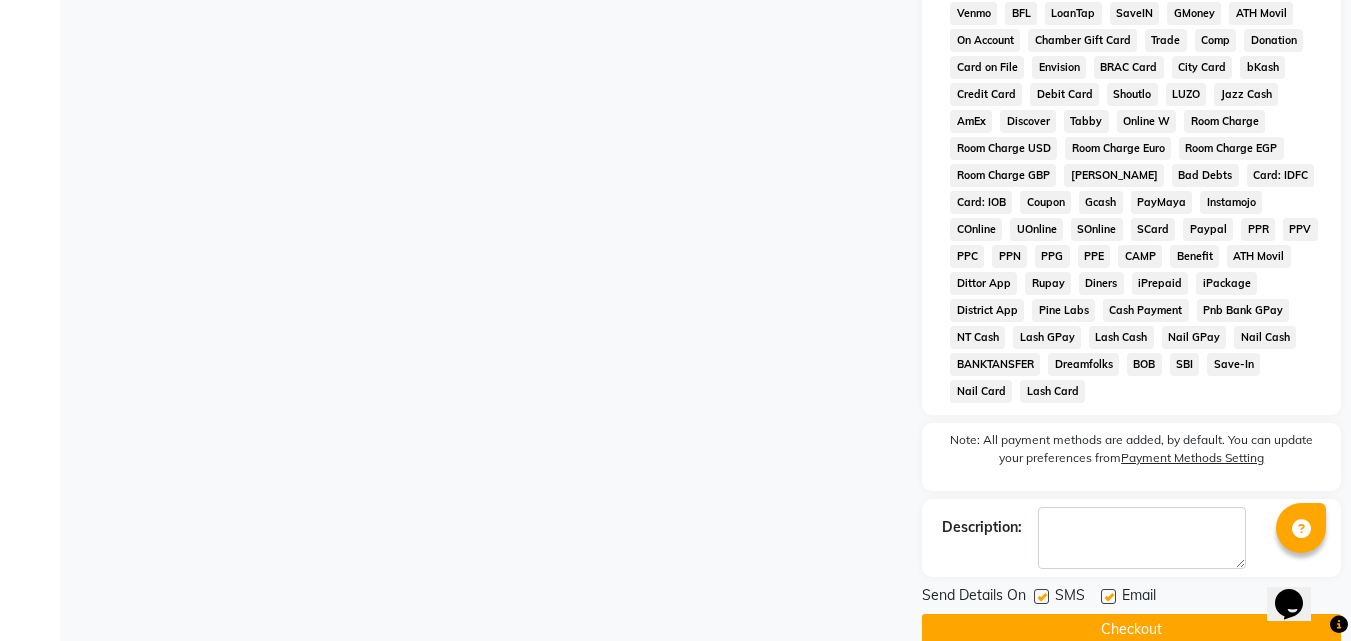 click on "Checkout" 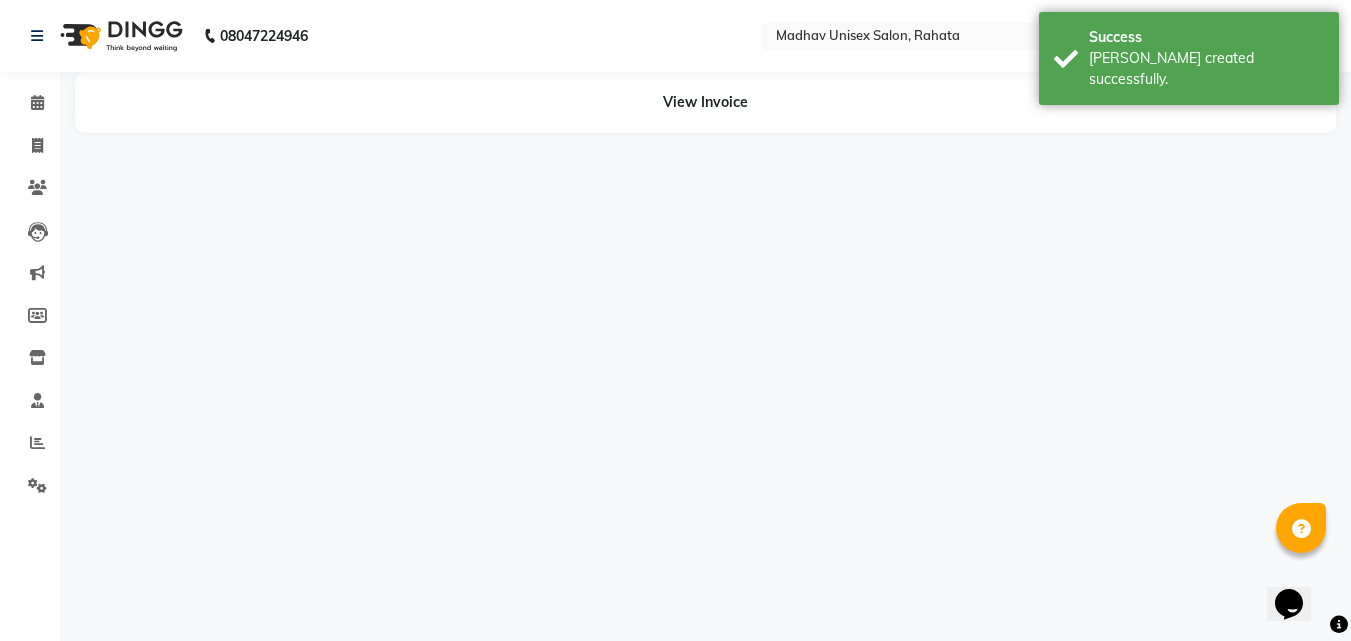 scroll, scrollTop: 0, scrollLeft: 0, axis: both 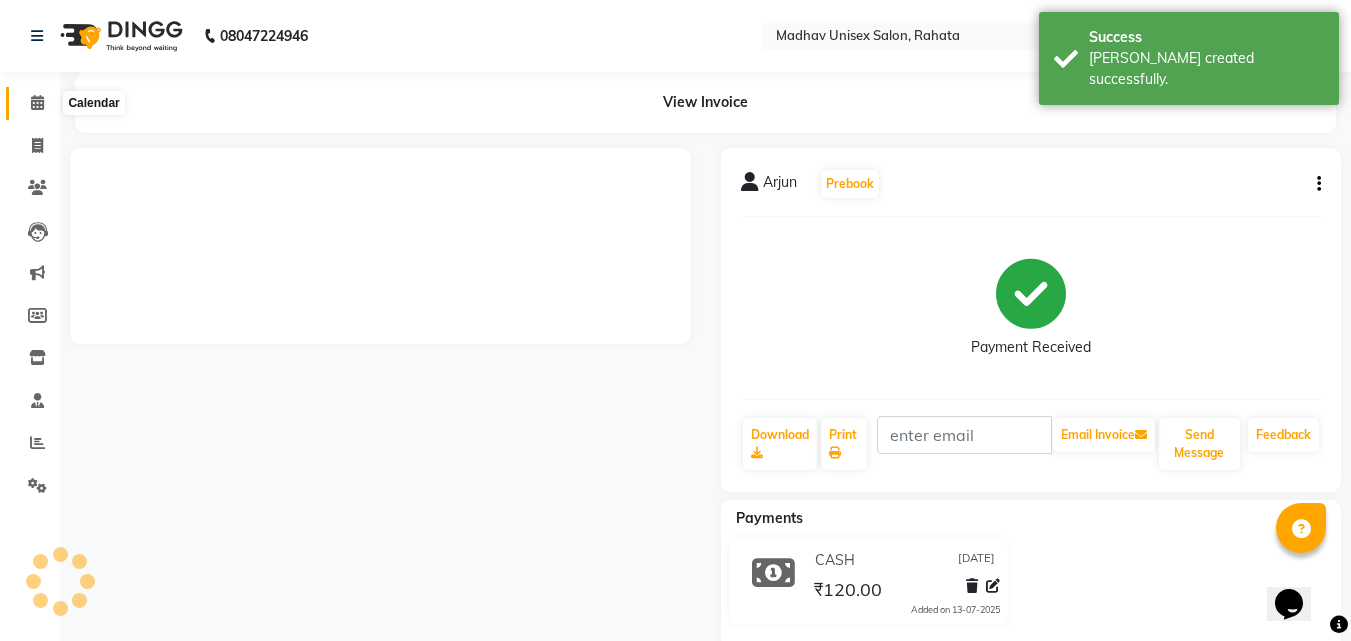 click 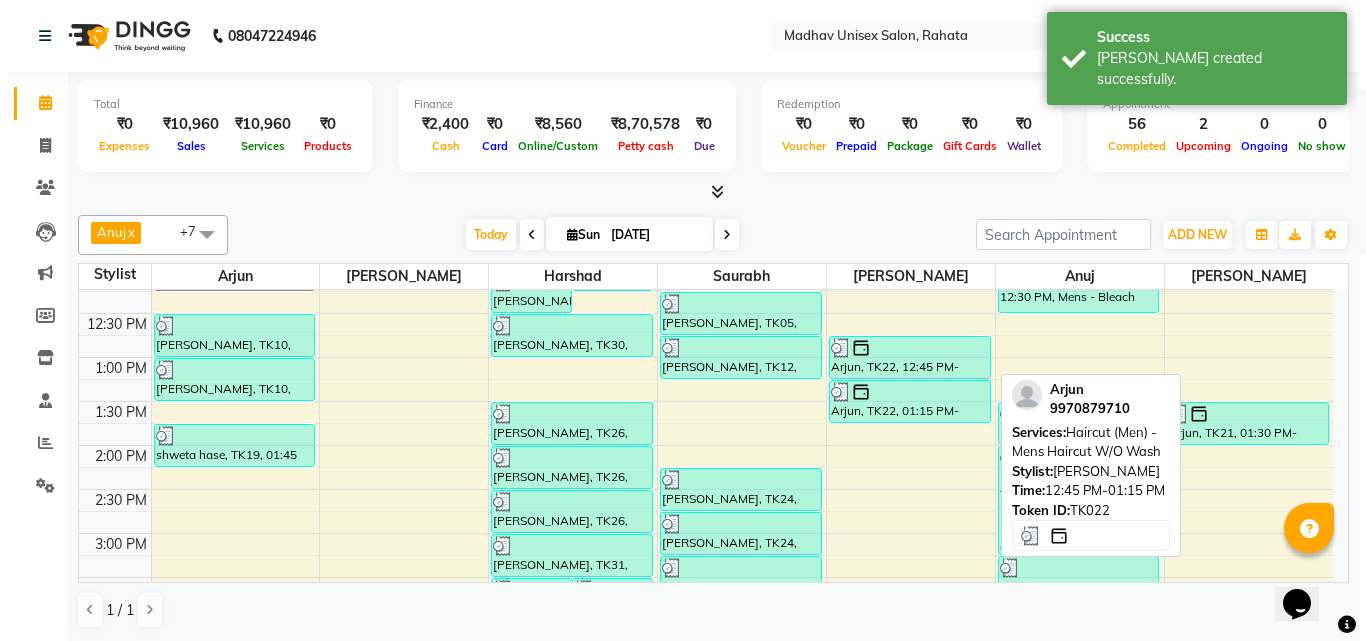 scroll, scrollTop: 547, scrollLeft: 0, axis: vertical 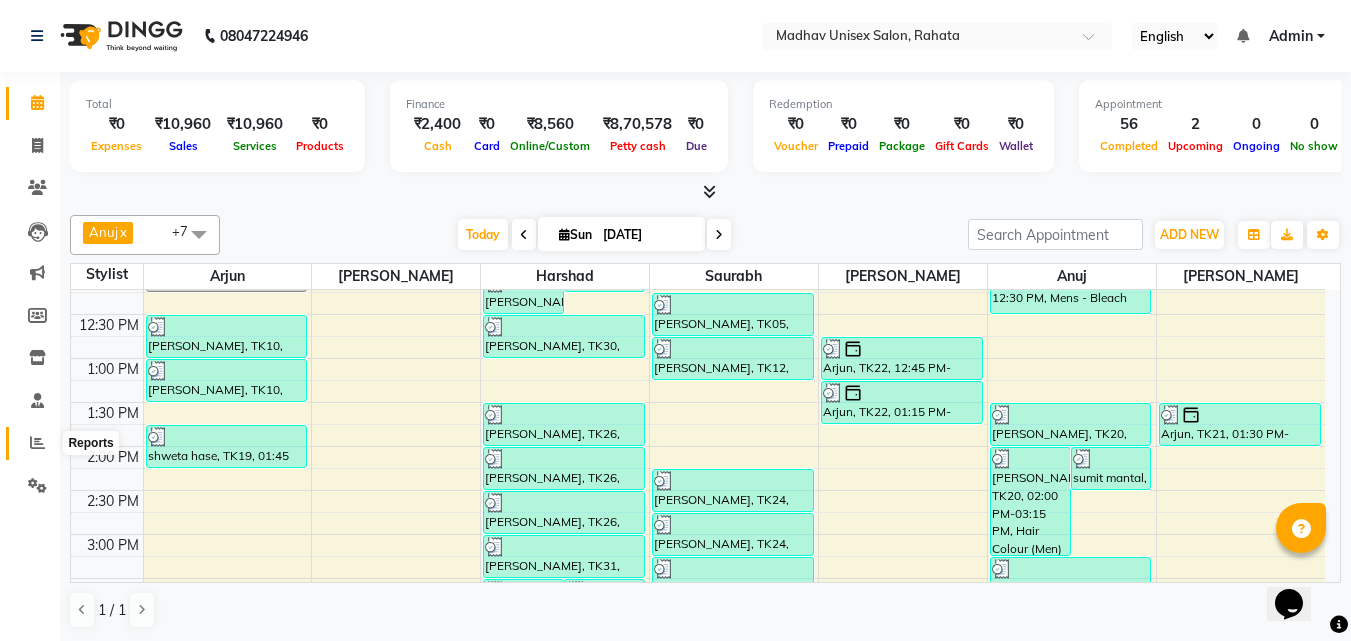 click 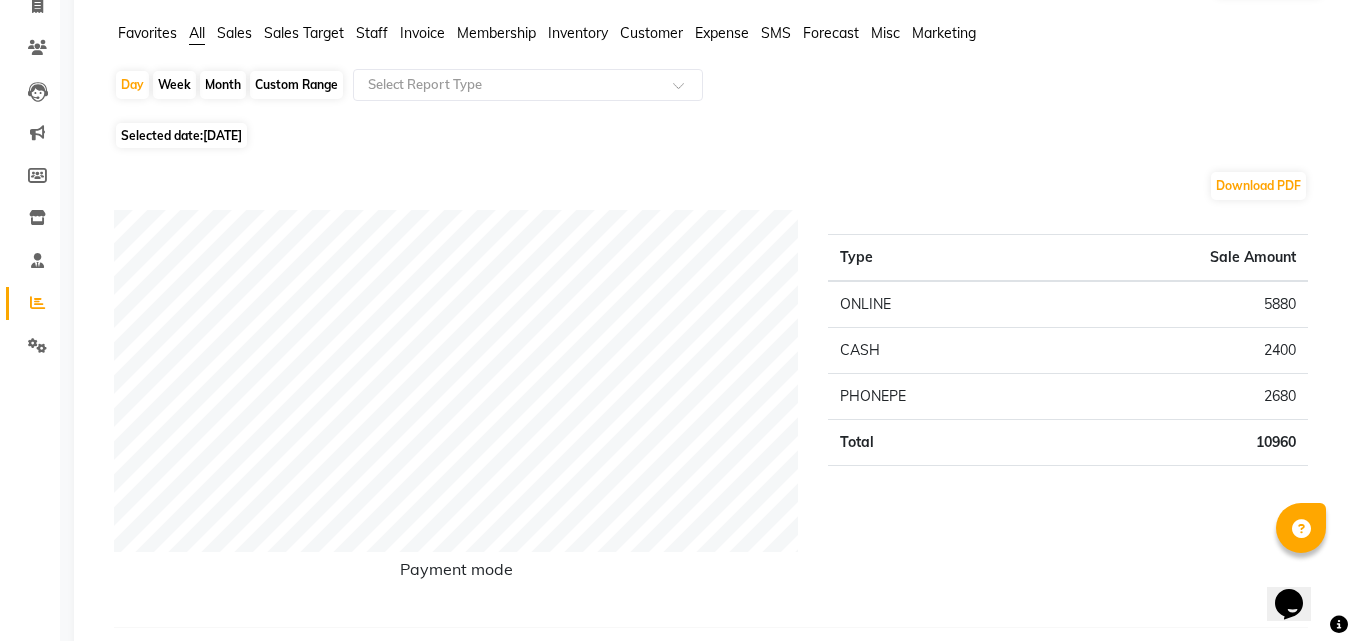 scroll, scrollTop: 0, scrollLeft: 0, axis: both 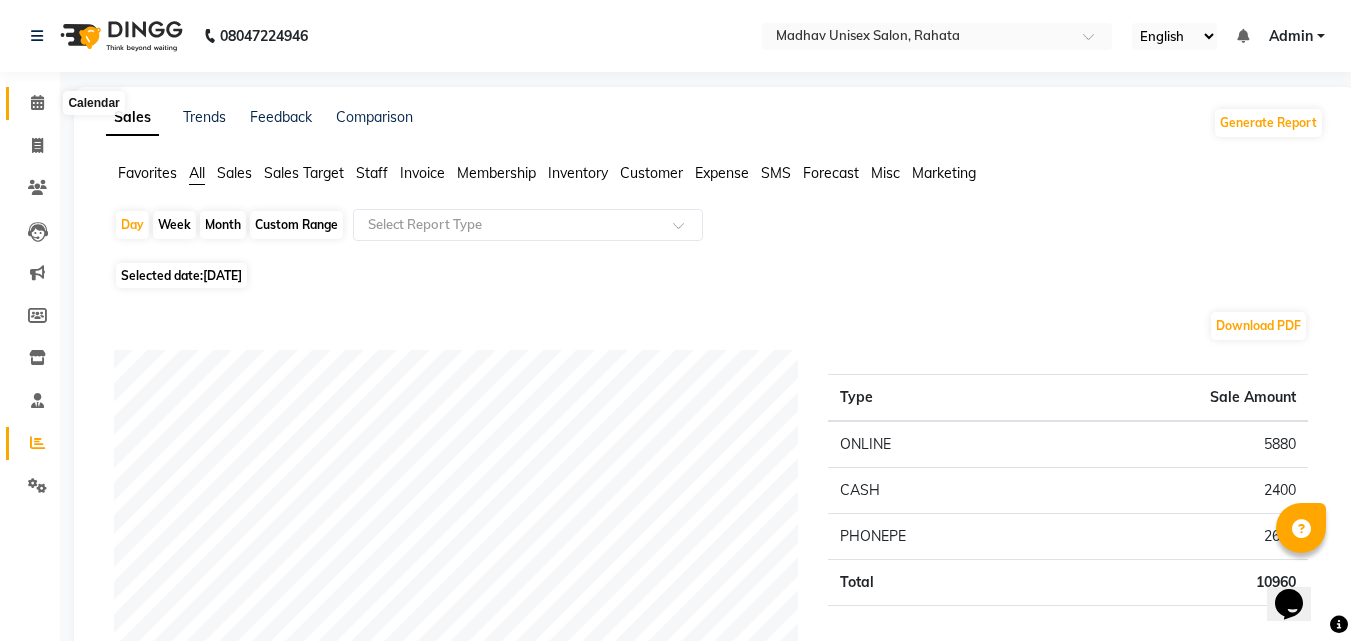 click 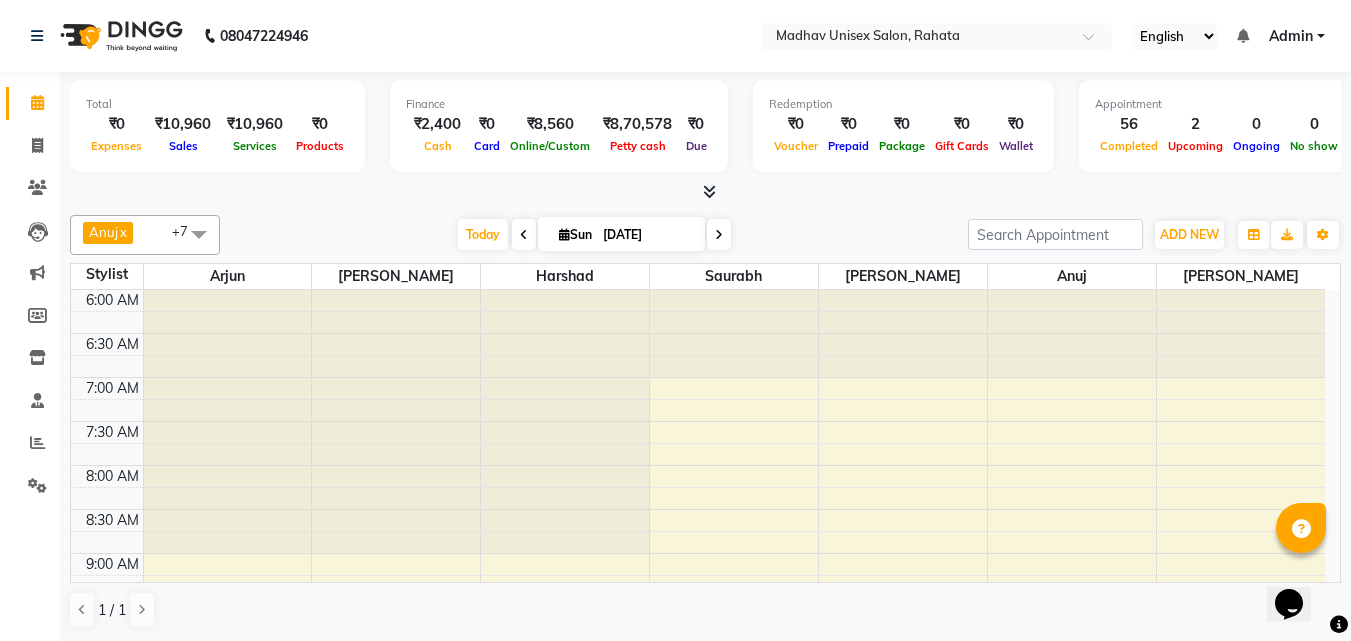 scroll, scrollTop: 13, scrollLeft: 0, axis: vertical 